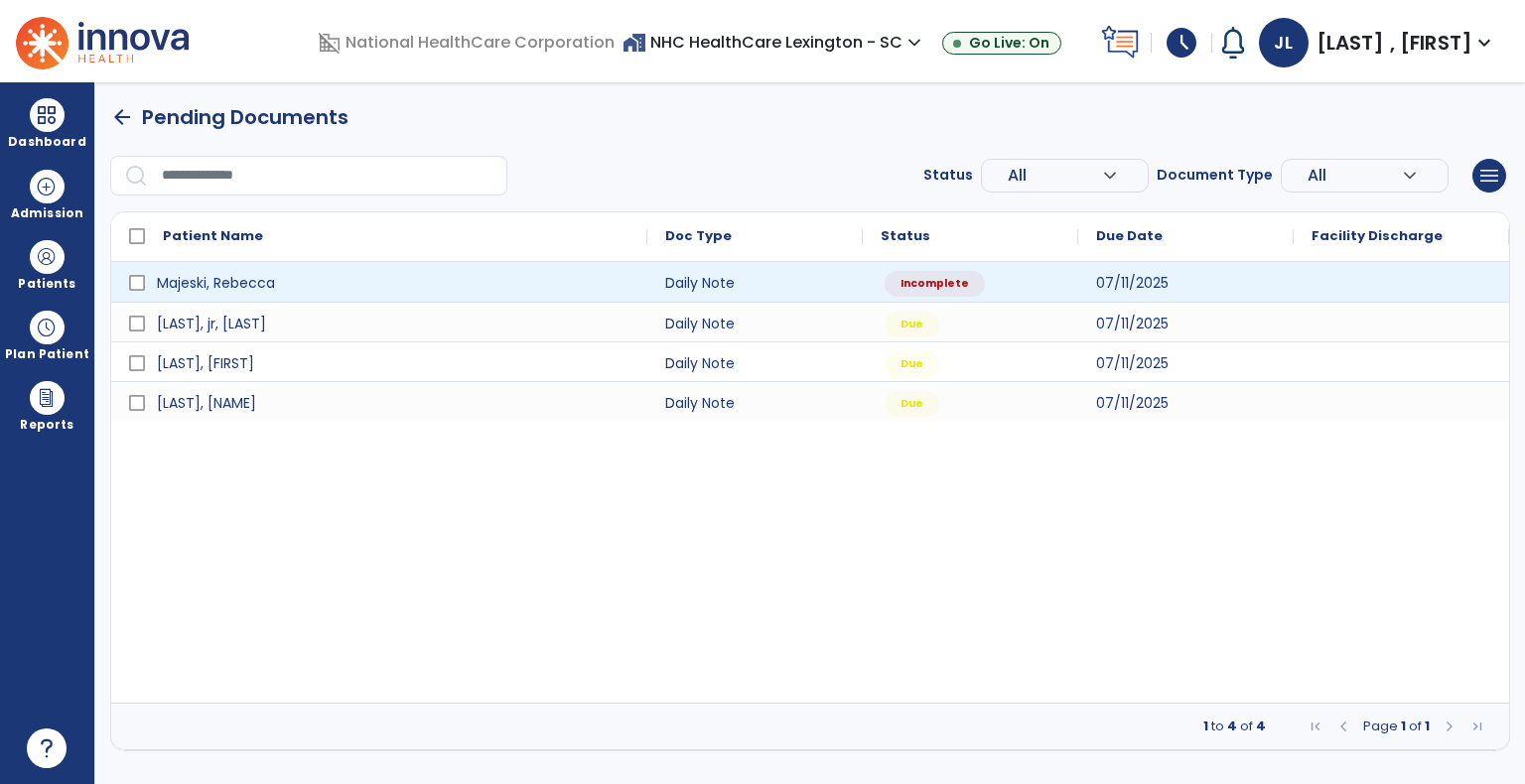 scroll, scrollTop: 0, scrollLeft: 0, axis: both 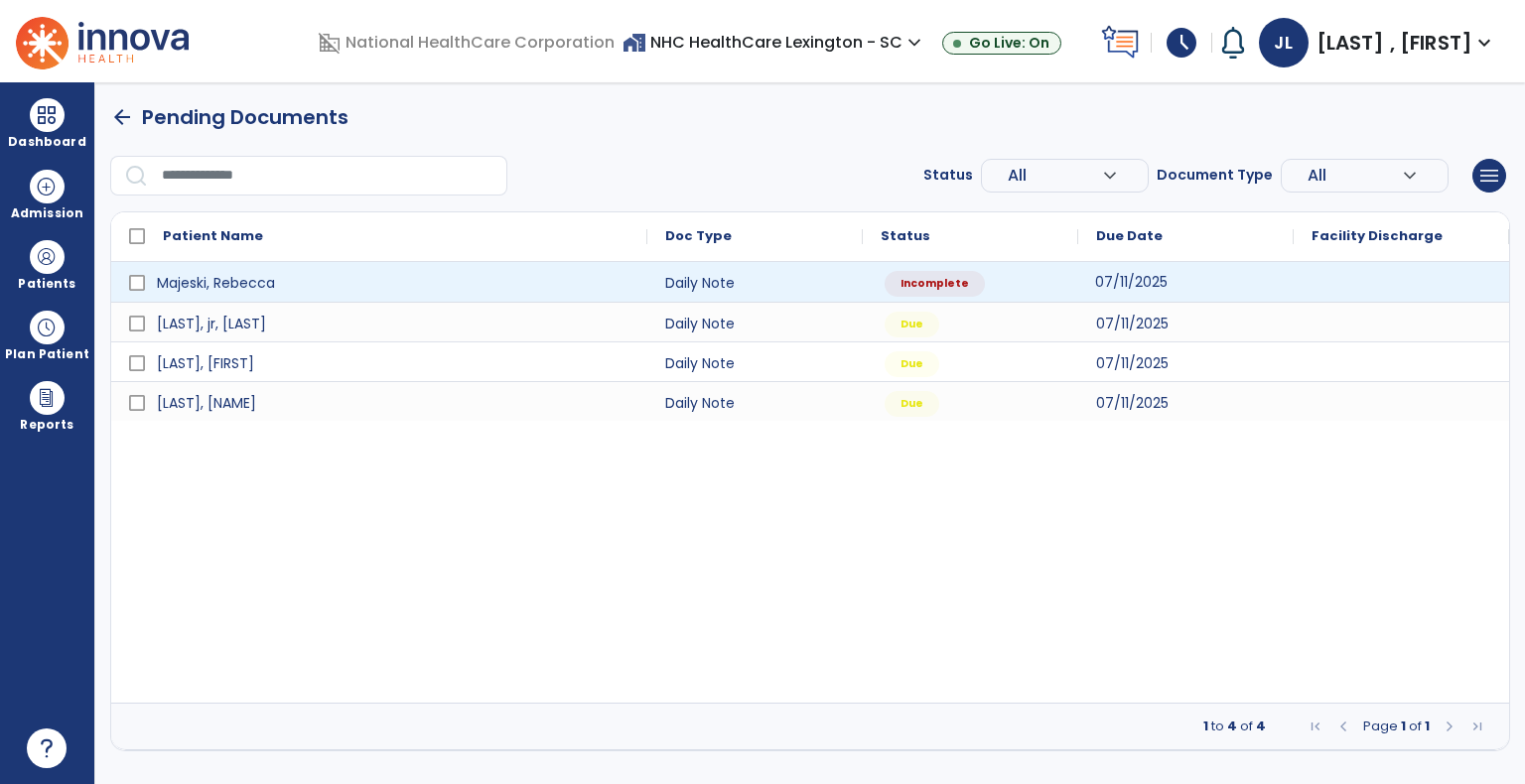 click on "07/11/2025" at bounding box center (1185, 282) 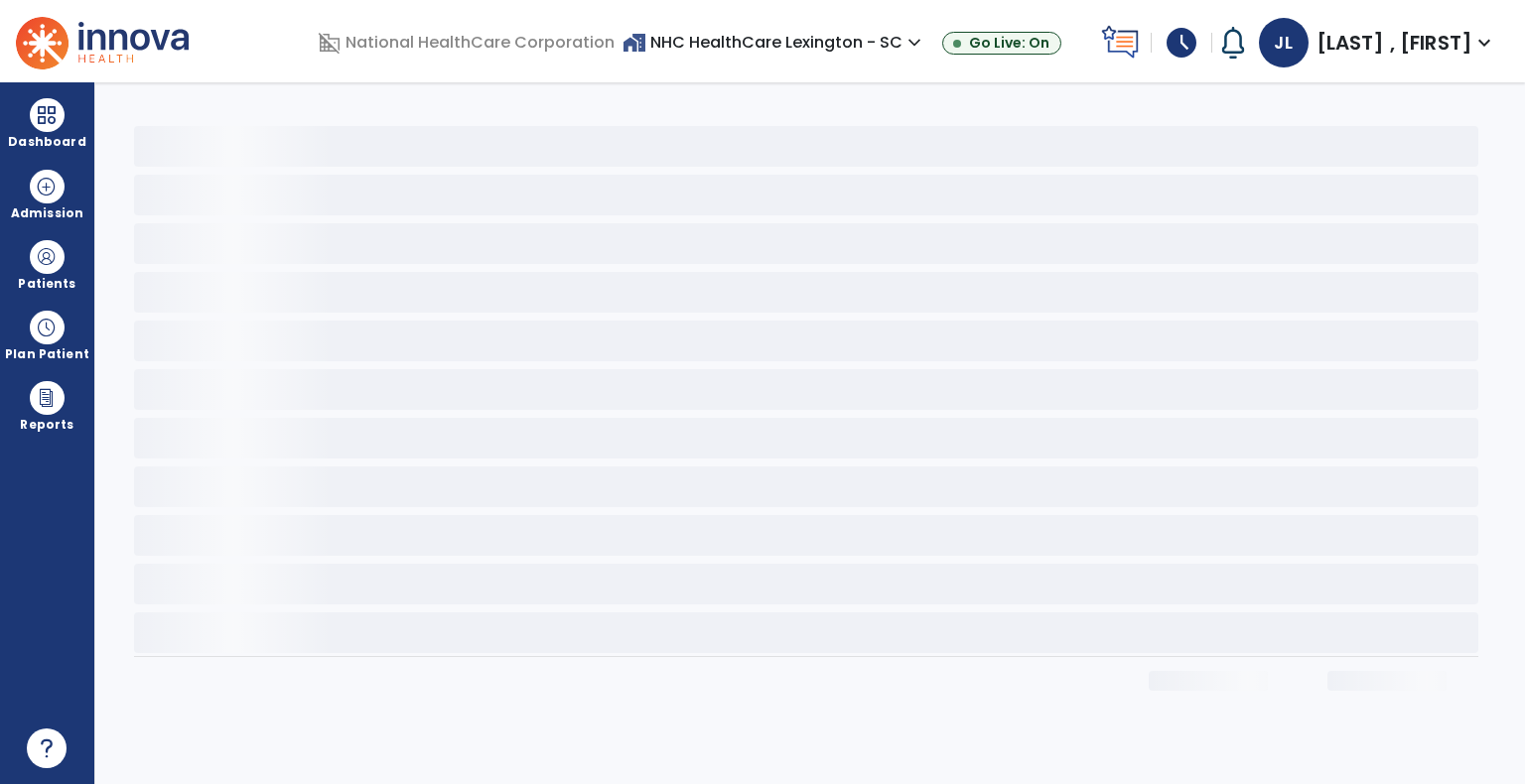 select on "*" 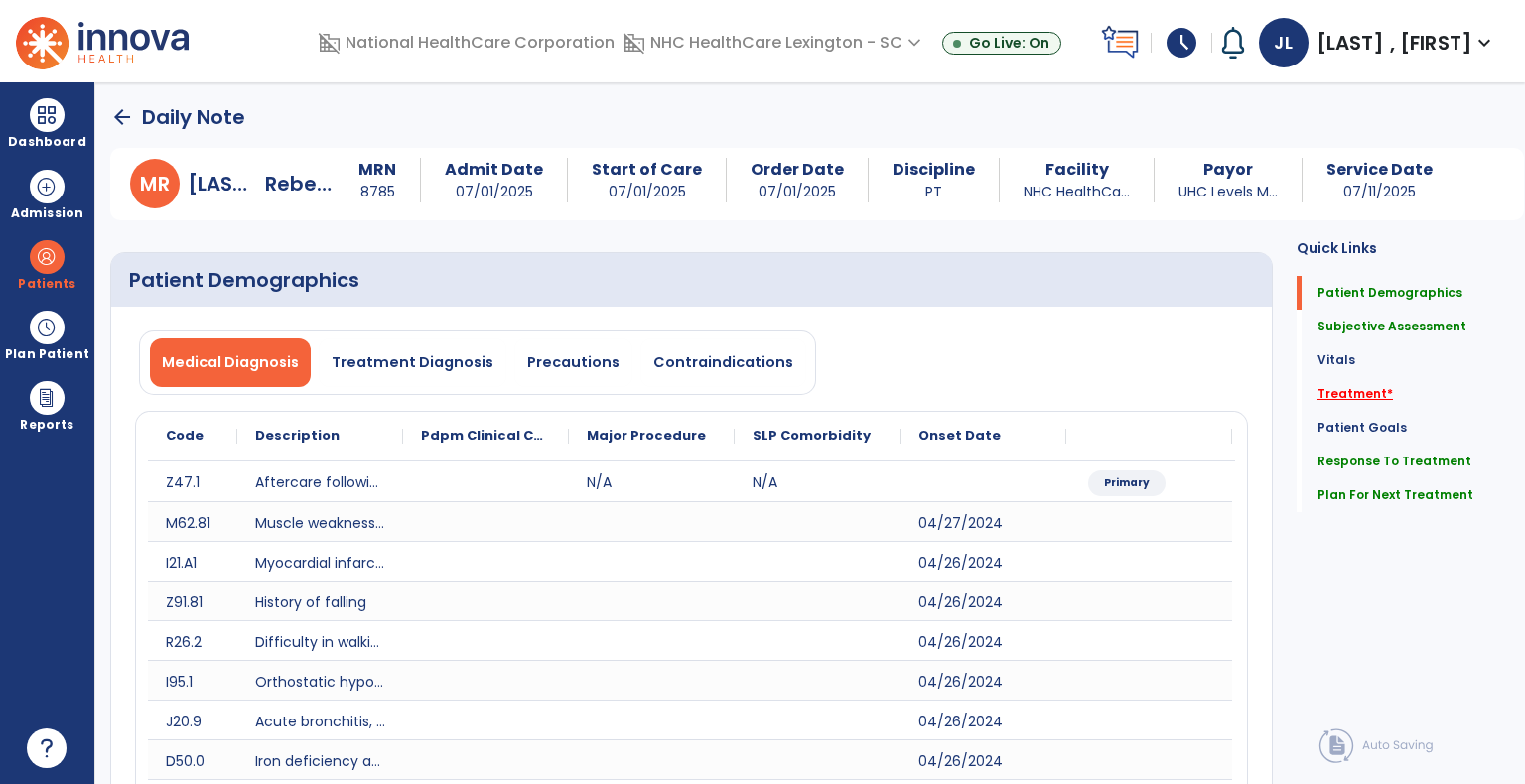 click on "*" 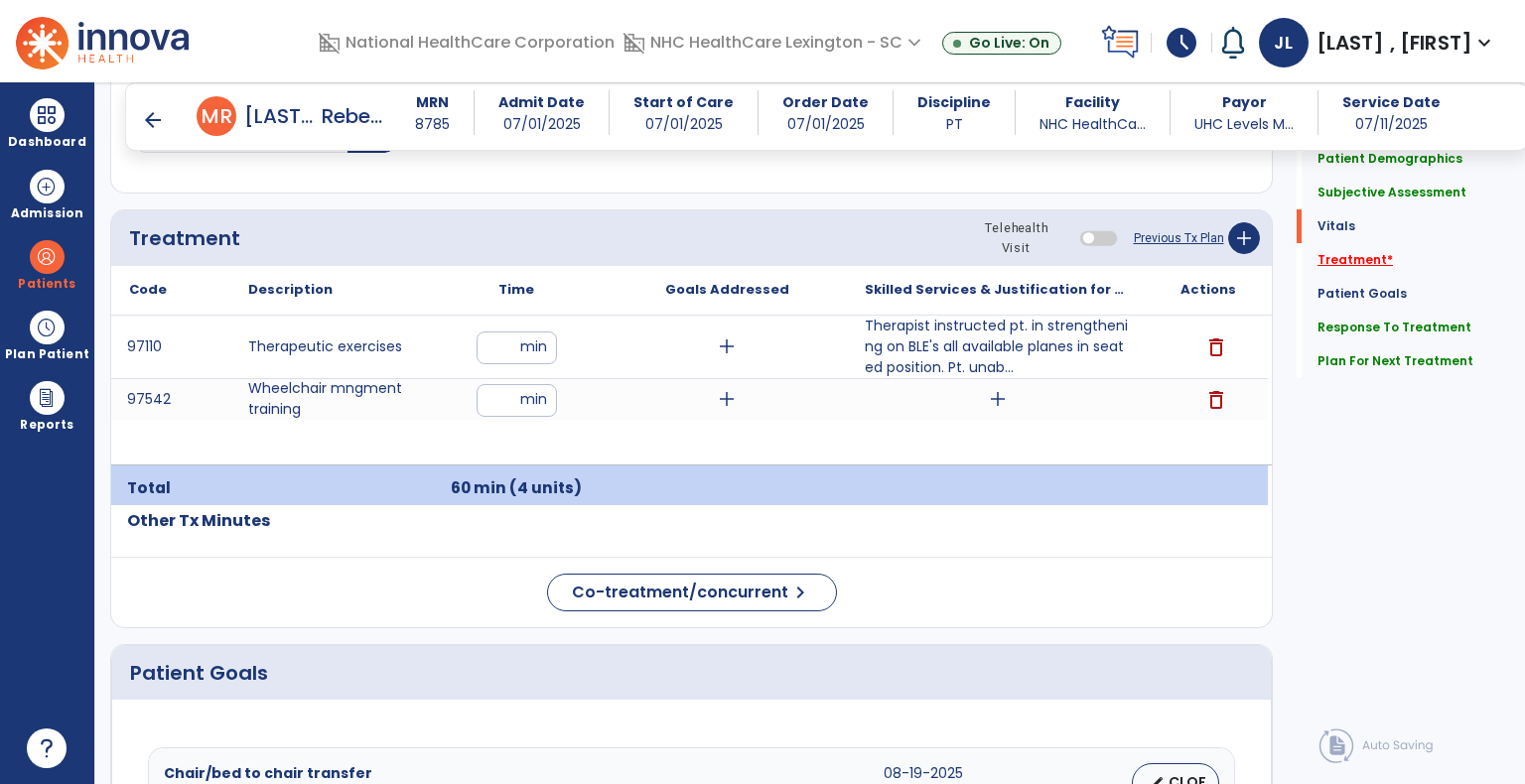 scroll, scrollTop: 2025, scrollLeft: 0, axis: vertical 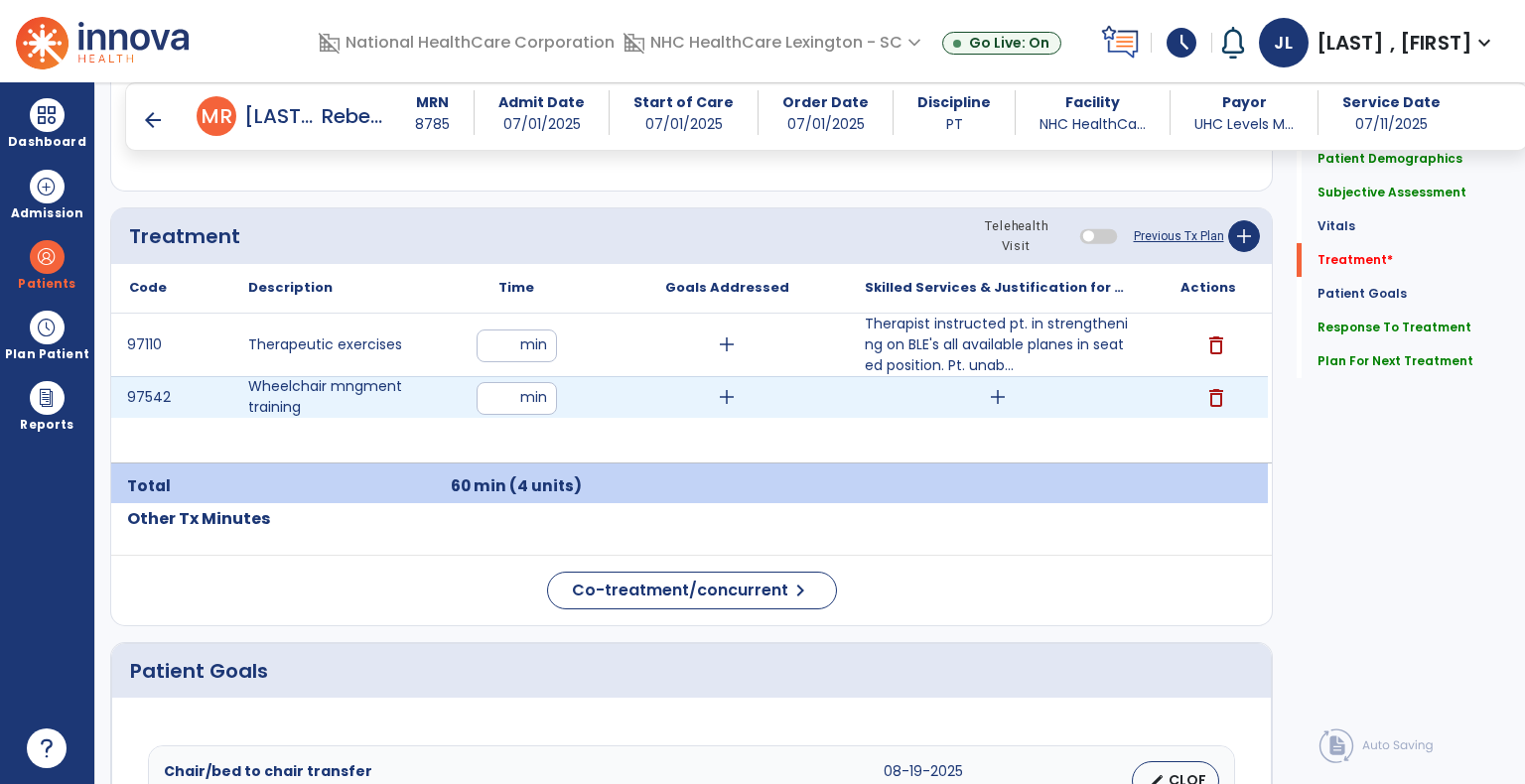 click on "add" at bounding box center (998, 397) 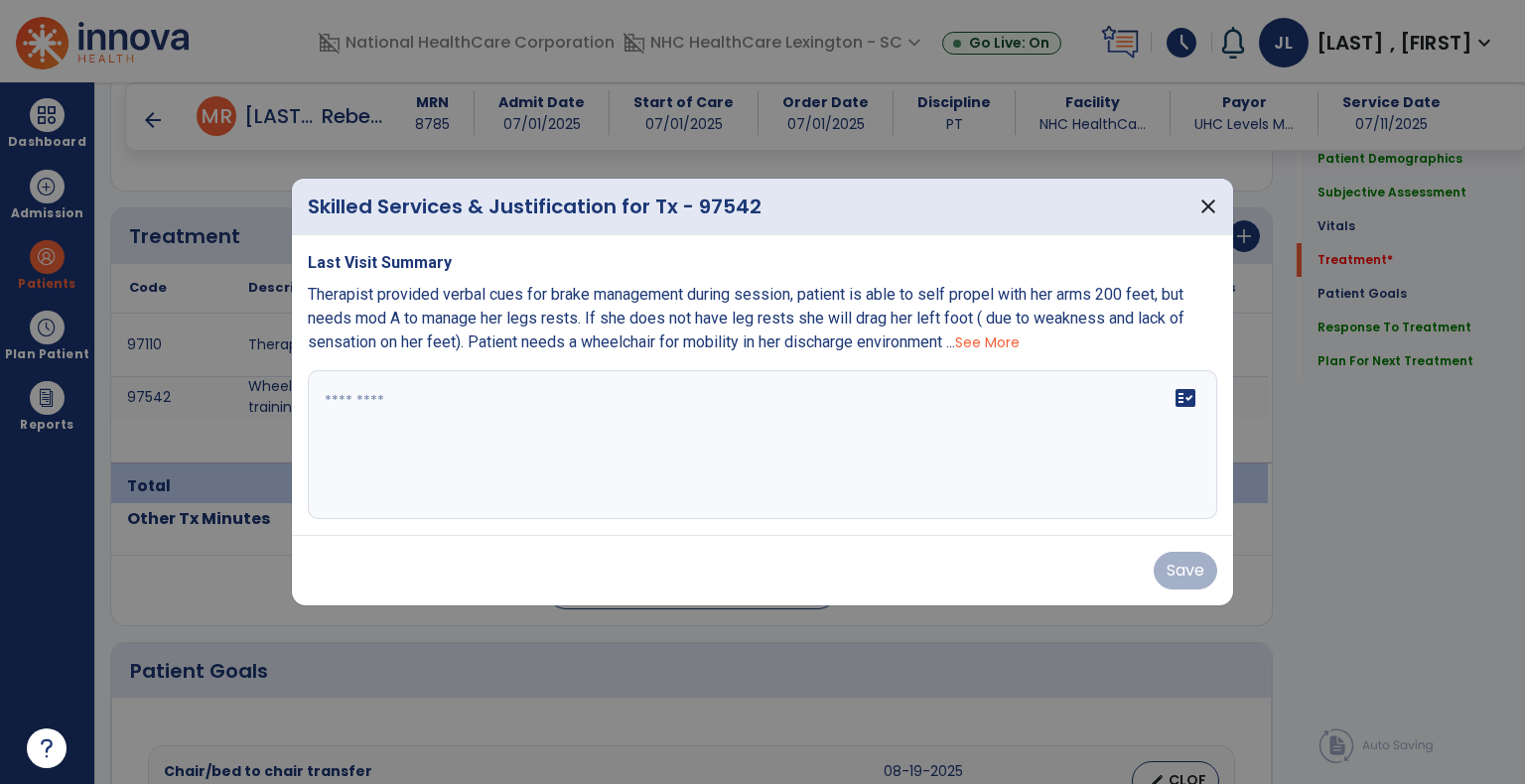 click at bounding box center [762, 445] 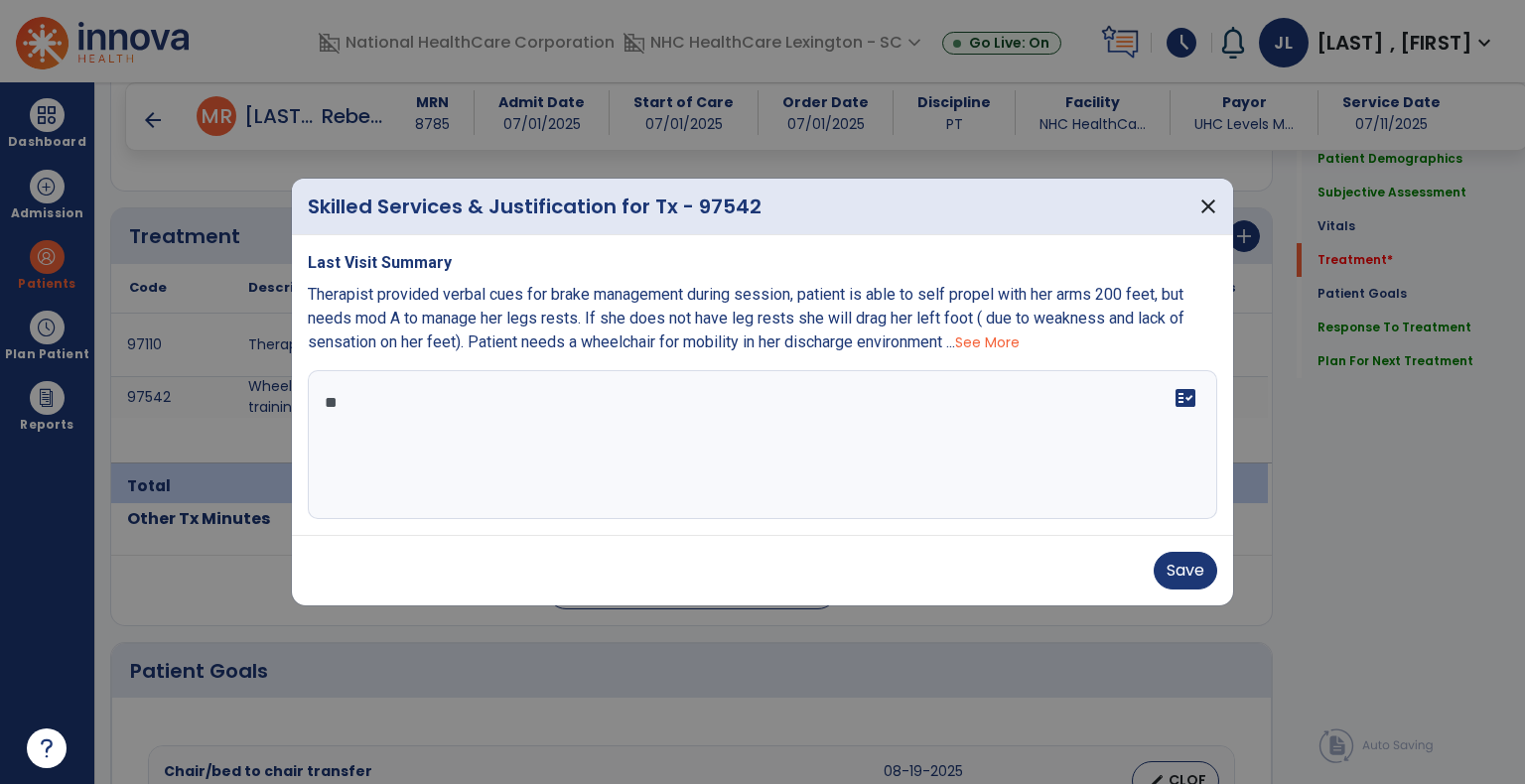 scroll, scrollTop: 0, scrollLeft: 0, axis: both 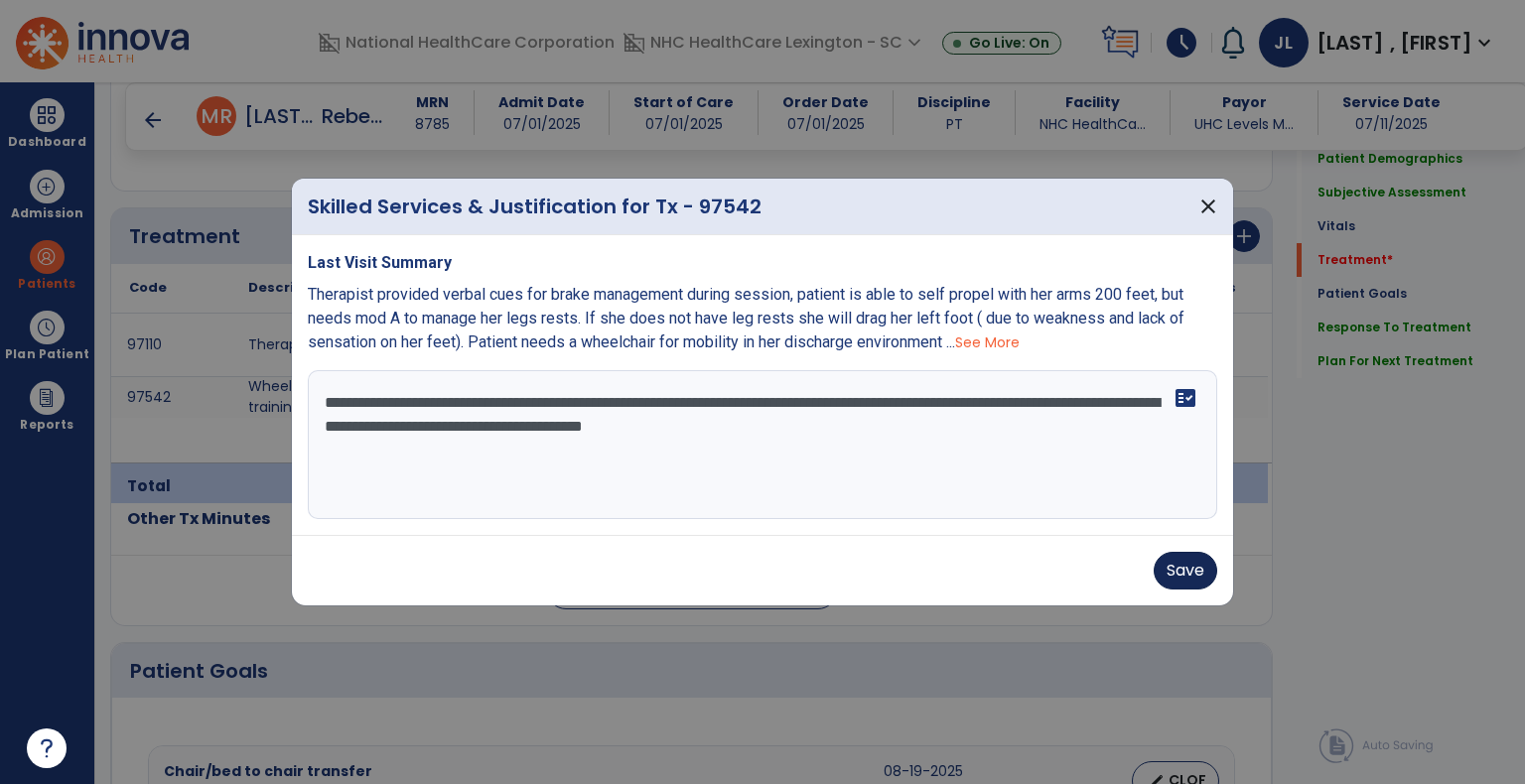 type on "**********" 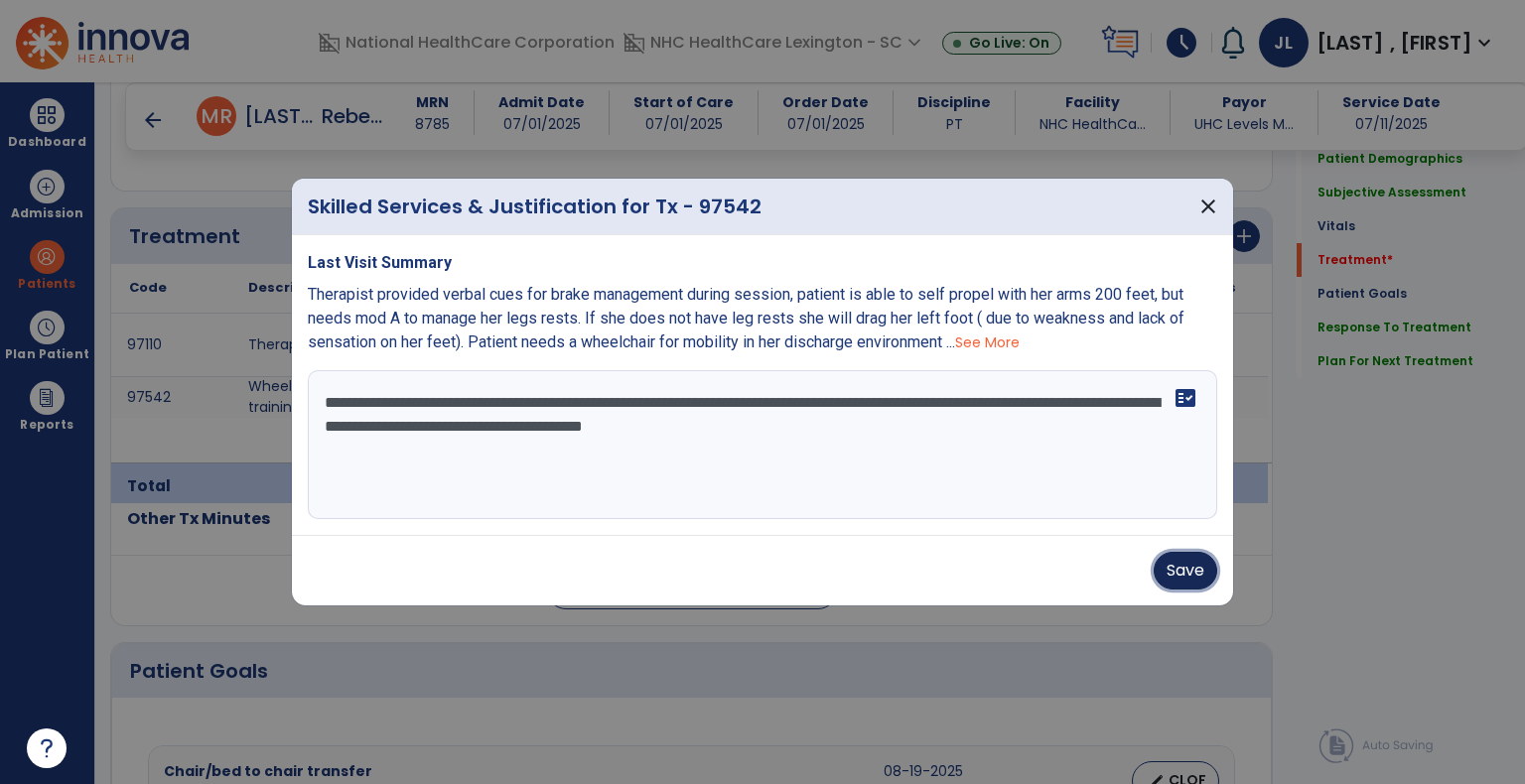 click on "Save" at bounding box center [1185, 571] 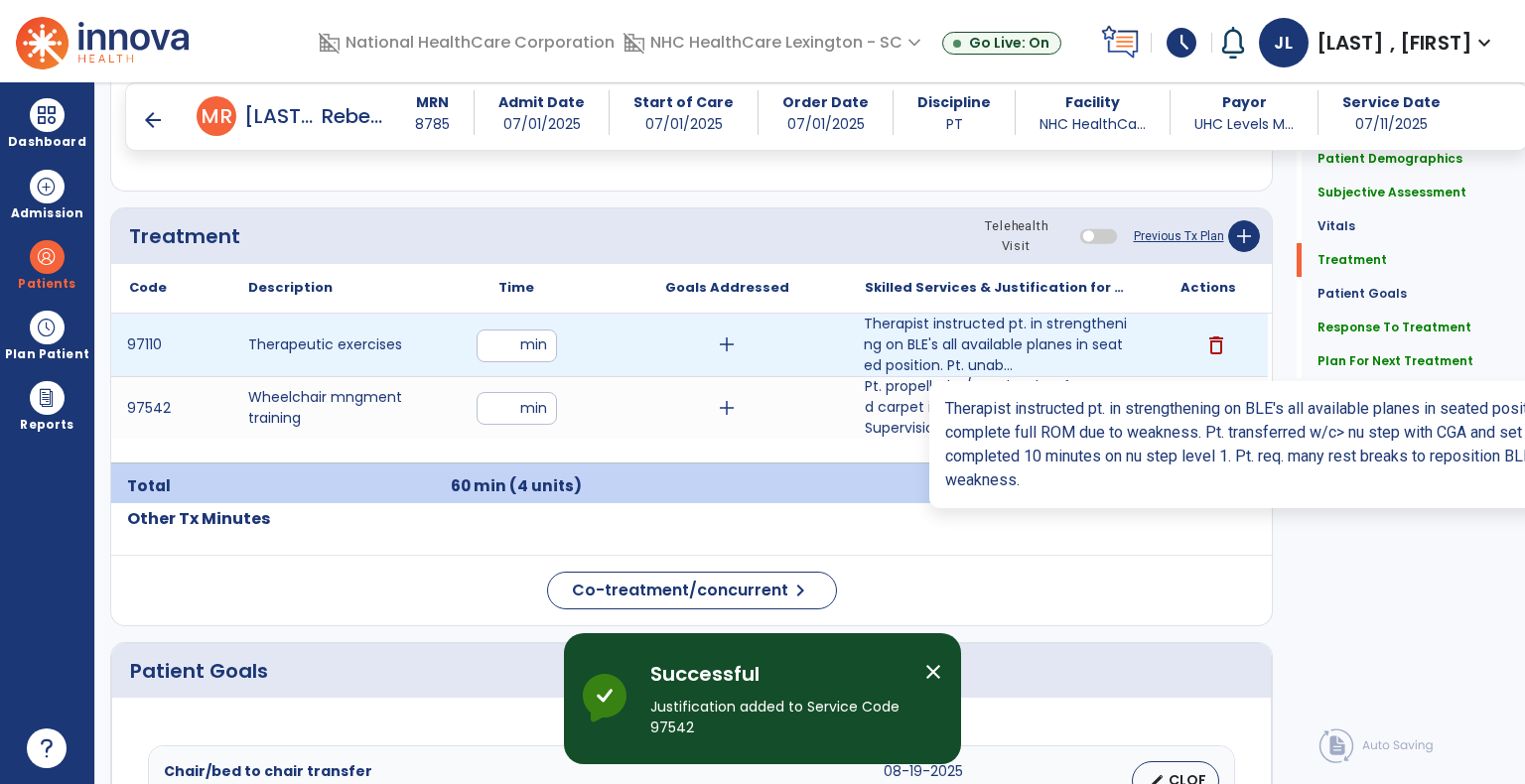 click on "Therapist instructed pt. in strengthening on BLE's all available planes in seated position. Pt. unab..." at bounding box center [997, 344] 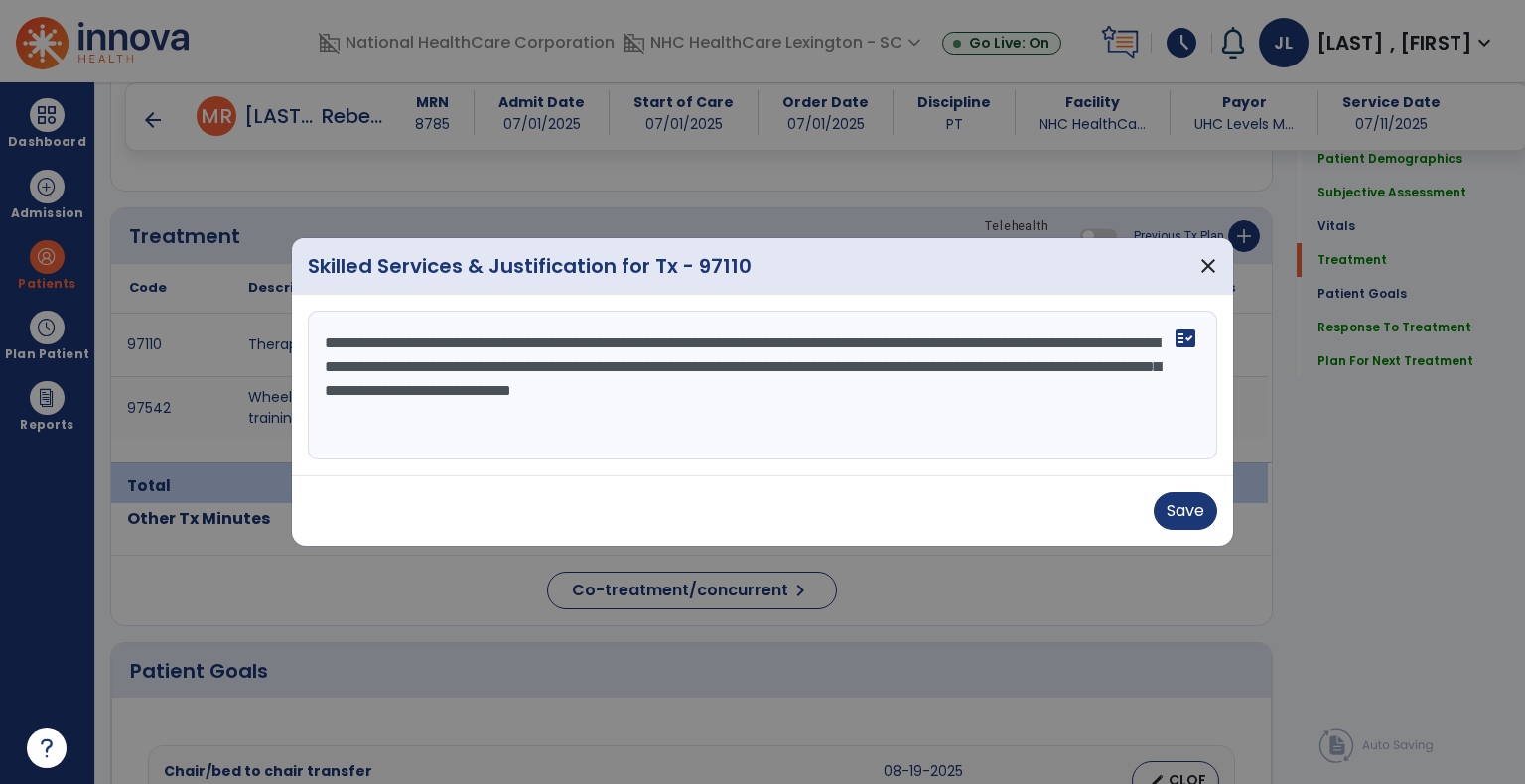 click on "**********" at bounding box center (762, 385) 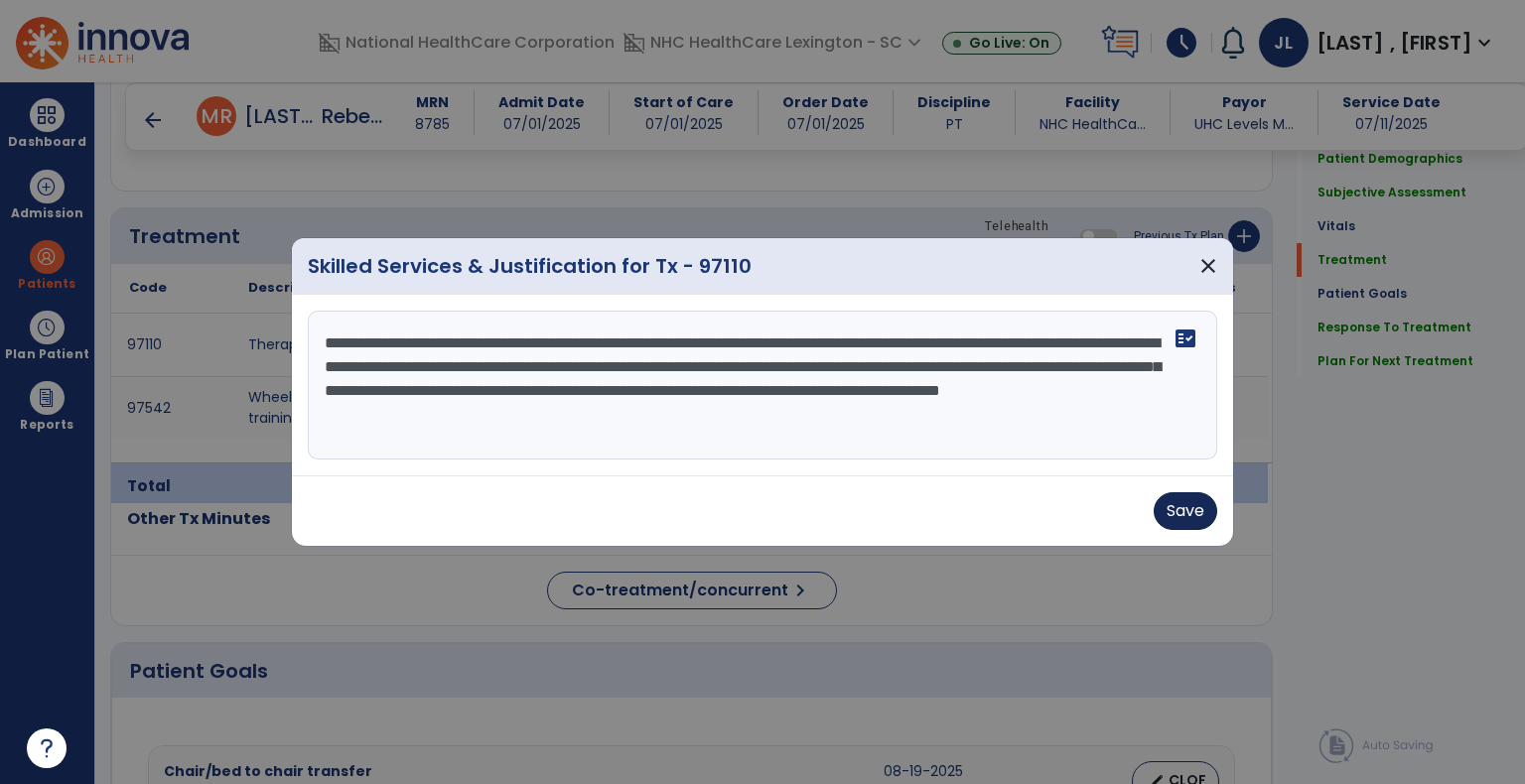 type on "**********" 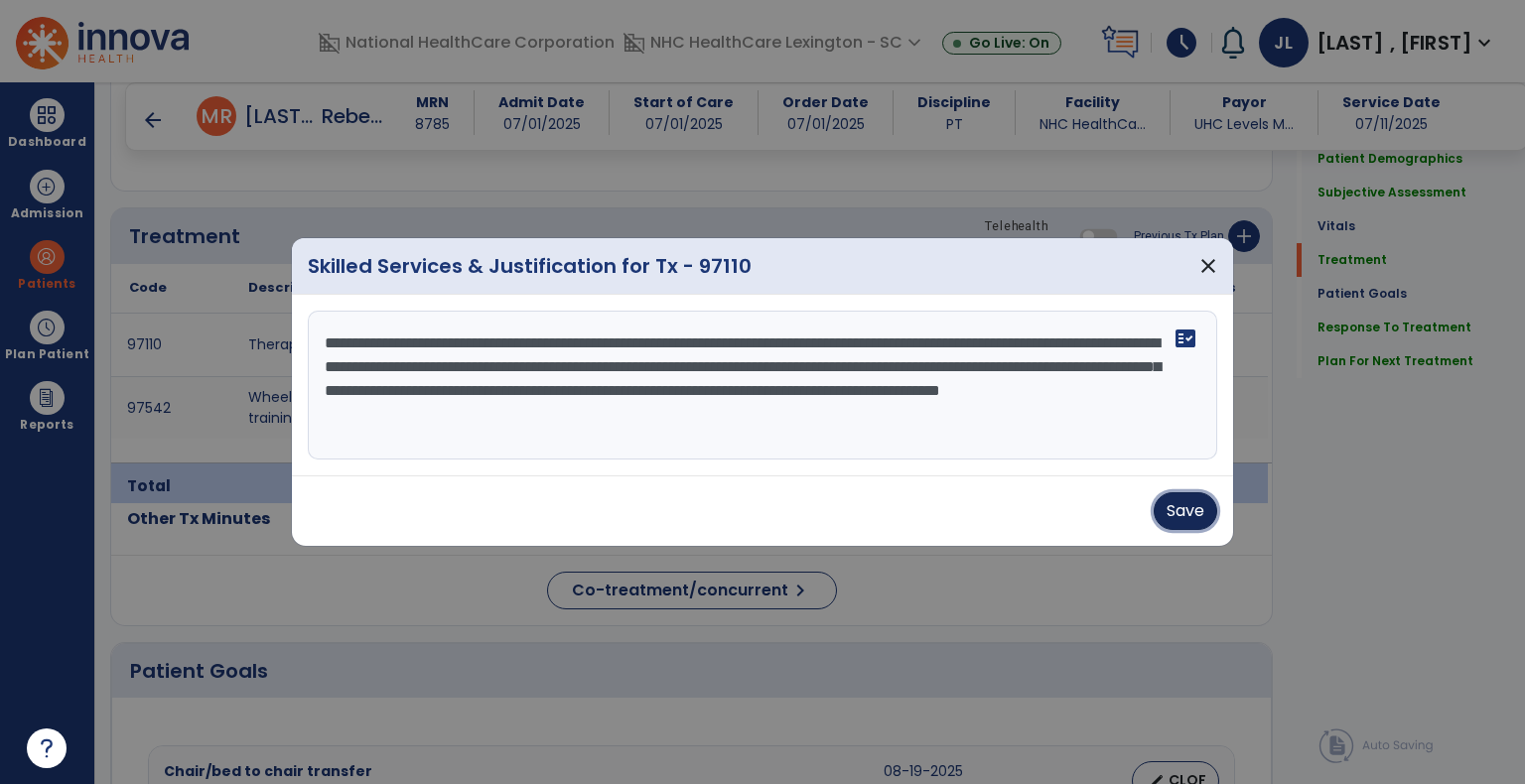 click on "Save" at bounding box center [1185, 511] 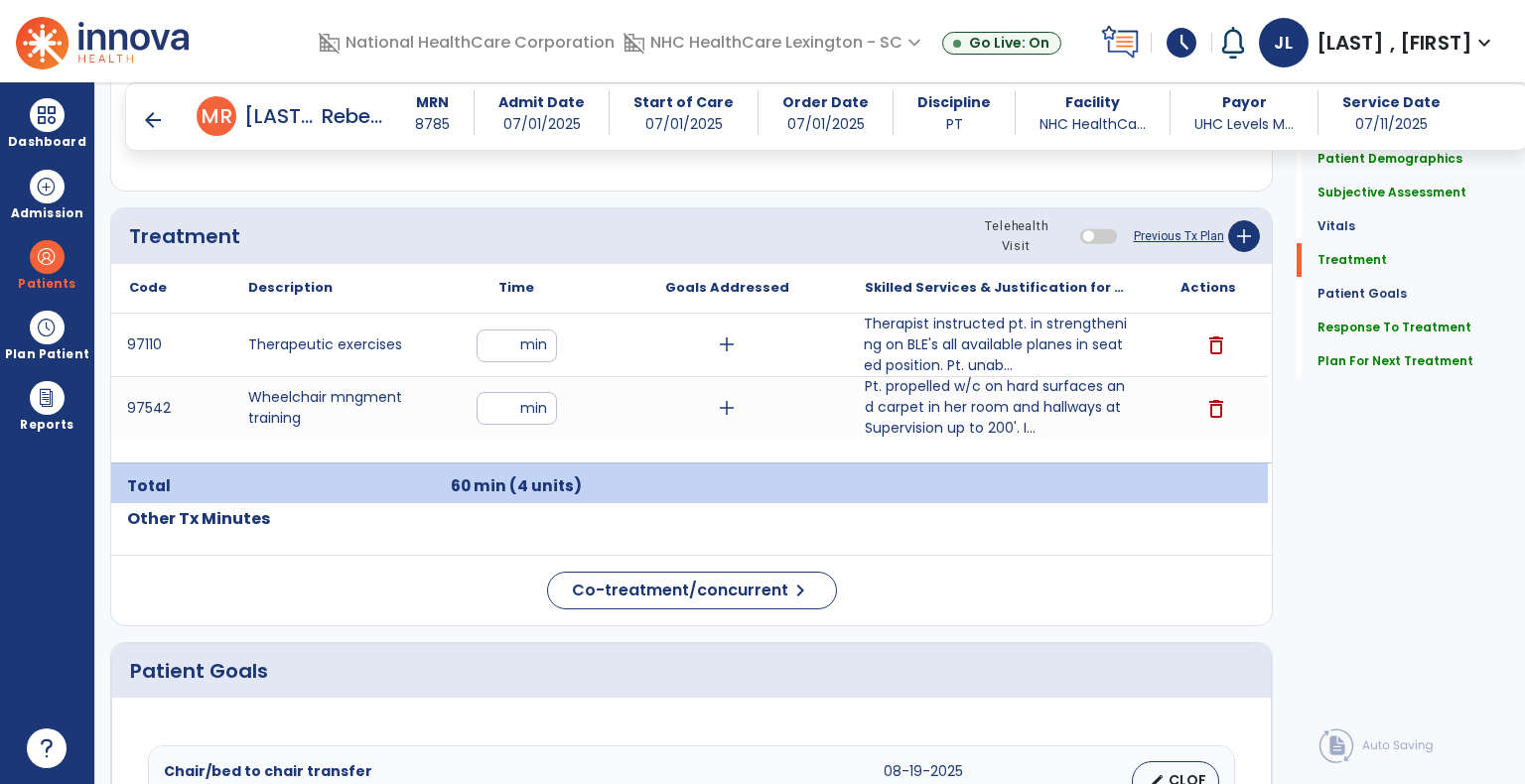 click on "arrow_back" at bounding box center (153, 120) 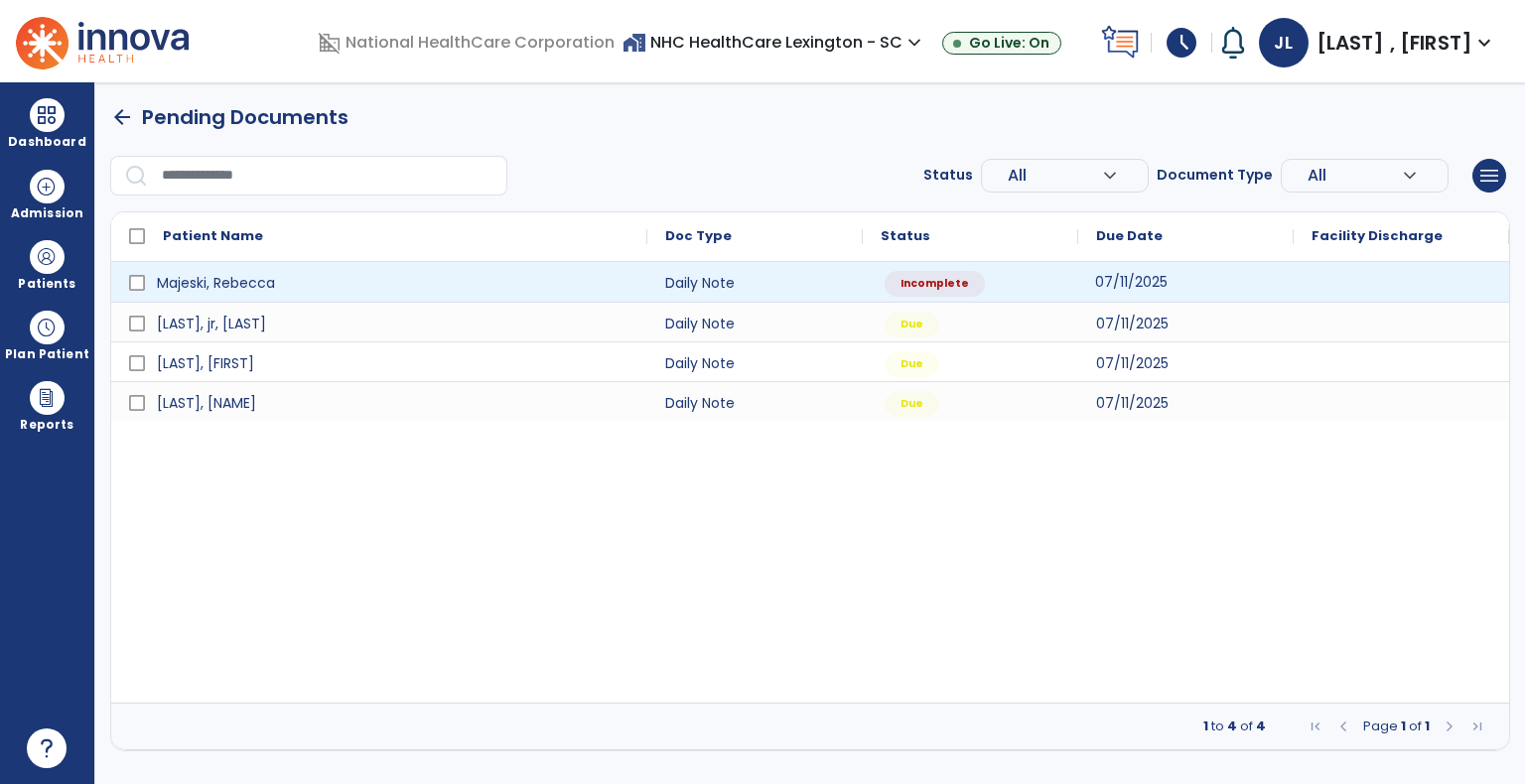 click on "07/11/2025" at bounding box center [1185, 282] 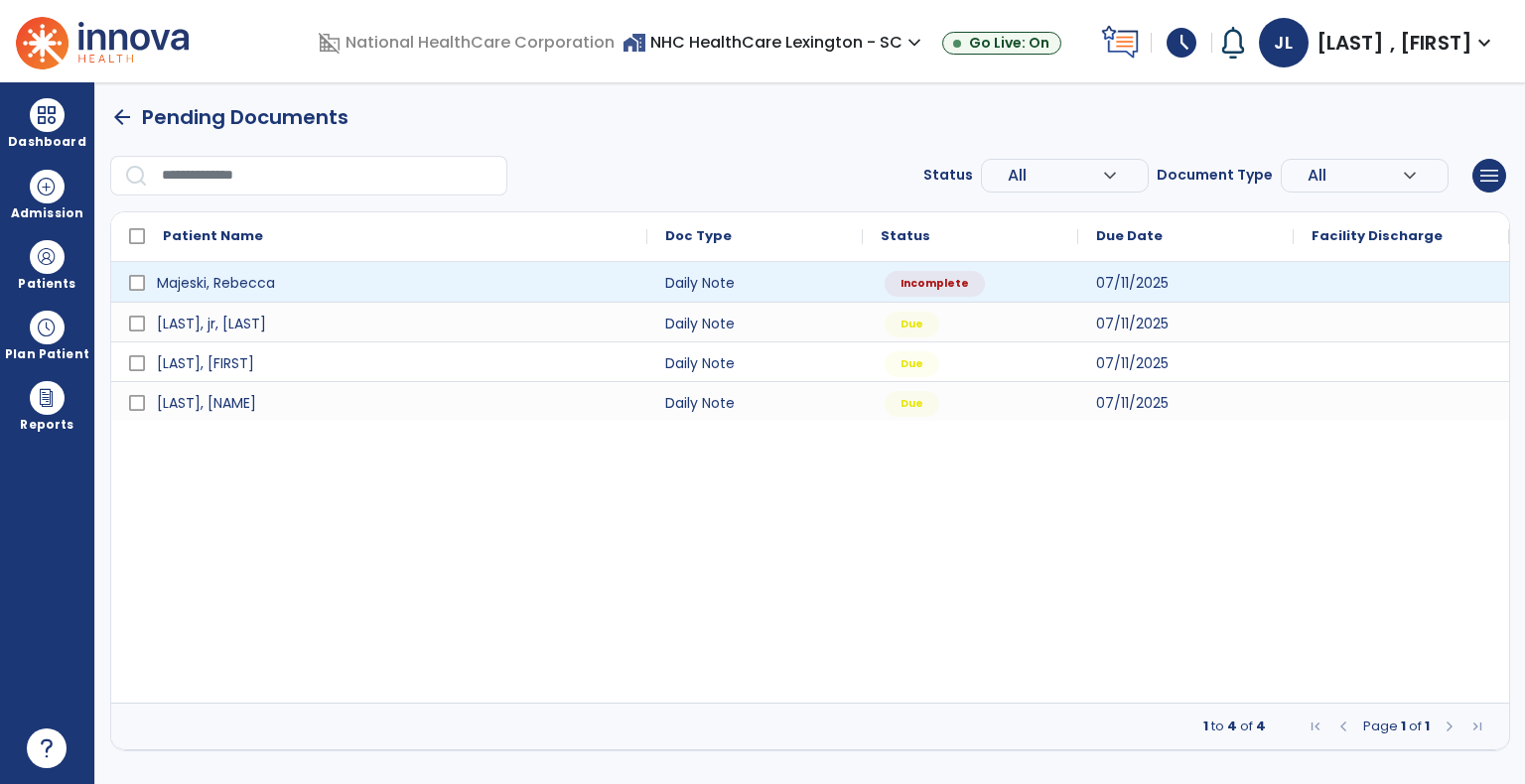 select on "*" 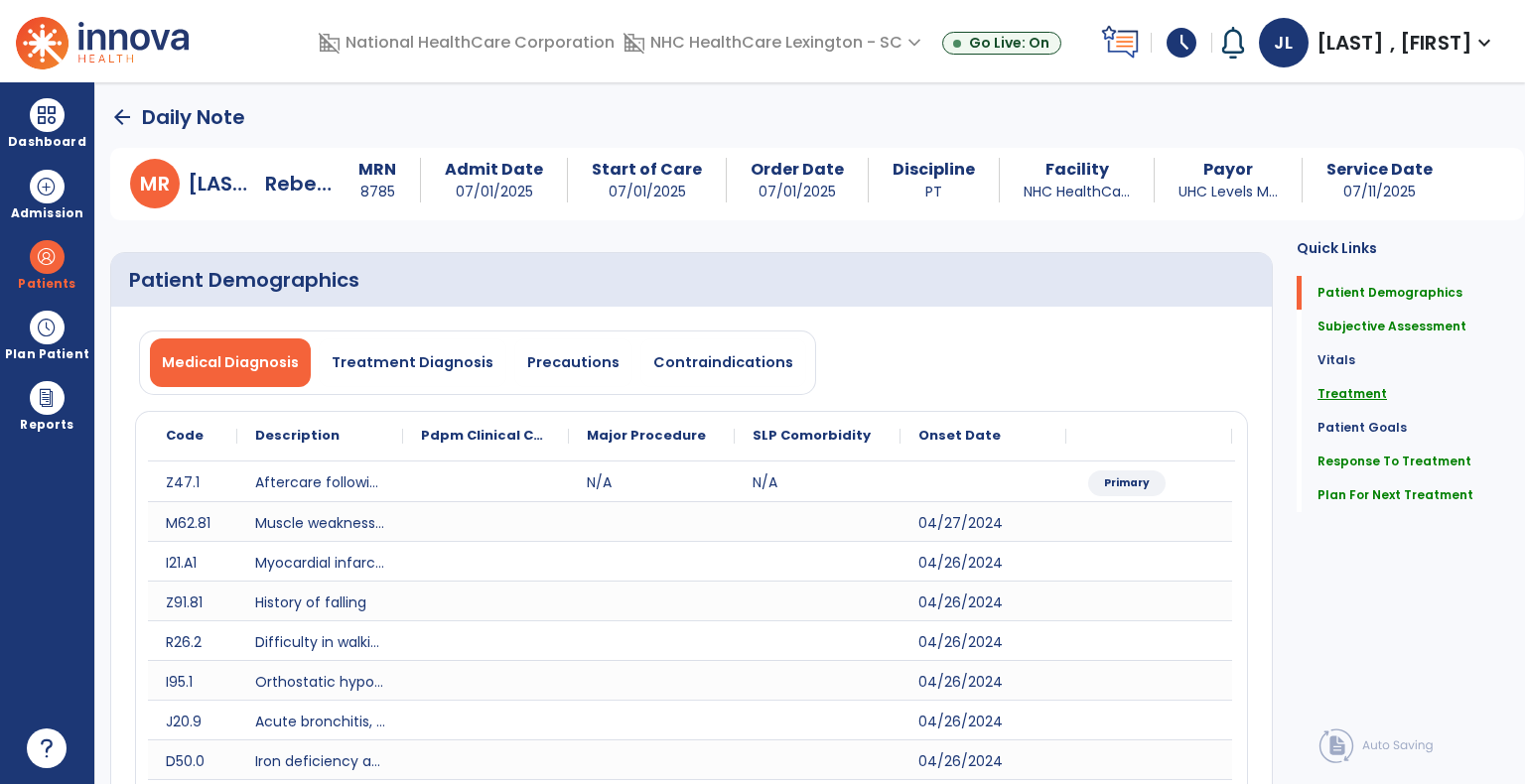 click on "Treatment" 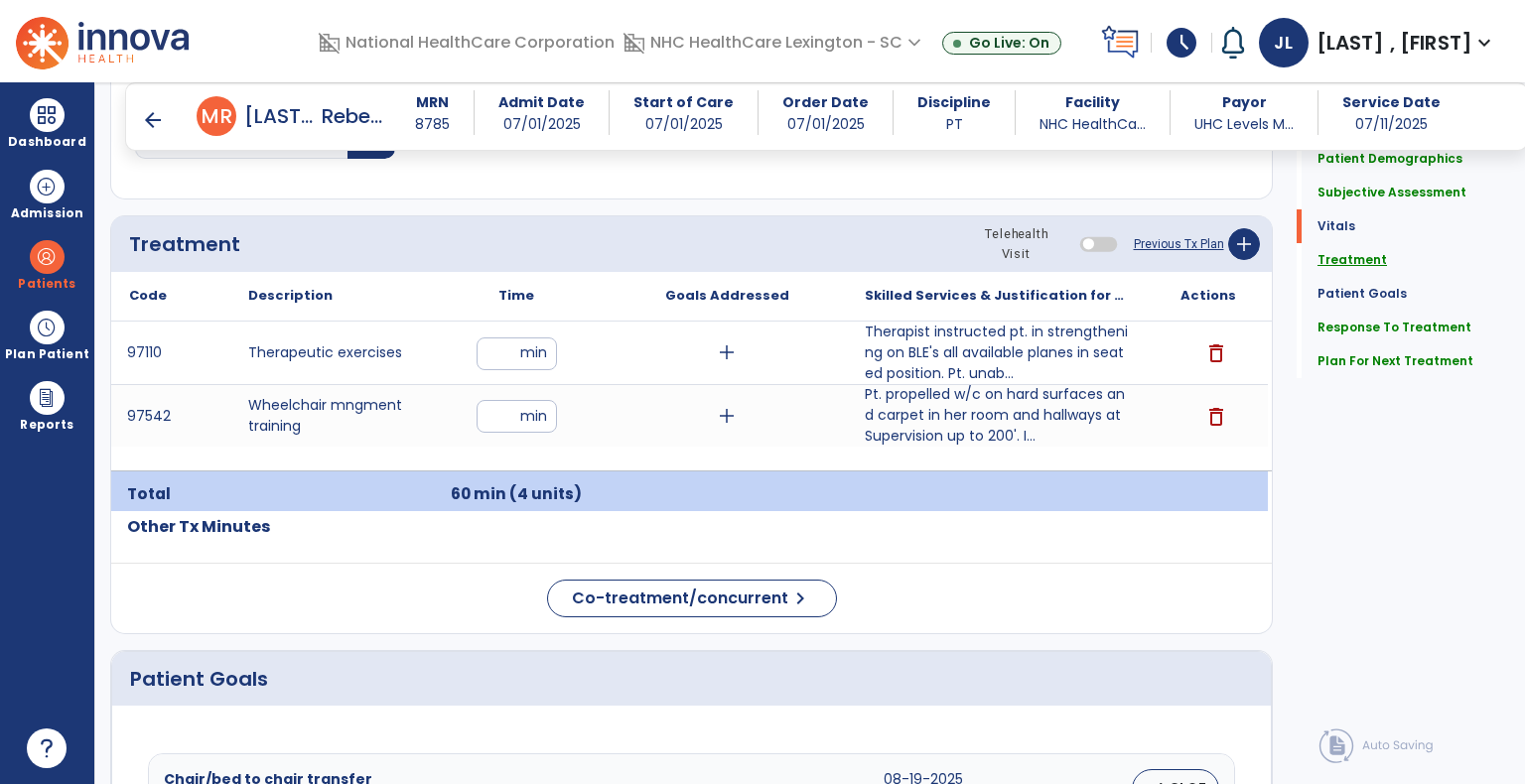 scroll, scrollTop: 2025, scrollLeft: 0, axis: vertical 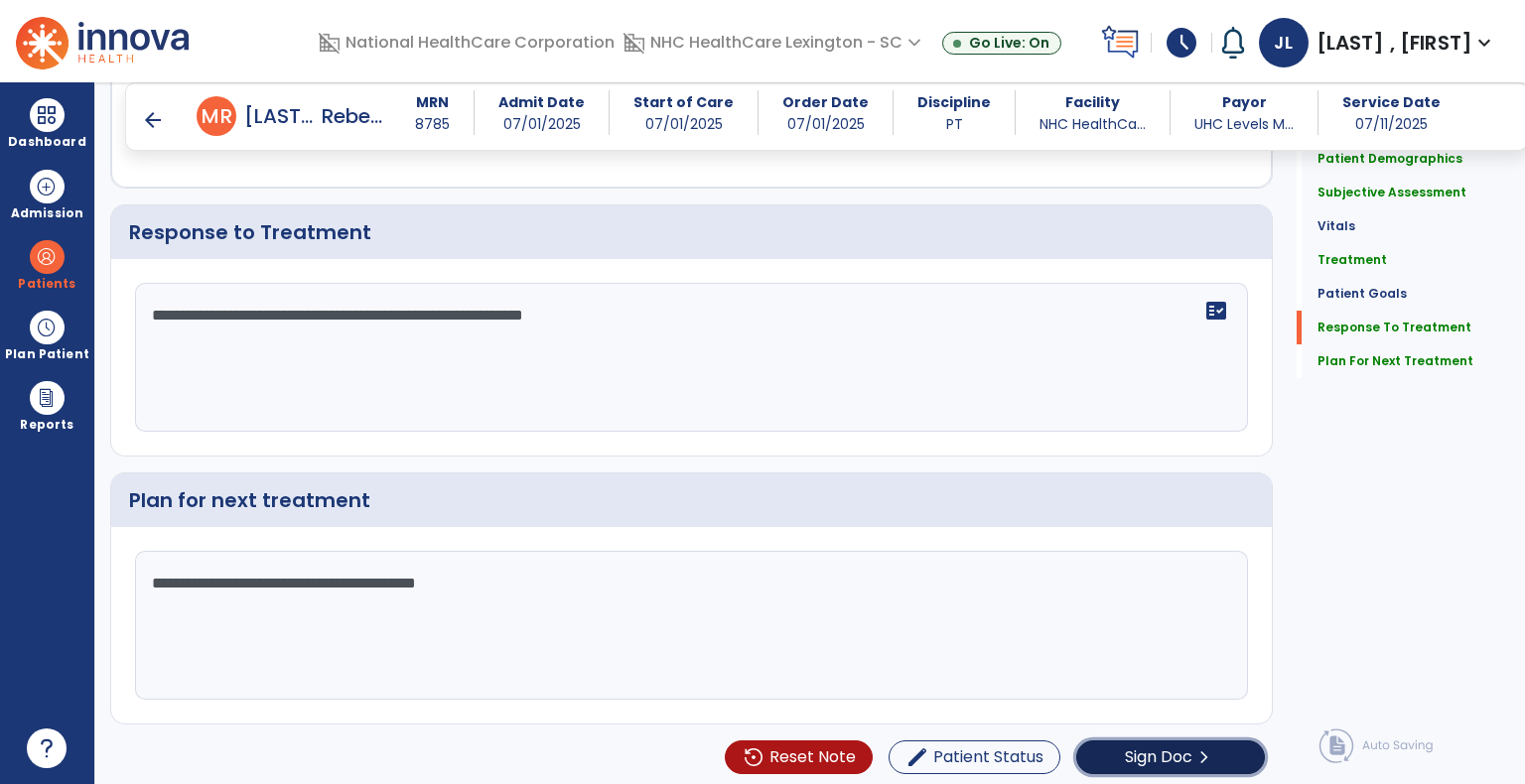 click on "Sign Doc" 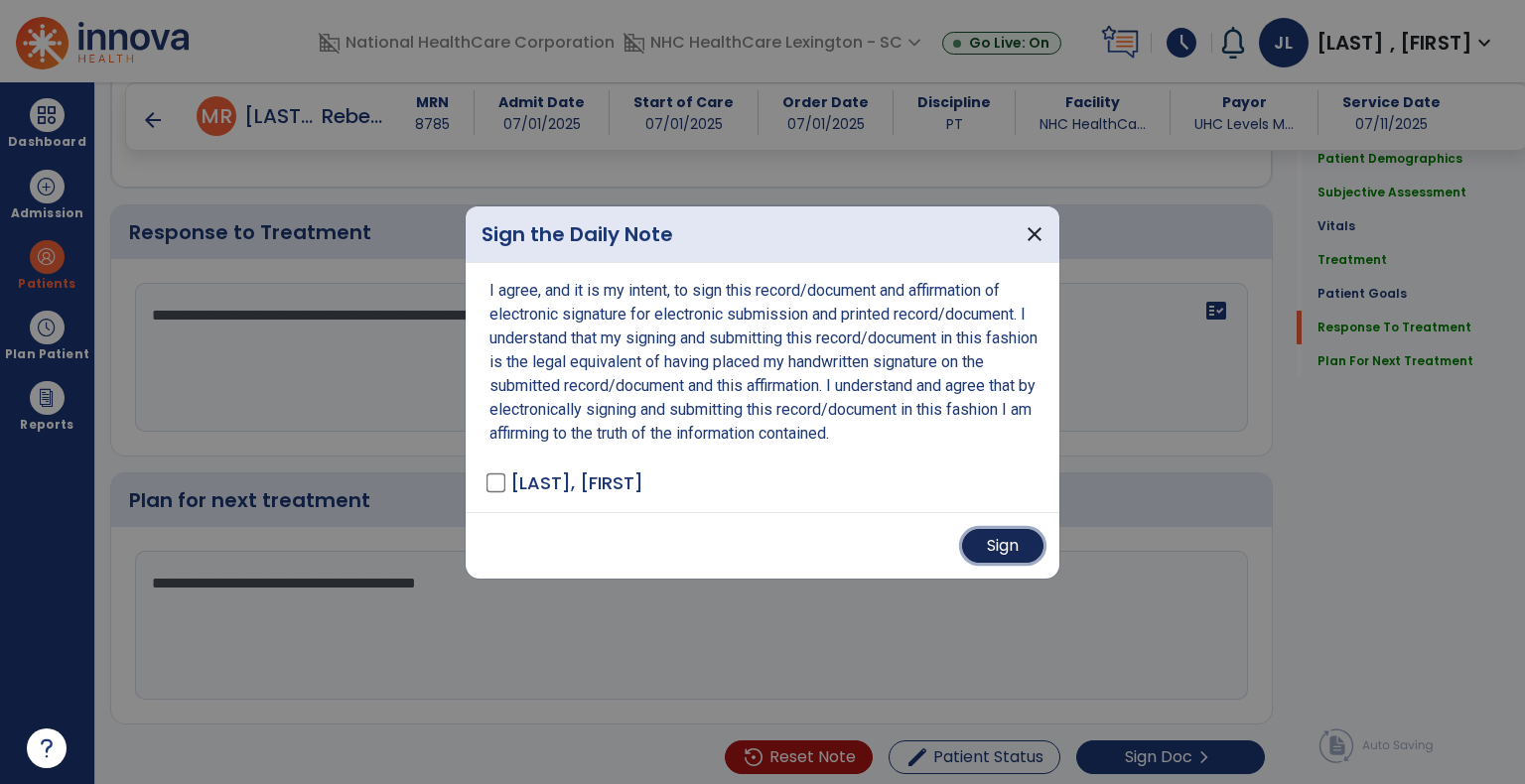 click on "Sign" at bounding box center [1003, 546] 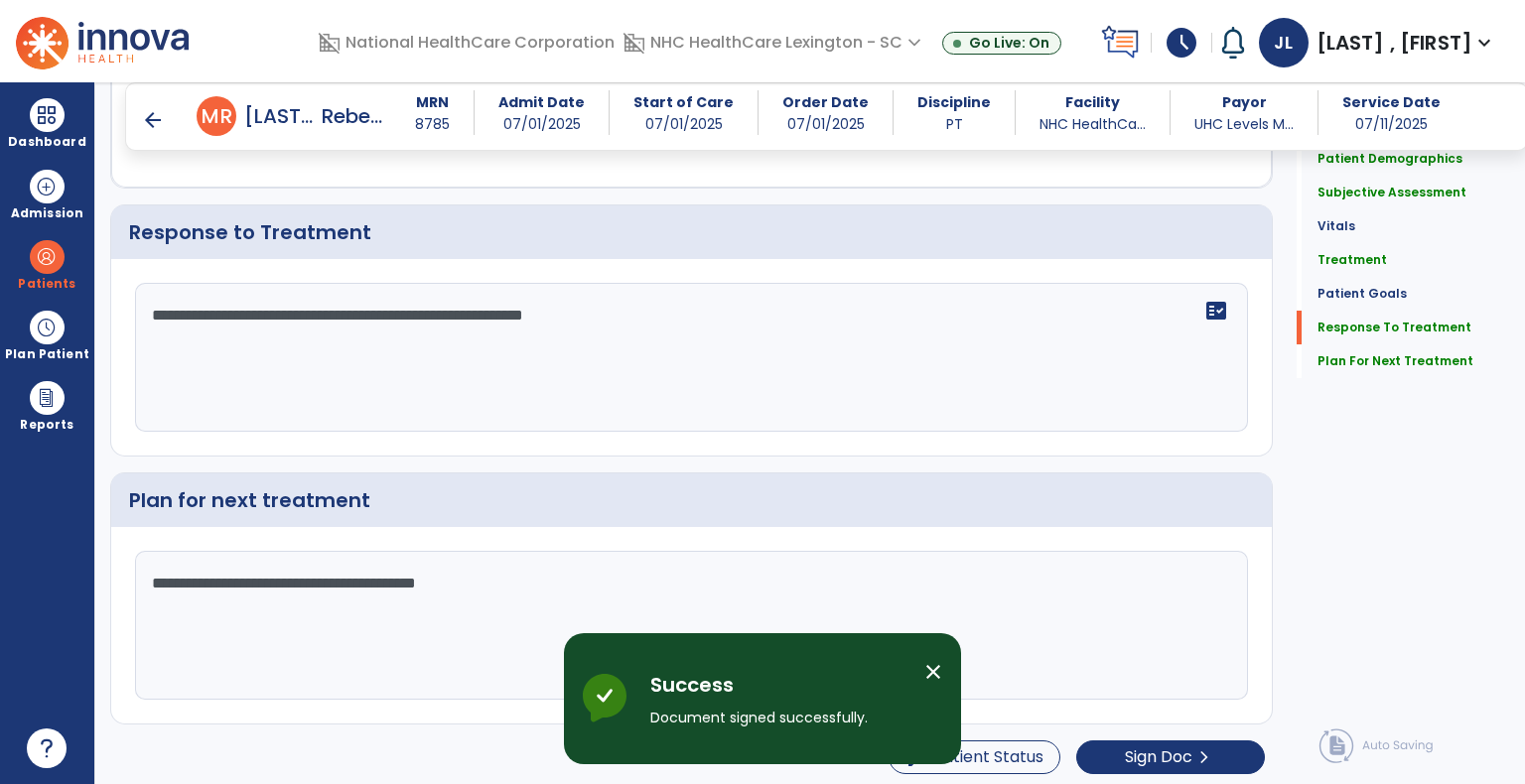 scroll, scrollTop: 0, scrollLeft: 0, axis: both 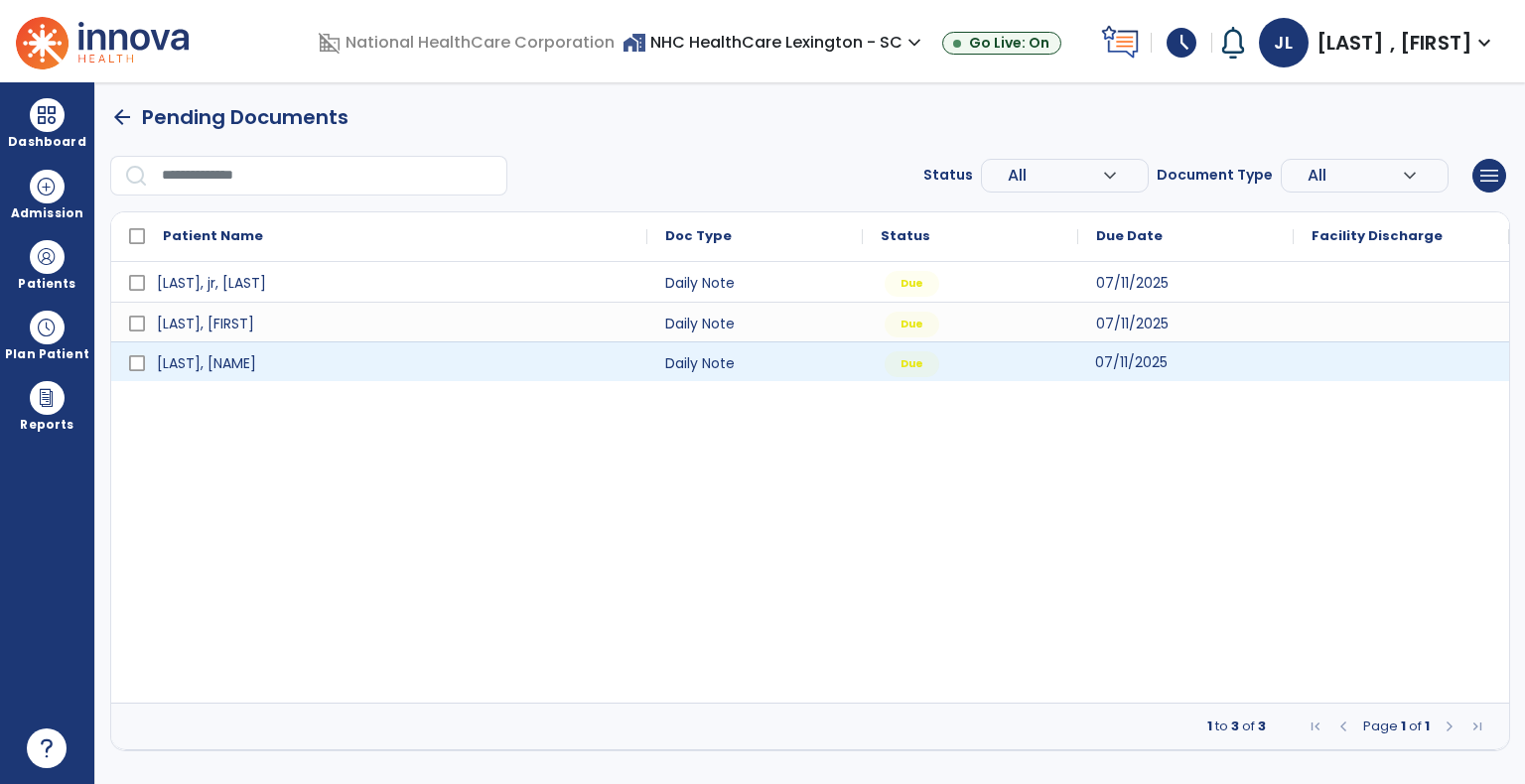 click on "07/11/2025" at bounding box center (1185, 361) 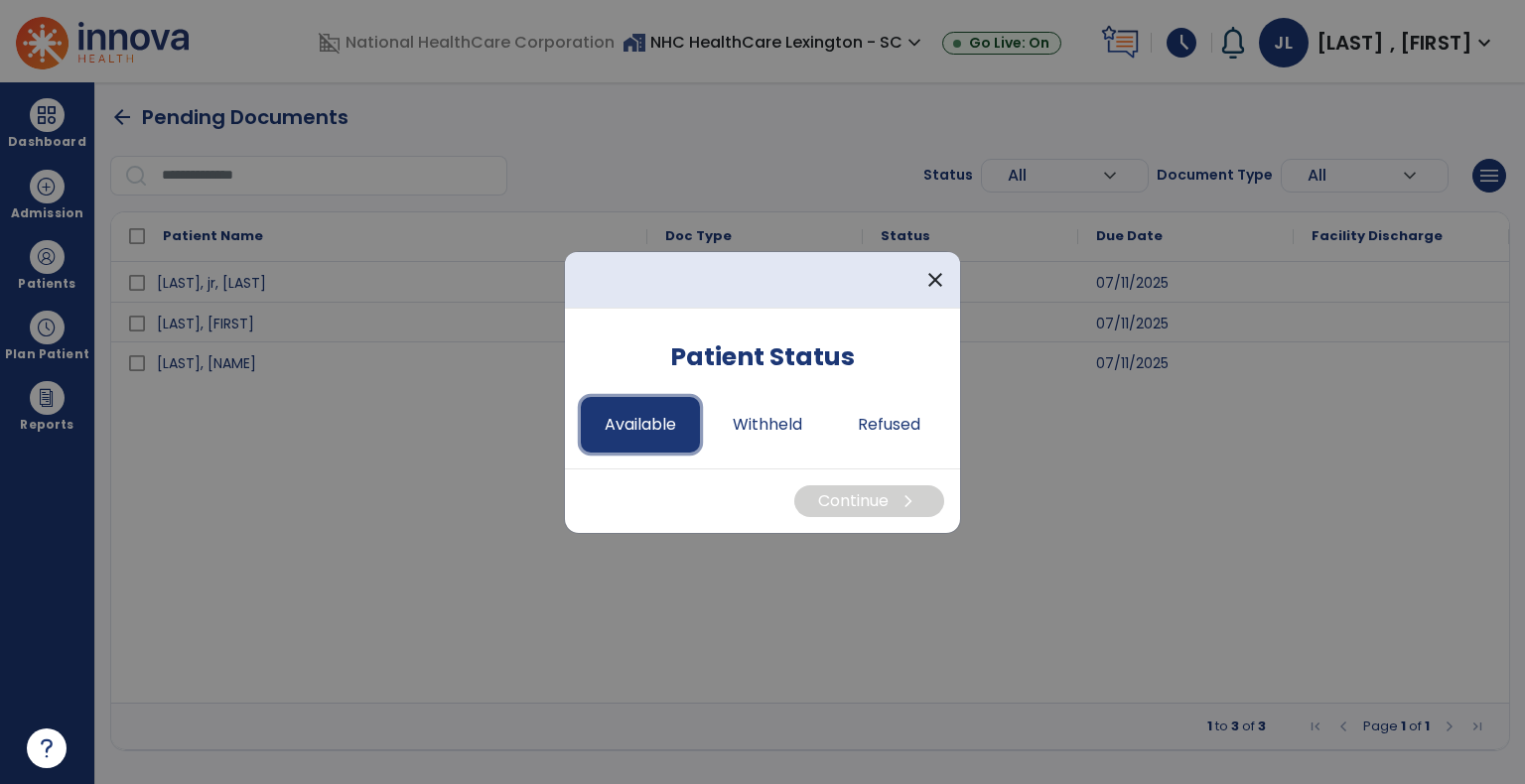 click on "Available" at bounding box center [640, 425] 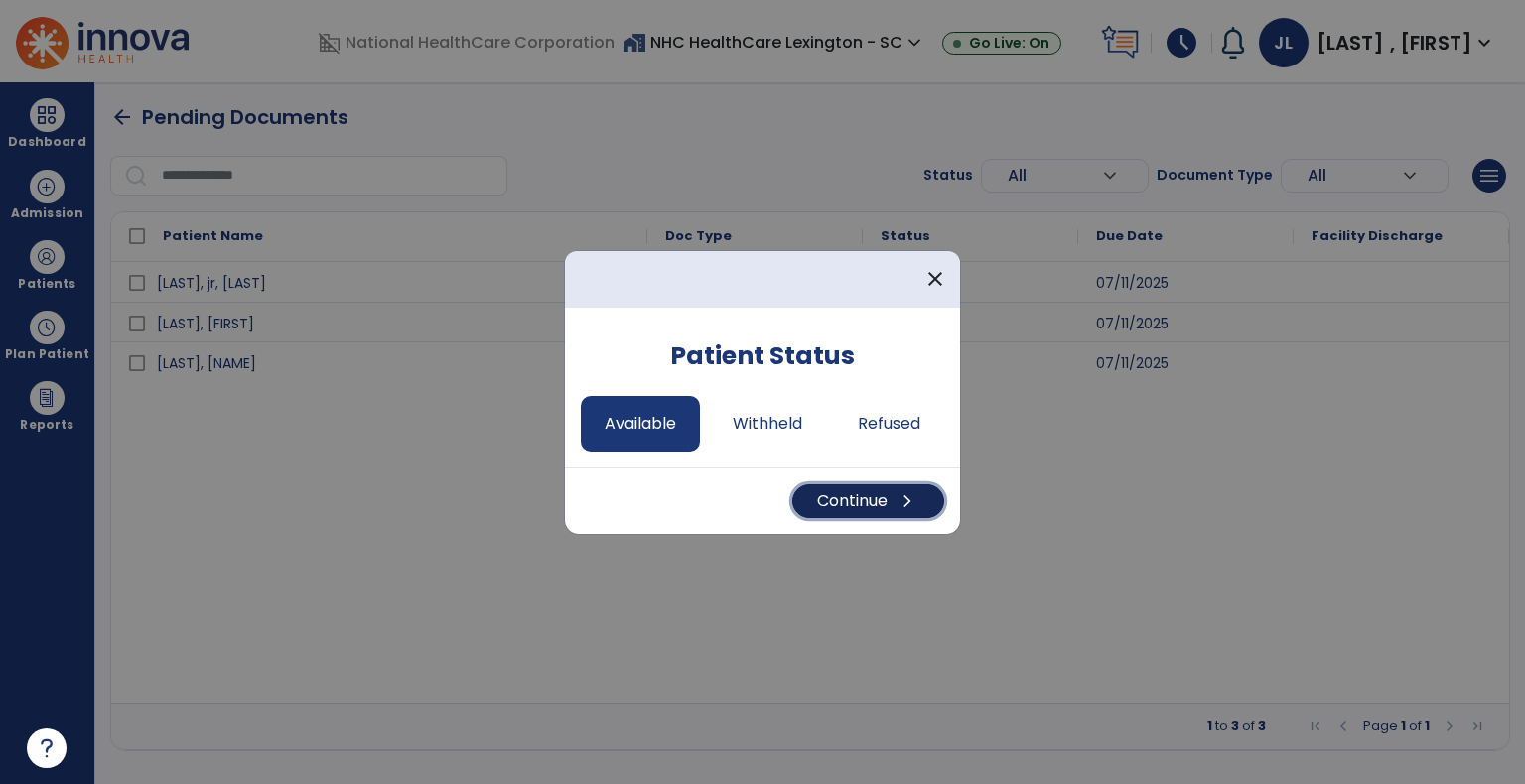 click on "Continue   chevron_right" at bounding box center (868, 501) 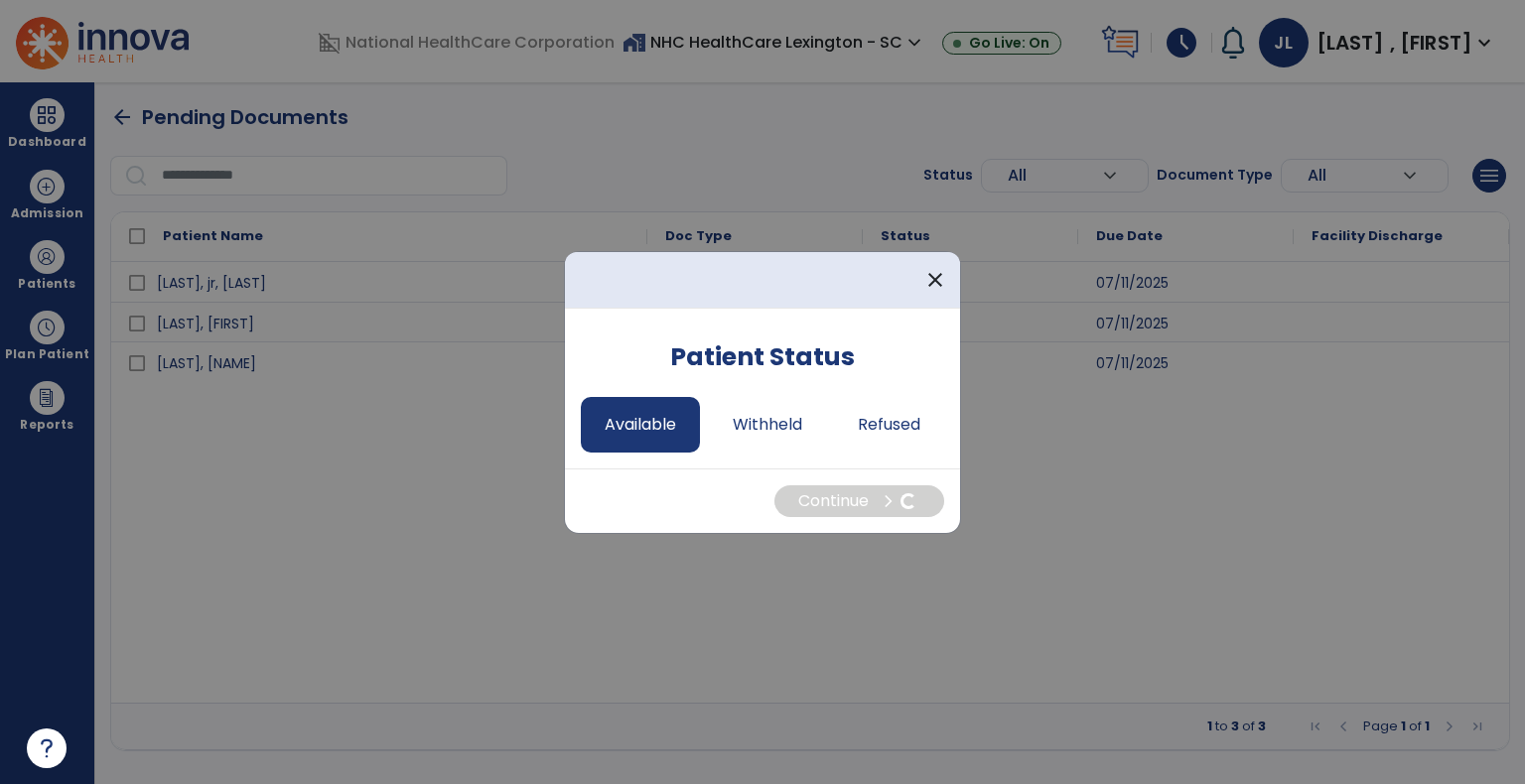 select on "*" 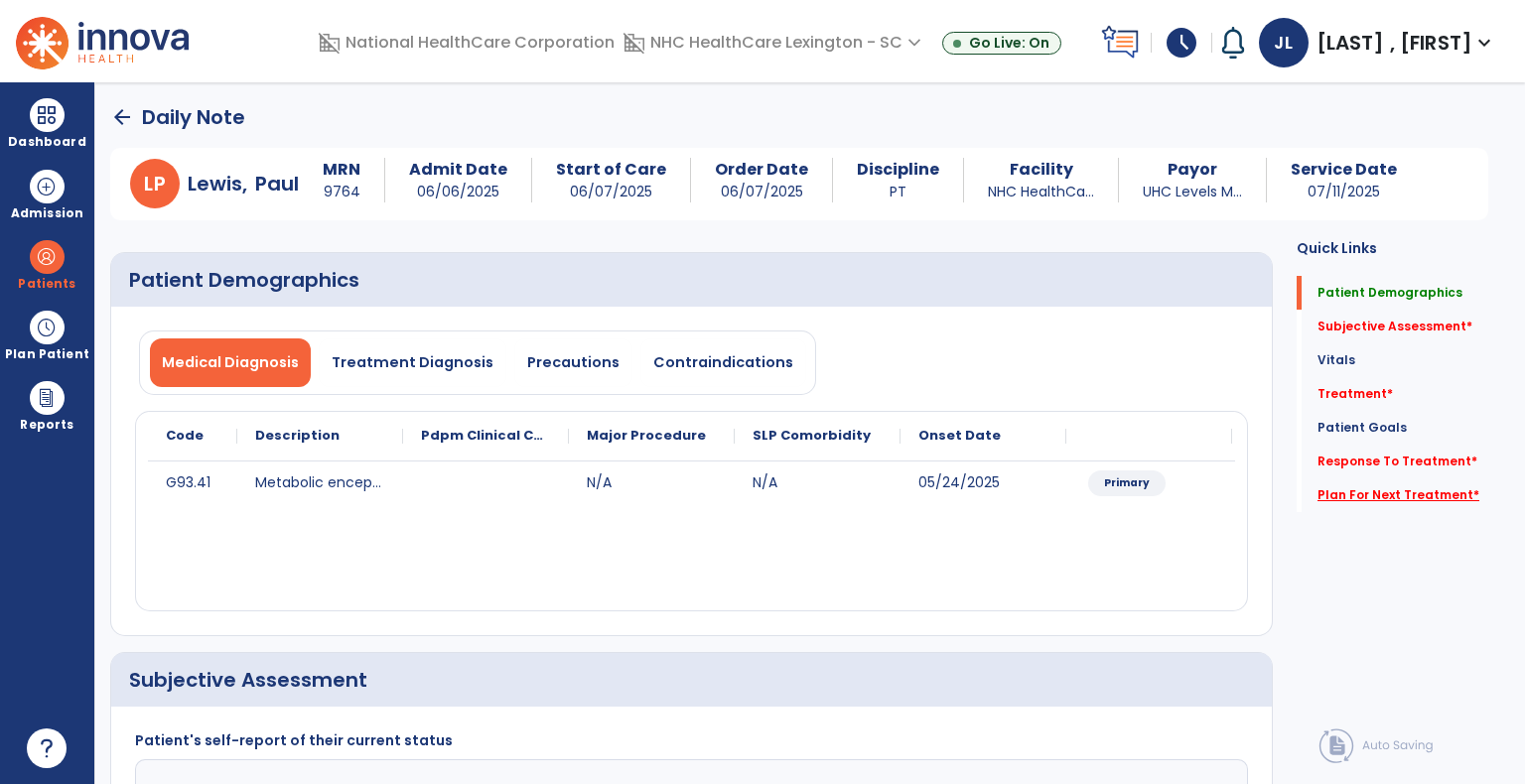 click on "Plan For Next Treatment   *" 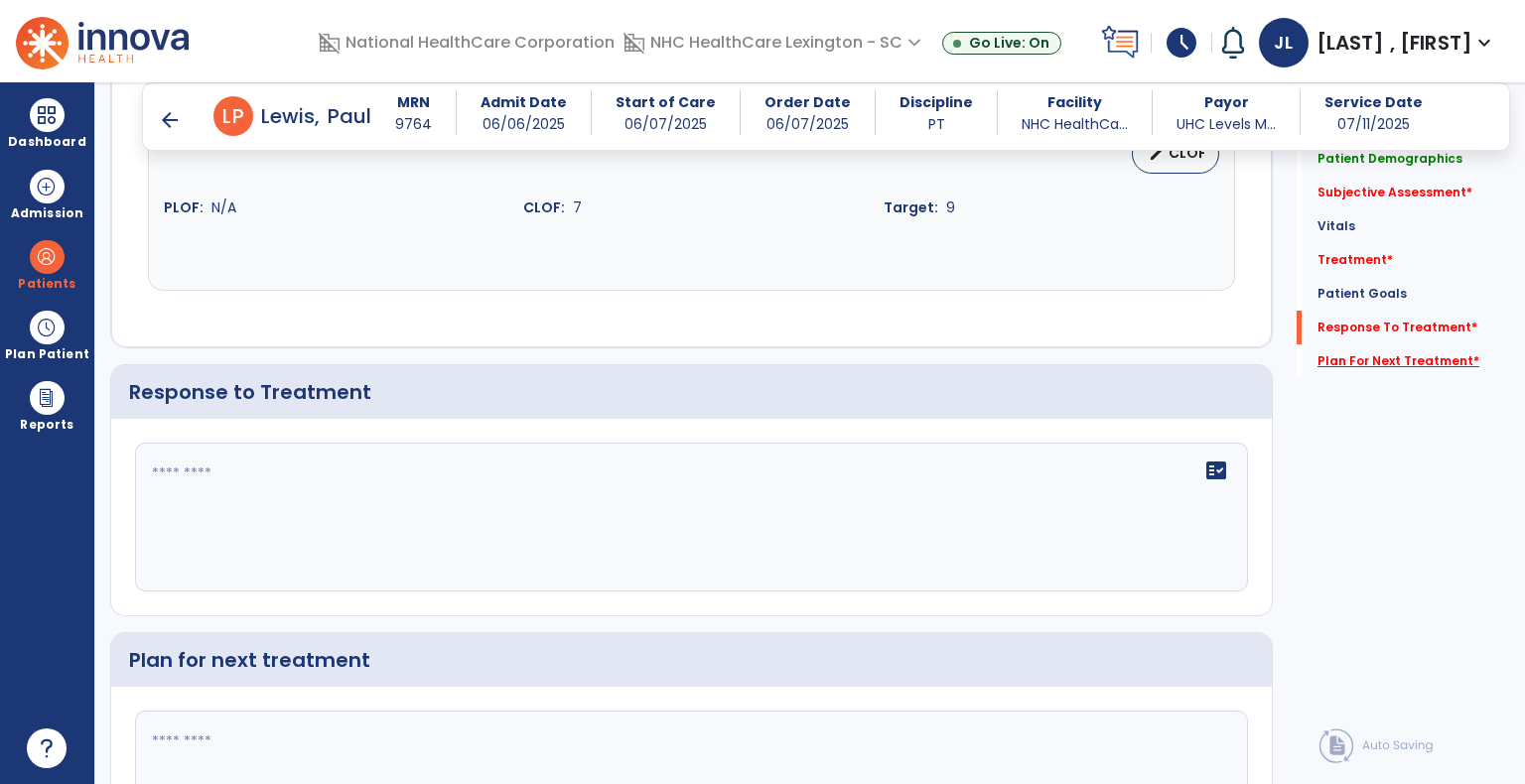 scroll, scrollTop: 2386, scrollLeft: 0, axis: vertical 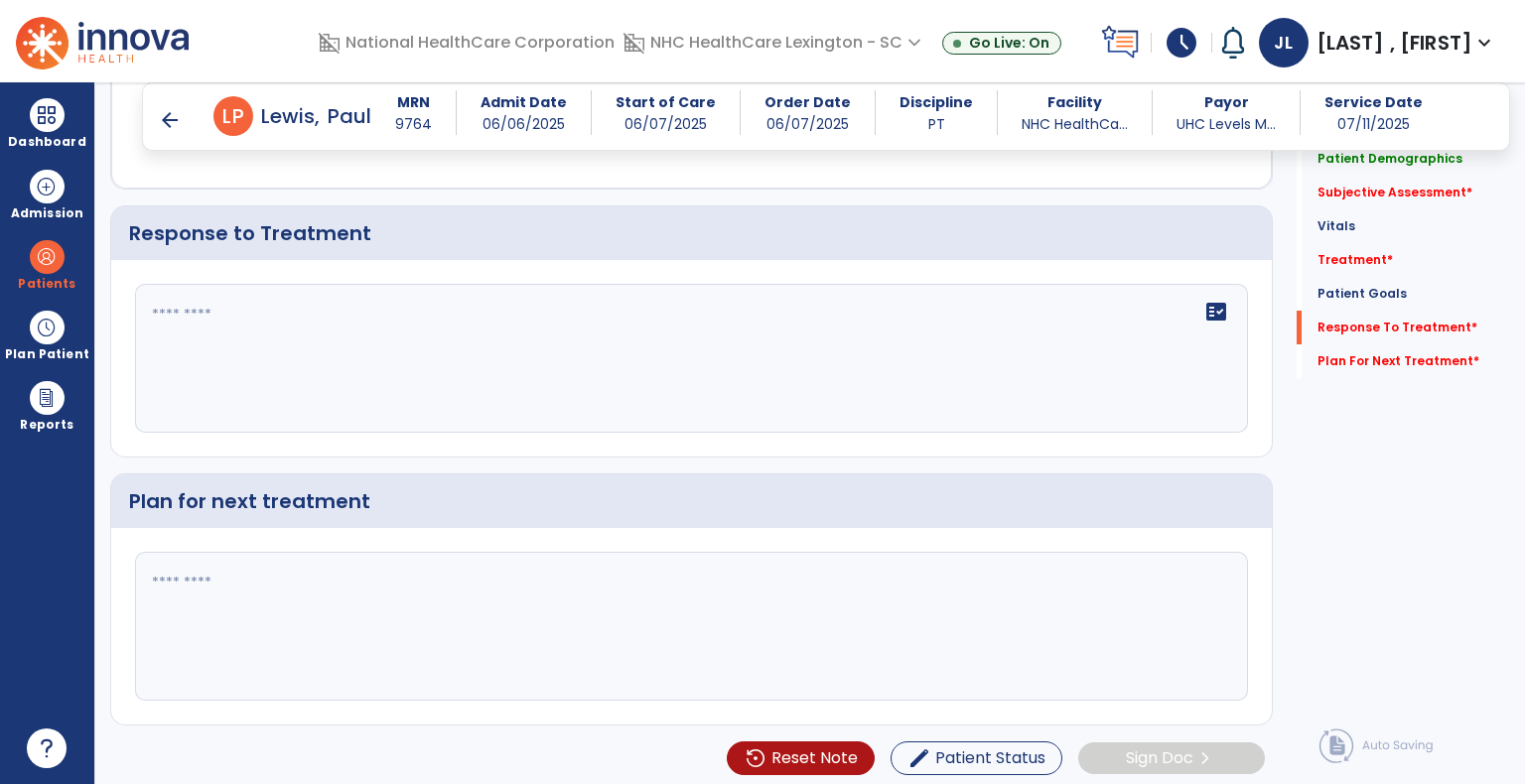 click 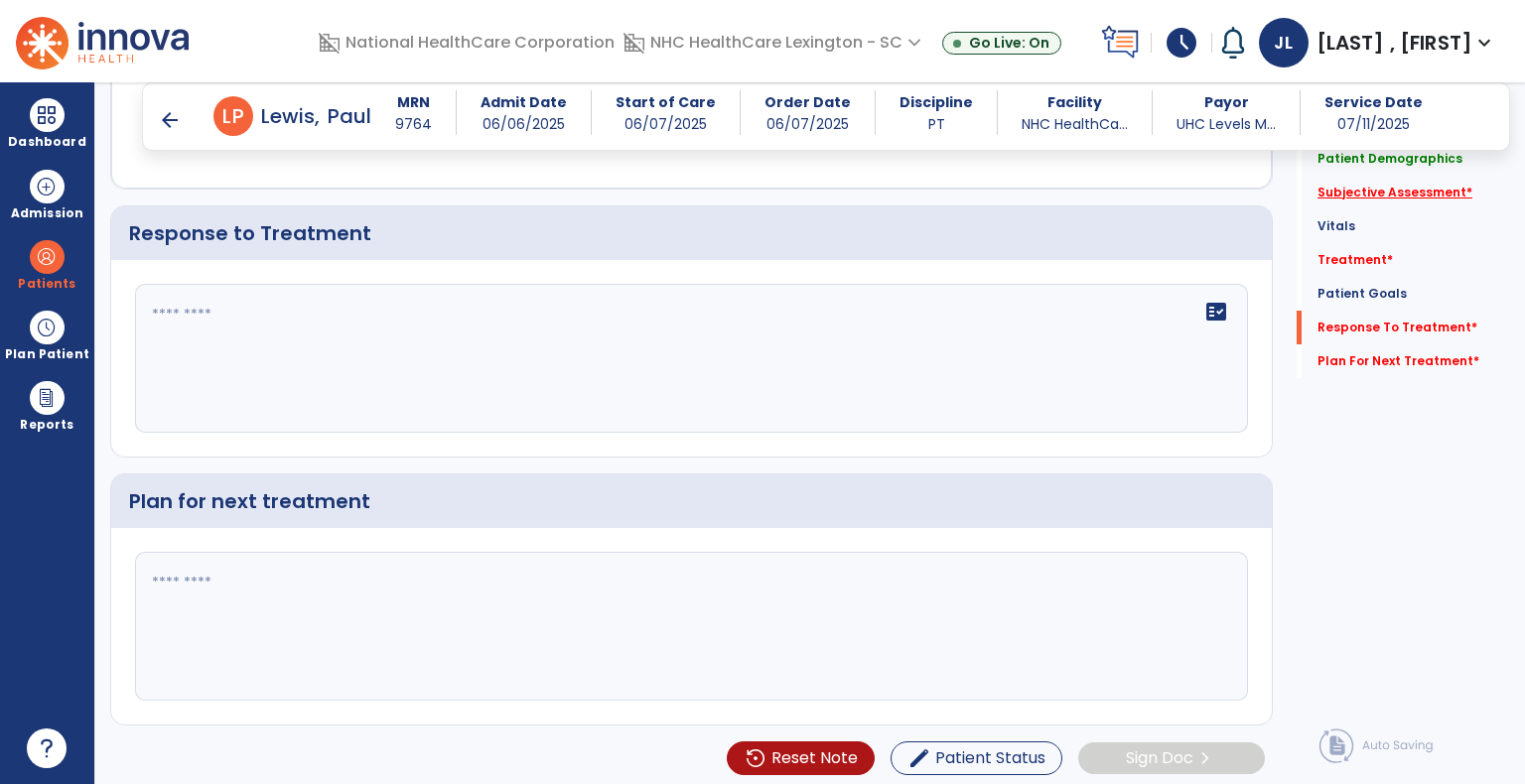 click on "Subjective Assessment   *" 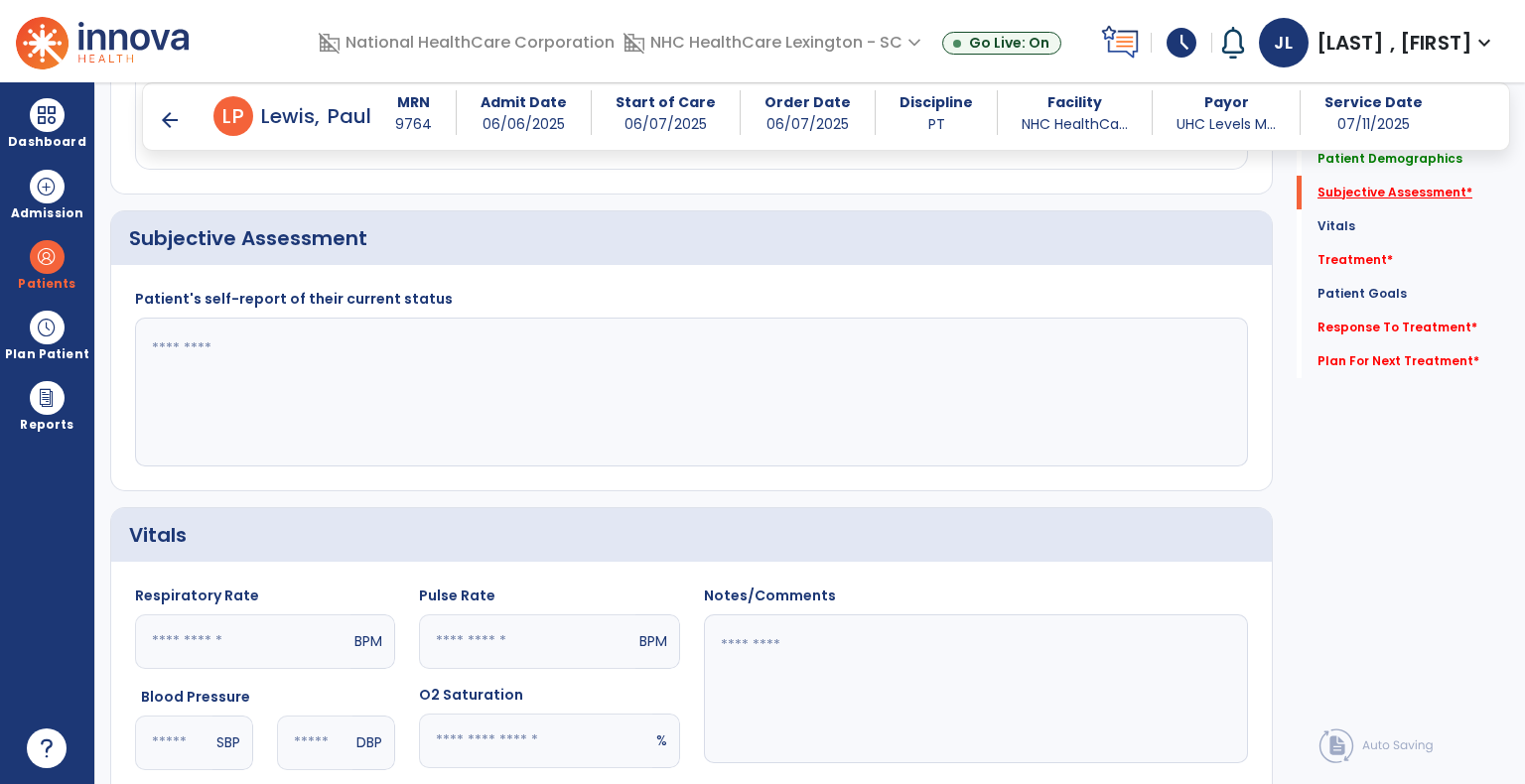 scroll, scrollTop: 338, scrollLeft: 0, axis: vertical 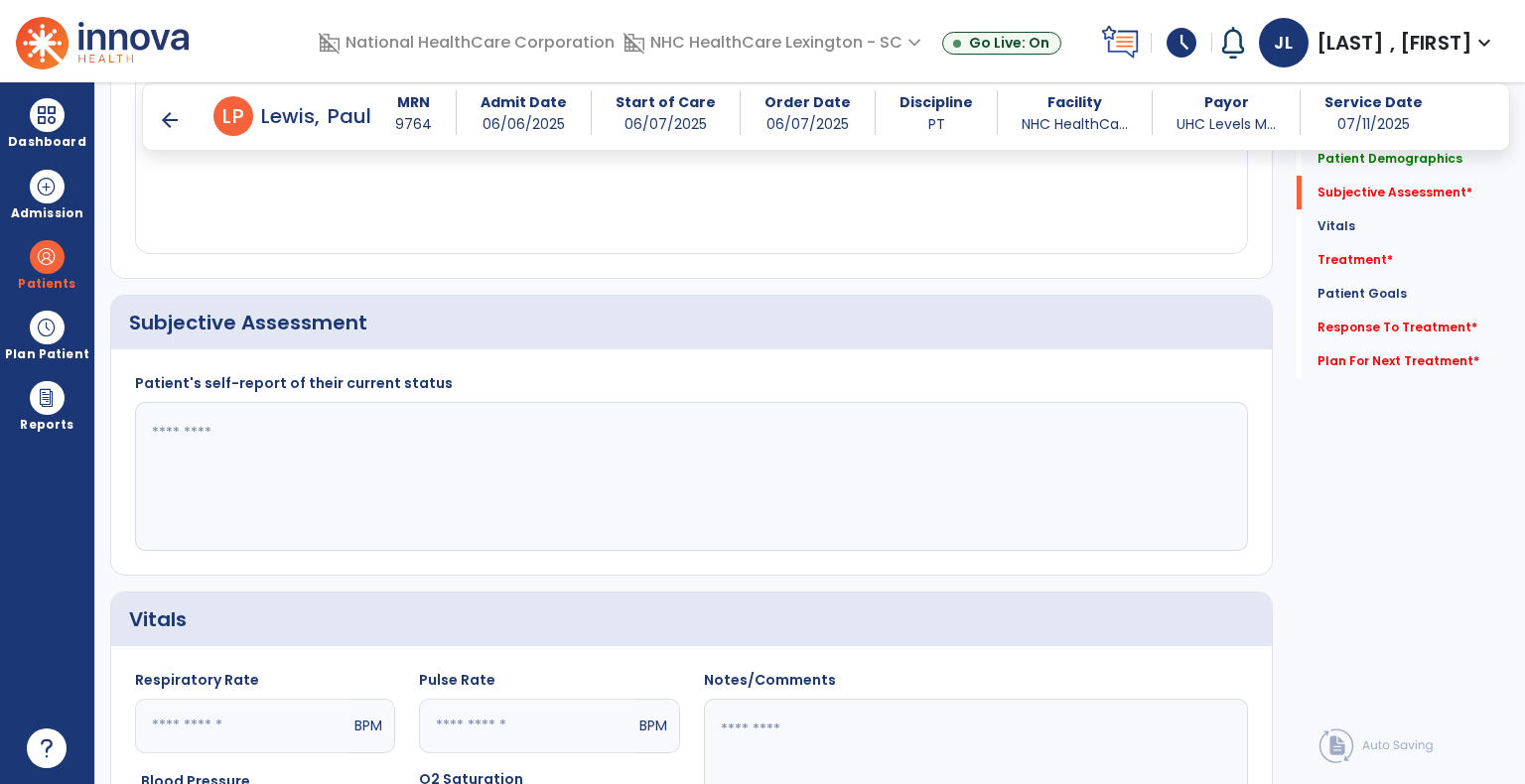 click 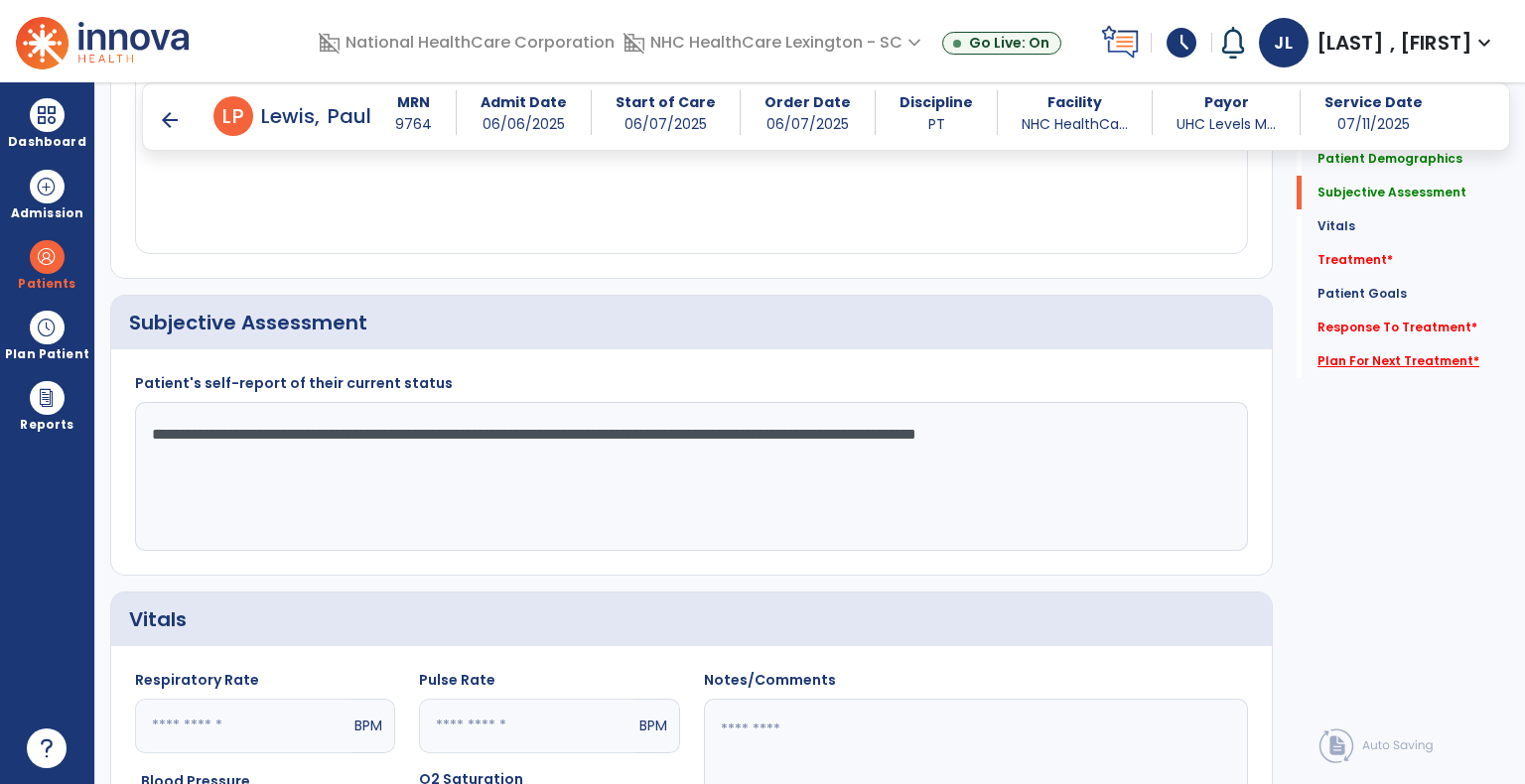 type on "**********" 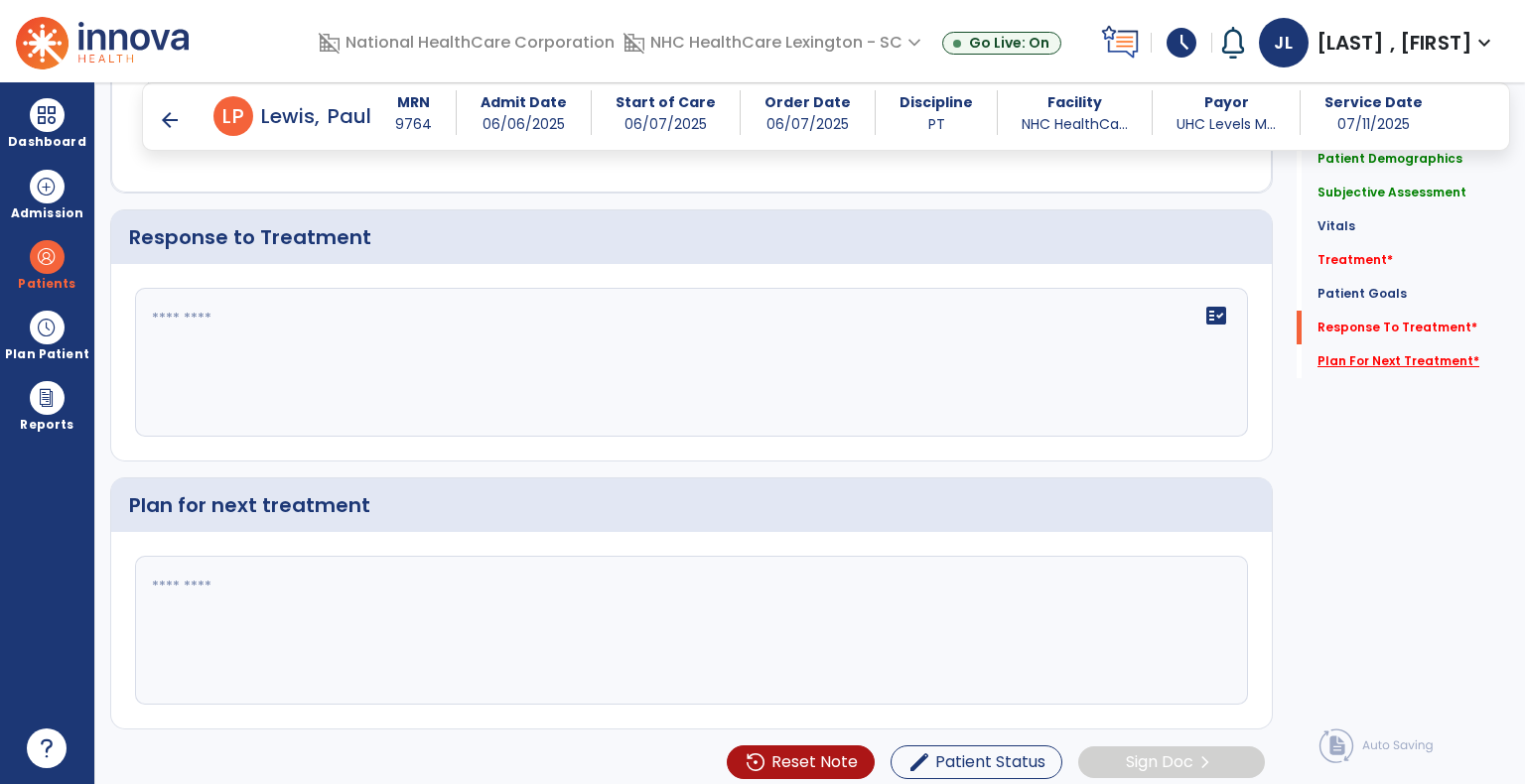 scroll, scrollTop: 2386, scrollLeft: 0, axis: vertical 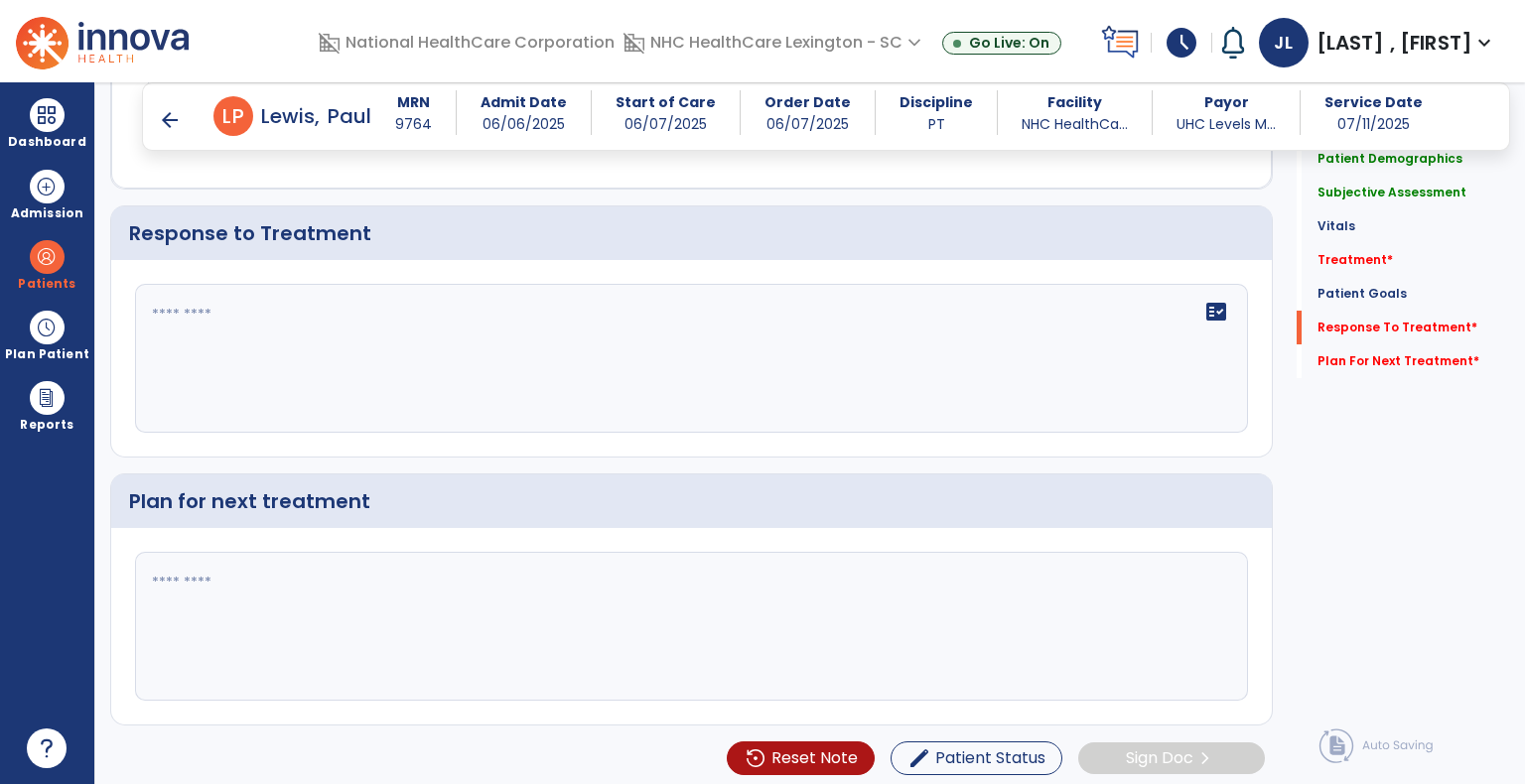 drag, startPoint x: 258, startPoint y: 682, endPoint x: 231, endPoint y: 601, distance: 85.3815 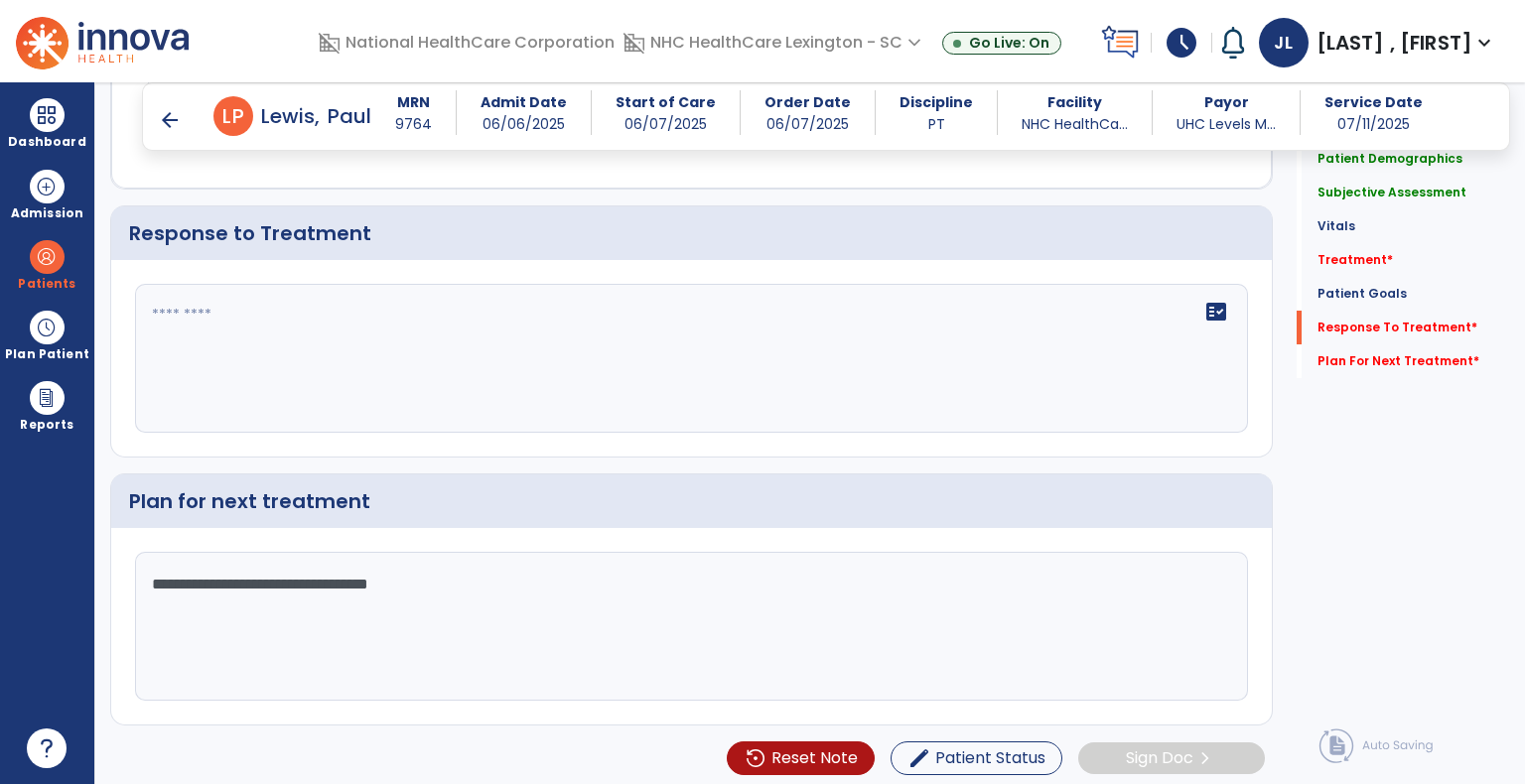 type on "**********" 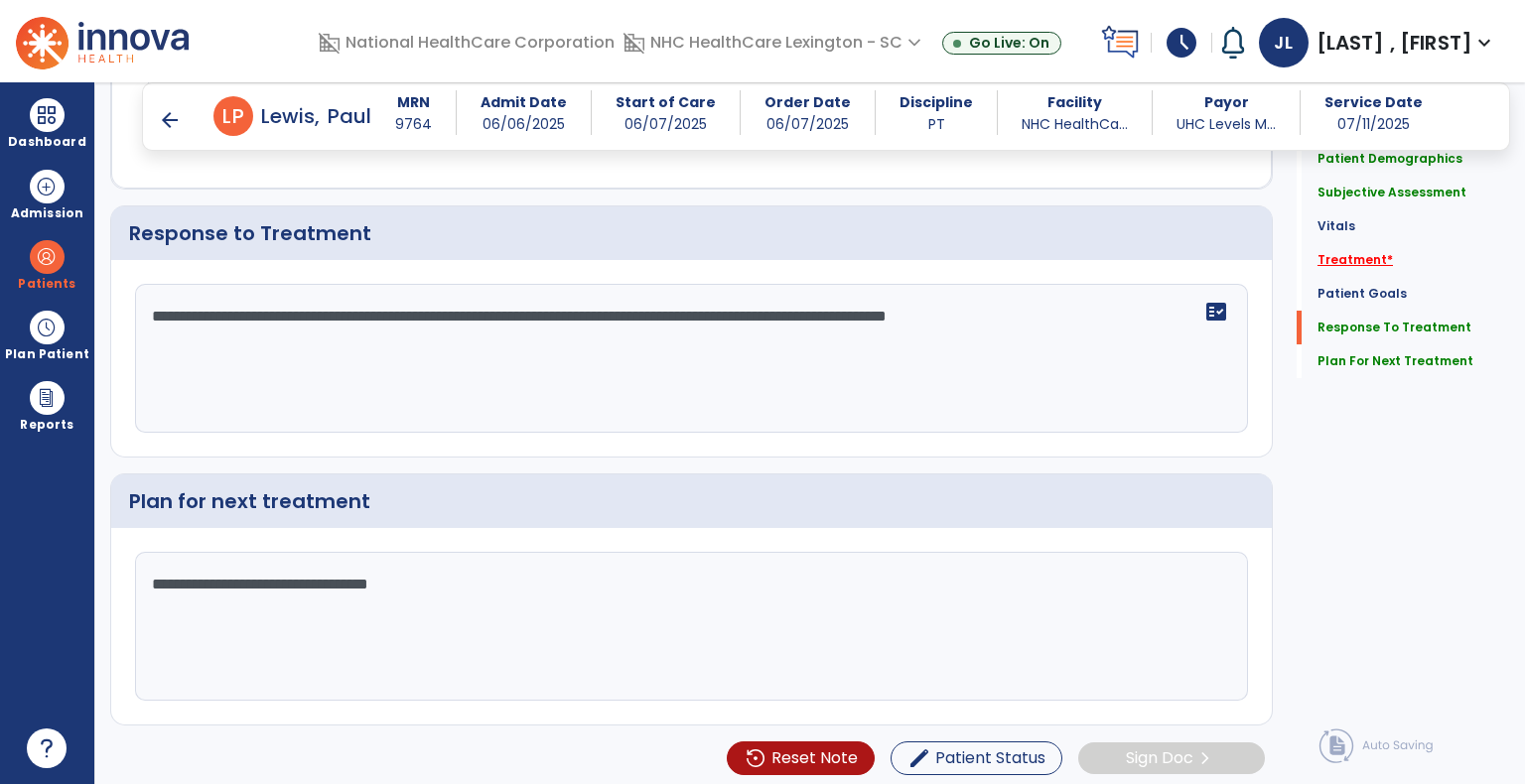 type on "**********" 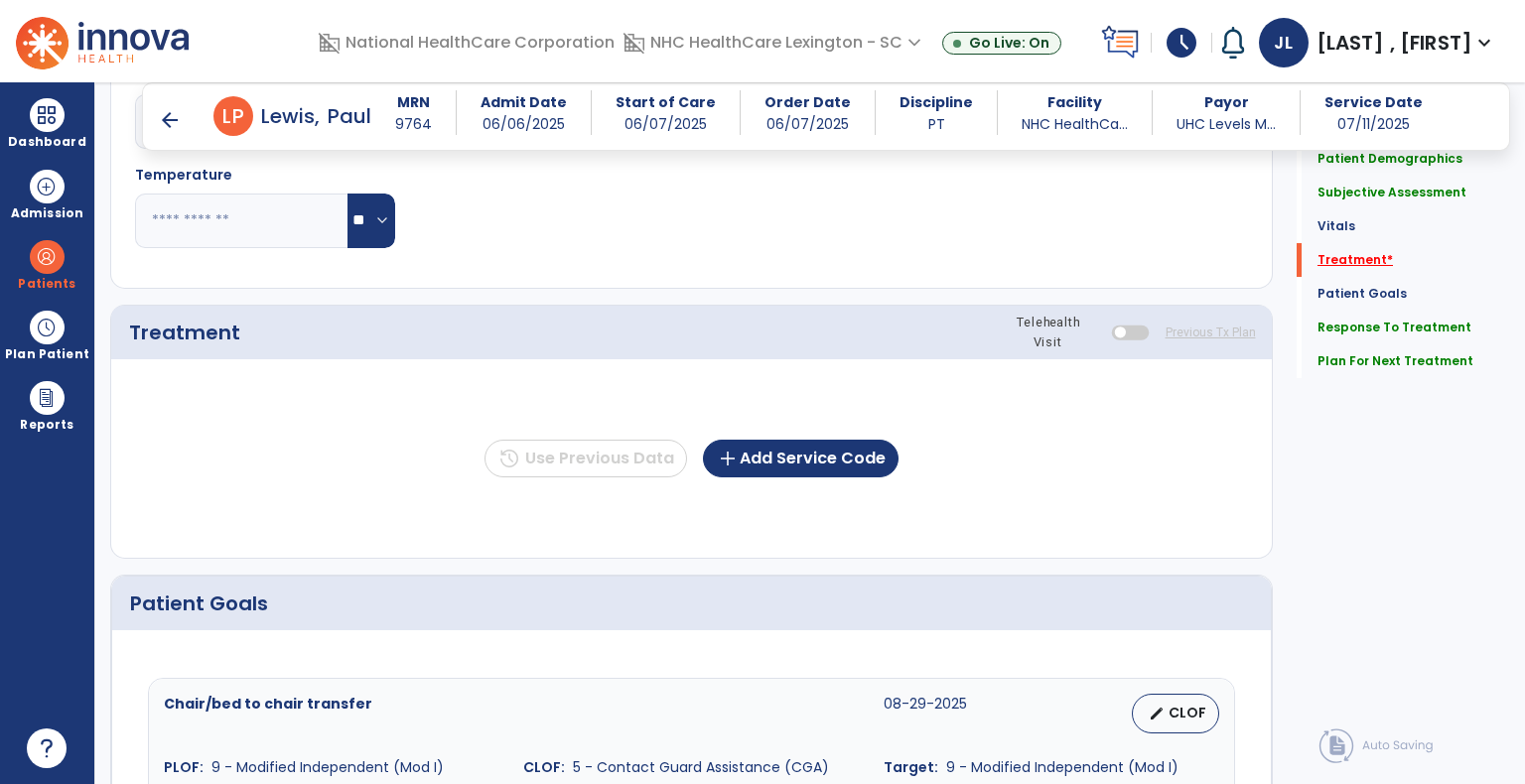 scroll, scrollTop: 1041, scrollLeft: 0, axis: vertical 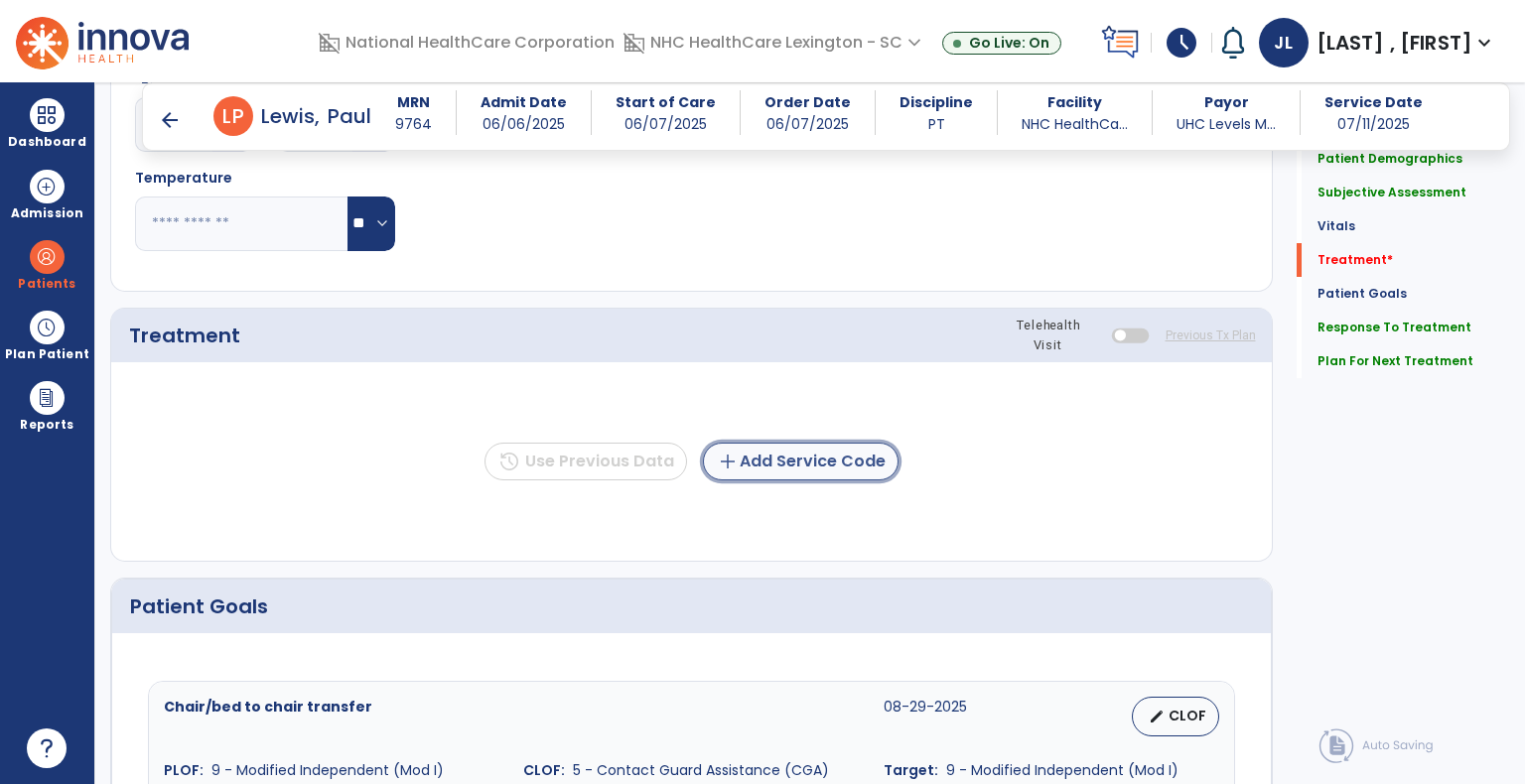 click on "add  Add Service Code" 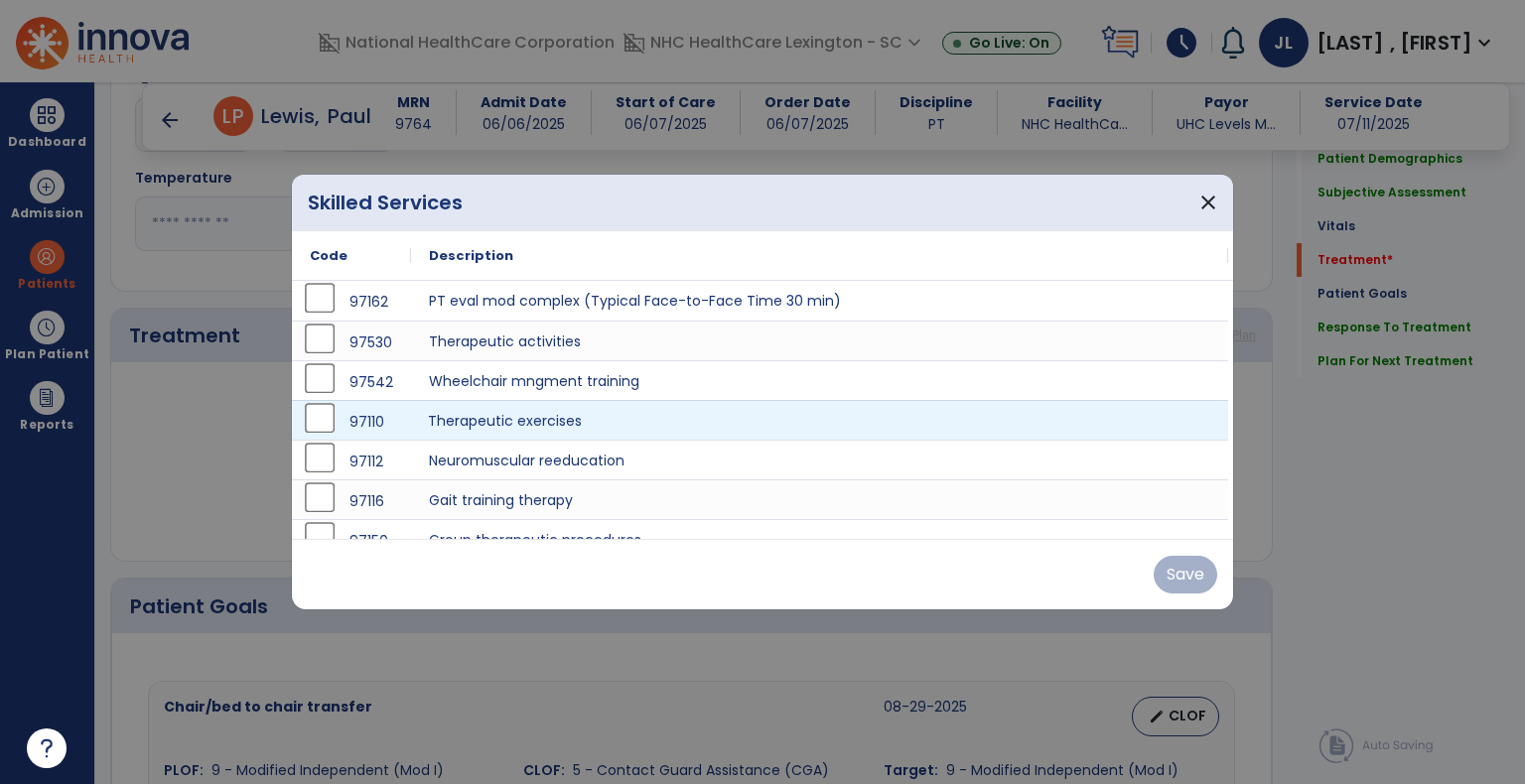 click on "Therapeutic exercises" at bounding box center (819, 420) 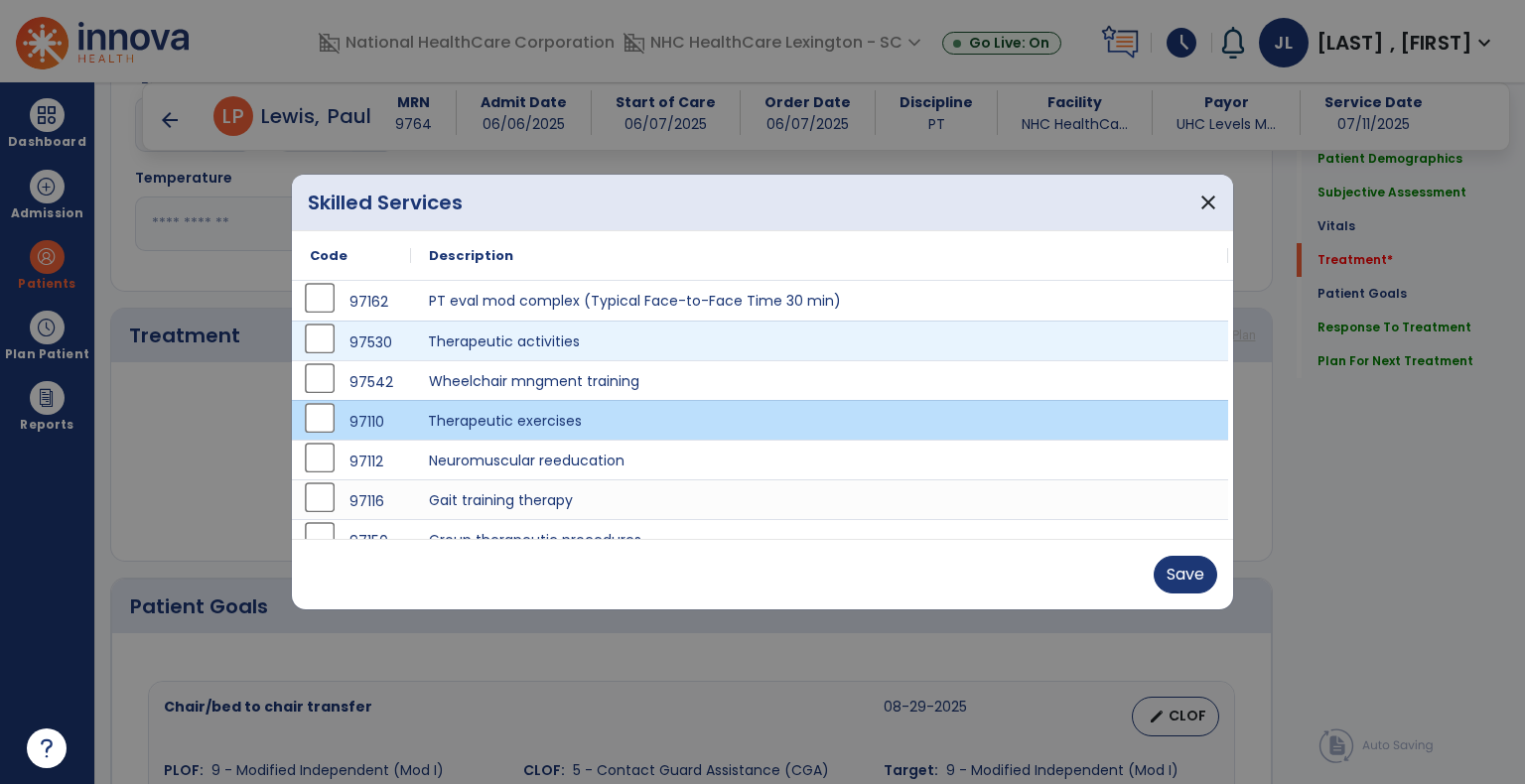 click on "Therapeutic activities" at bounding box center (819, 340) 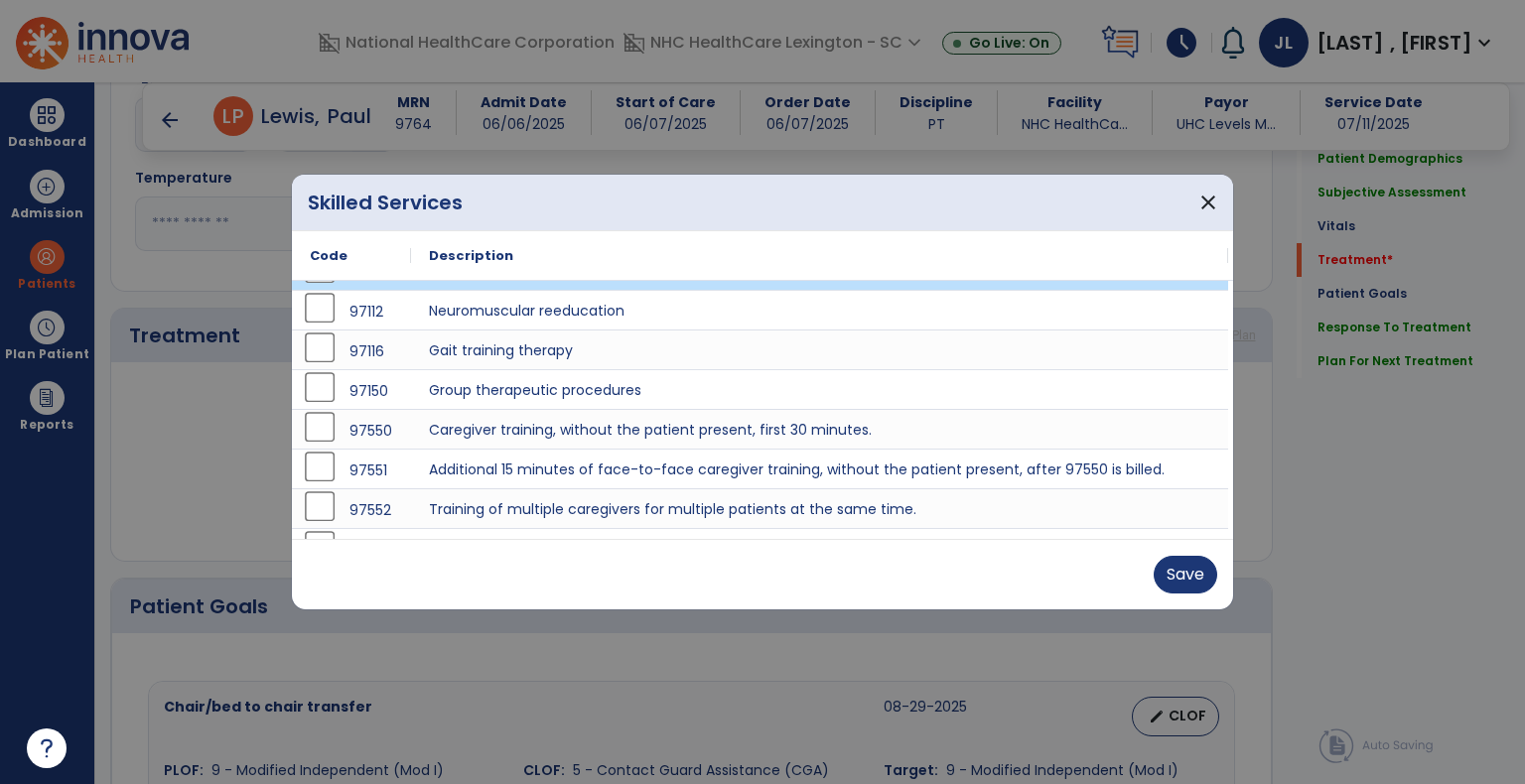 scroll, scrollTop: 0, scrollLeft: 0, axis: both 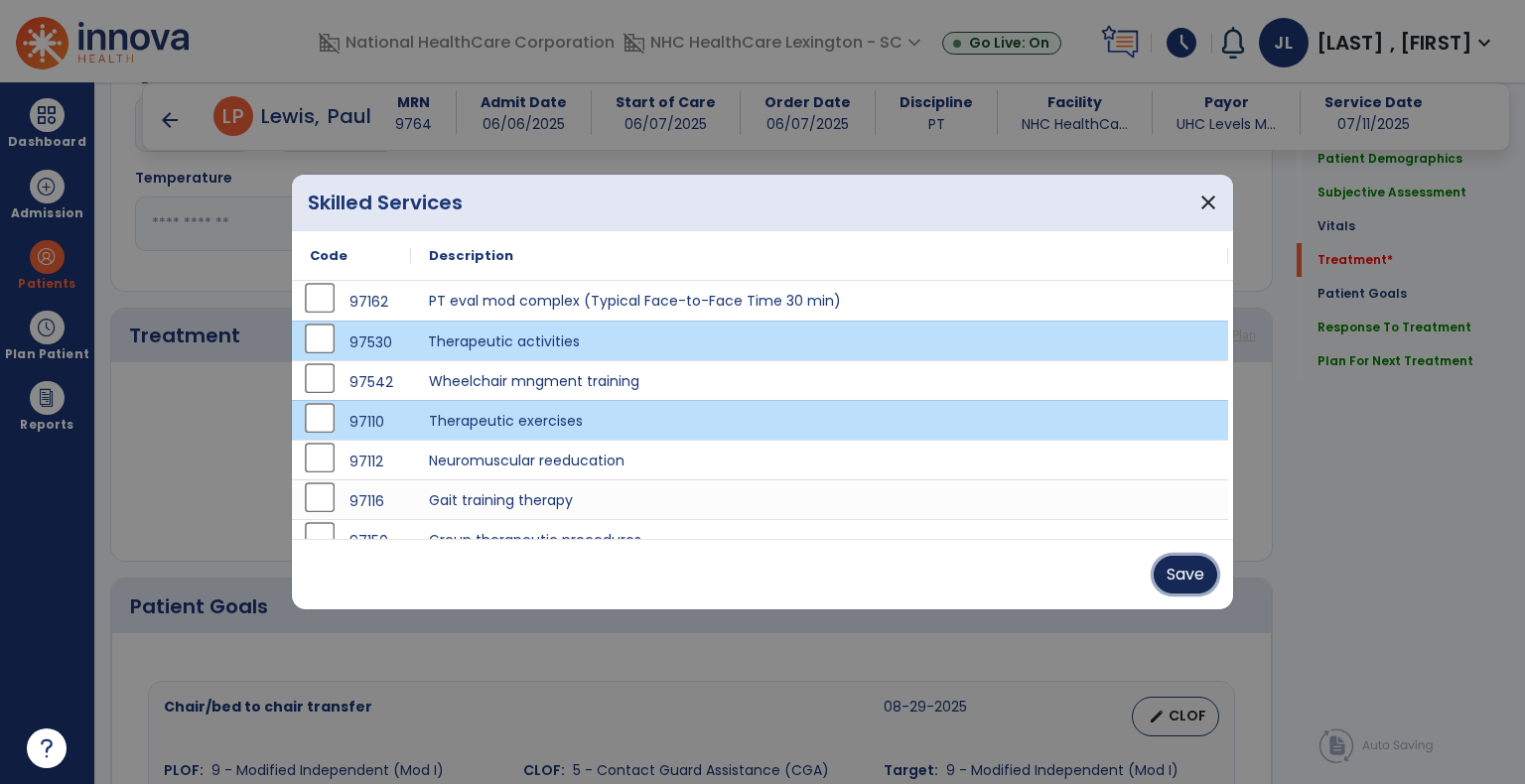 click on "Save" at bounding box center (1185, 575) 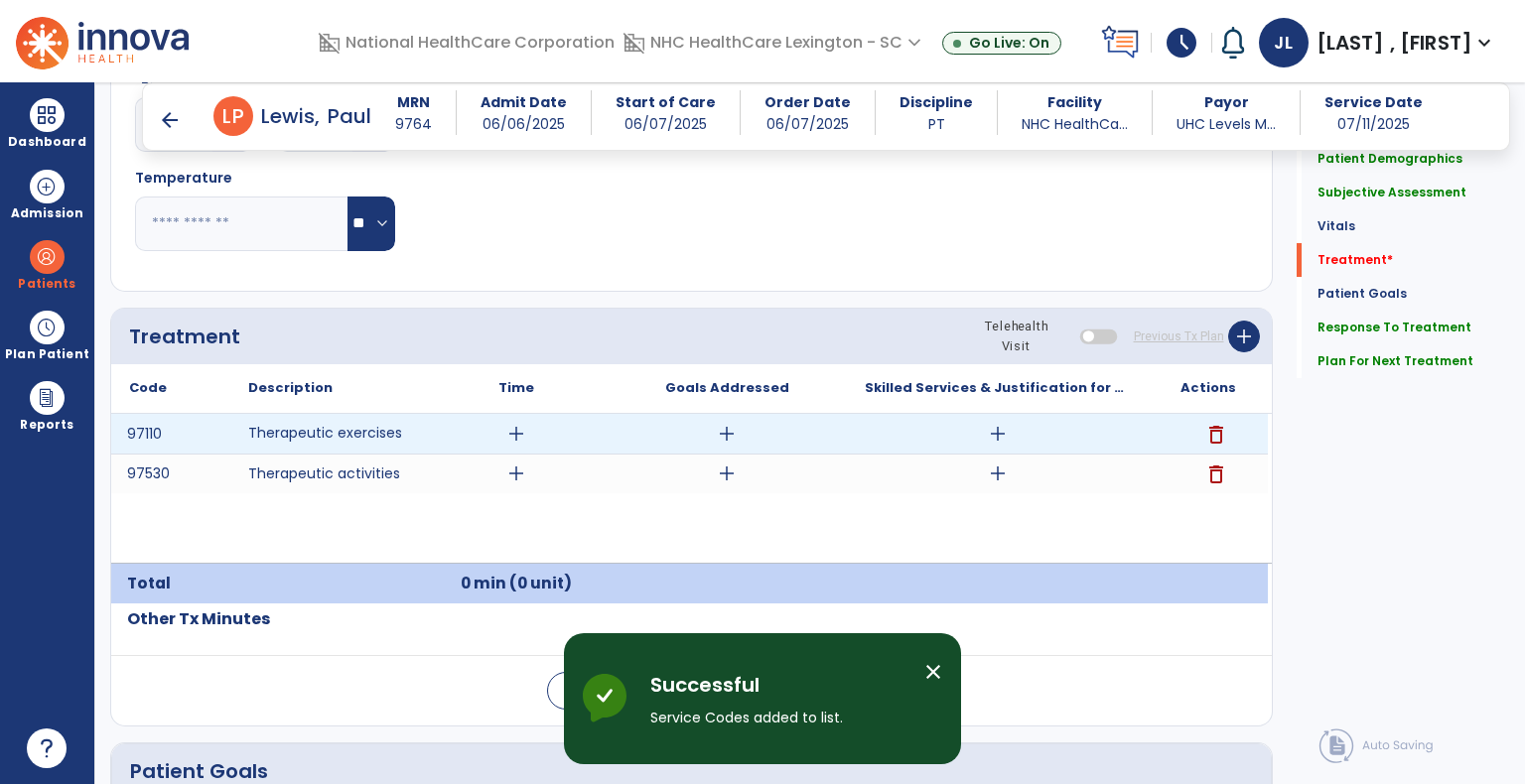 click on "add" at bounding box center [516, 434] 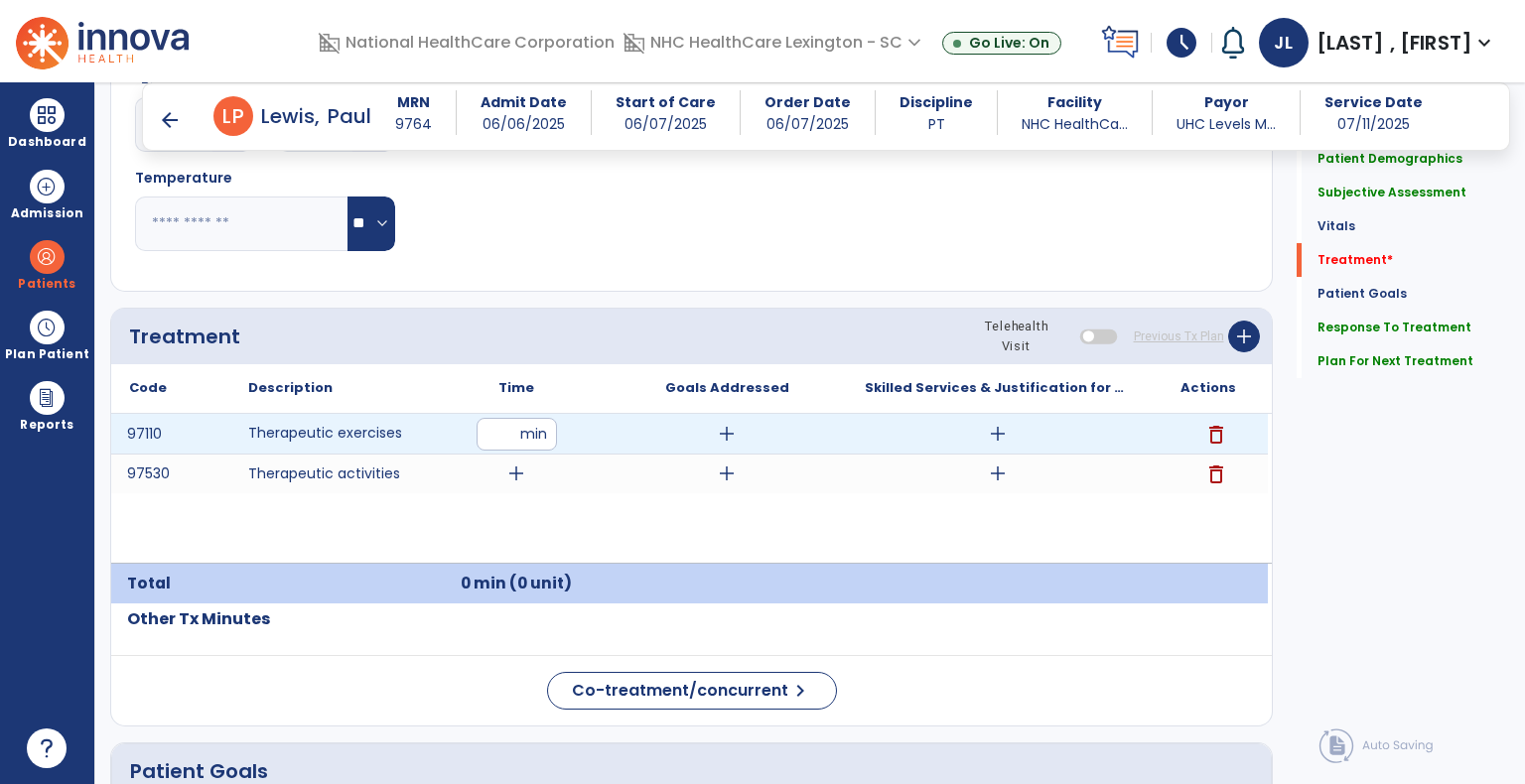 type on "**" 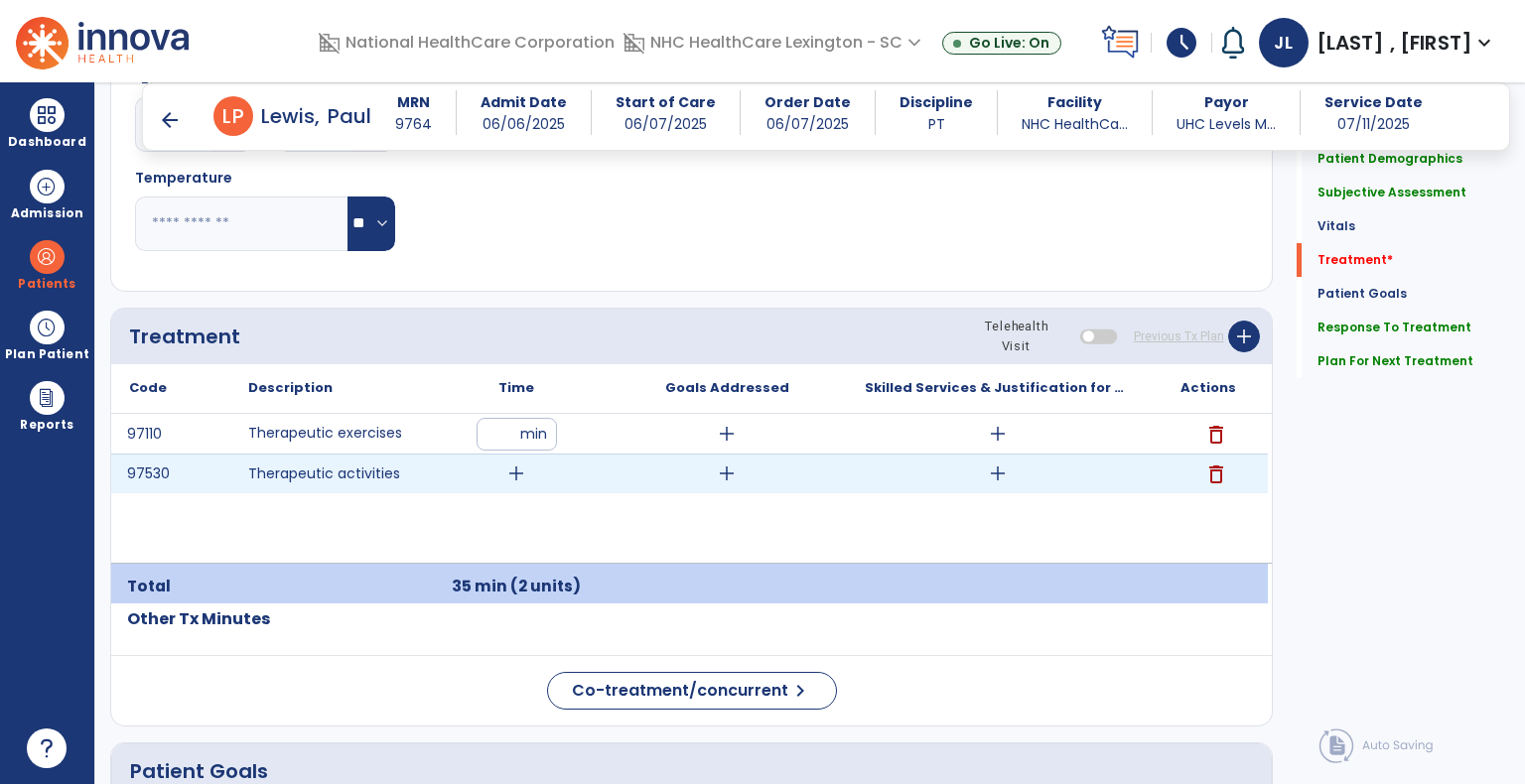 click on "add" at bounding box center [516, 473] 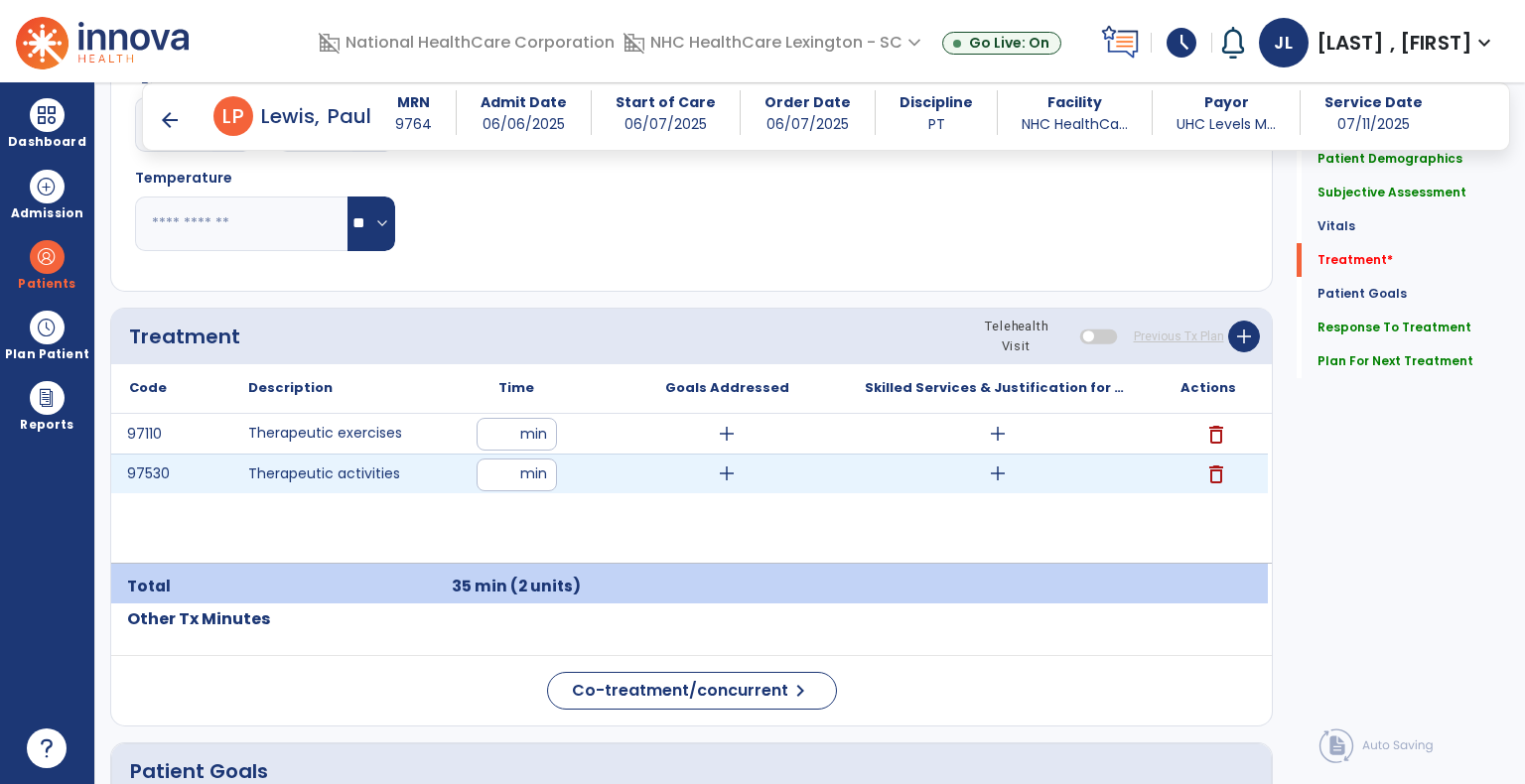 type on "**" 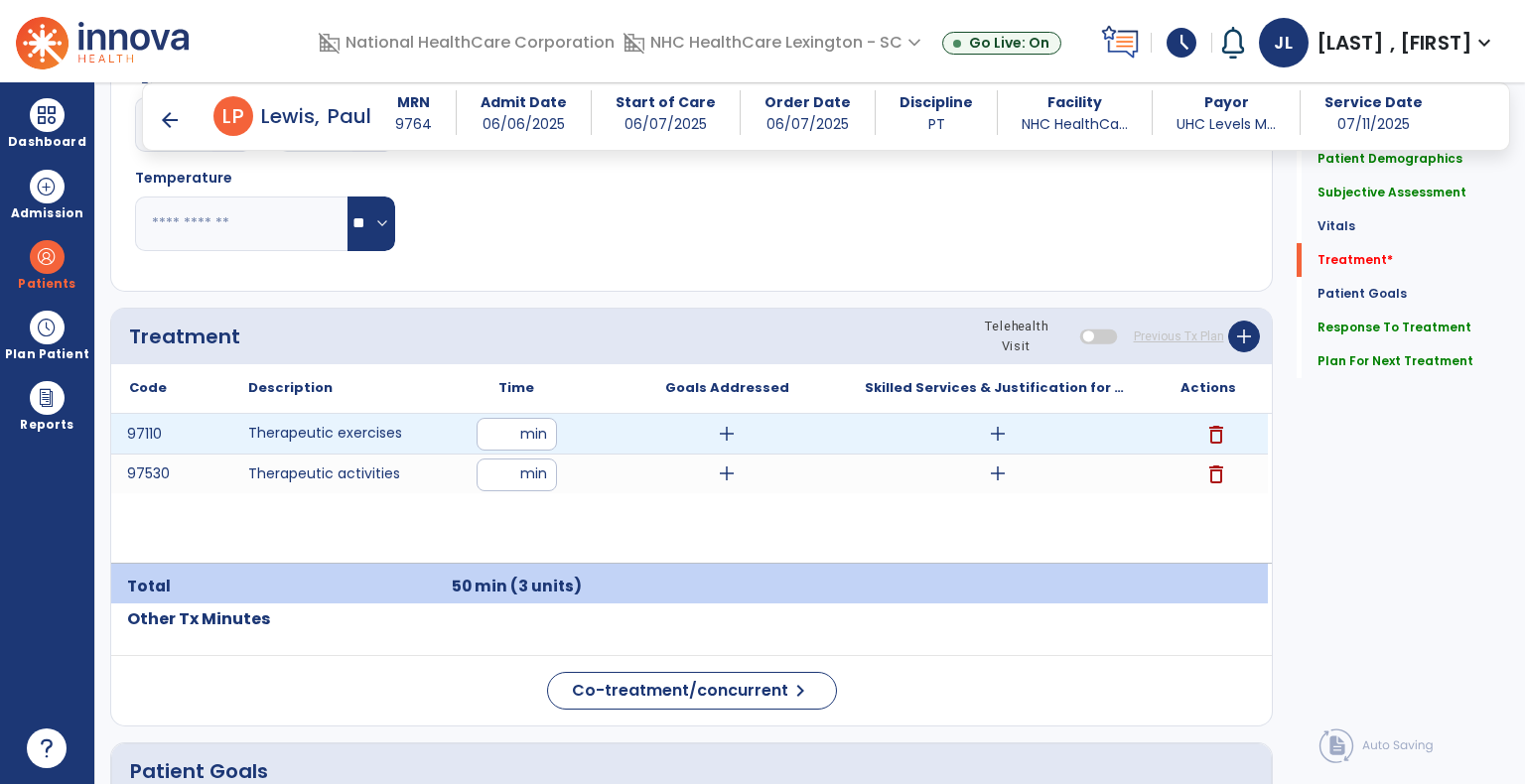 click on "add" at bounding box center (998, 434) 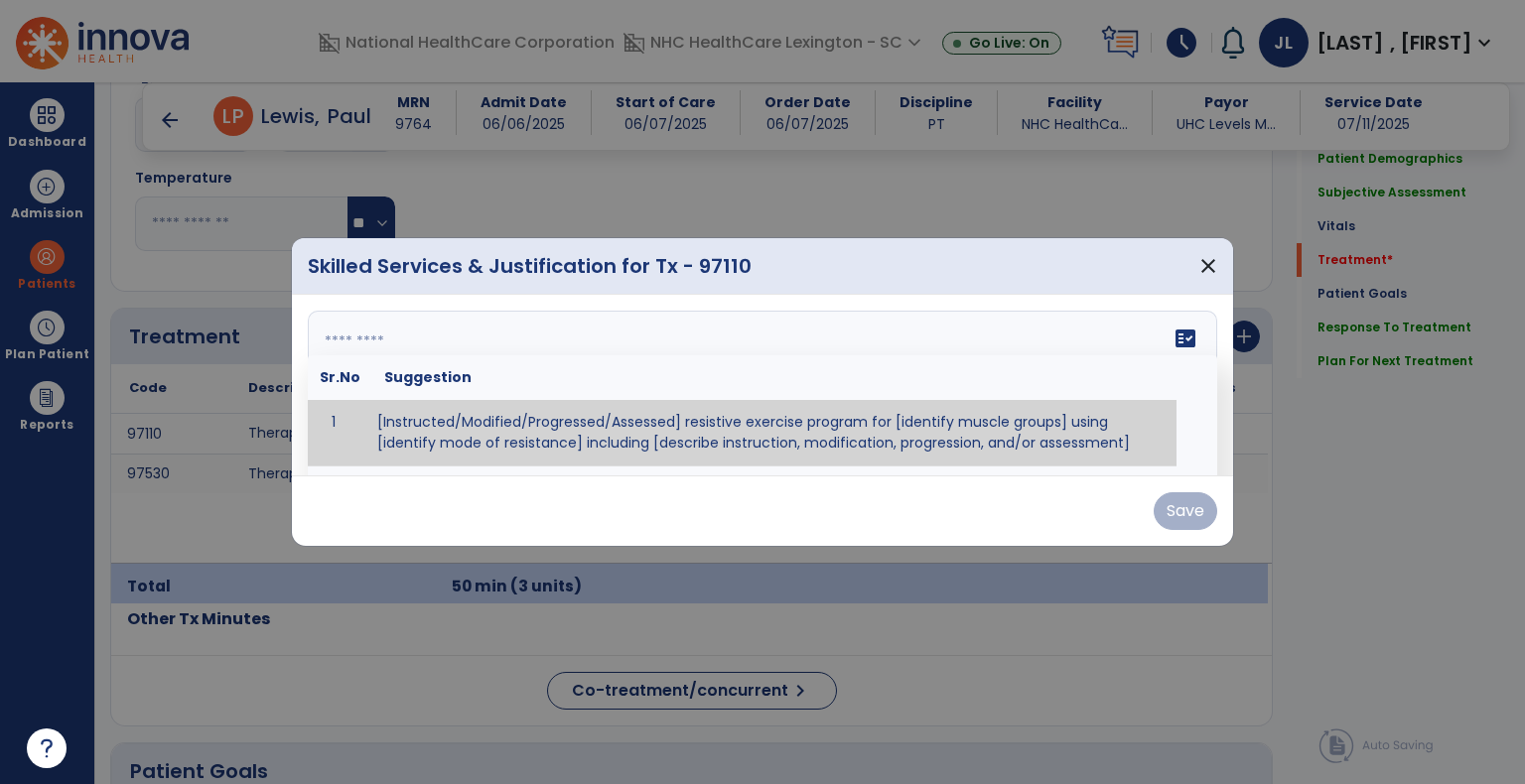click on "fact_check  Sr.No Suggestion 1 [Instructed/Modified/Progressed/Assessed] resistive exercise program for [identify muscle groups] using [identify mode of resistance] including [describe instruction, modification, progression, and/or assessment] 2 [Instructed/Modified/Progressed/Assessed] aerobic exercise program using [identify equipment/mode] including [describe instruction, modification,progression, and/or assessment] 3 [Instructed/Modified/Progressed/Assessed] [PROM/A/AROM/AROM] program for [identify joint movements] using [contract-relax, over-pressure, inhibitory techniques, other] 4 [Assessed/Tested] aerobic capacity with administration of [aerobic capacity test]" at bounding box center [762, 385] 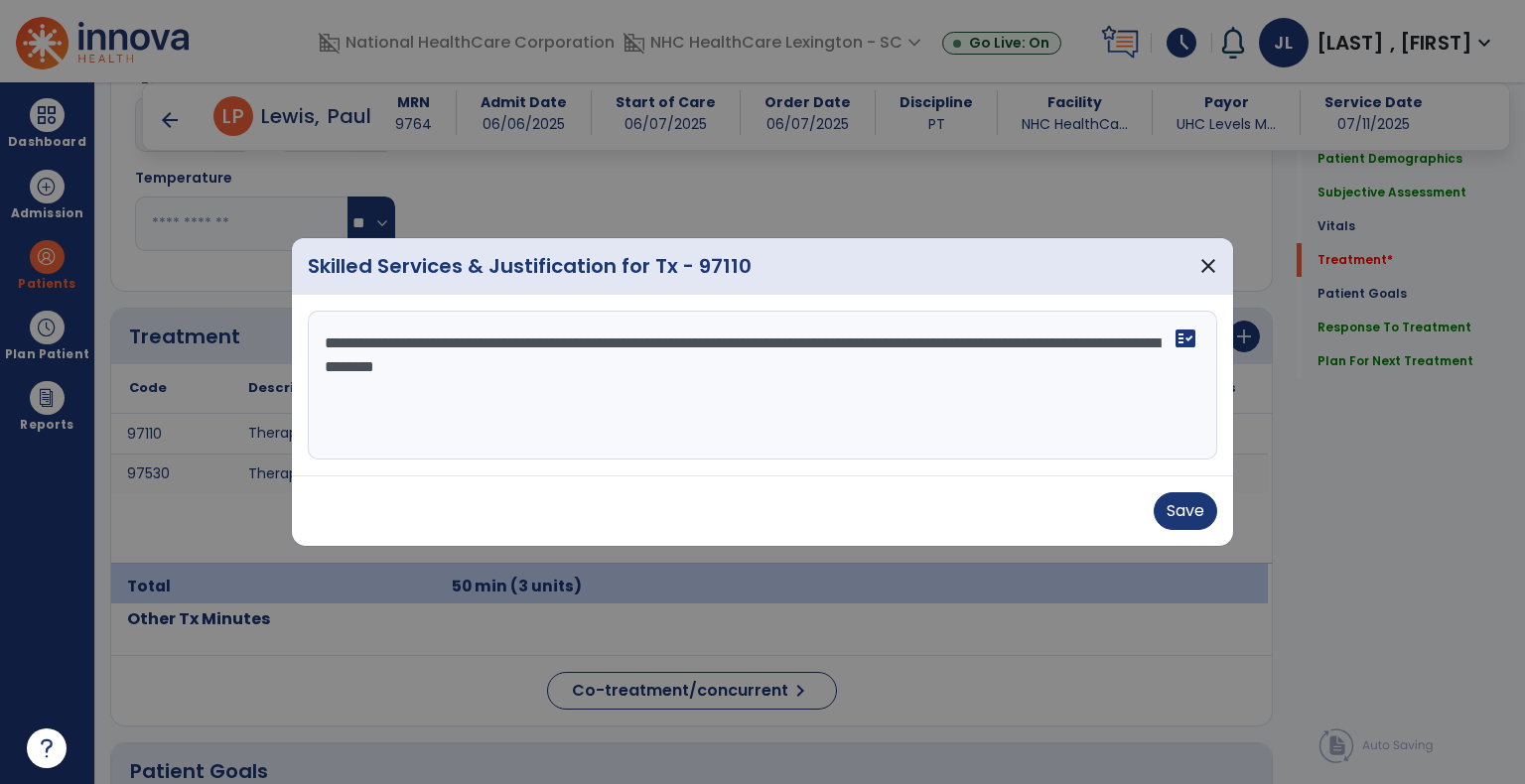 click on "**********" at bounding box center [762, 385] 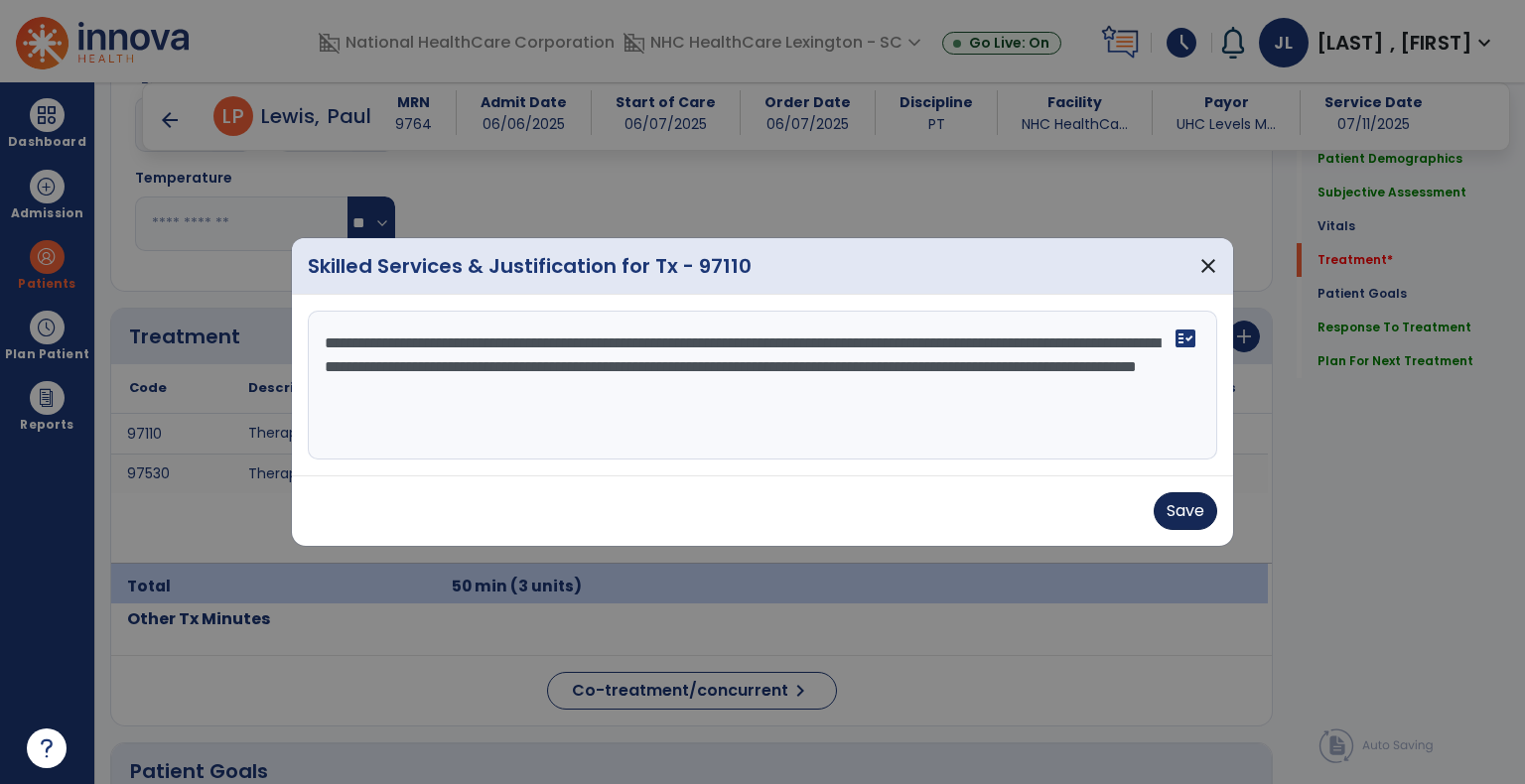 type on "**********" 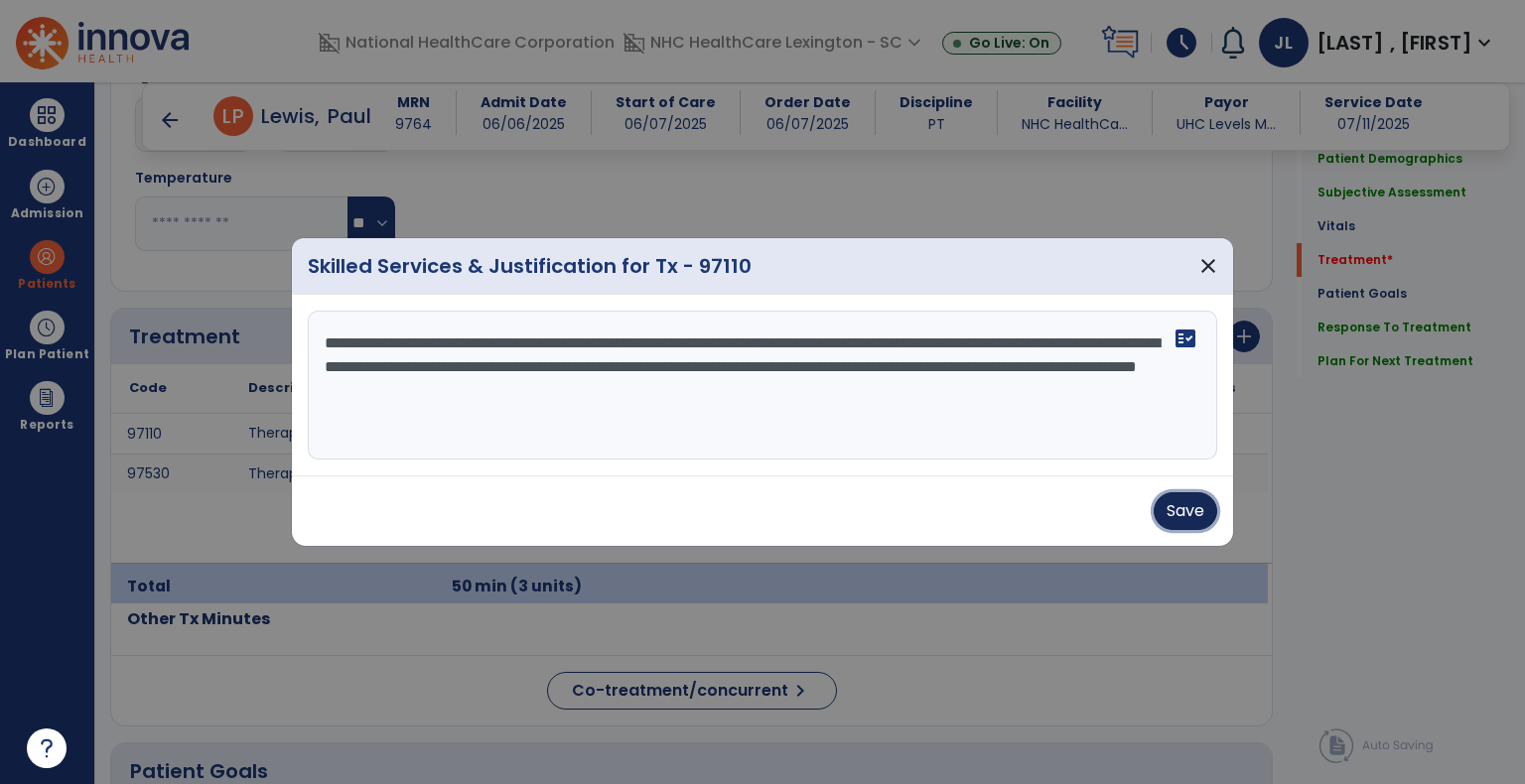 click on "Save" at bounding box center (1185, 511) 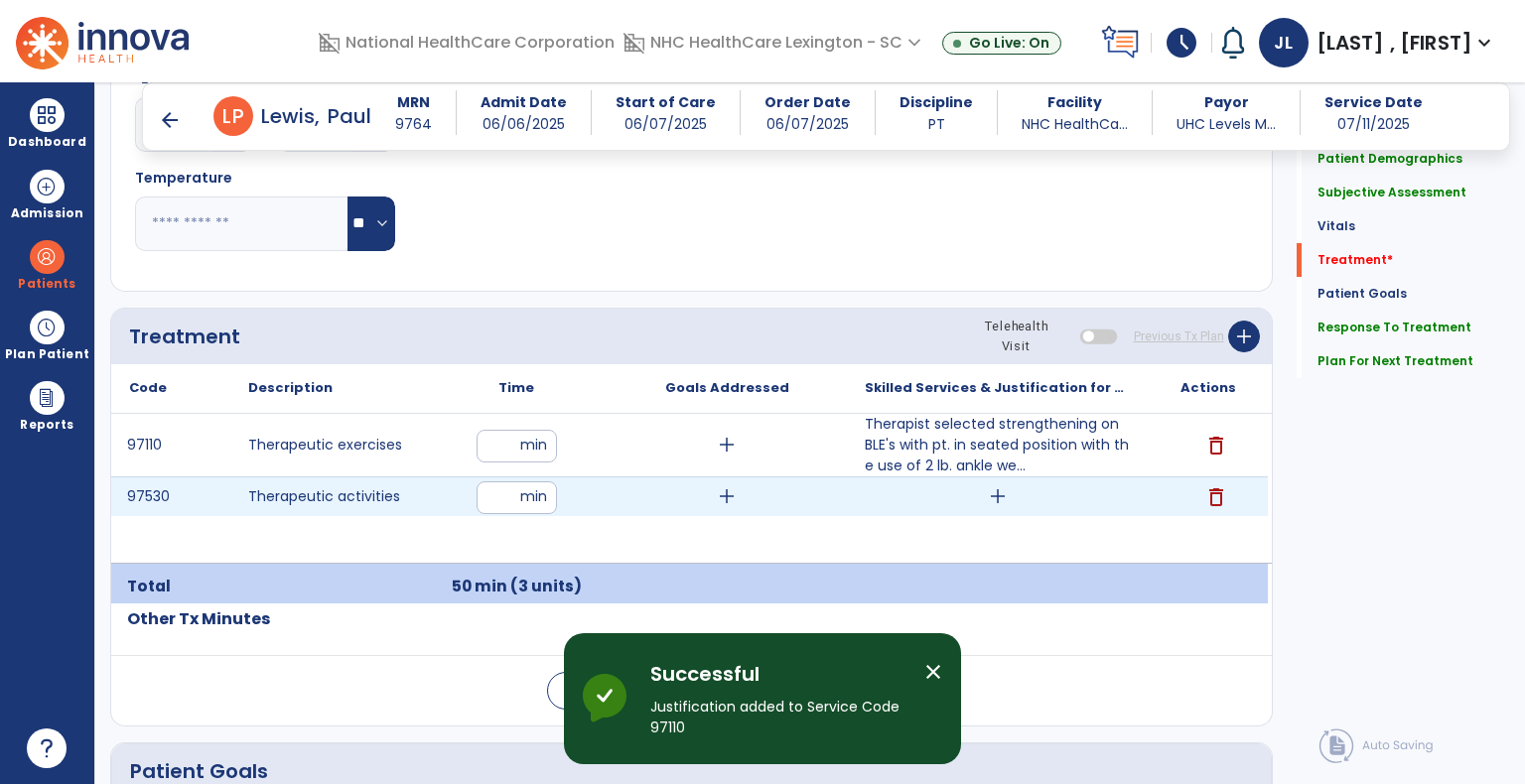 click on "add" at bounding box center [998, 496] 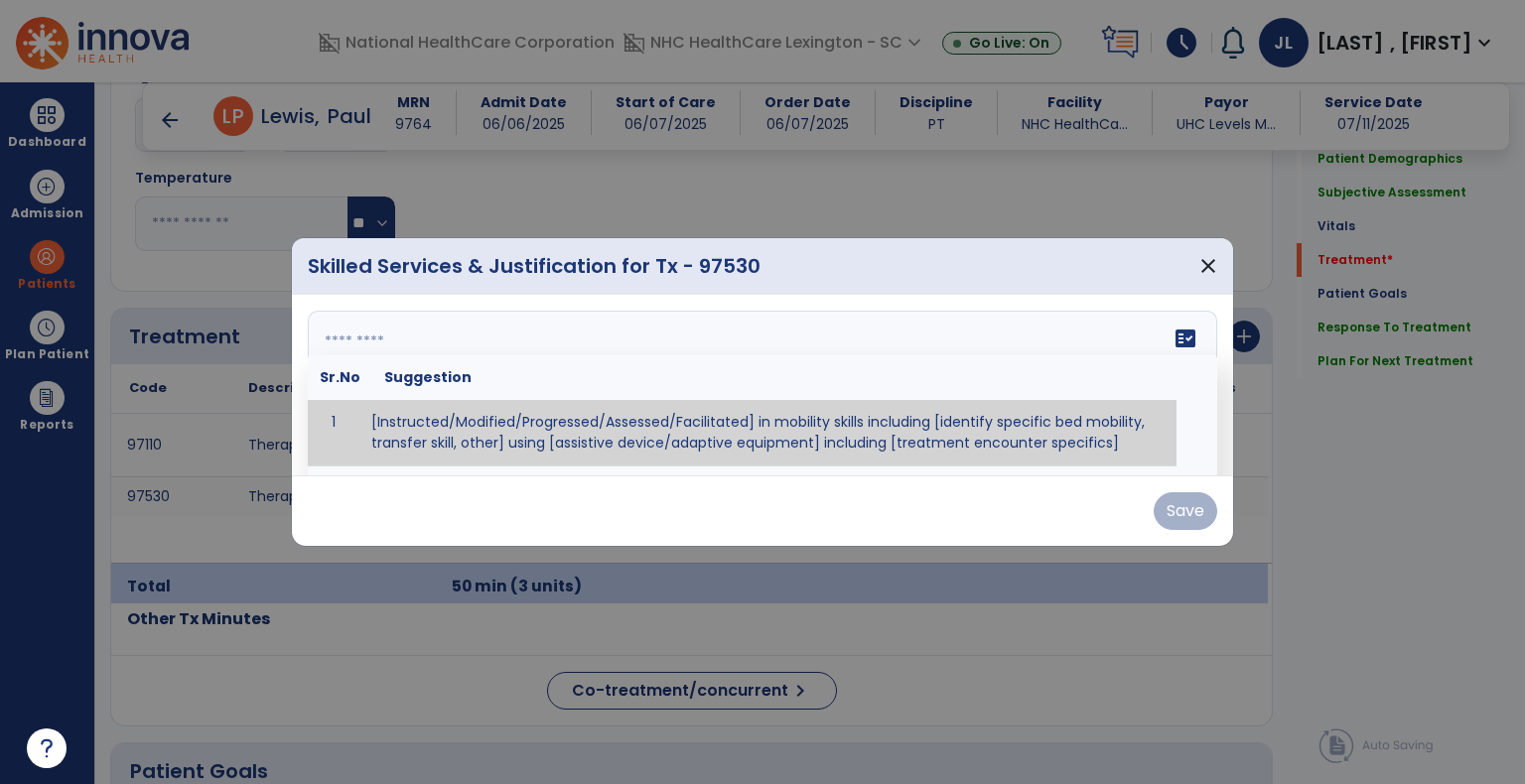 click on "fact_check  Sr.No Suggestion 1 [Instructed/Modified/Progressed/Assessed/Facilitated] in mobility skills including [identify specific bed mobility, transfer skill, other] using [assistive device/adaptive equipment] including [treatment encounter specifics]" at bounding box center (762, 385) 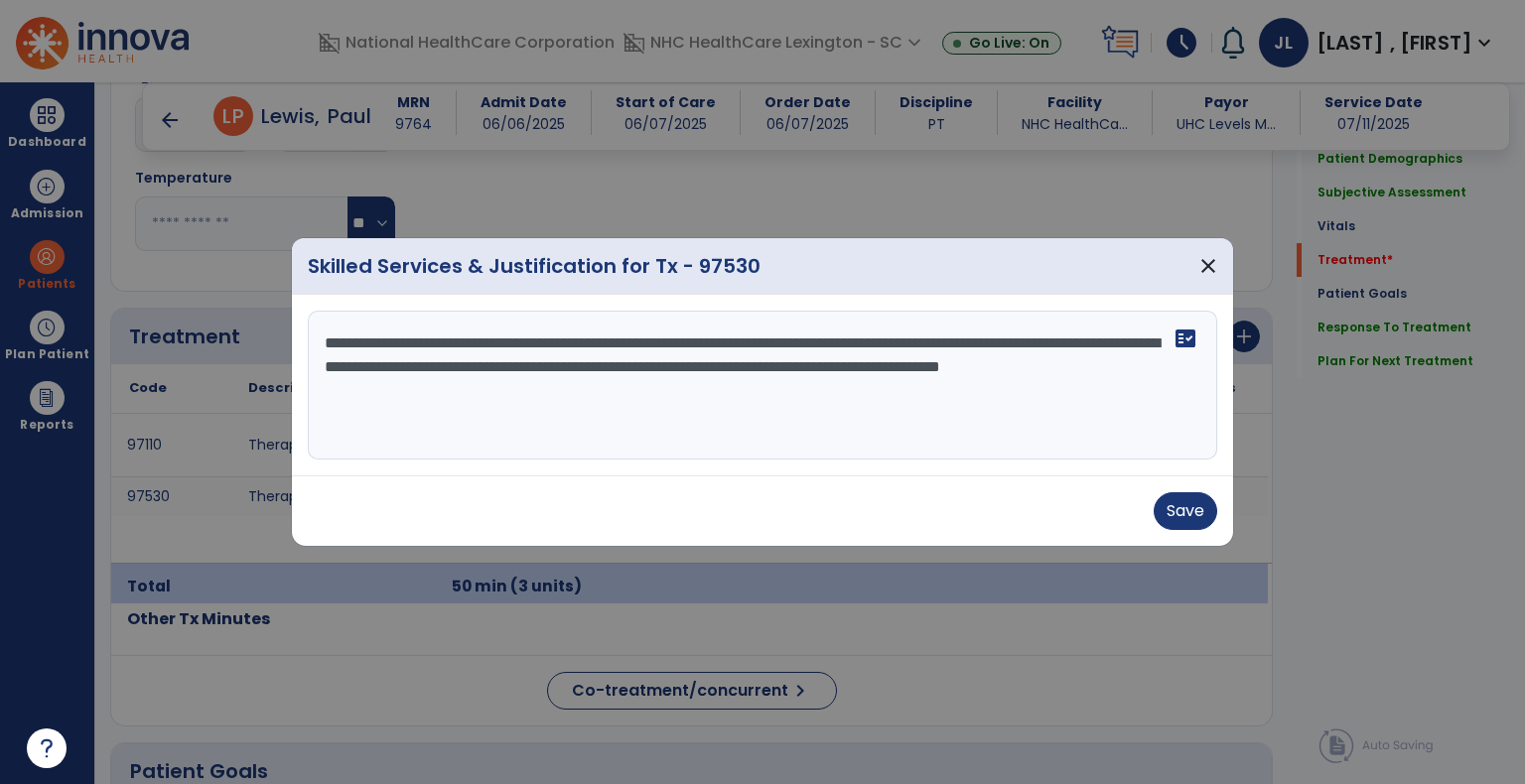 click on "**********" at bounding box center [762, 385] 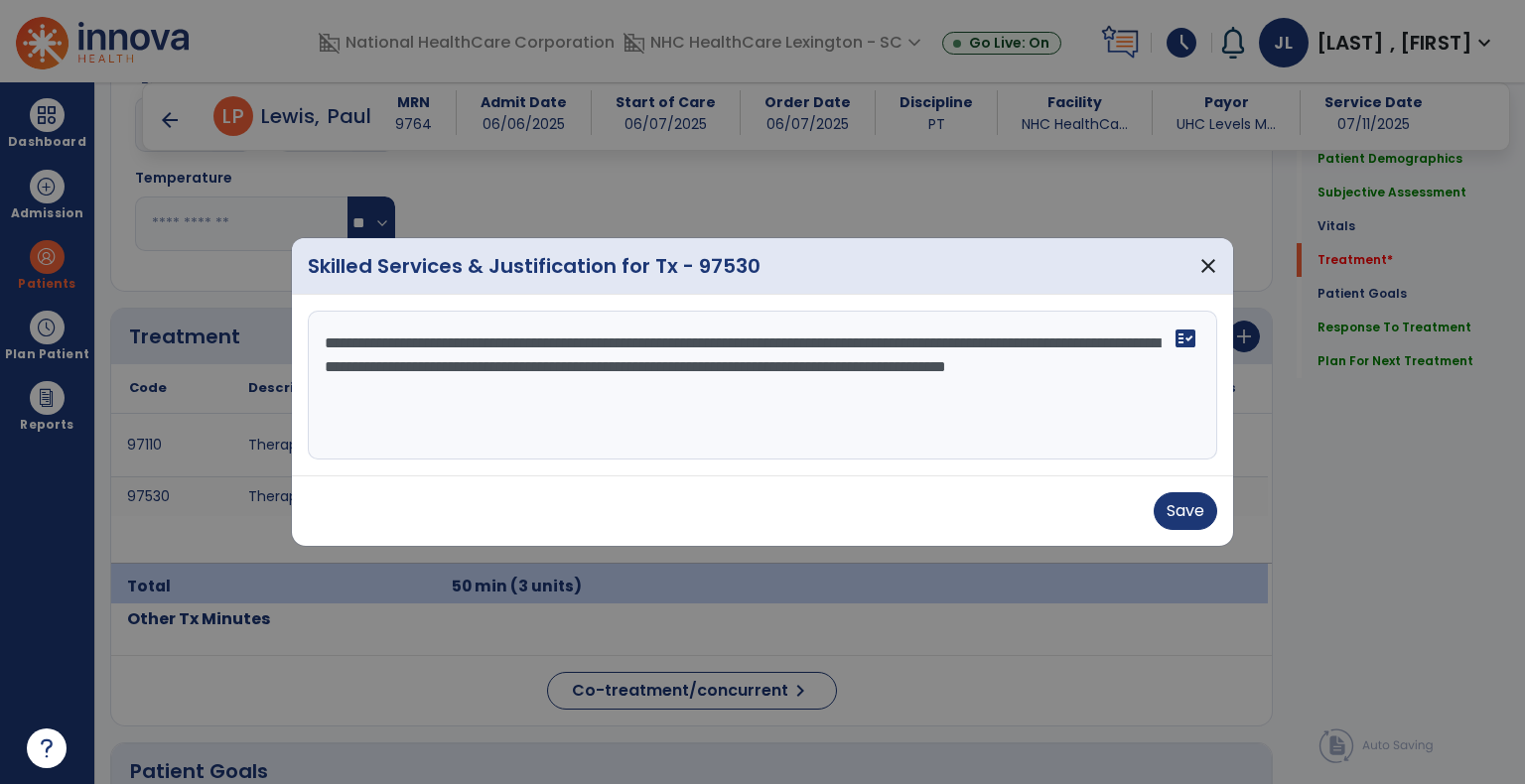 click on "**********" at bounding box center (762, 385) 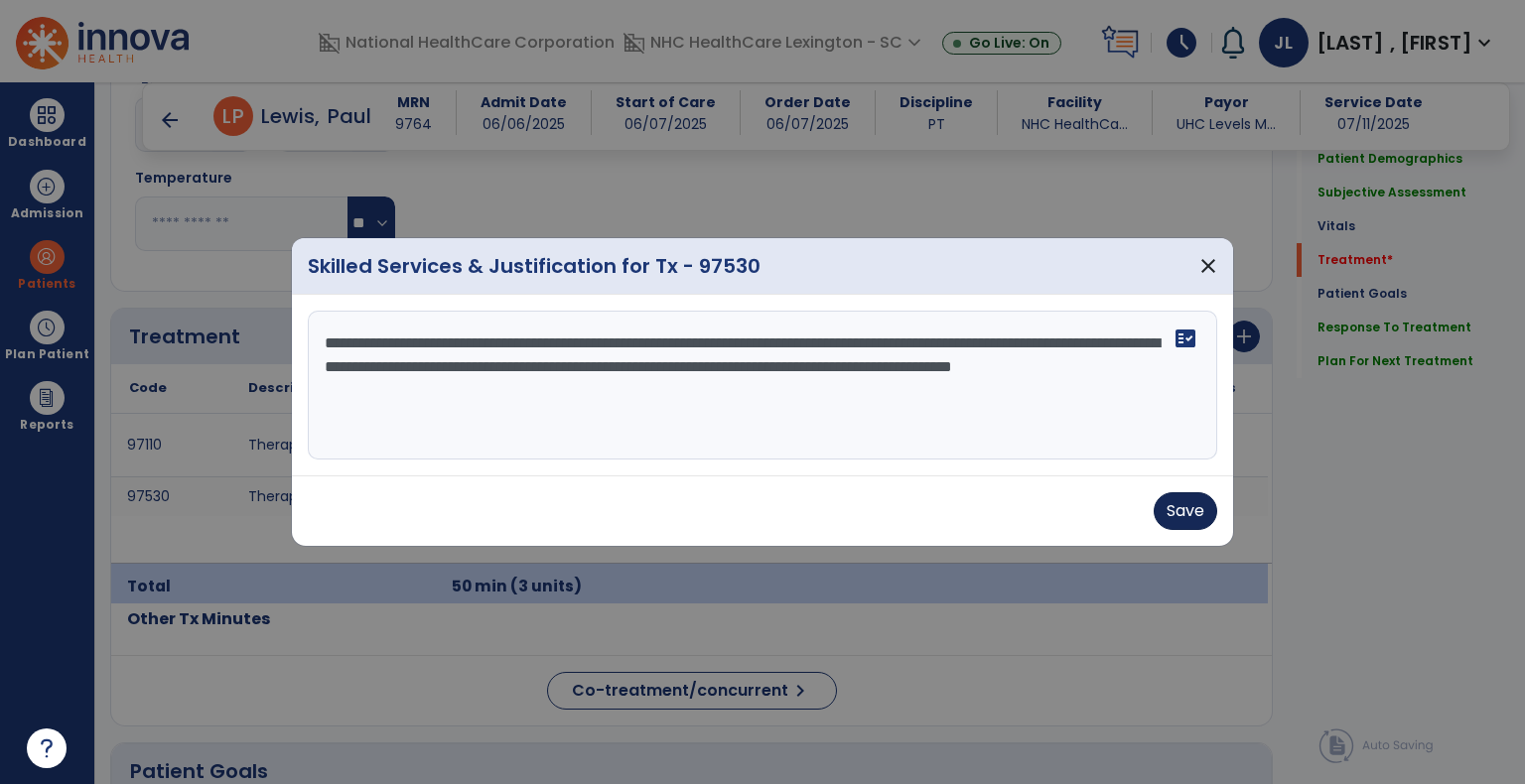 type on "**********" 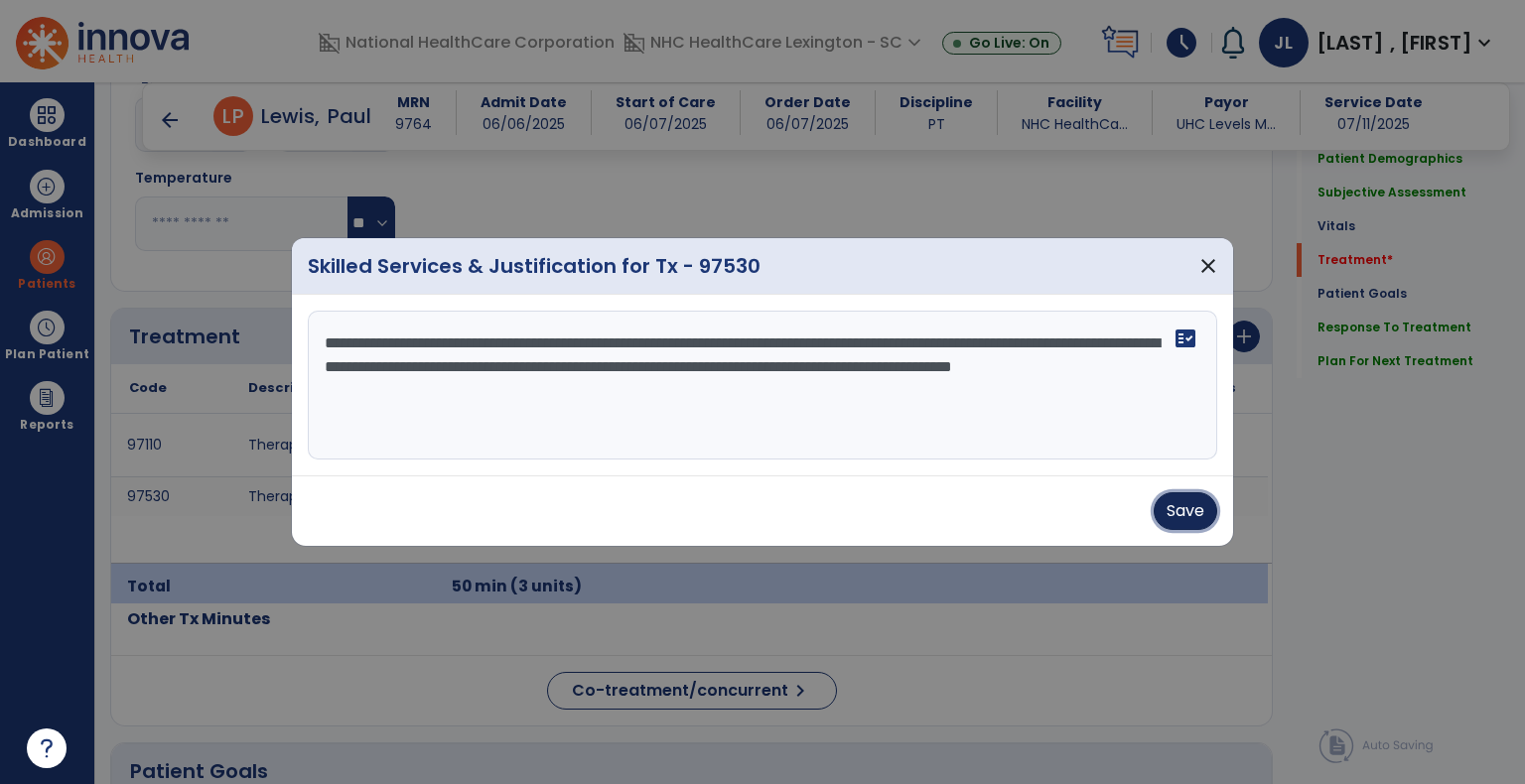click on "Save" at bounding box center (1185, 511) 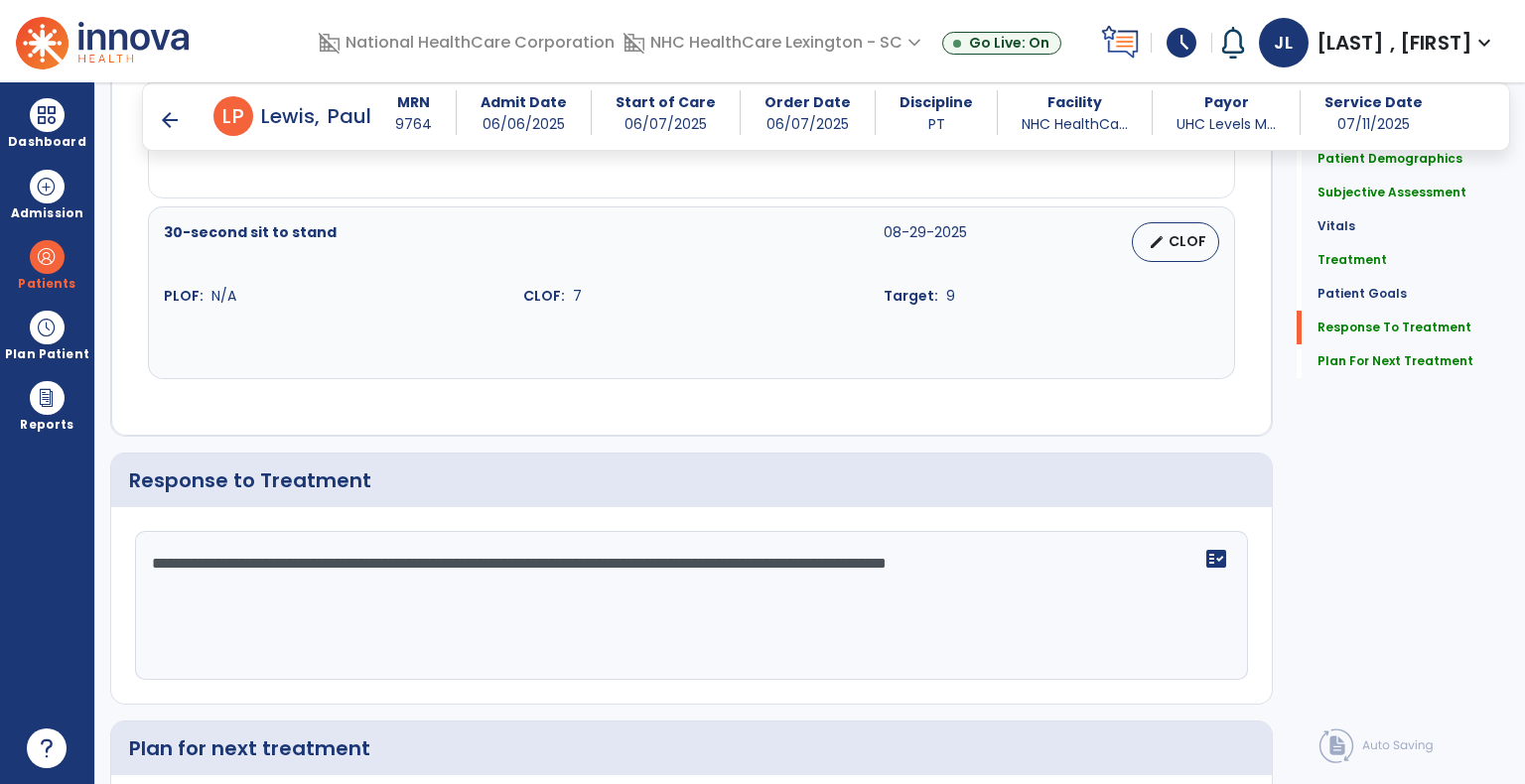 scroll, scrollTop: 2550, scrollLeft: 0, axis: vertical 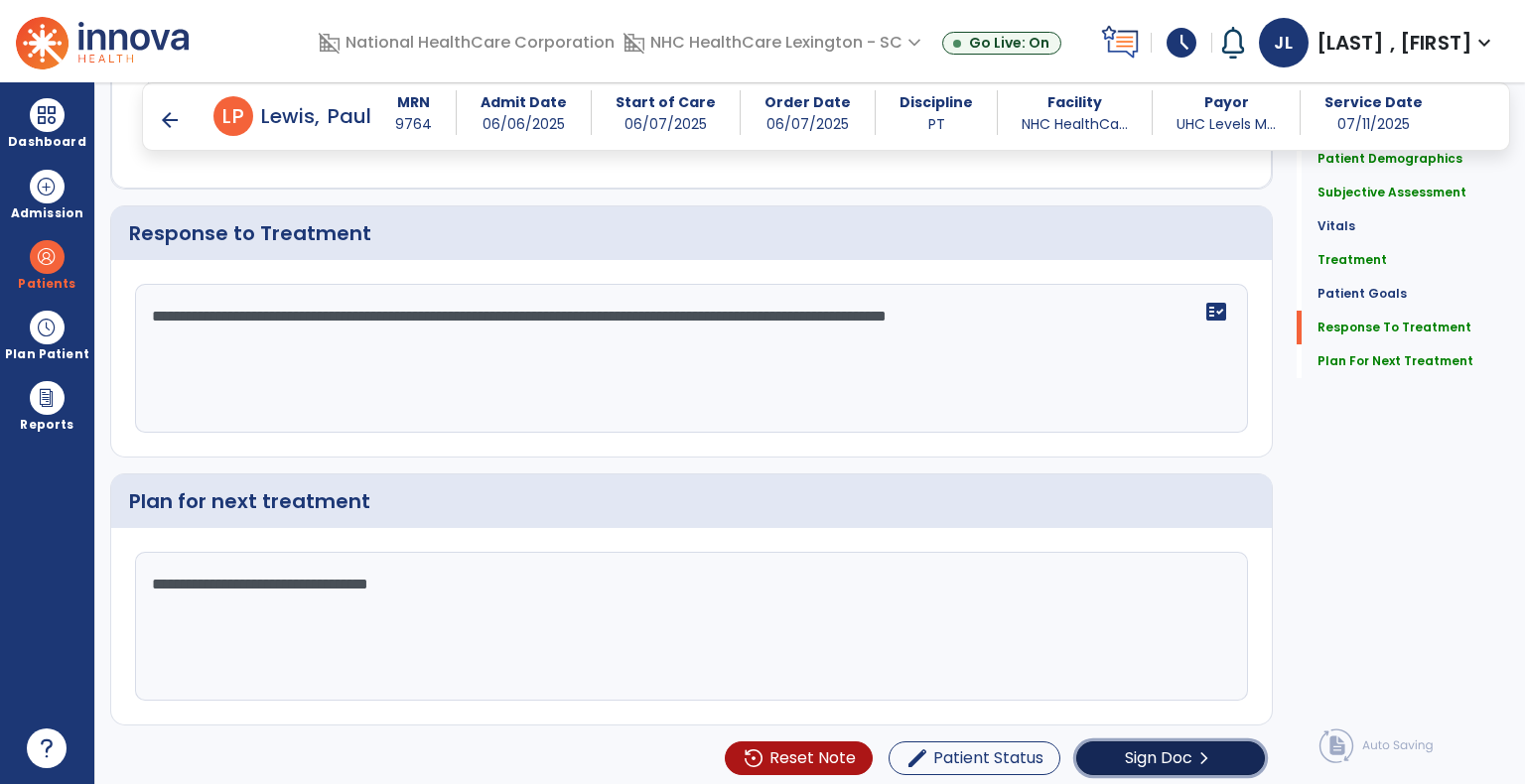click on "Sign Doc" 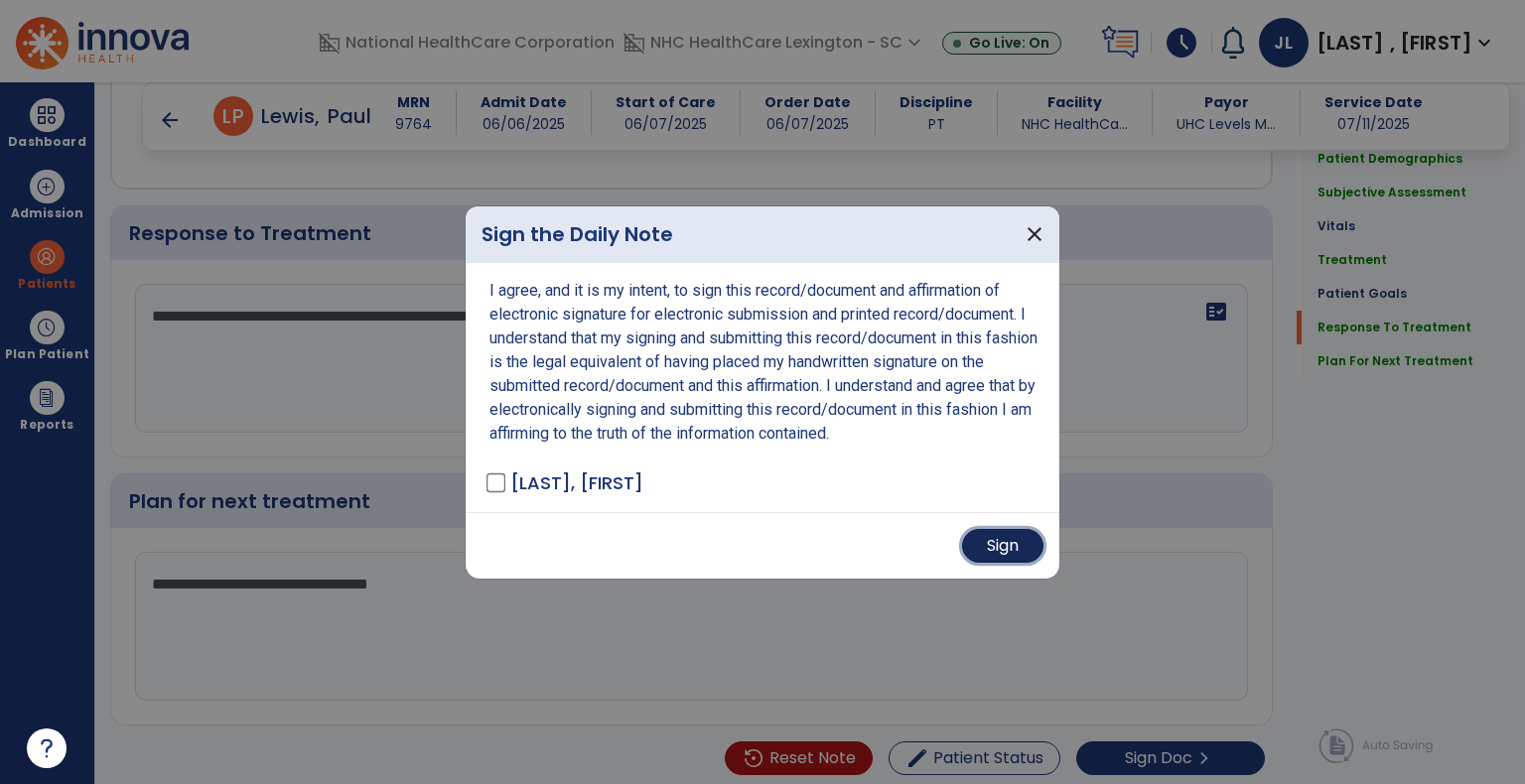 click on "Sign" at bounding box center (1003, 546) 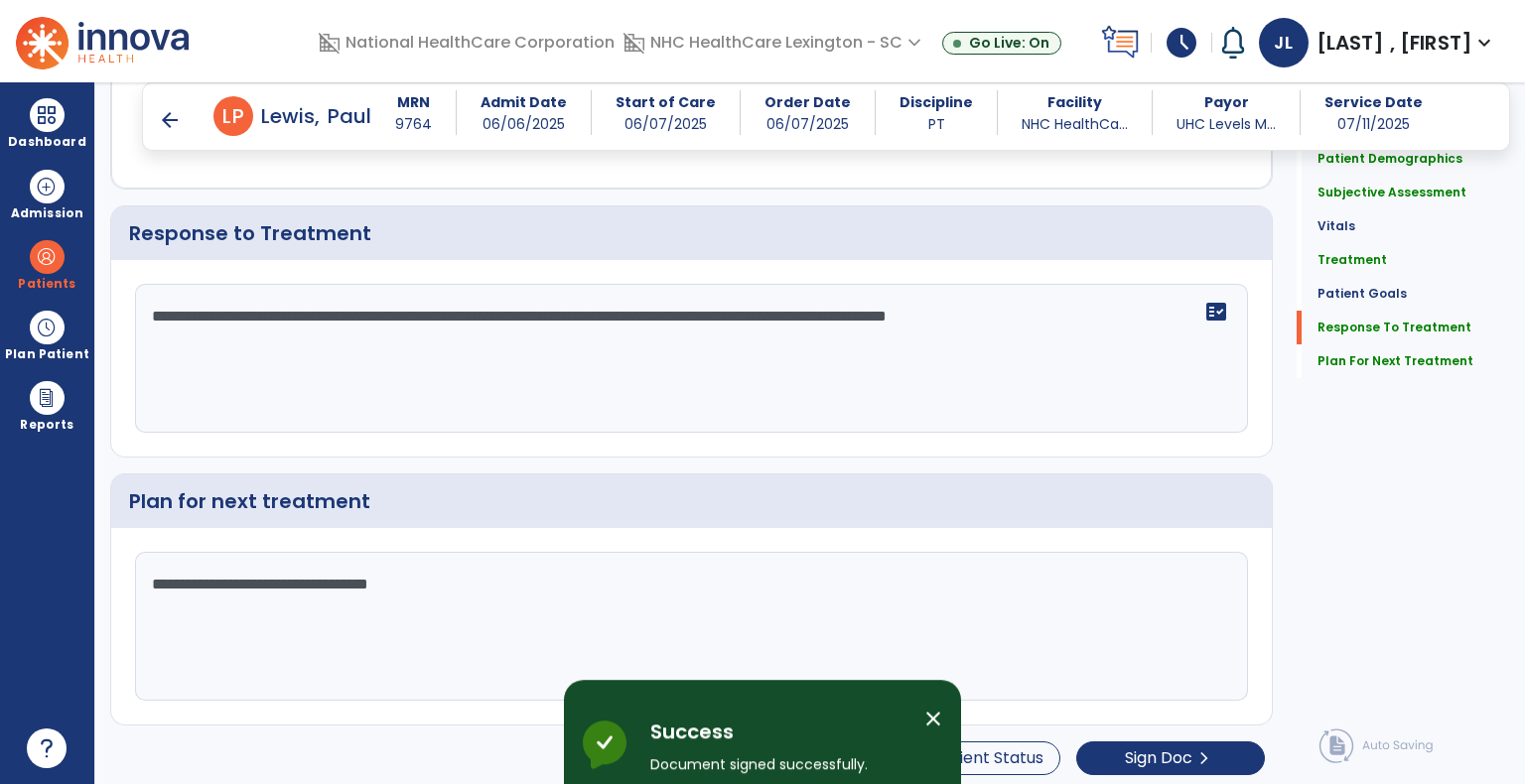 scroll, scrollTop: 0, scrollLeft: 0, axis: both 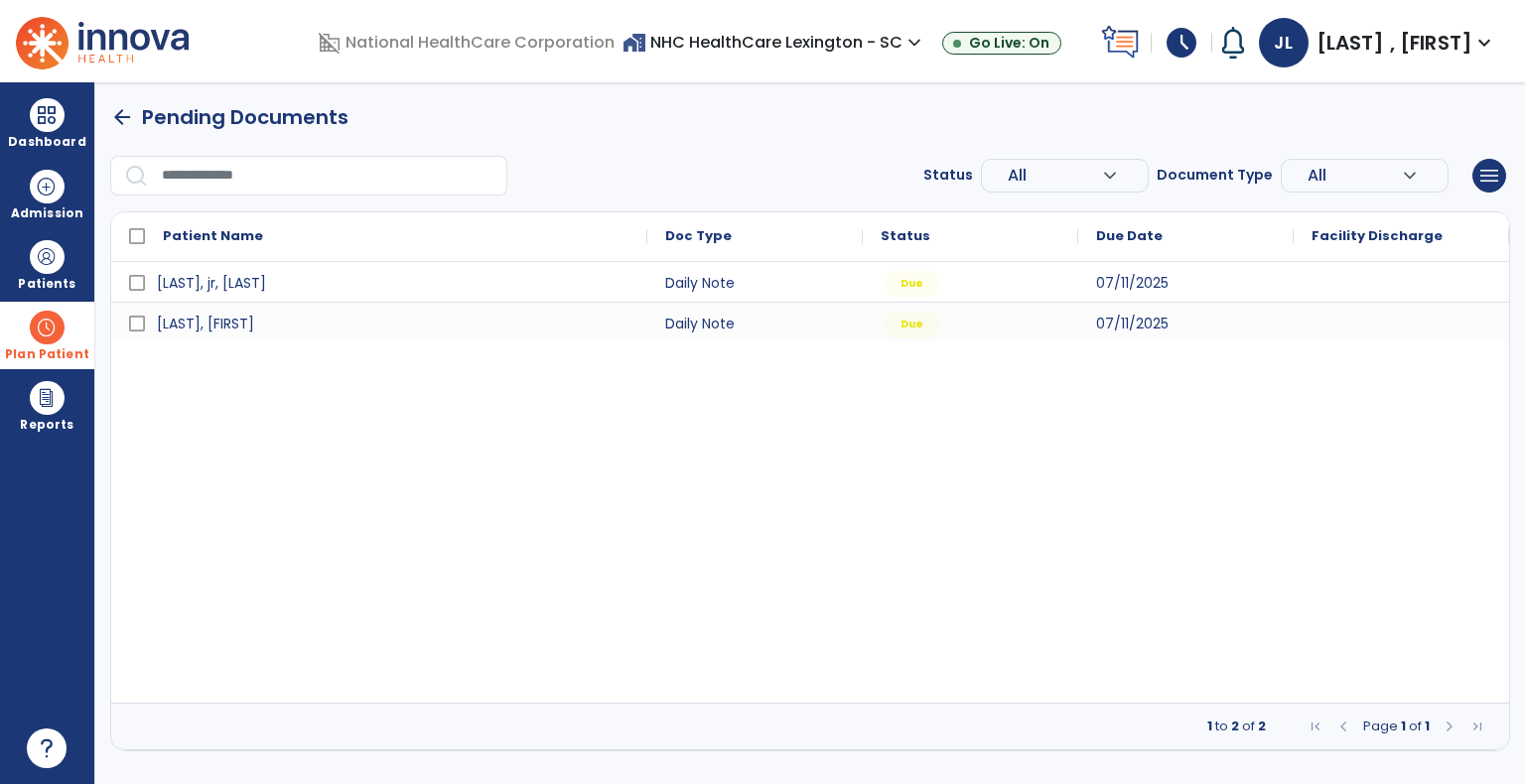 click at bounding box center (47, 327) 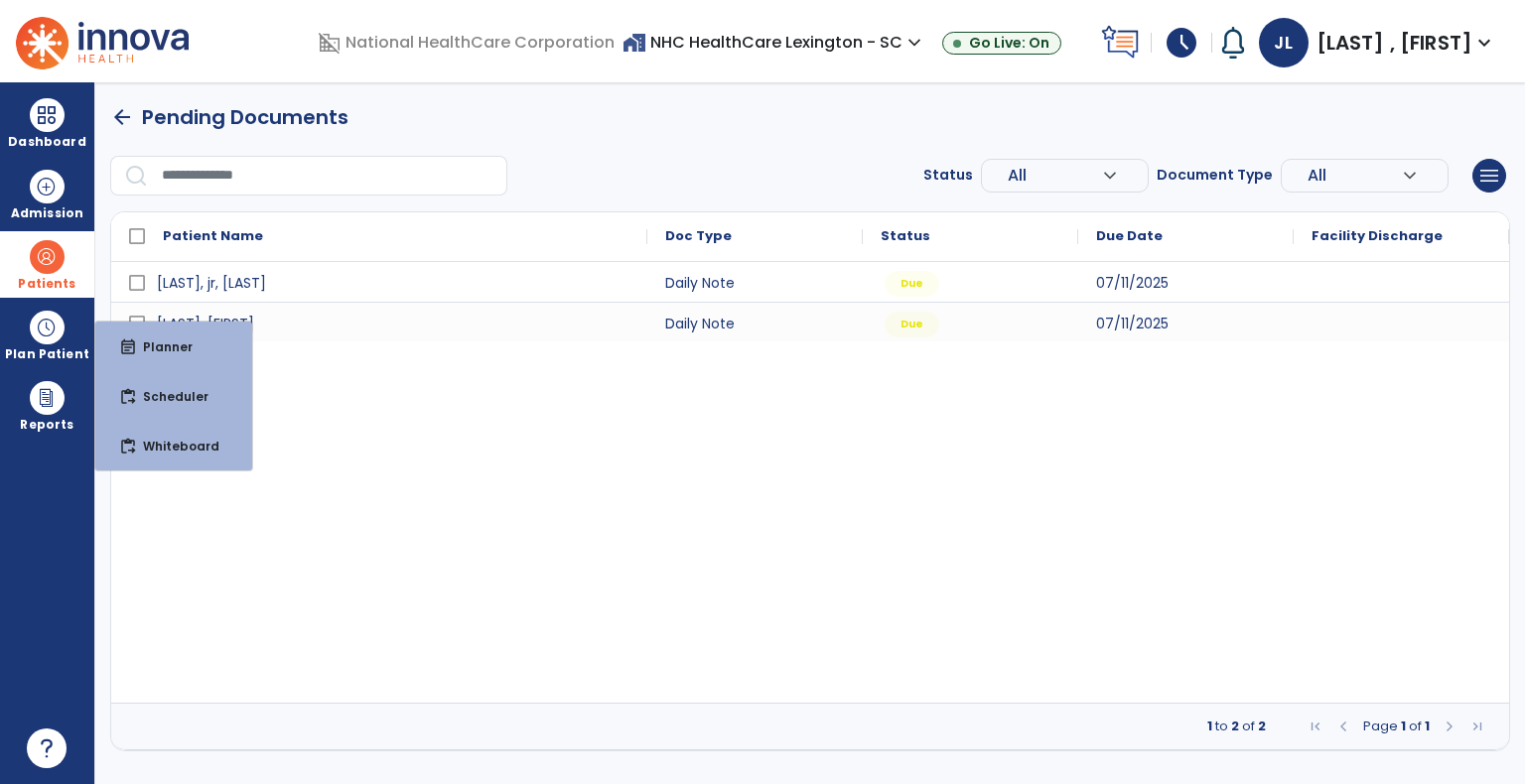 click on "Patients" at bounding box center (47, 284) 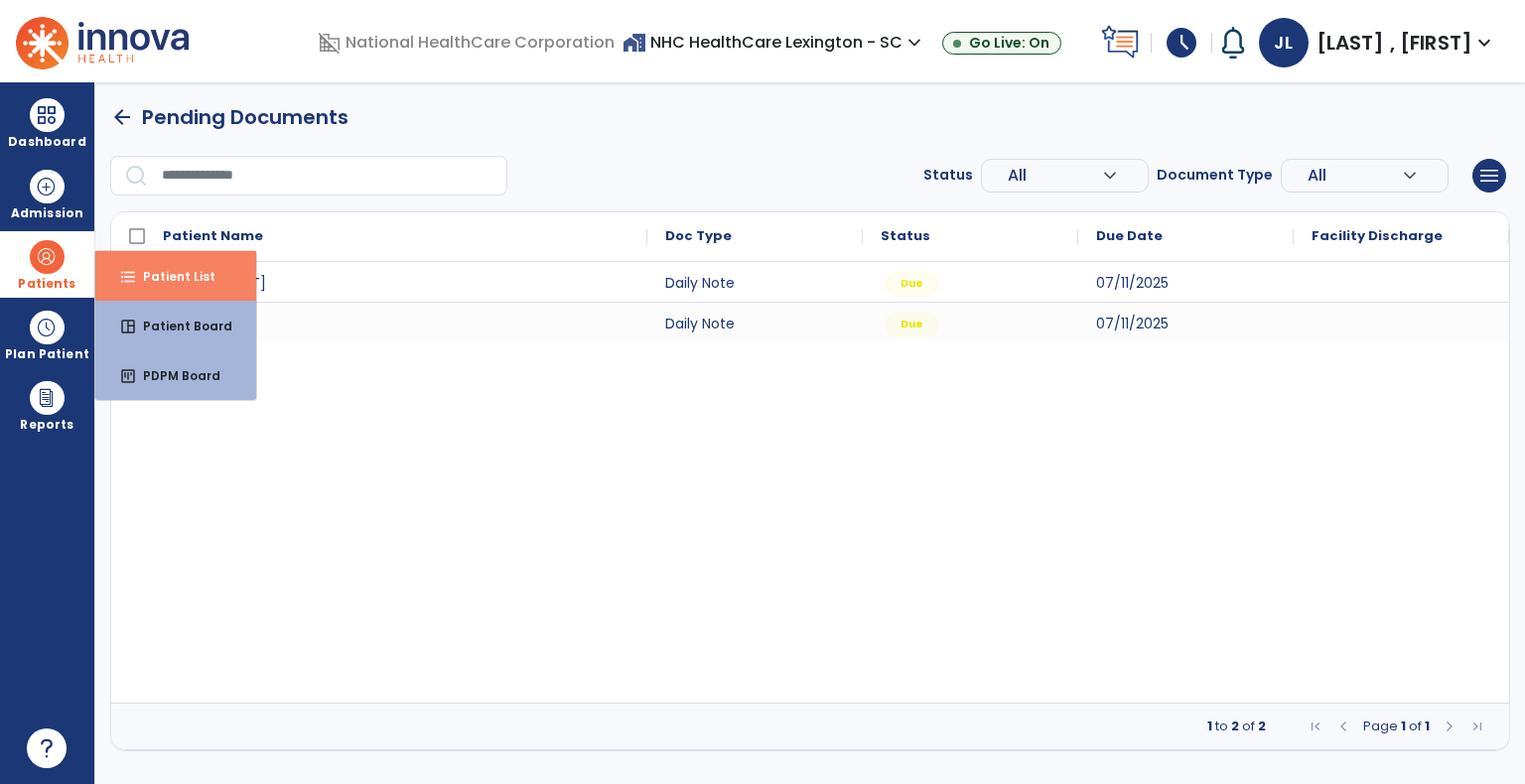 click on "format_list_bulleted  Patient List" at bounding box center (176, 276) 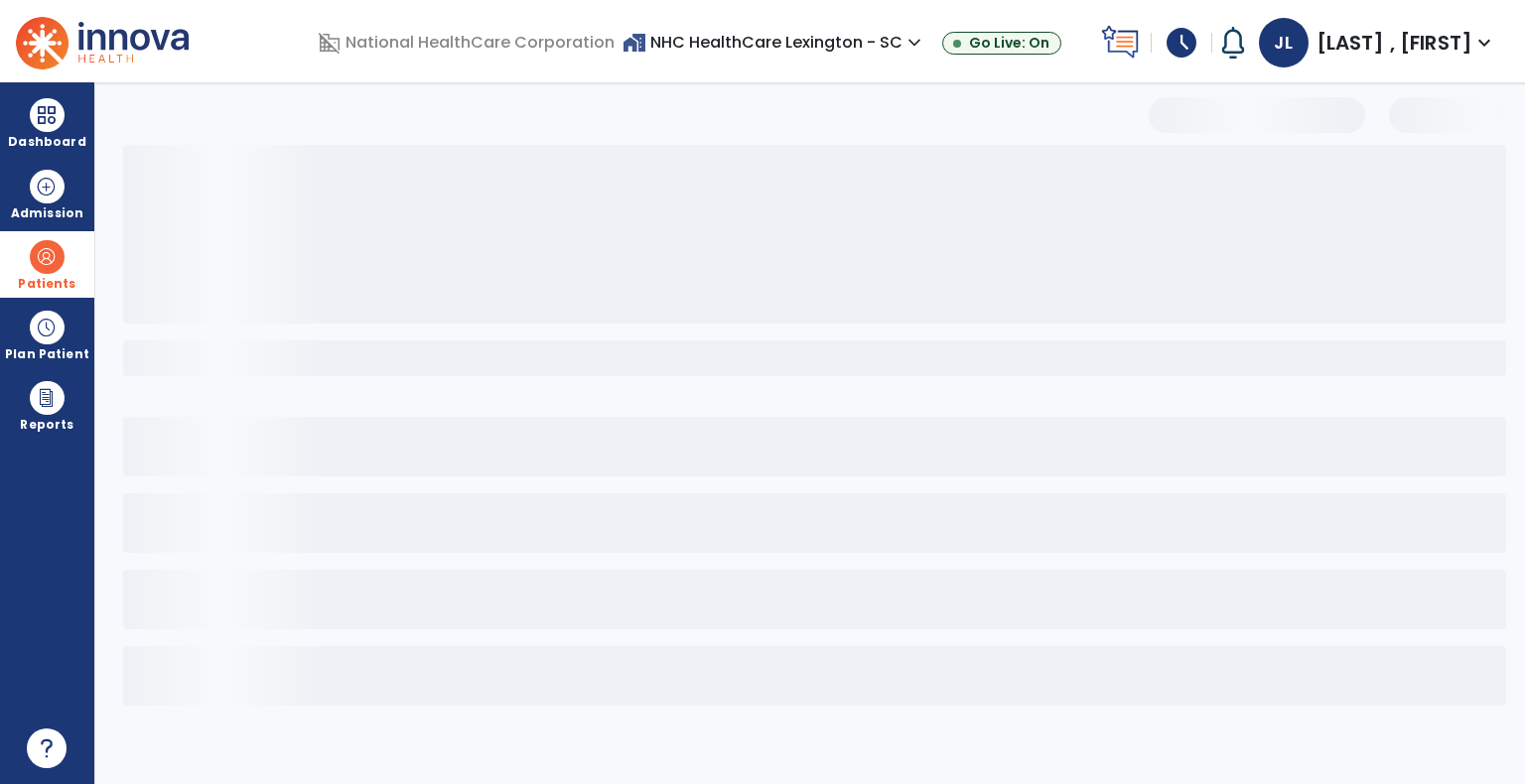 select on "***" 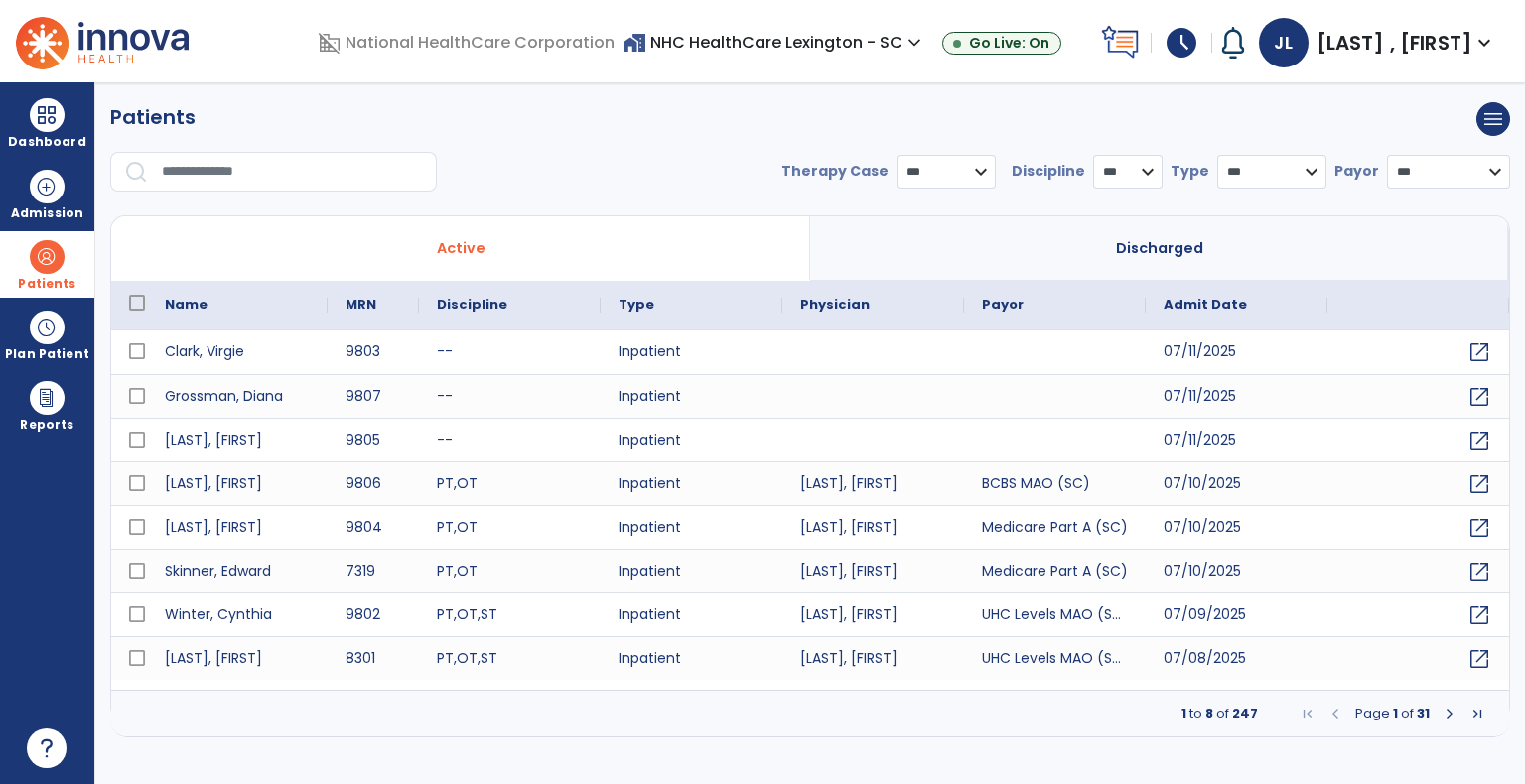 click at bounding box center [292, 172] 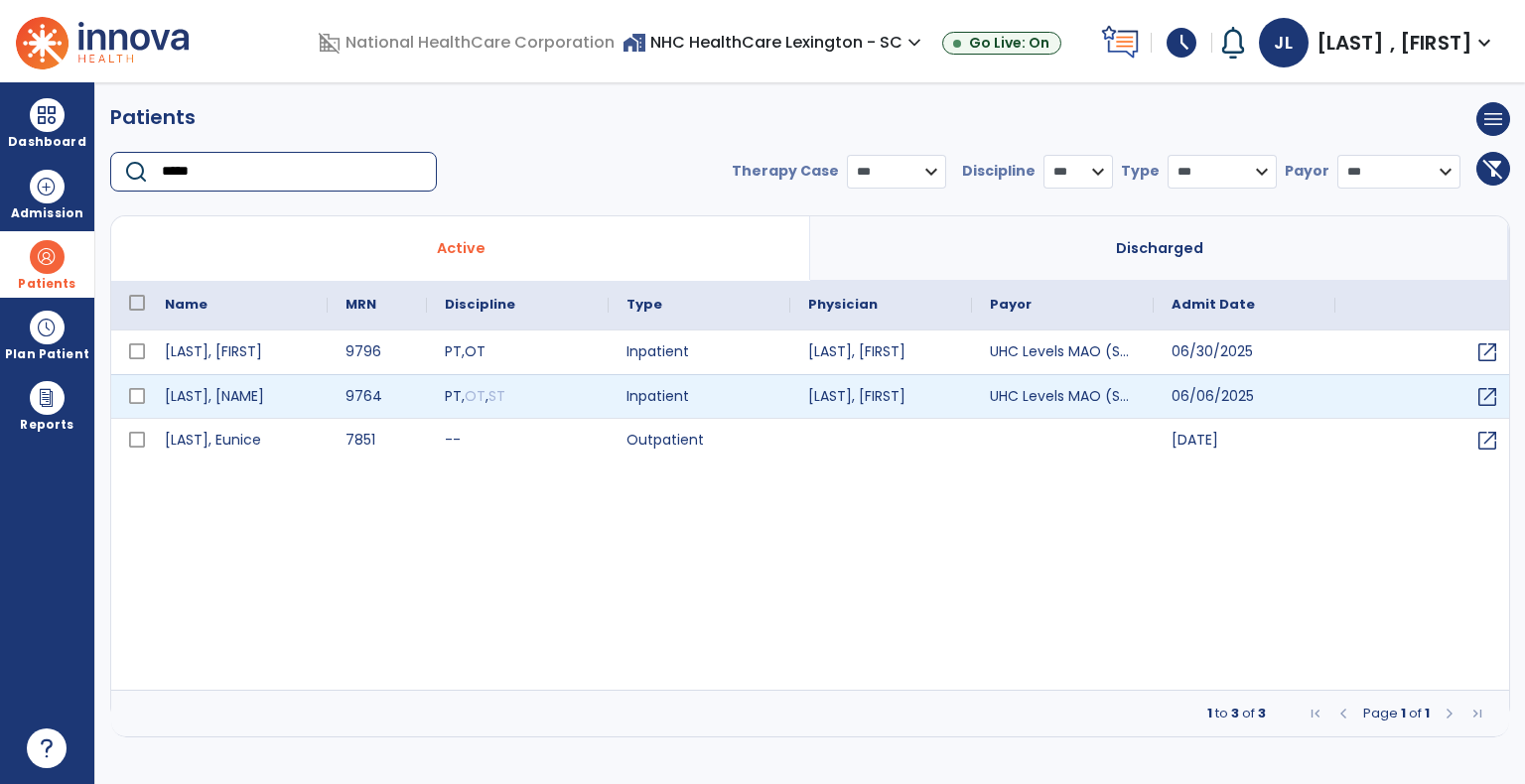 type on "*****" 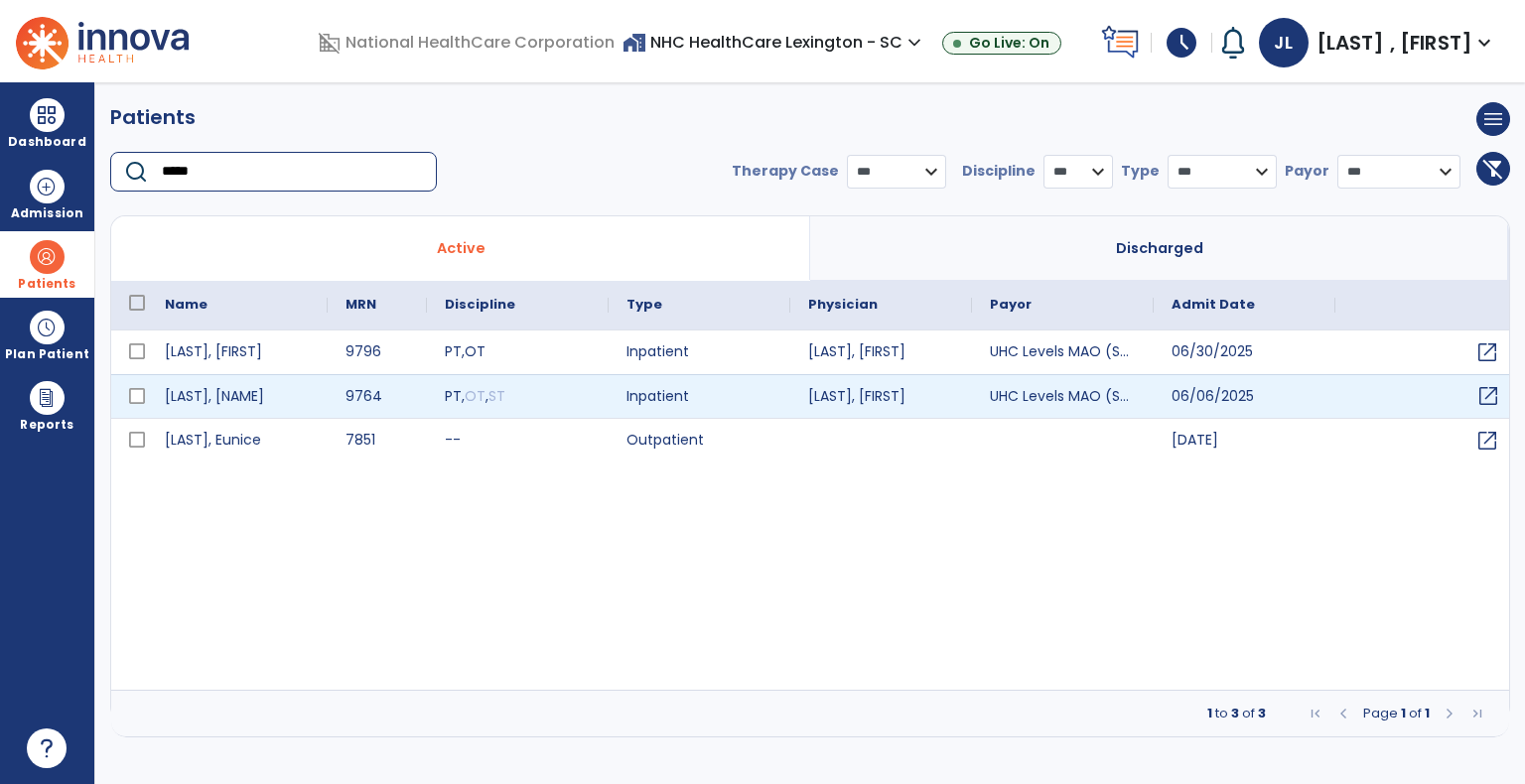 click on "open_in_new" at bounding box center [1488, 396] 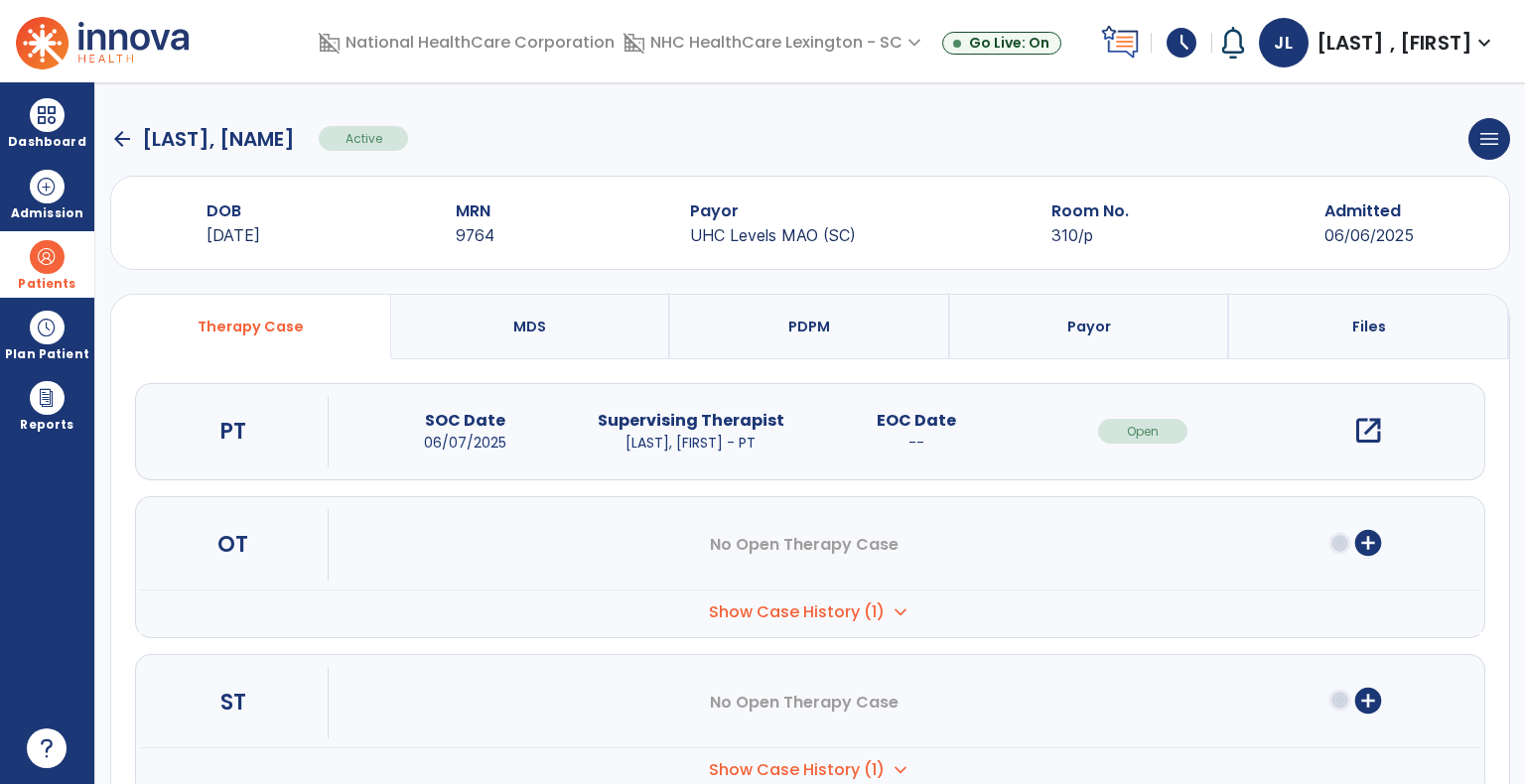 click on "open_in_new" at bounding box center [1368, 431] 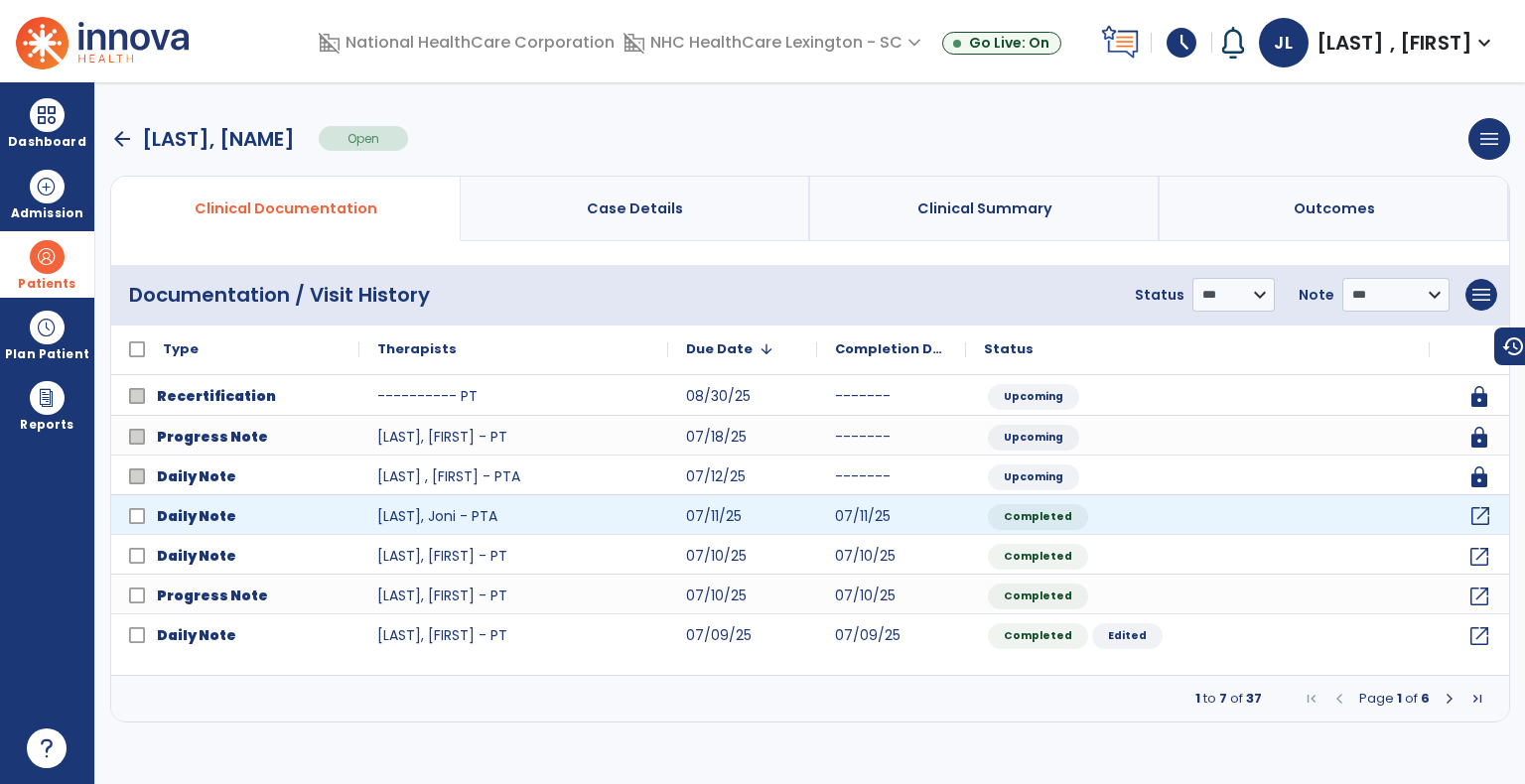 click on "open_in_new" 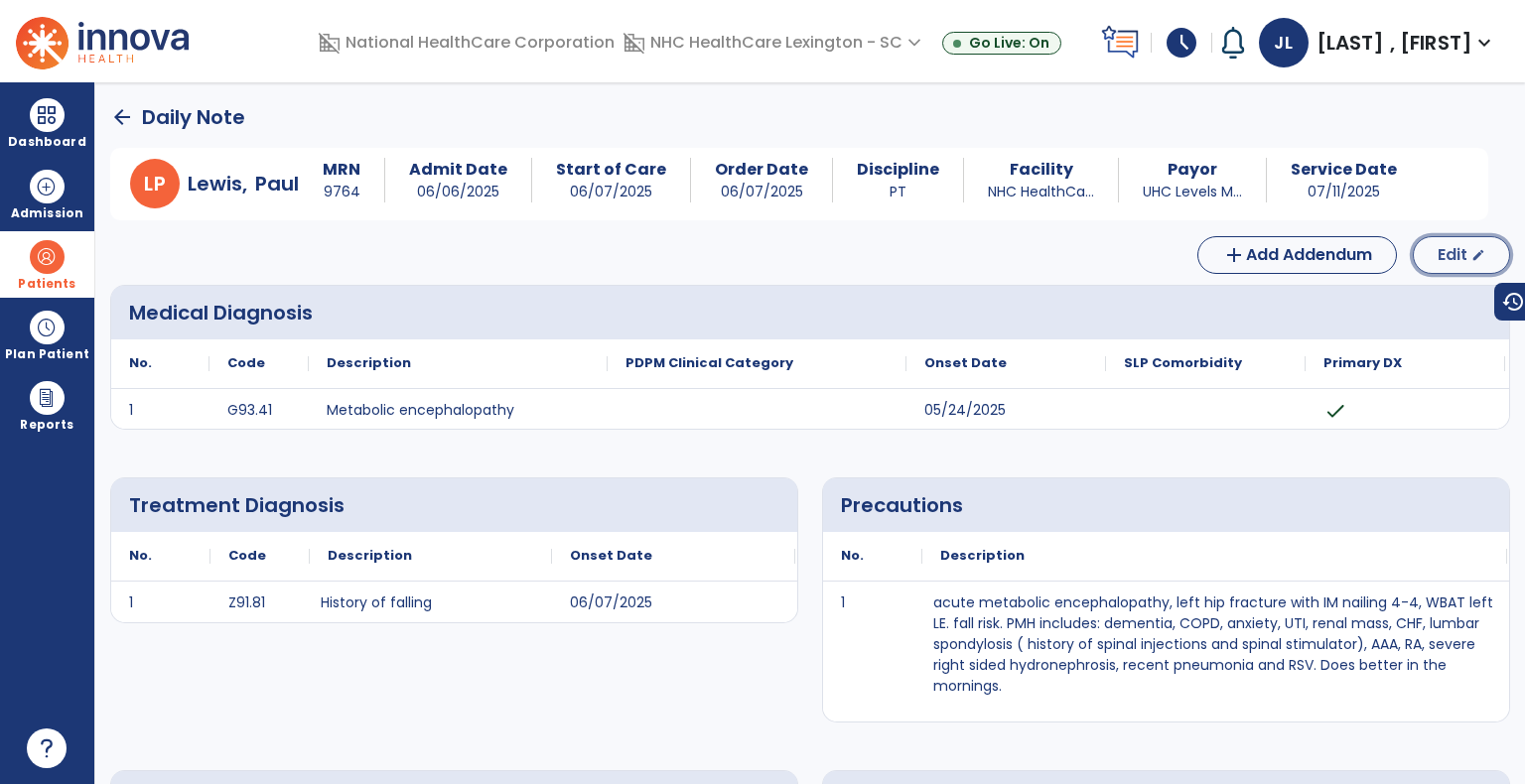 click on "Edit" 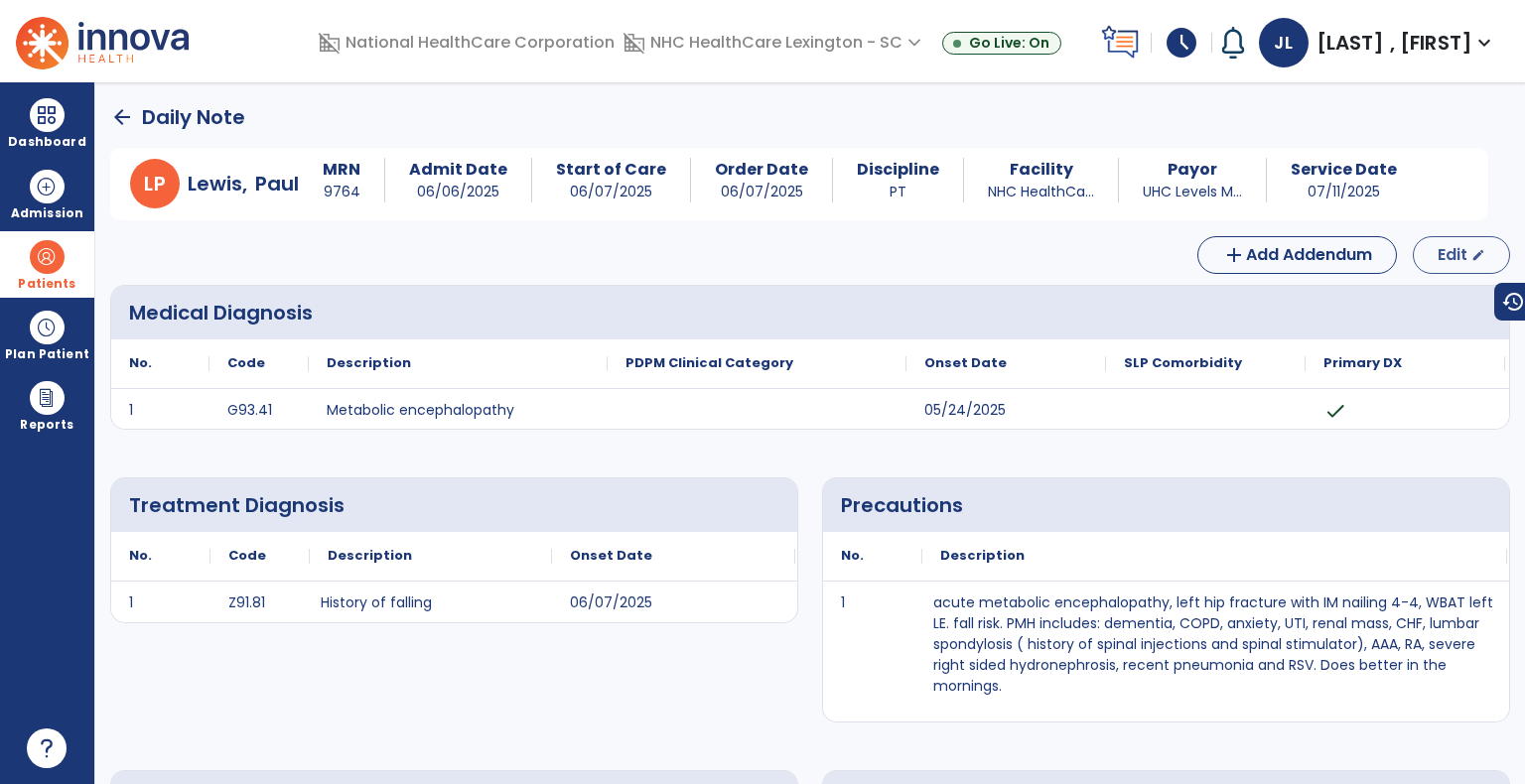 select on "*" 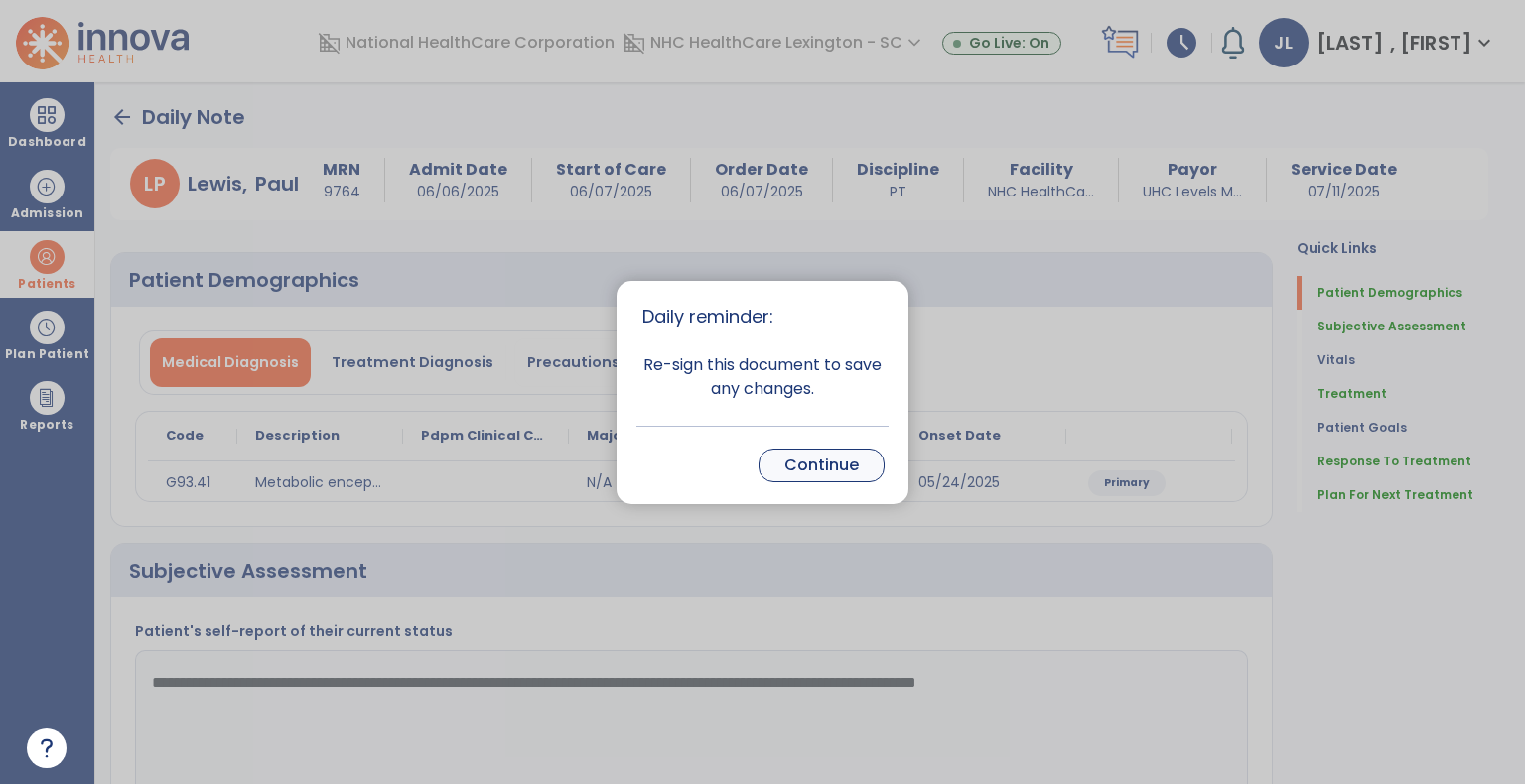 click on "Continue" at bounding box center [821, 465] 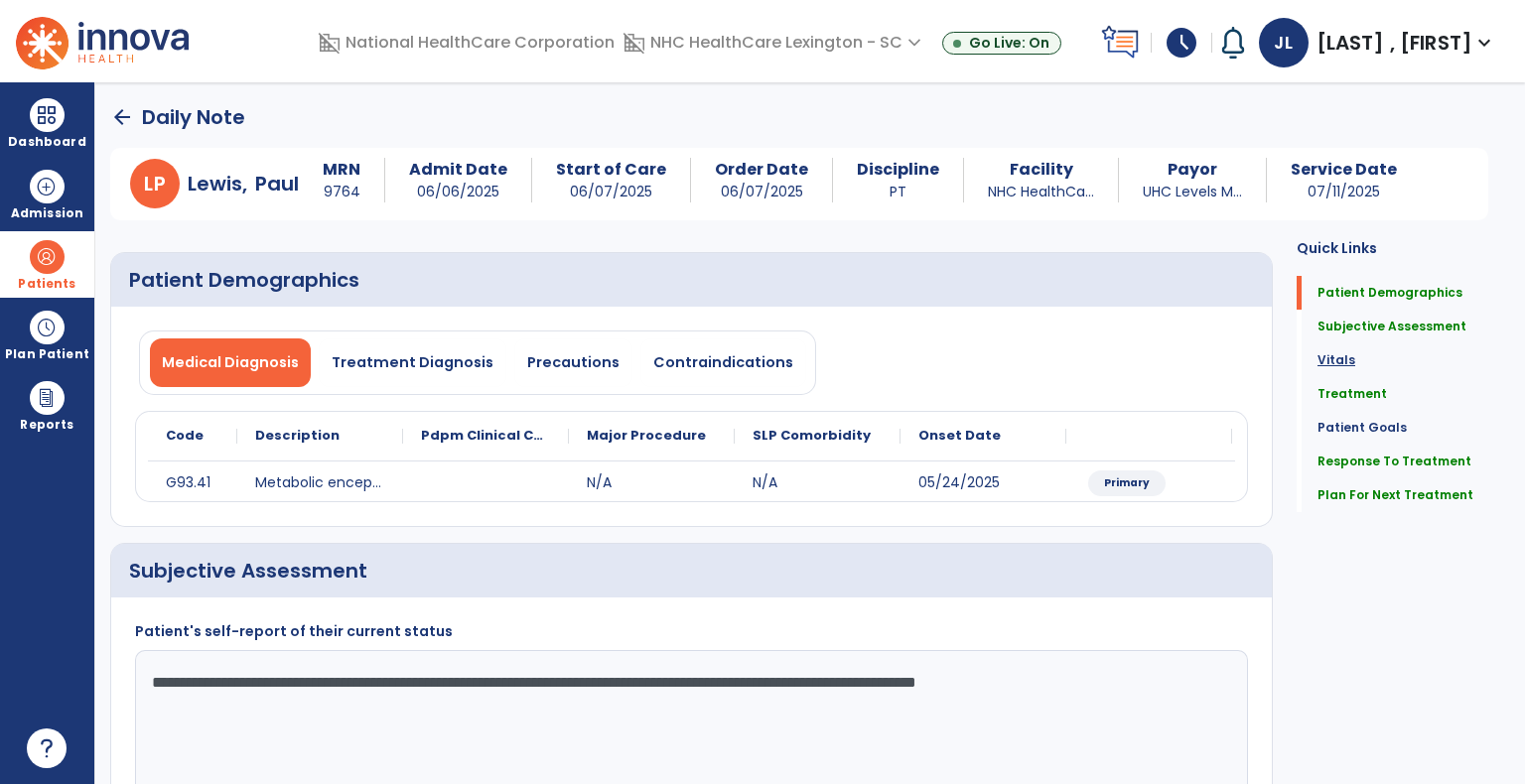 click on "Vitals" 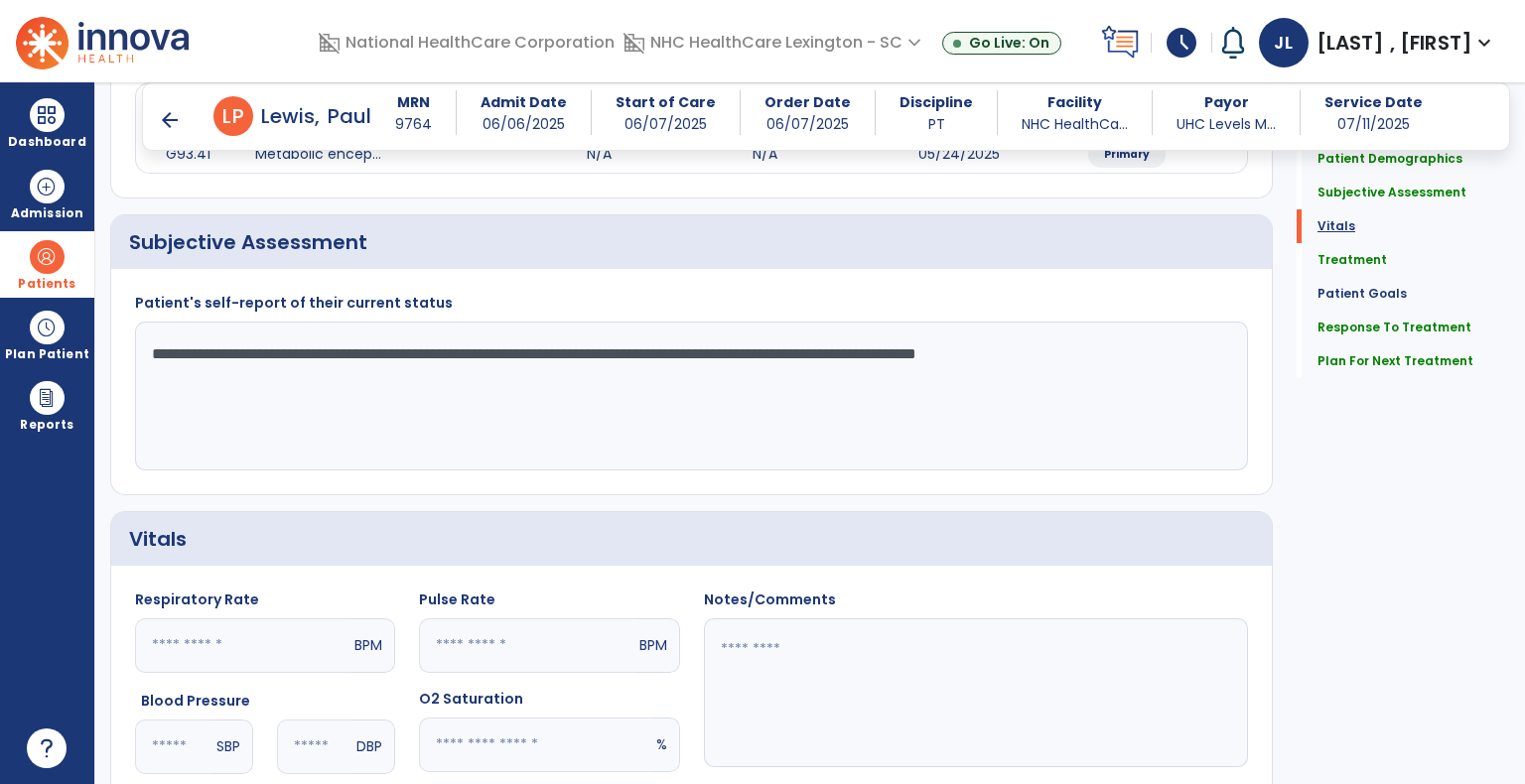 scroll, scrollTop: 606, scrollLeft: 0, axis: vertical 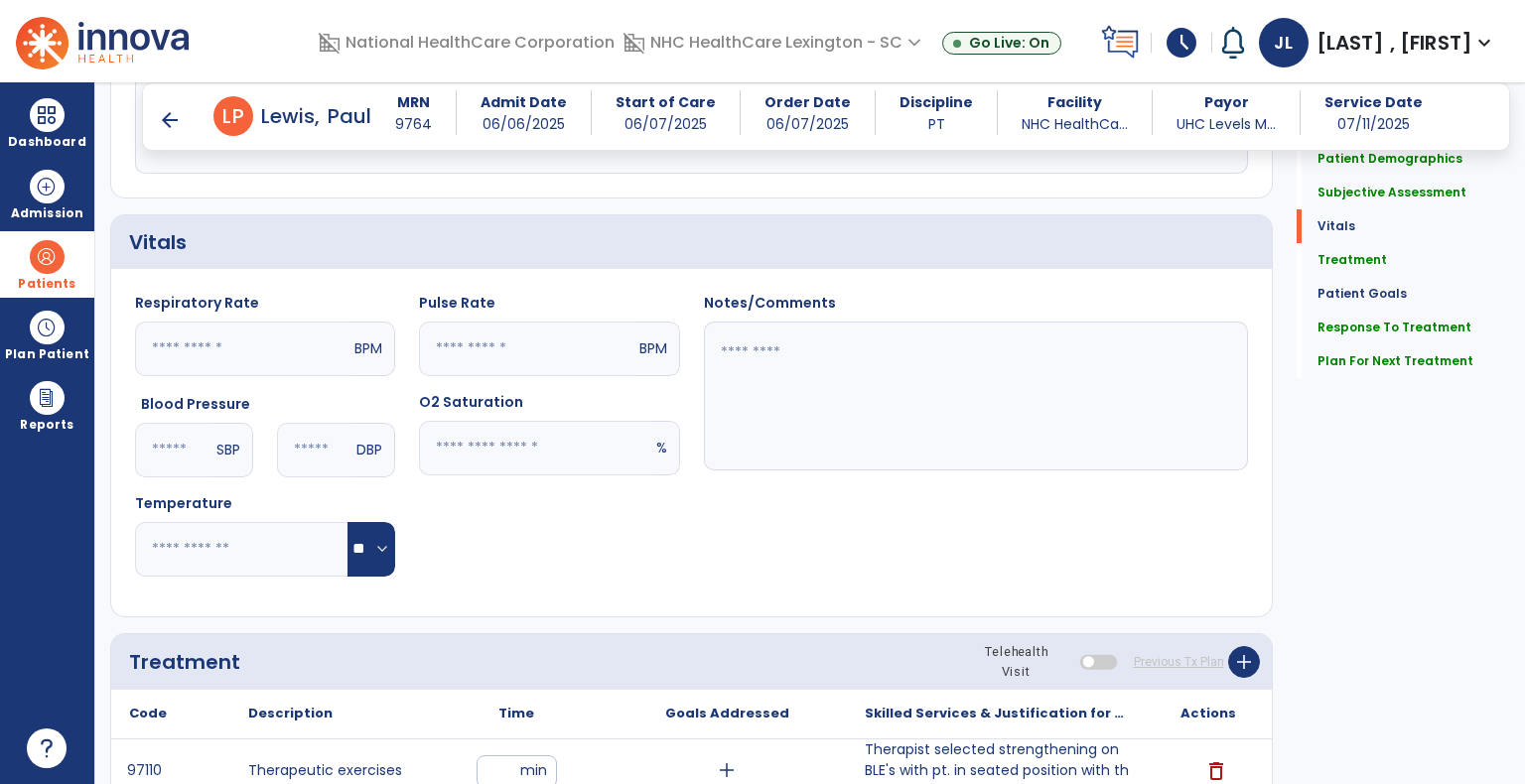 click 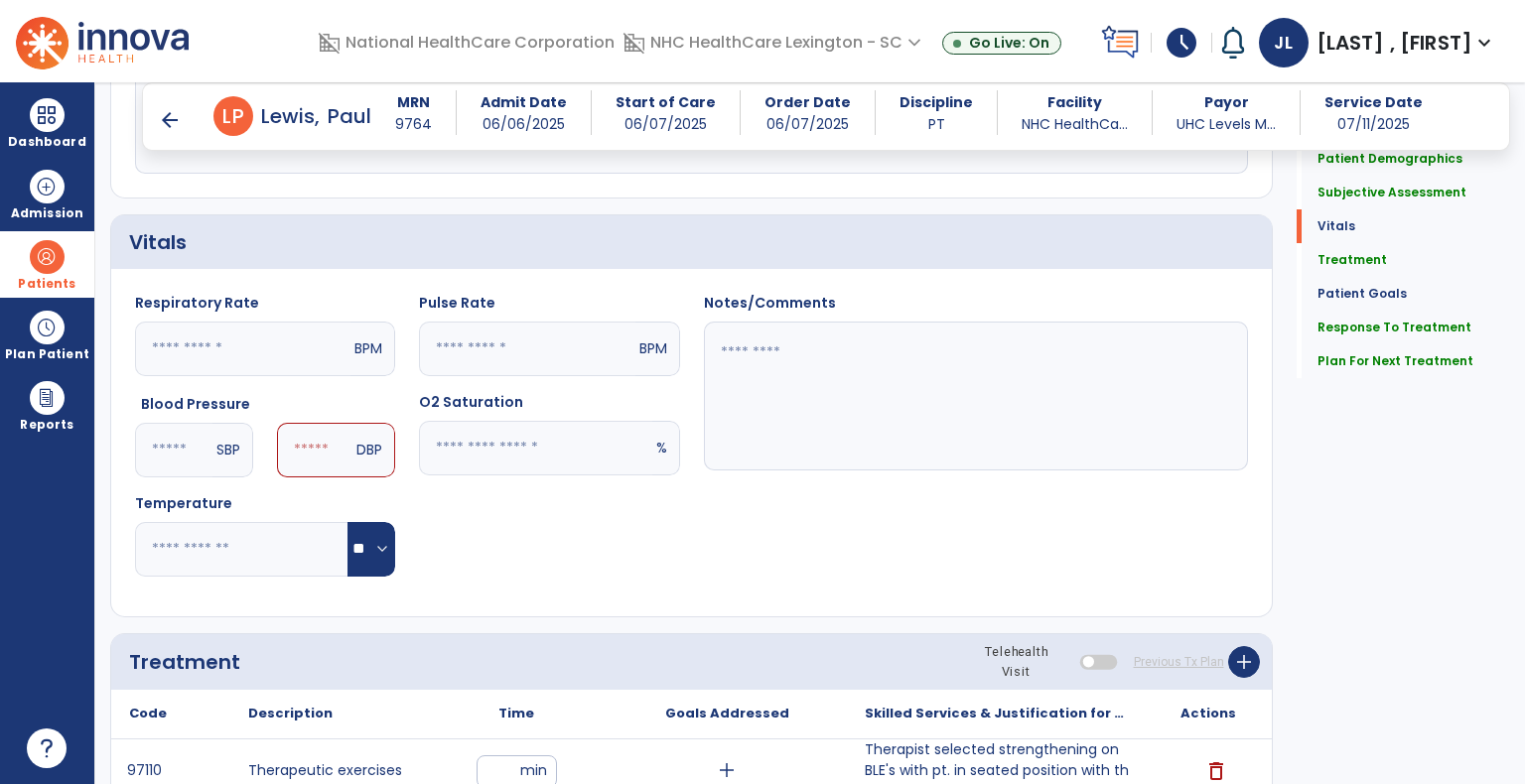 type on "***" 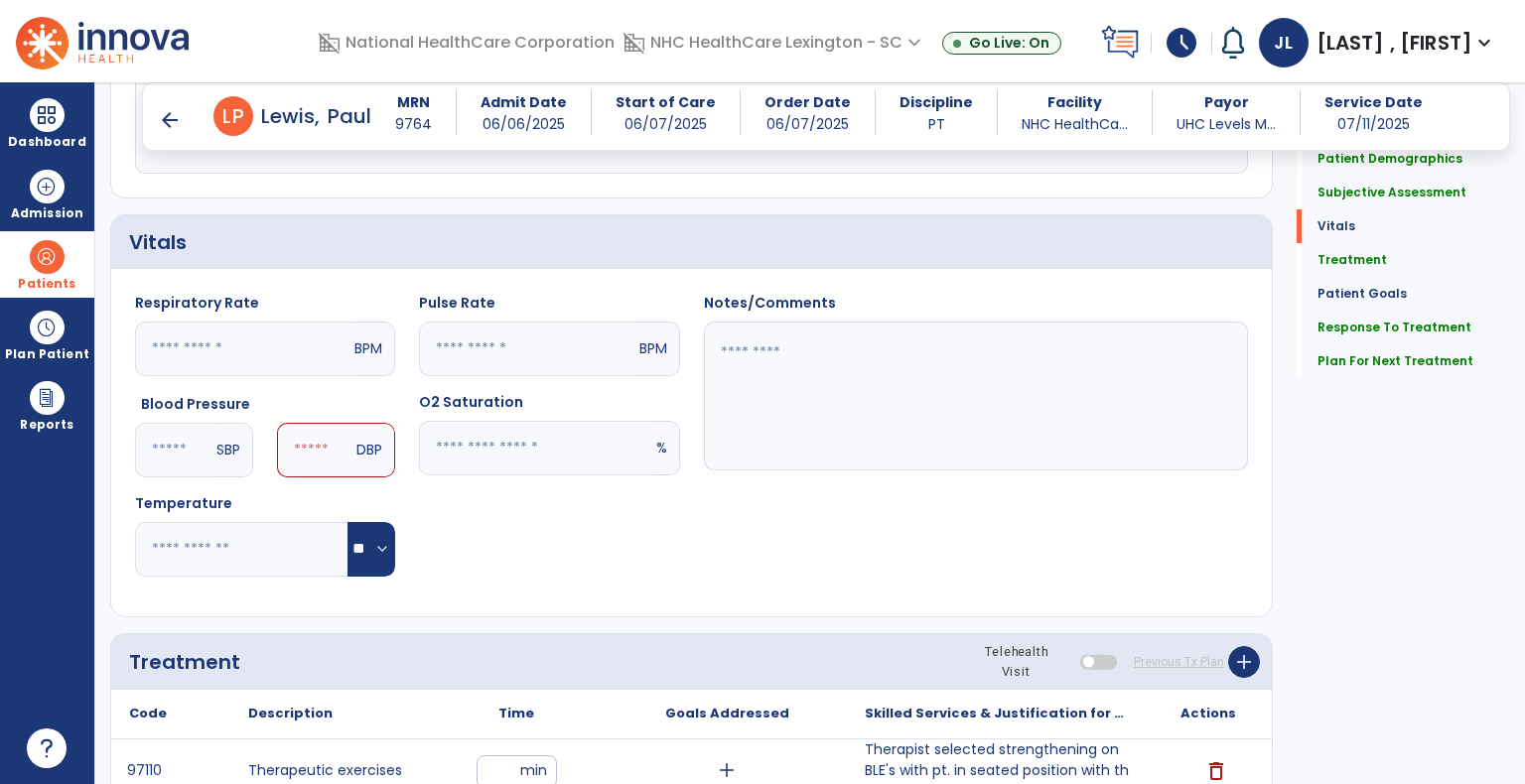 click 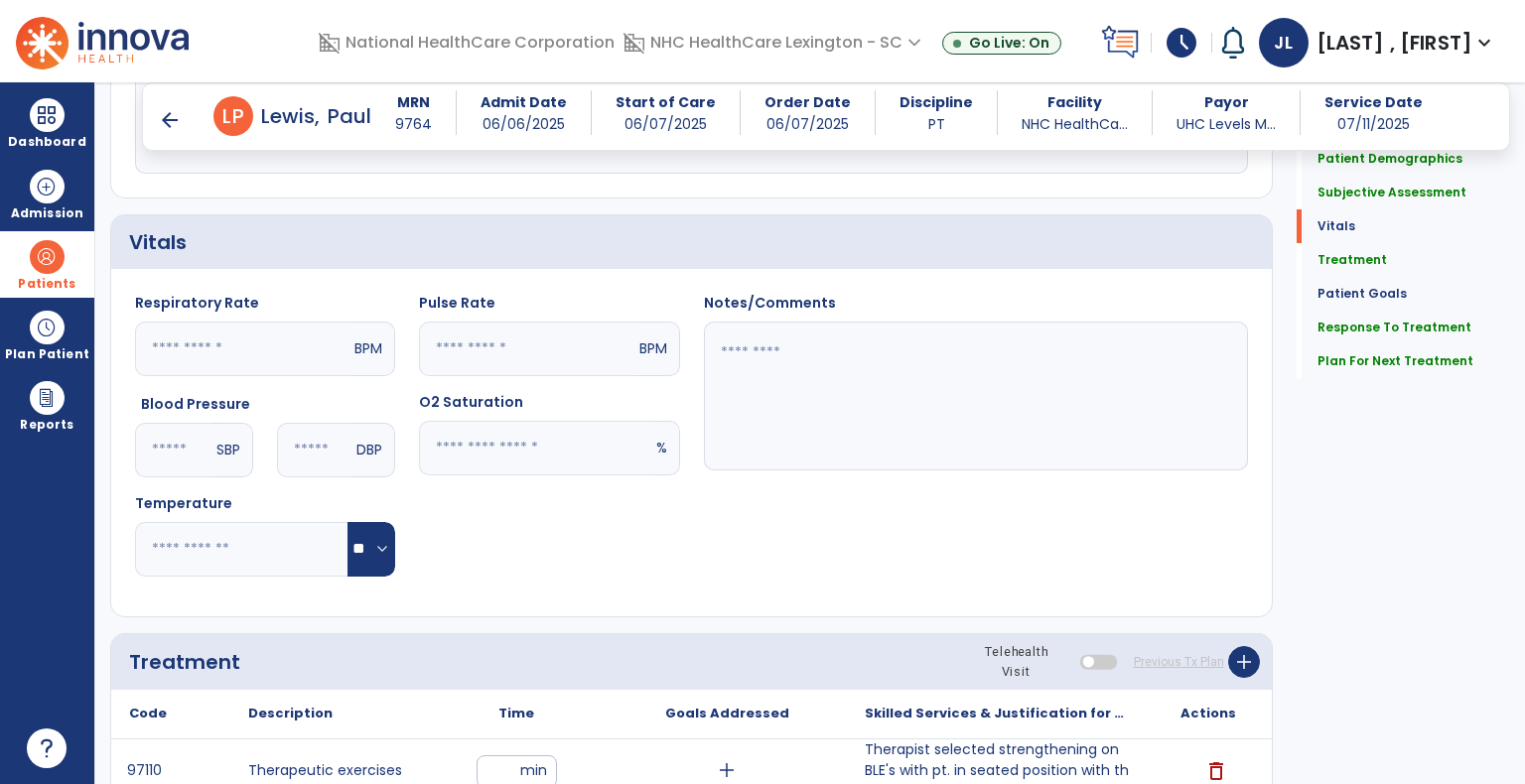 type on "**" 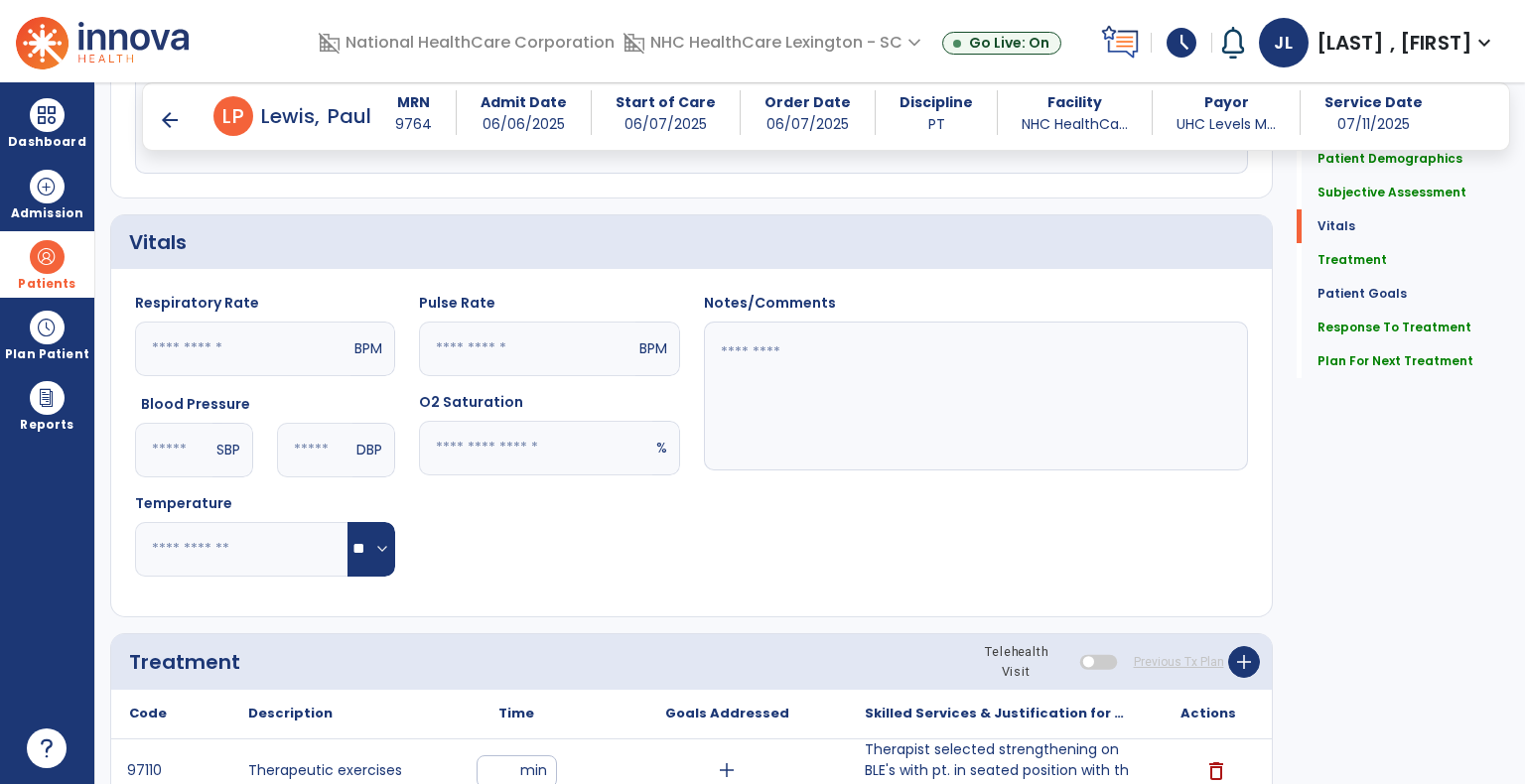 click 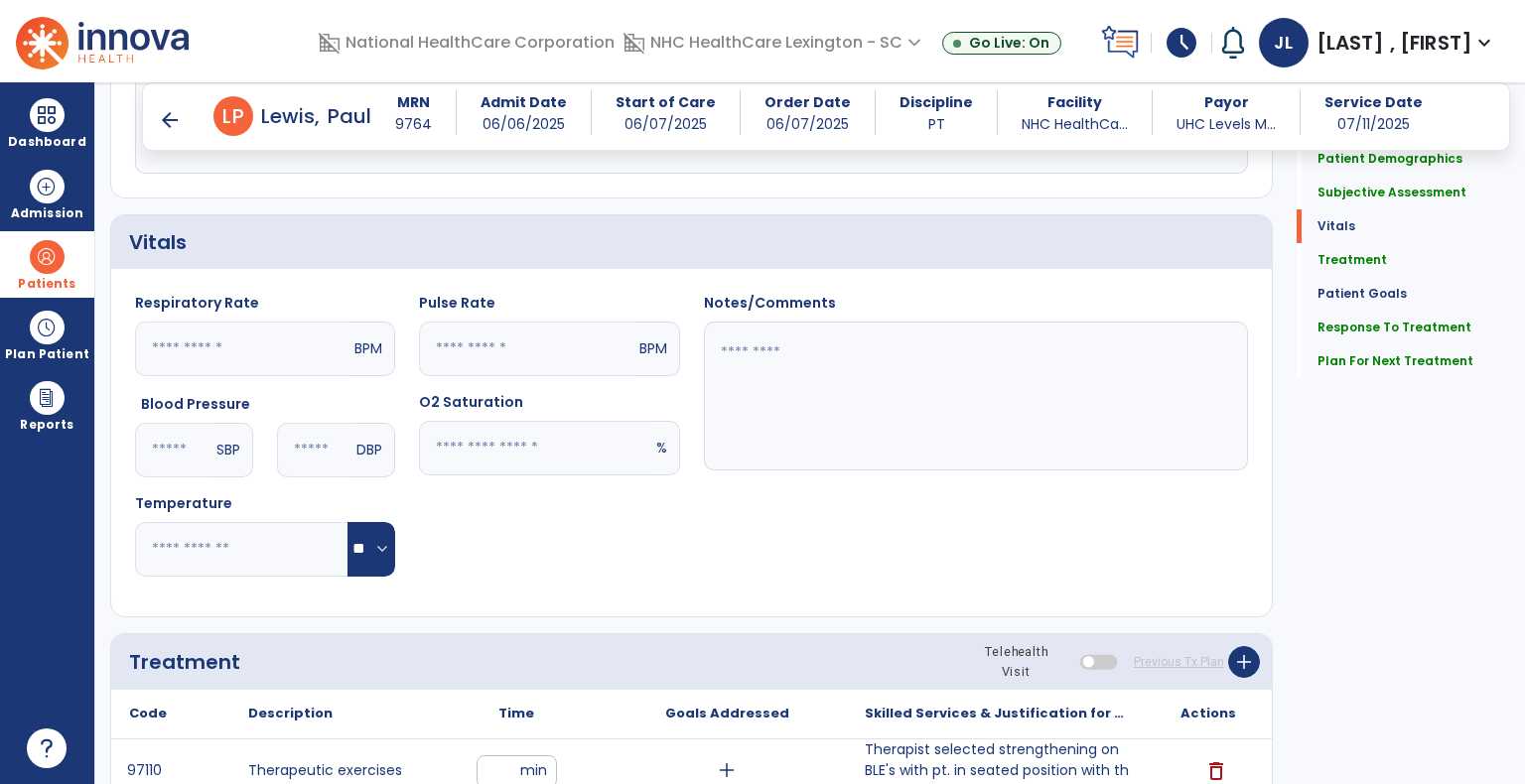 click 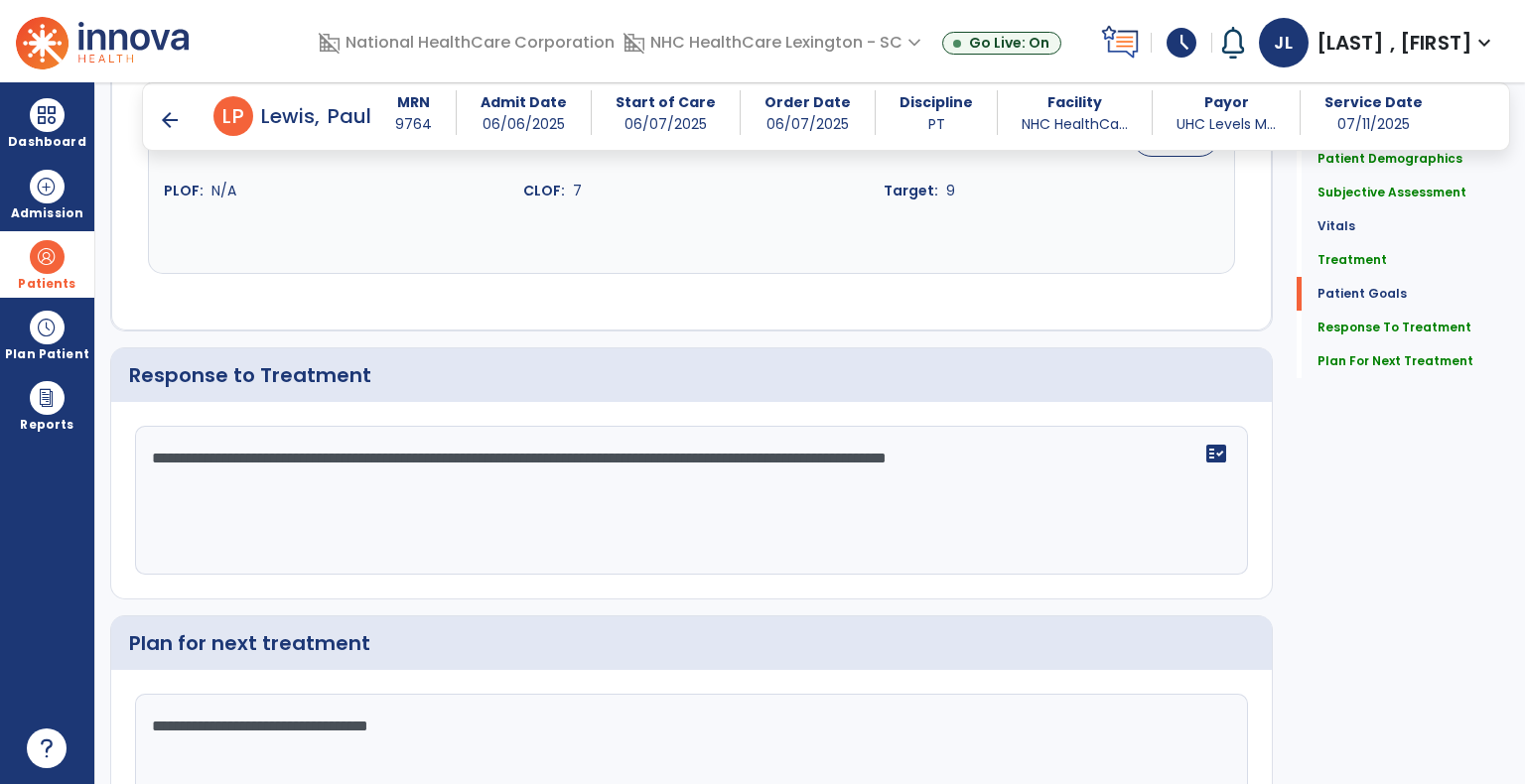 scroll, scrollTop: 2417, scrollLeft: 0, axis: vertical 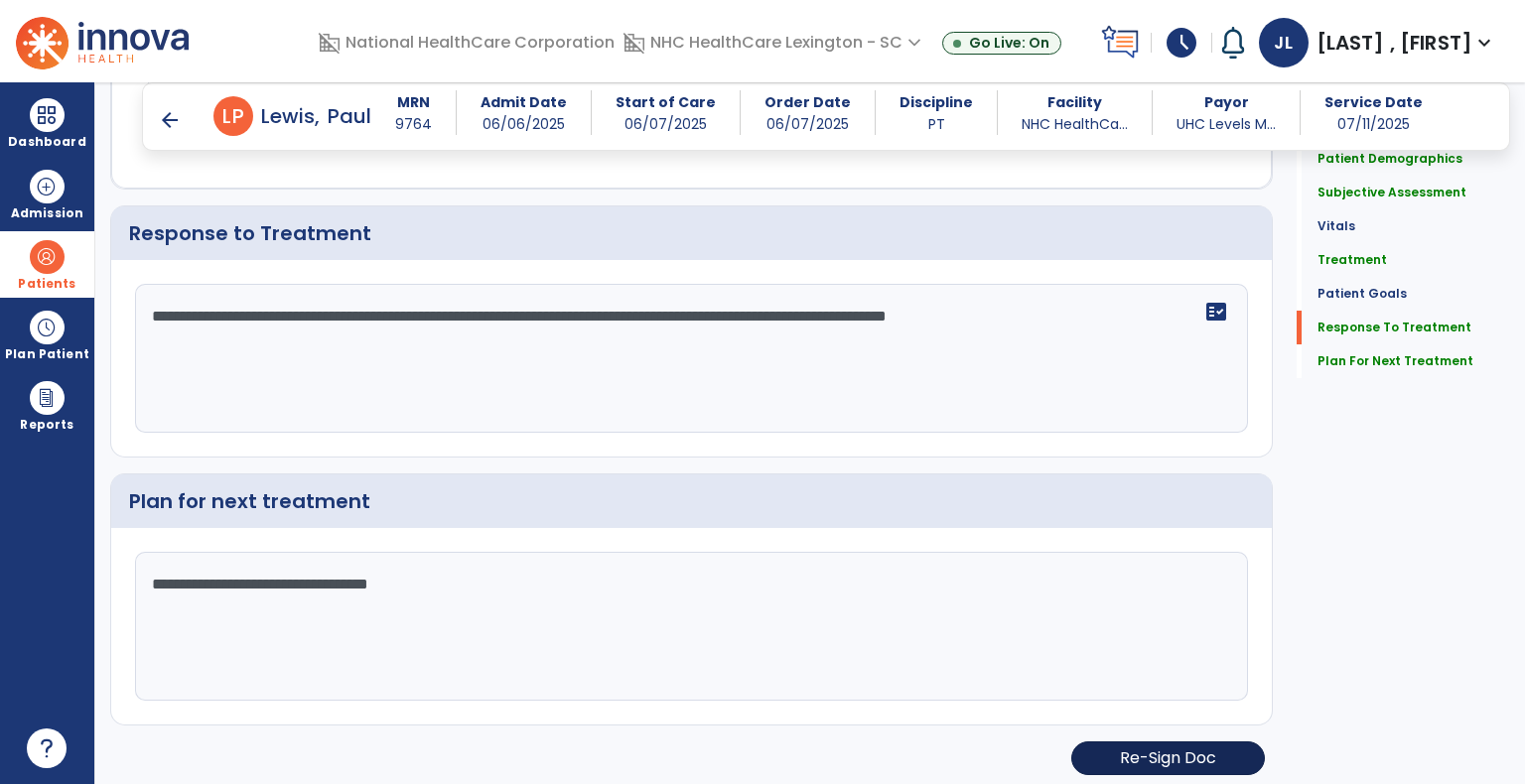 type on "**" 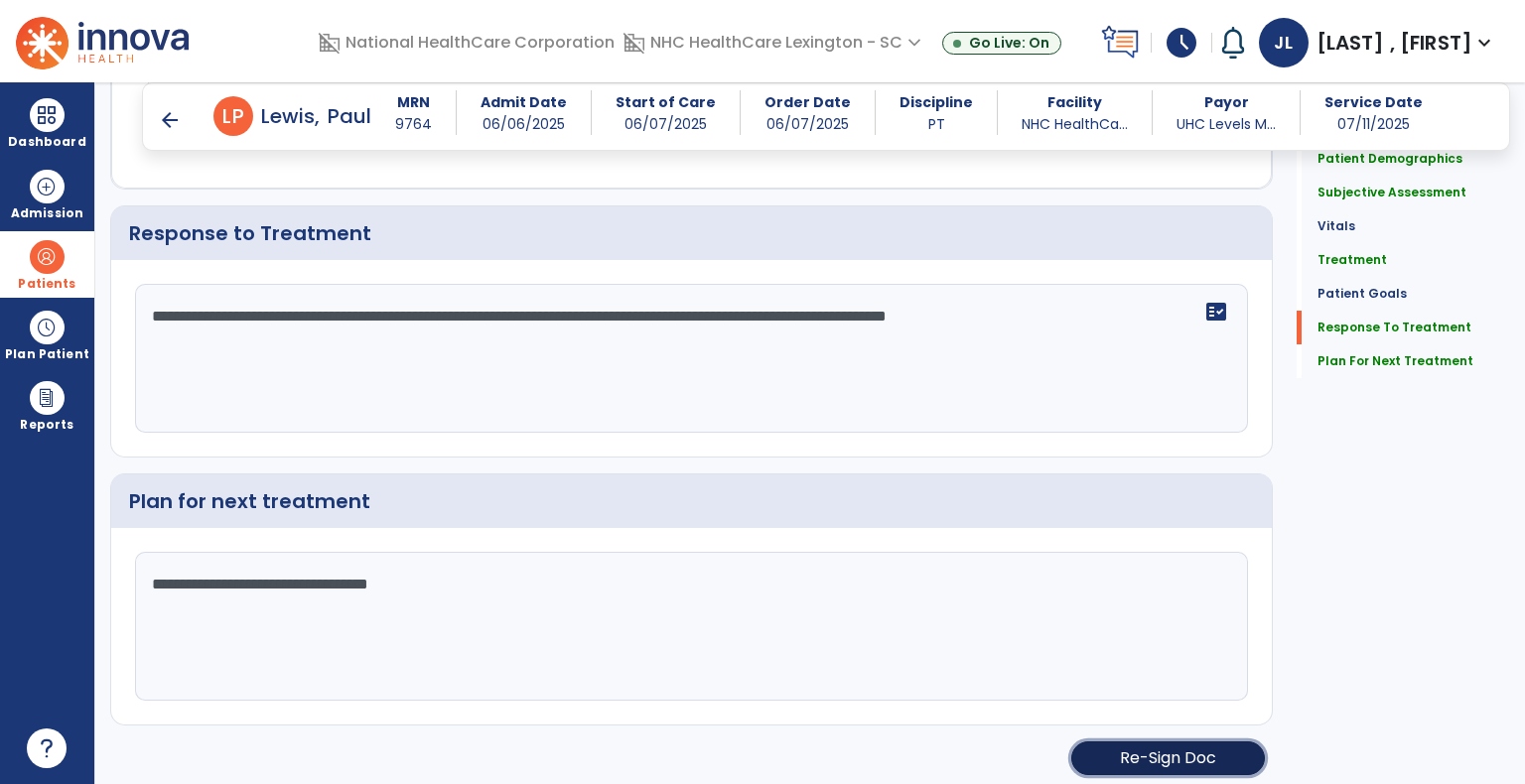 click on "Re-Sign Doc" 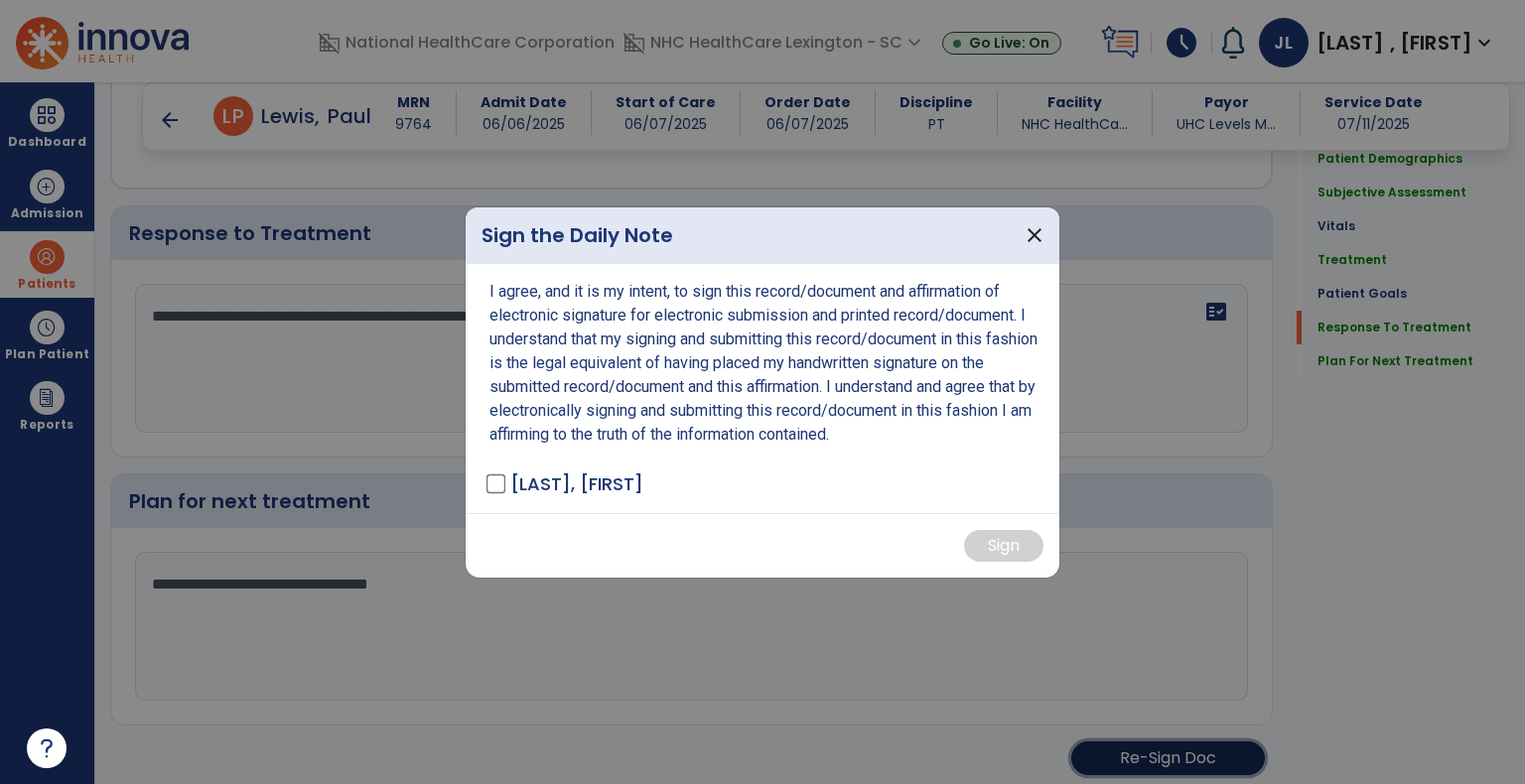 scroll, scrollTop: 2417, scrollLeft: 0, axis: vertical 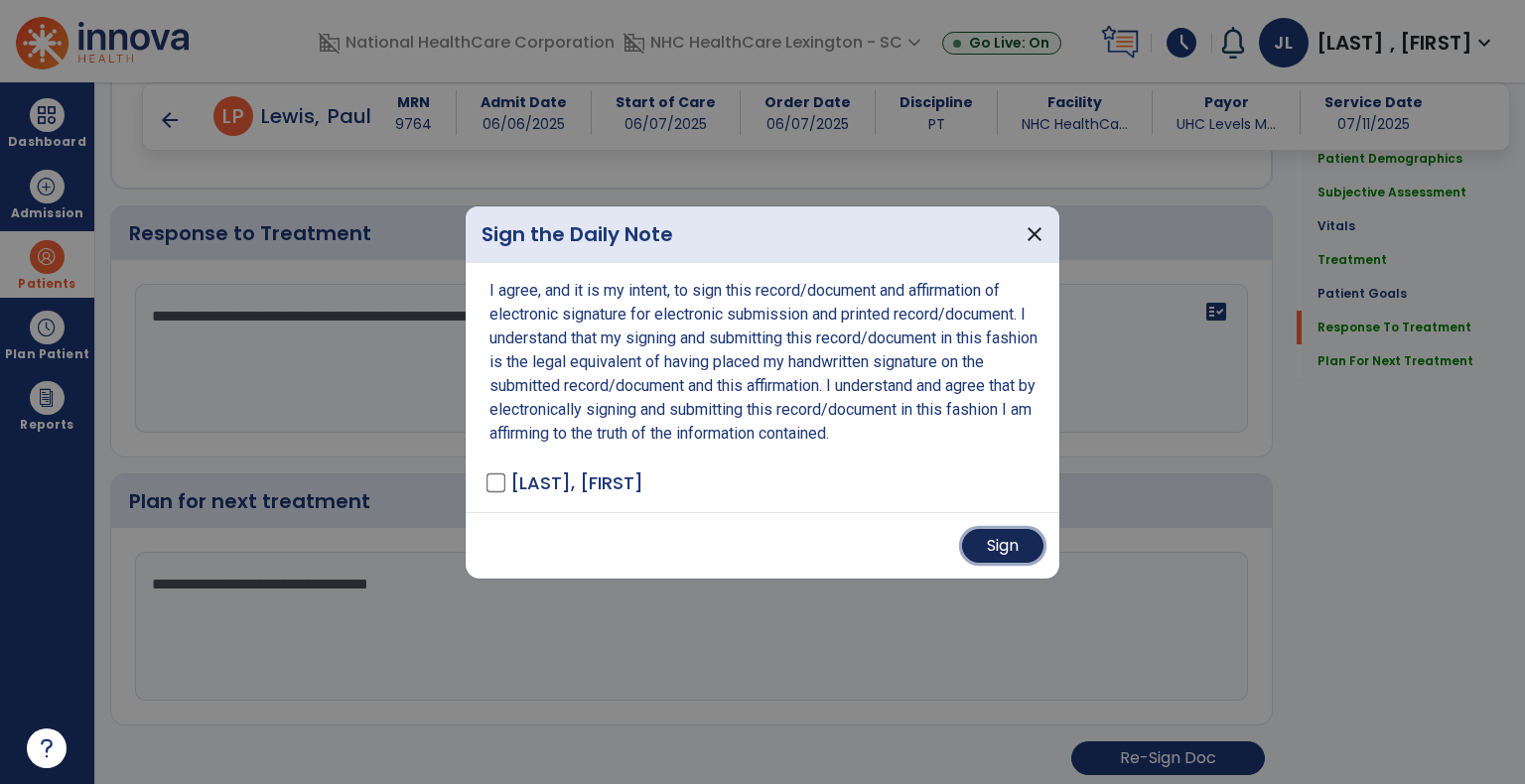 click on "Sign" at bounding box center [1003, 546] 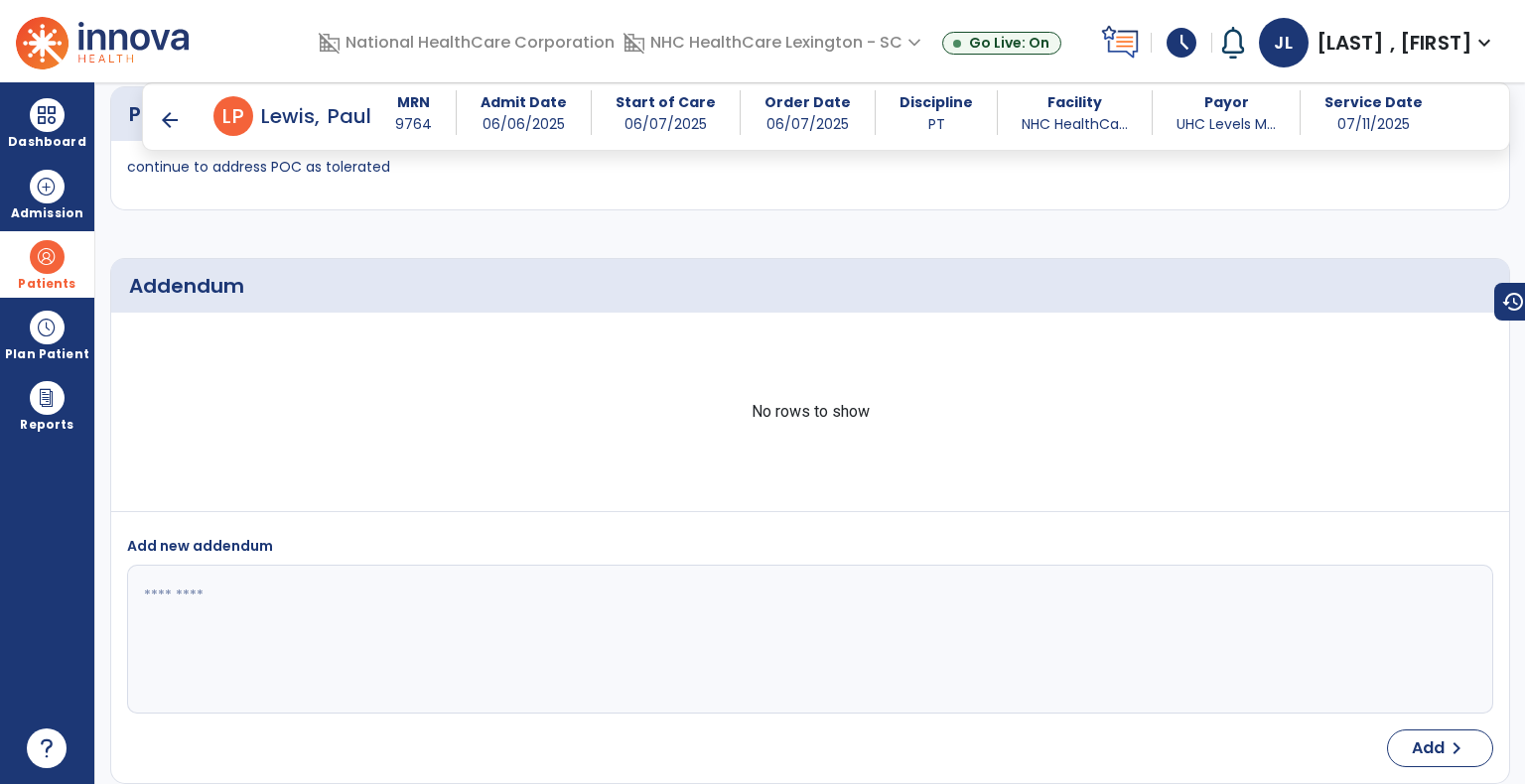scroll, scrollTop: 3247, scrollLeft: 0, axis: vertical 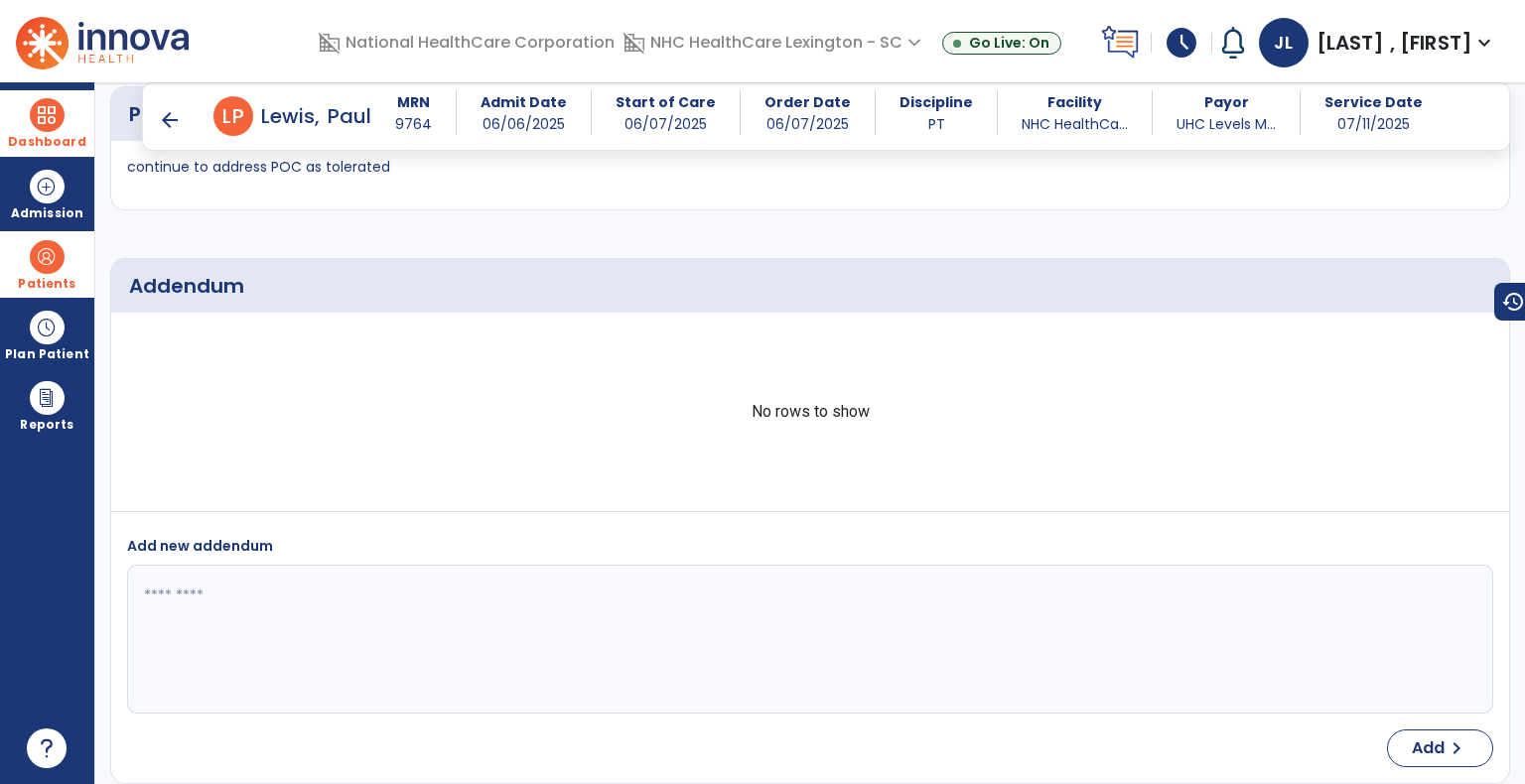 click at bounding box center (47, 115) 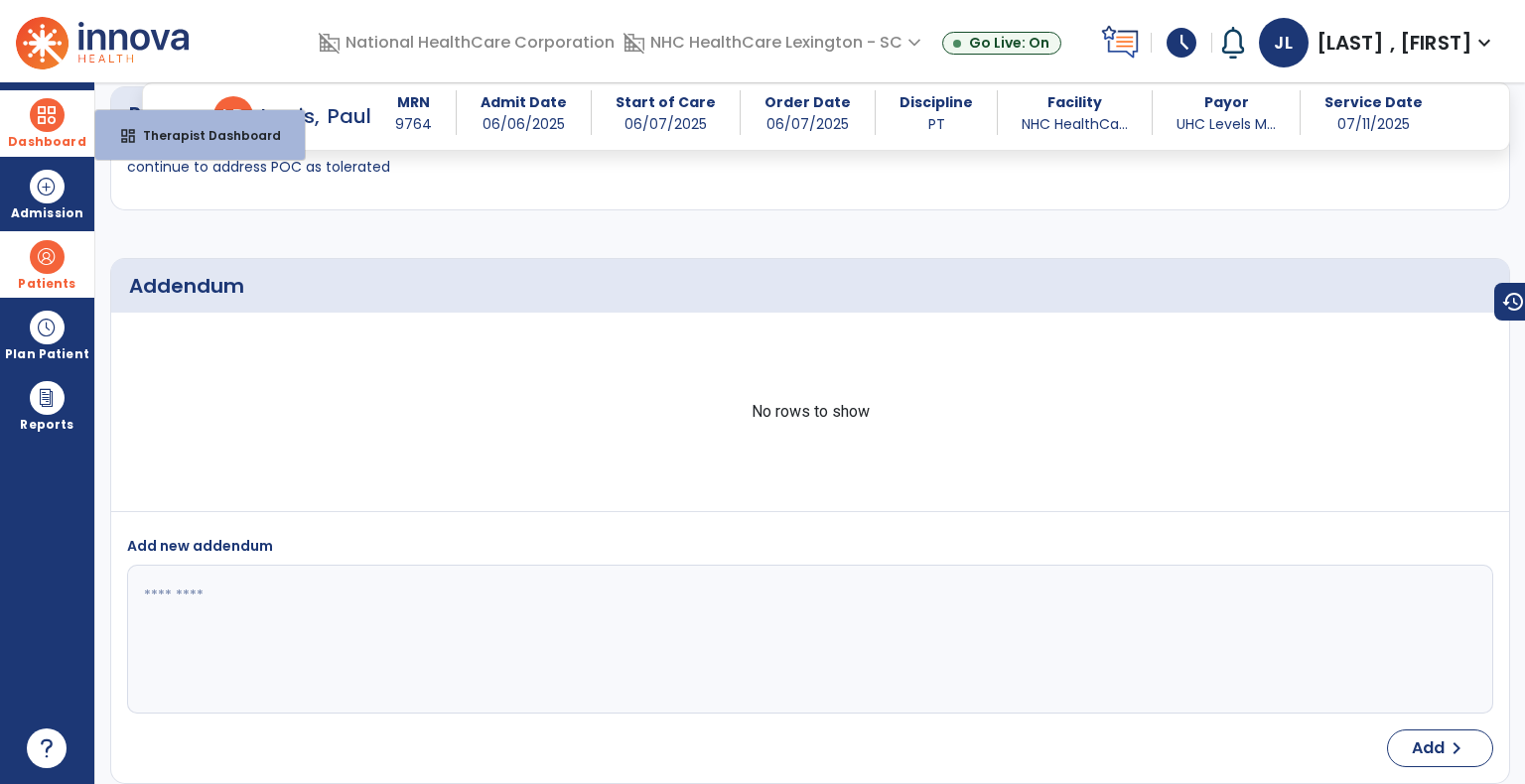 click on "dashboard  Therapist Dashboard" at bounding box center [200, 135] 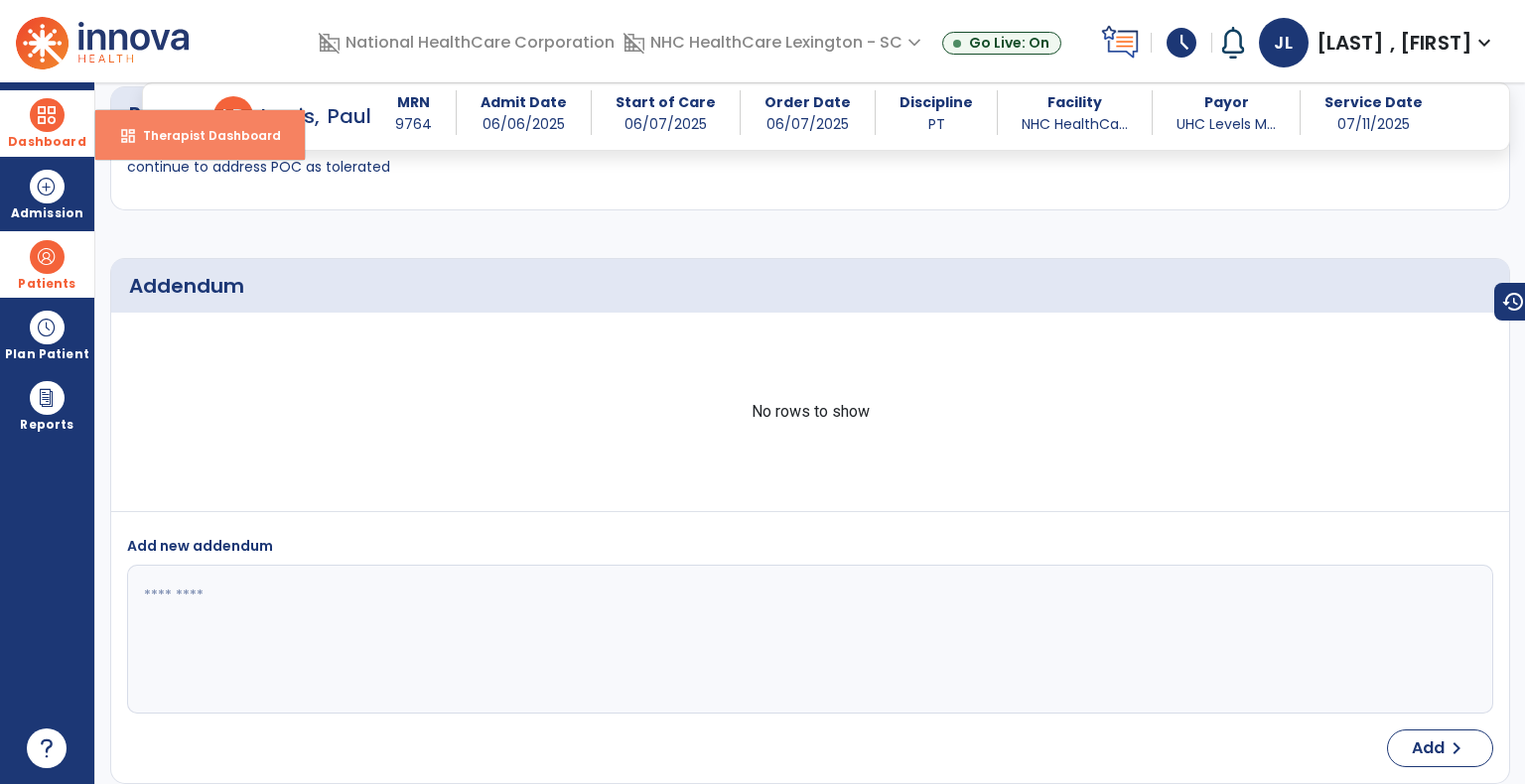 click on "dashboard  Therapist Dashboard" at bounding box center [200, 135] 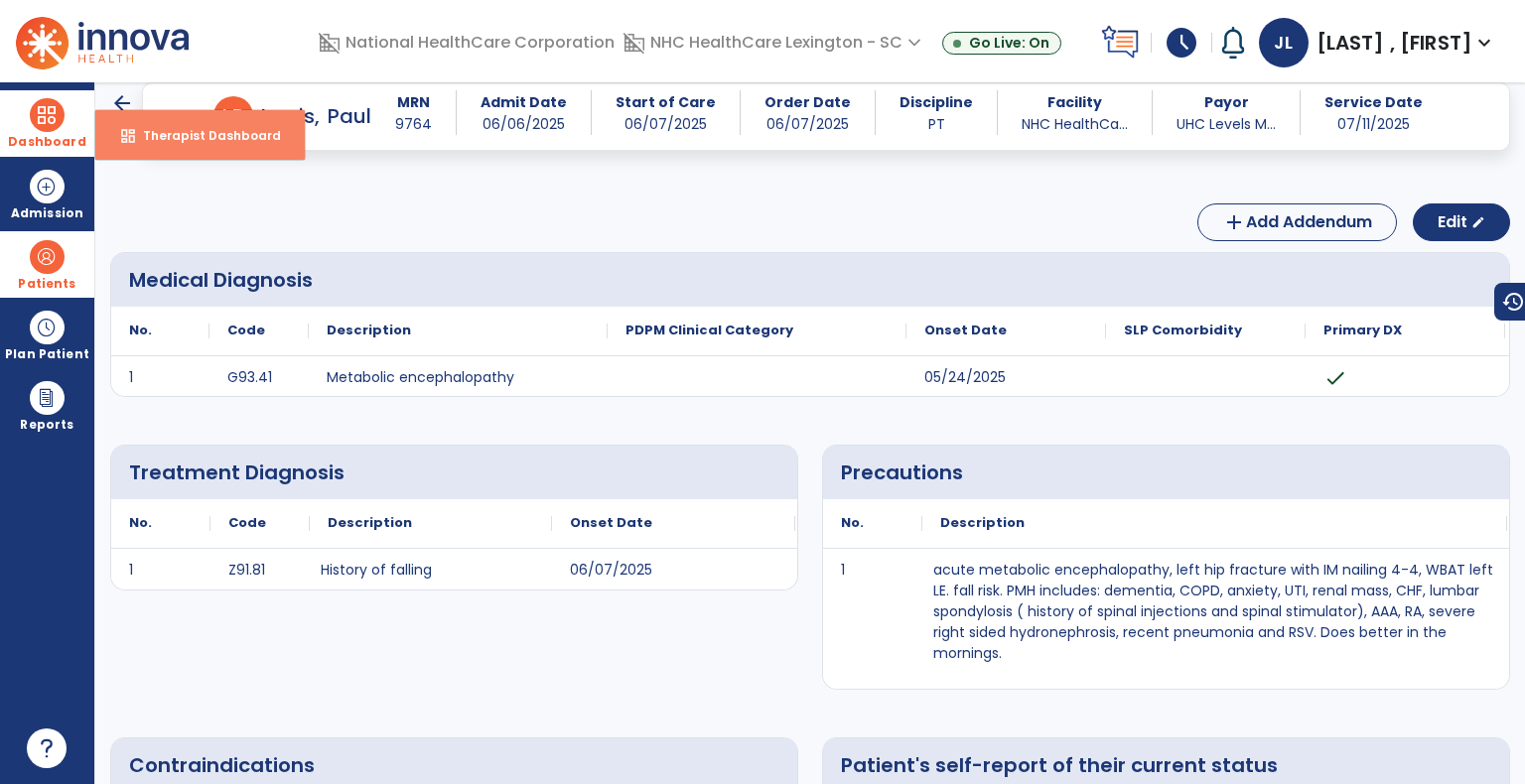 select on "****" 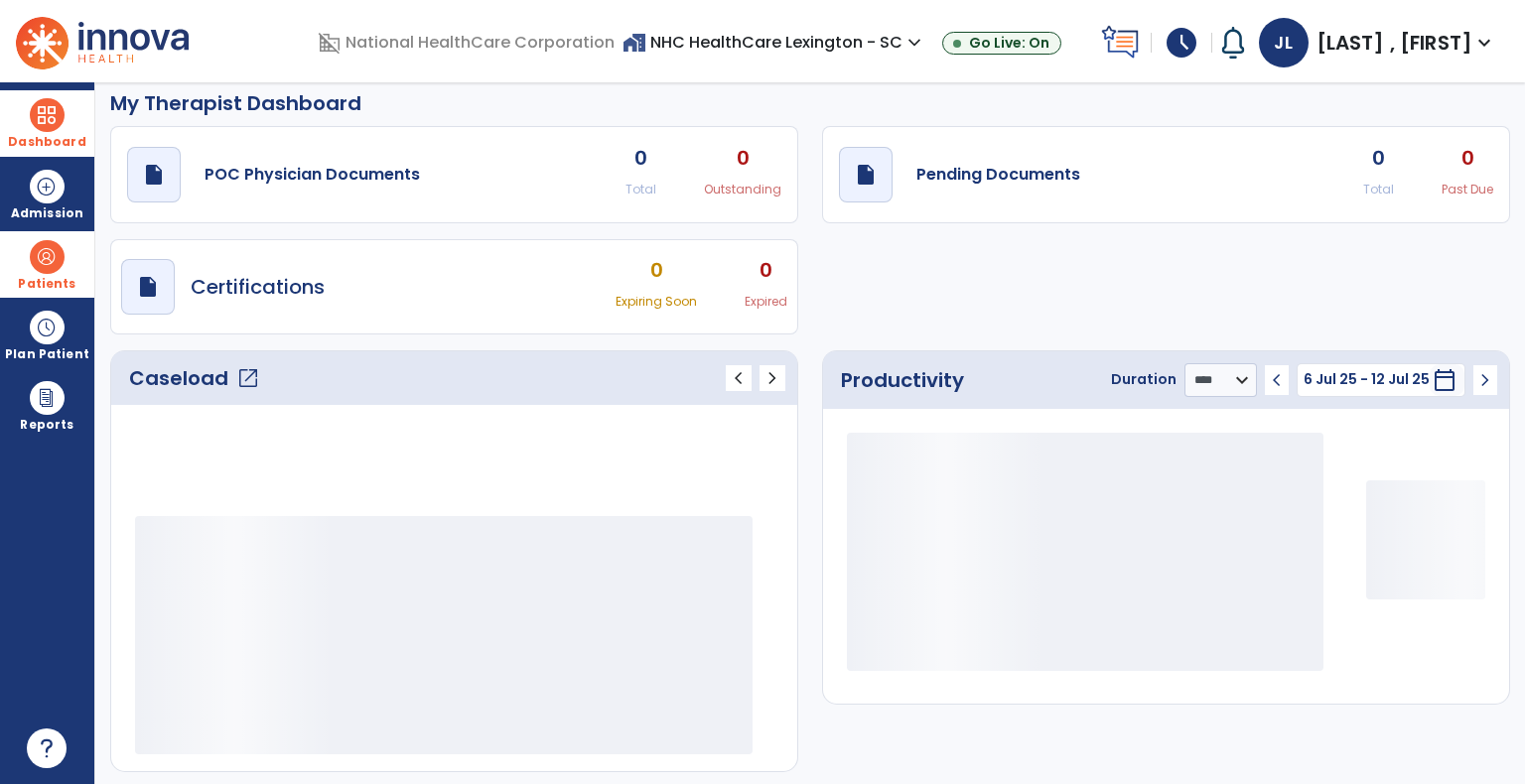 scroll, scrollTop: 0, scrollLeft: 0, axis: both 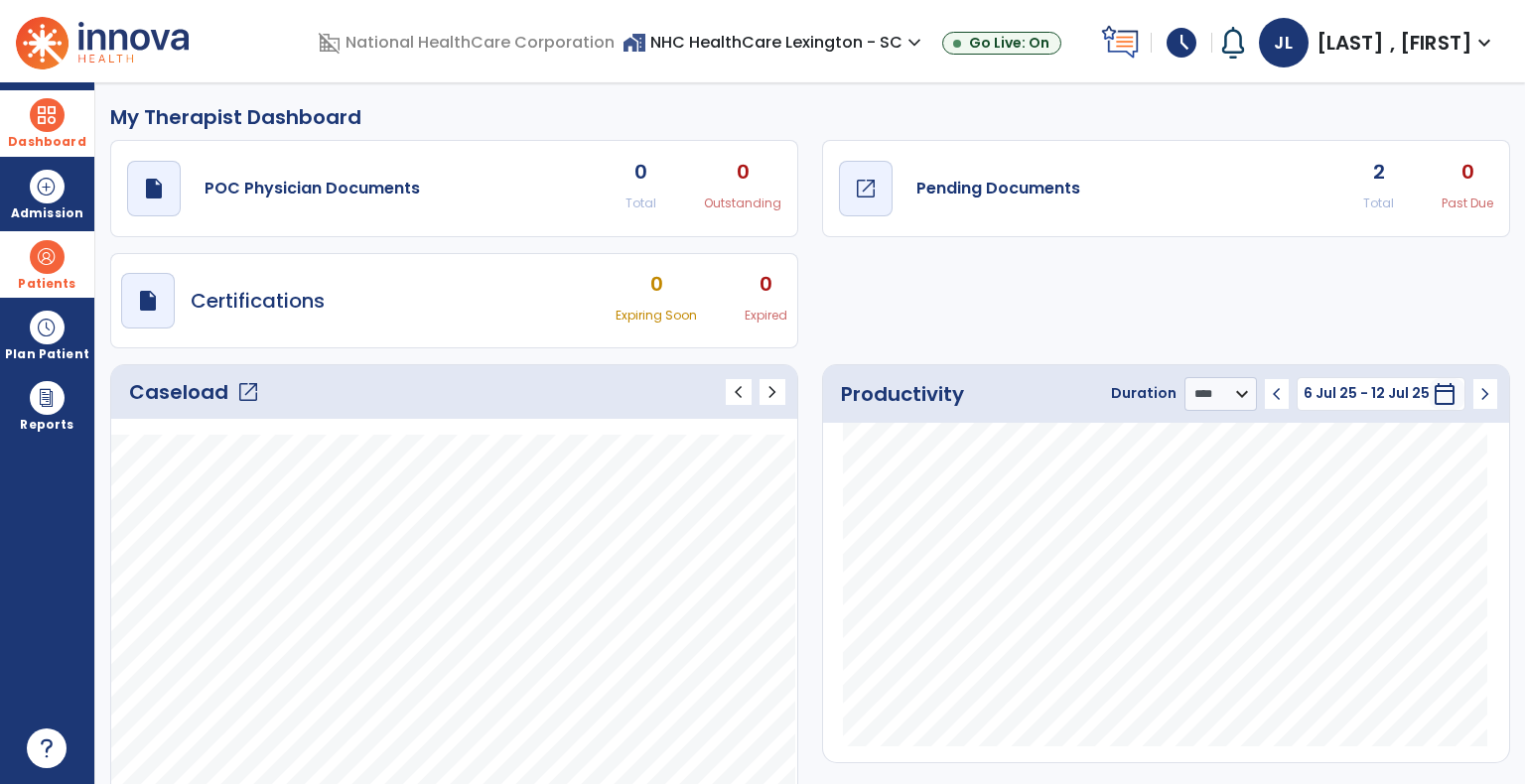 click on "open_in_new" 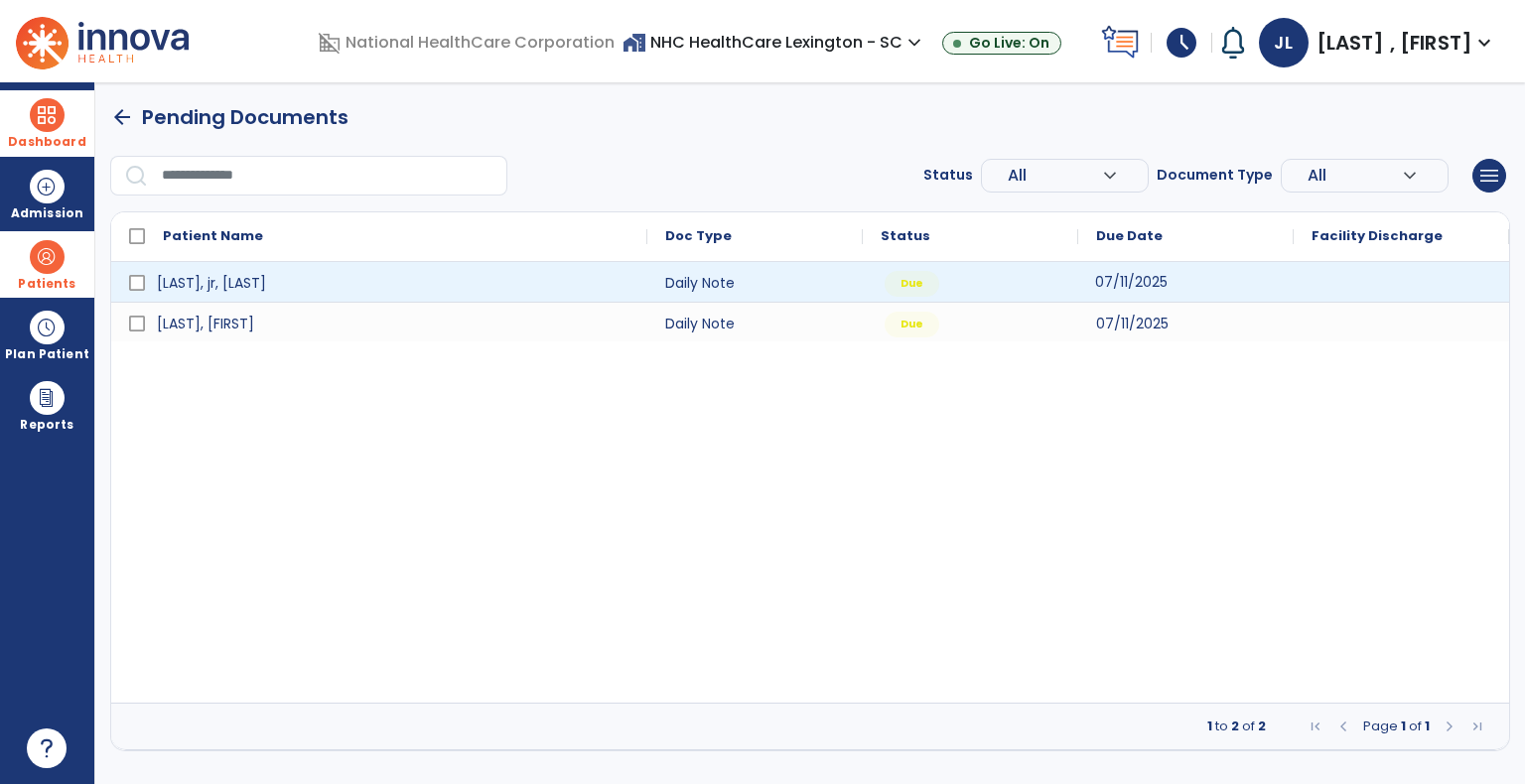 click on "07/11/2025" at bounding box center (1185, 282) 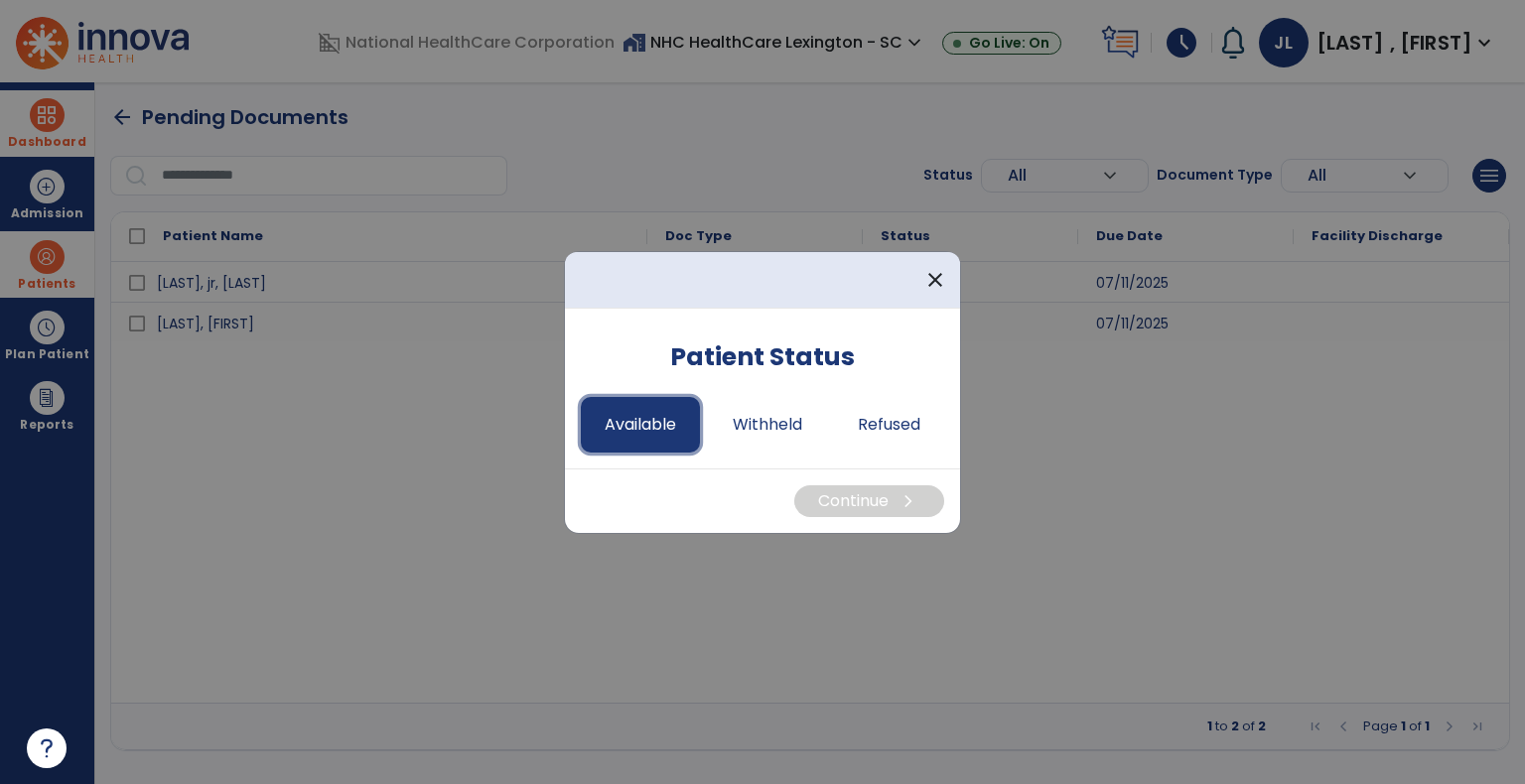click on "Available" at bounding box center (640, 425) 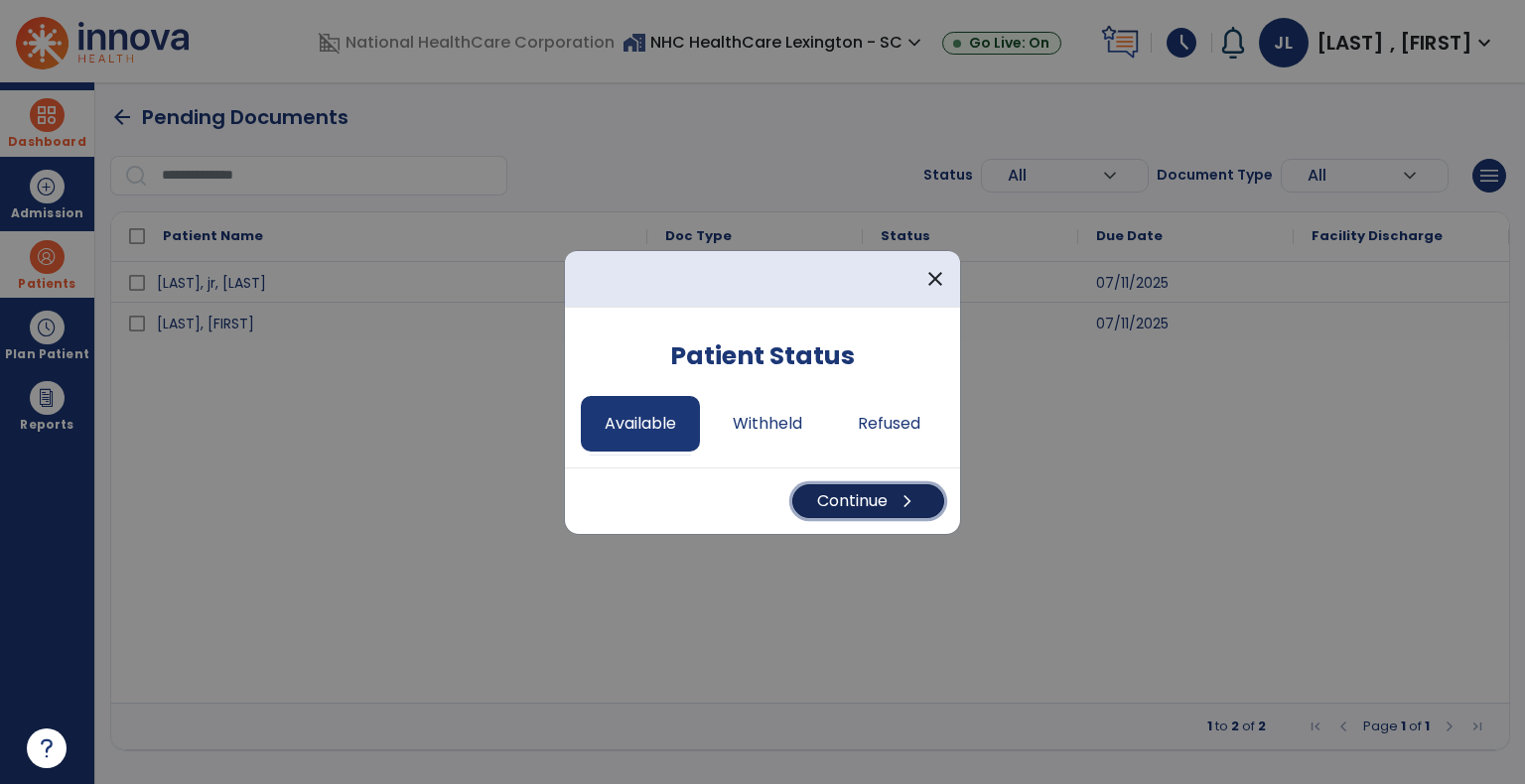 click on "Continue   chevron_right" at bounding box center (868, 501) 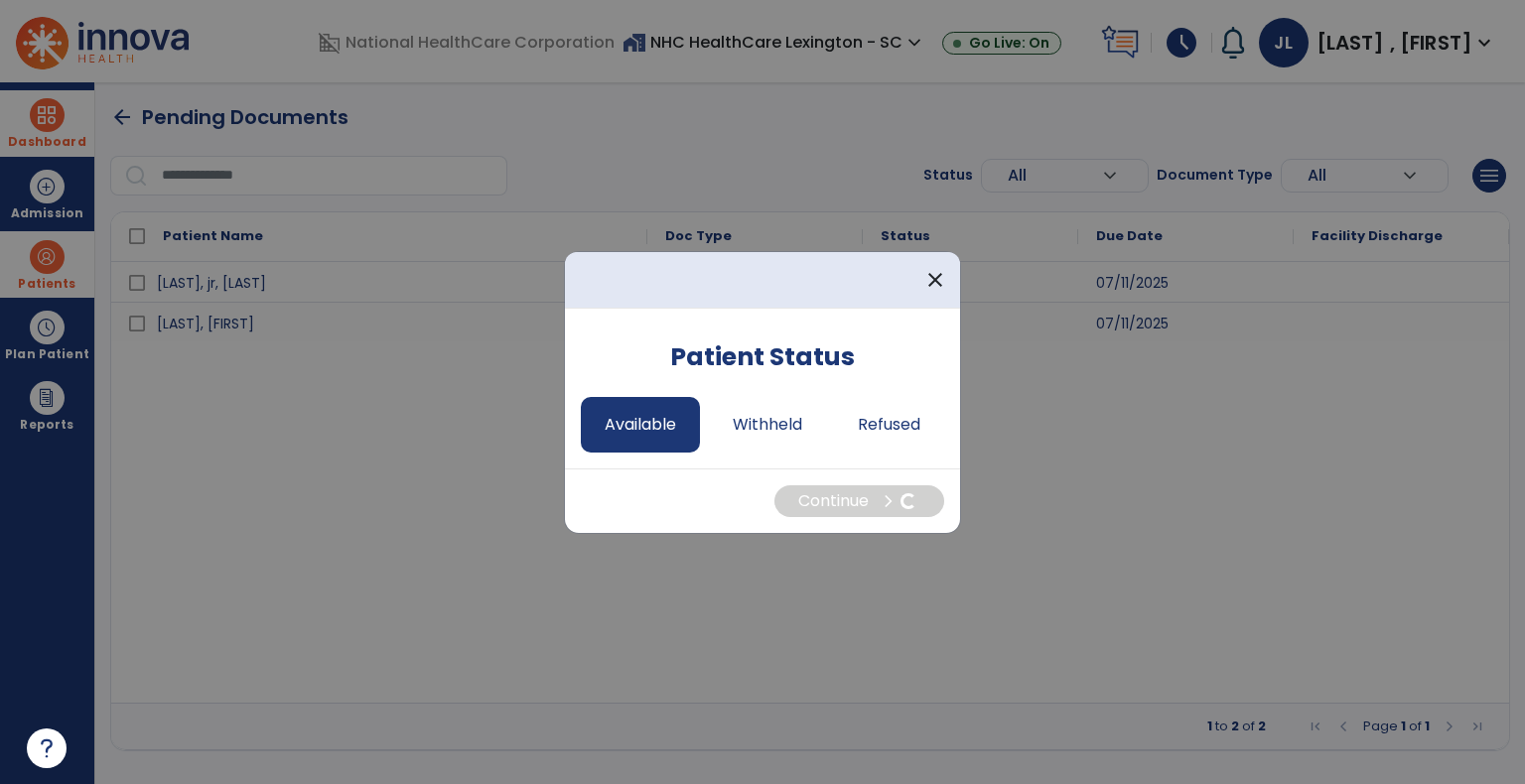 select on "*" 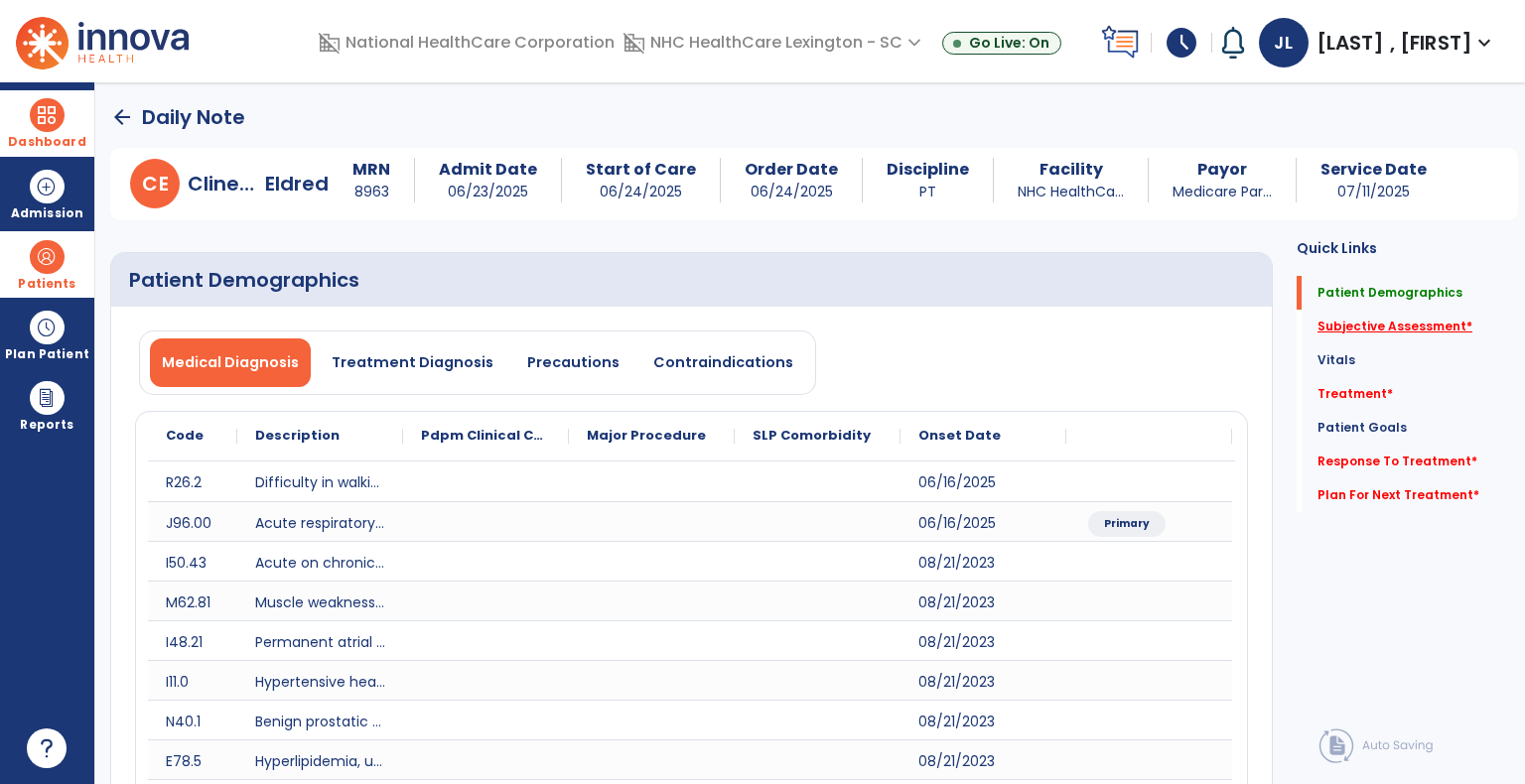 click on "Subjective Assessment   *" 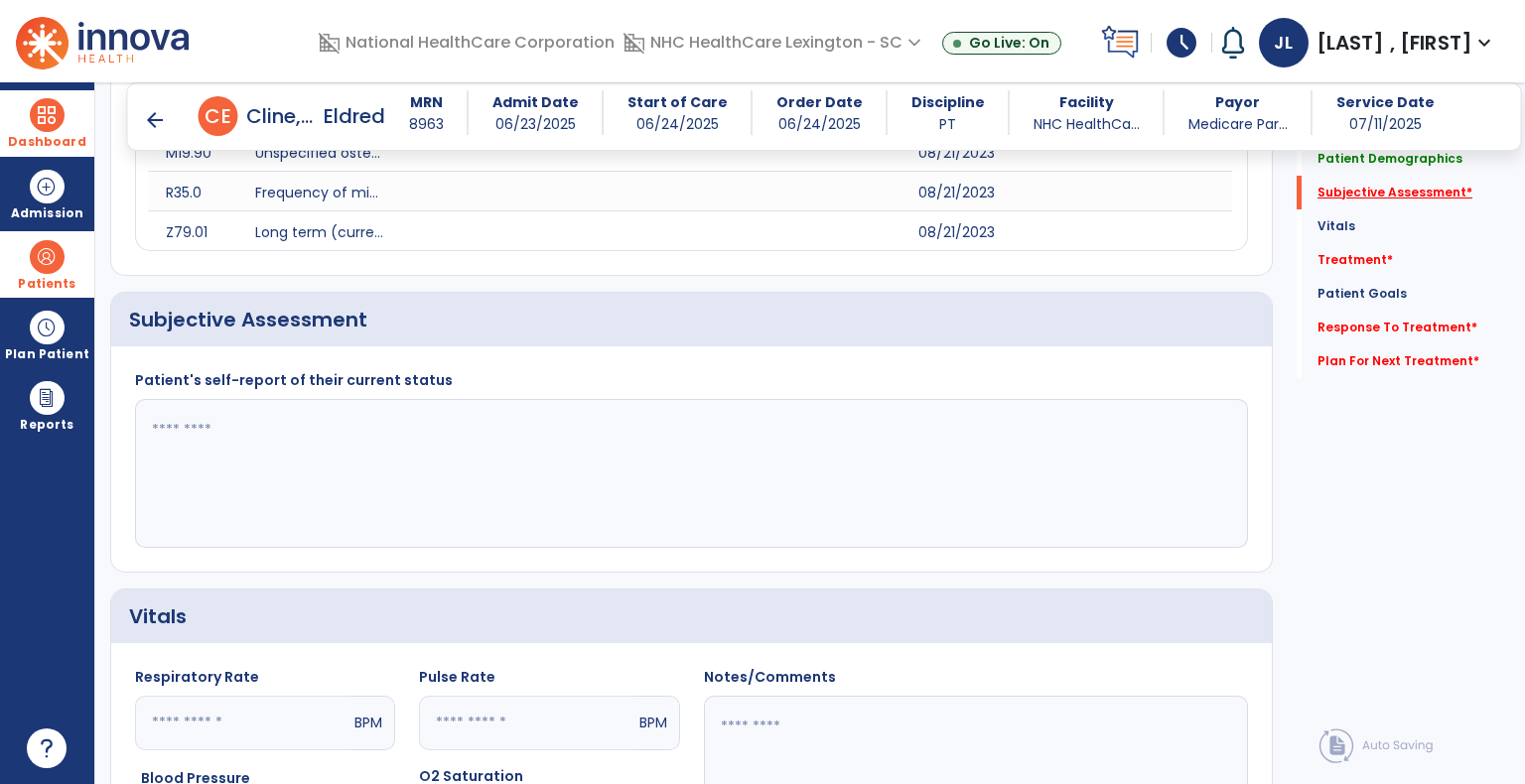 scroll, scrollTop: 724, scrollLeft: 0, axis: vertical 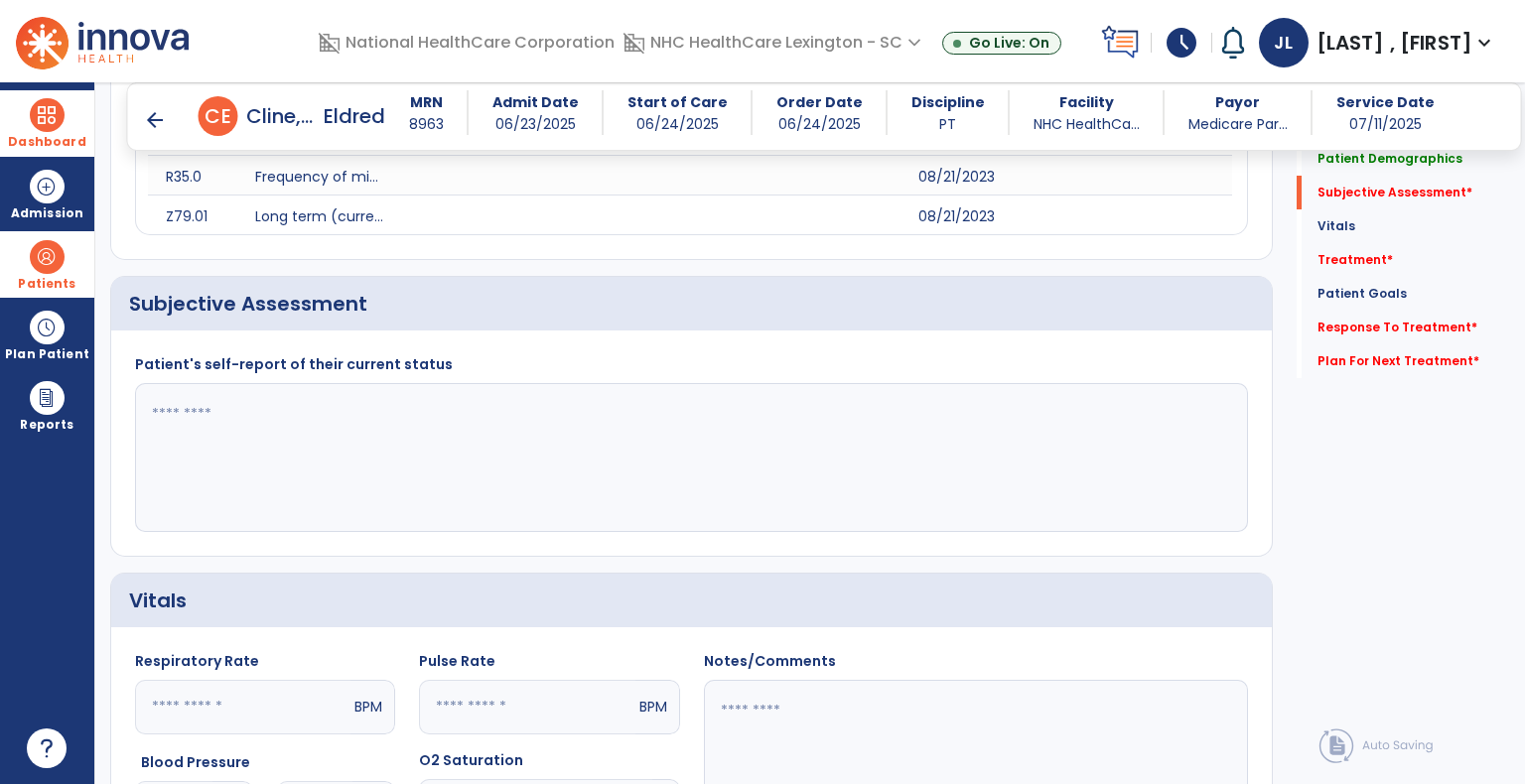 click 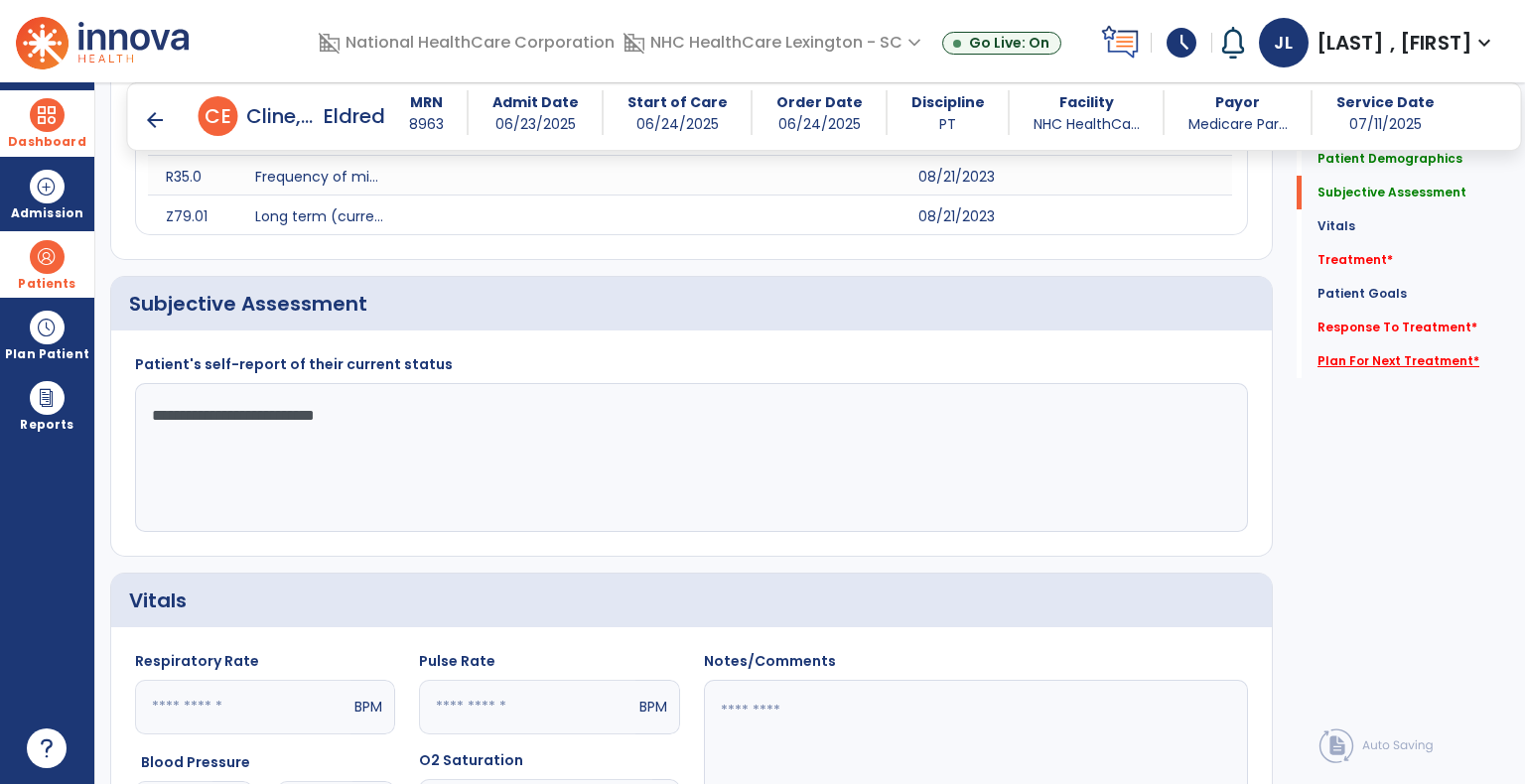 type on "**********" 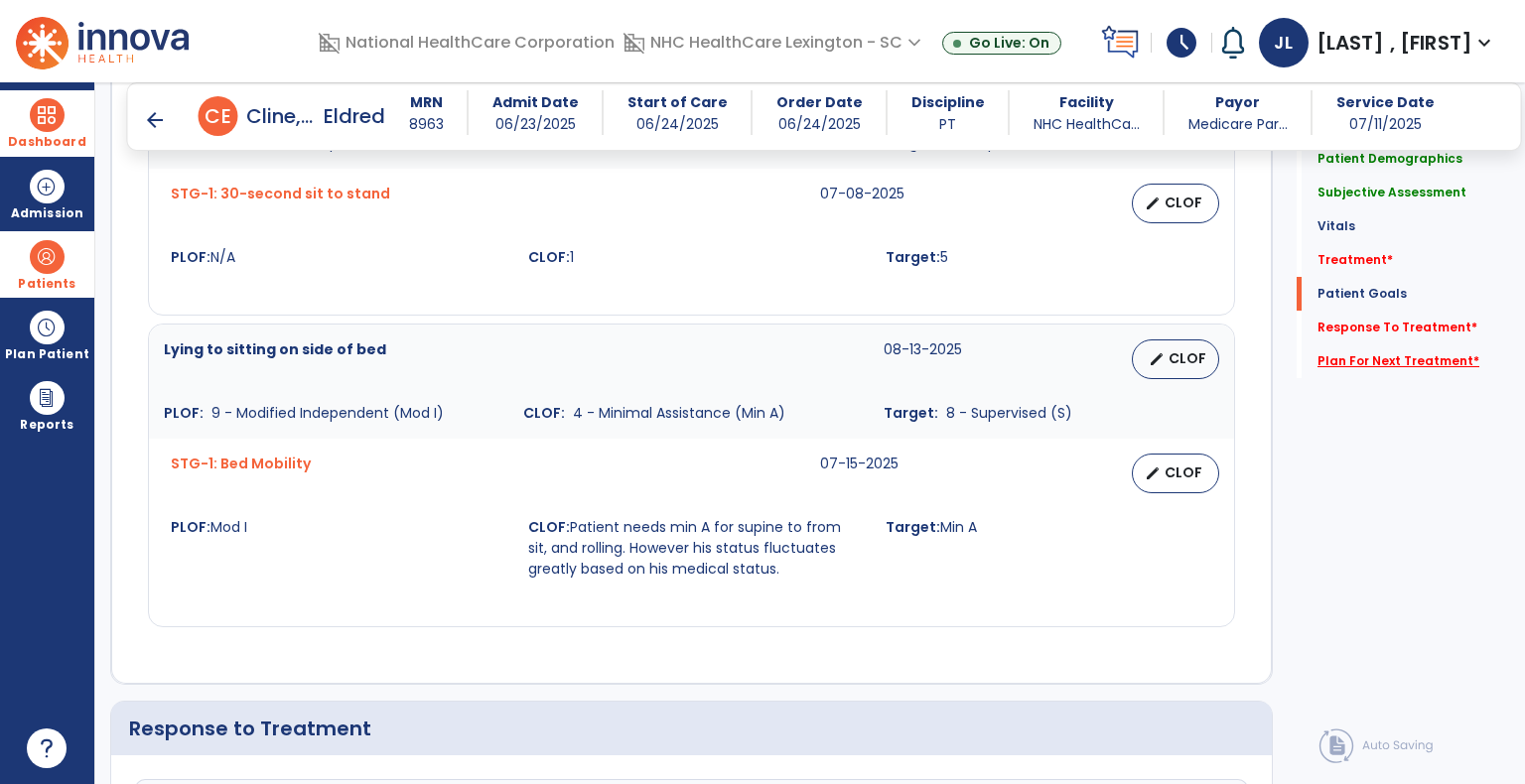 scroll, scrollTop: 2863, scrollLeft: 0, axis: vertical 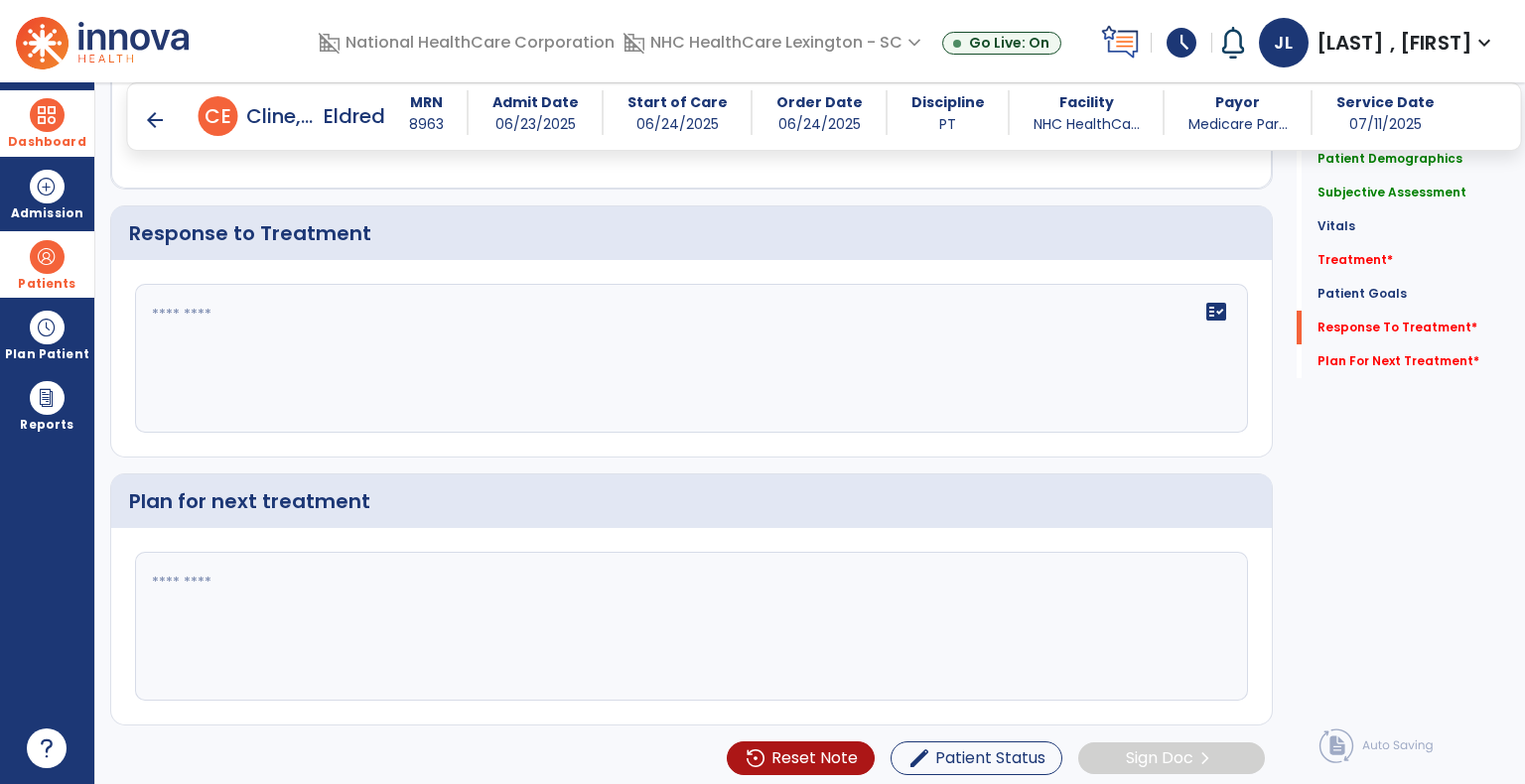 click 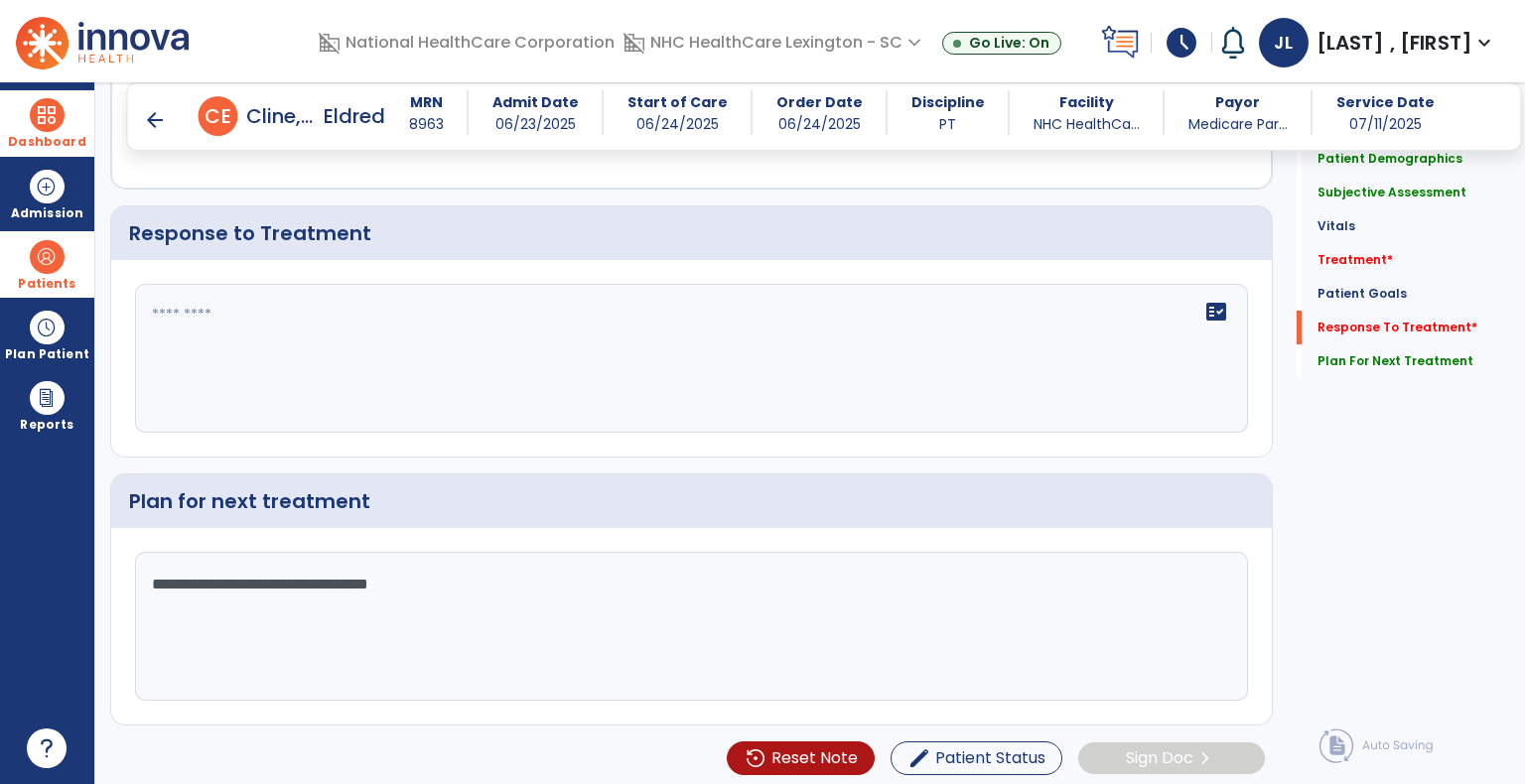 type on "**********" 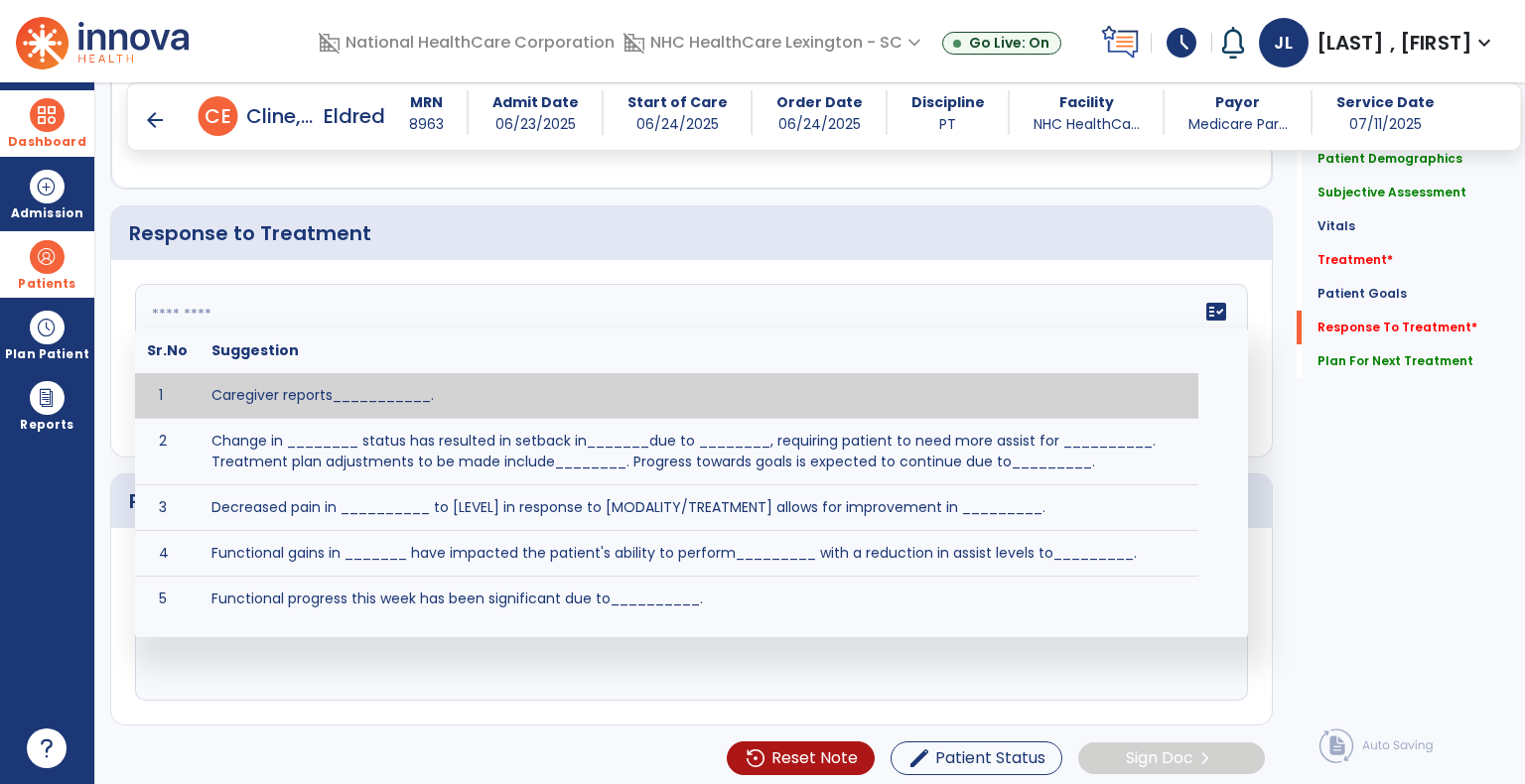click 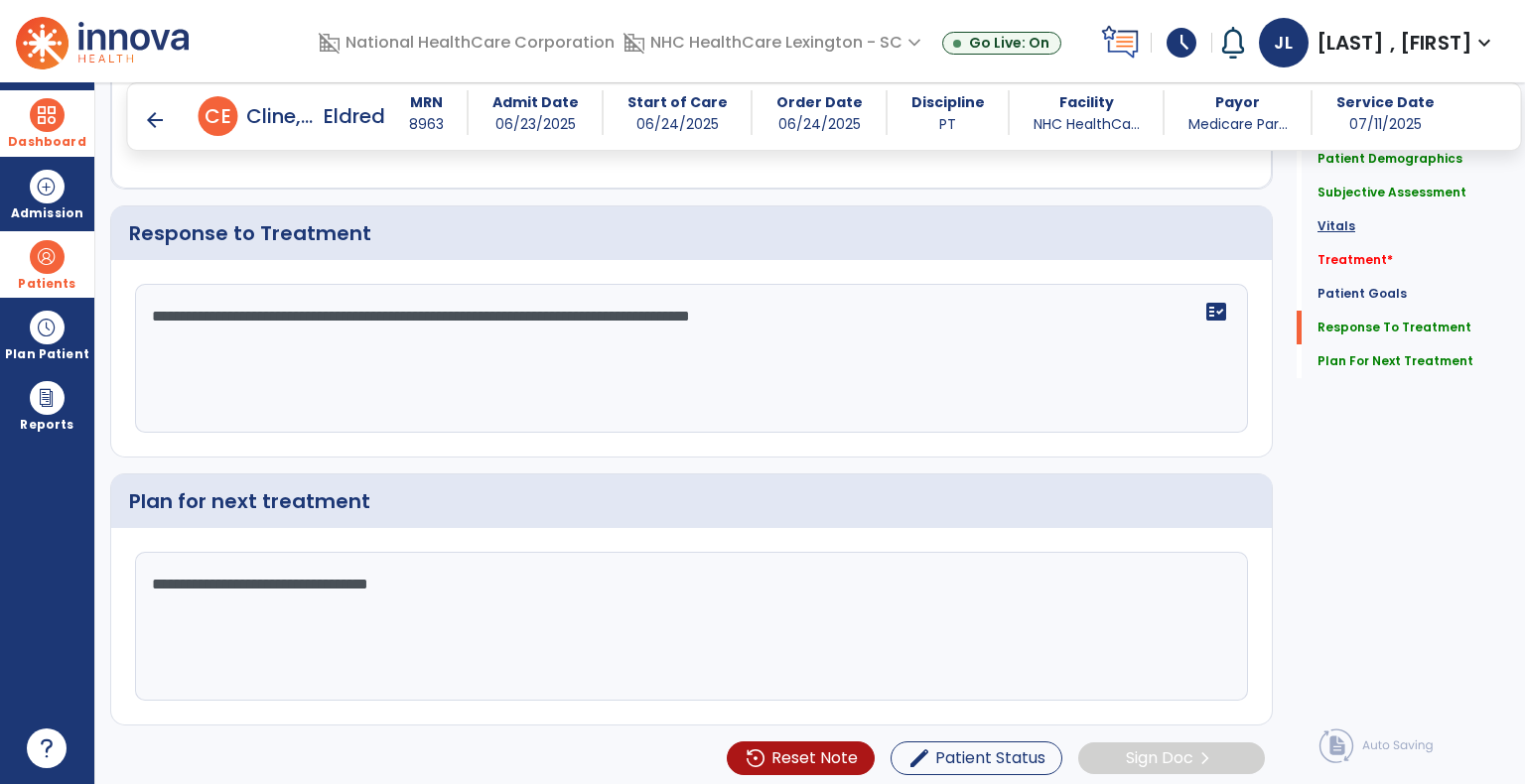 type on "**********" 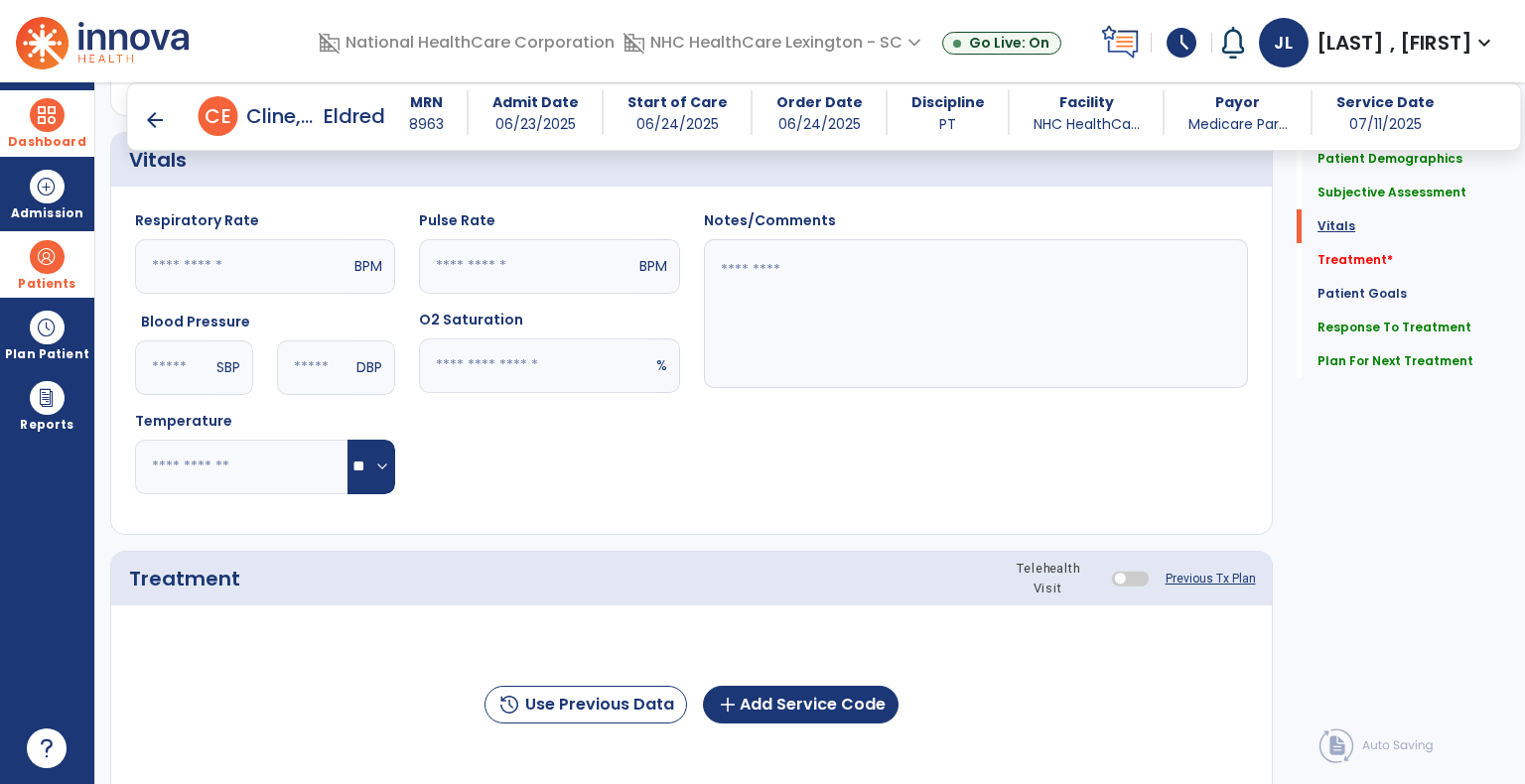 scroll, scrollTop: 1064, scrollLeft: 0, axis: vertical 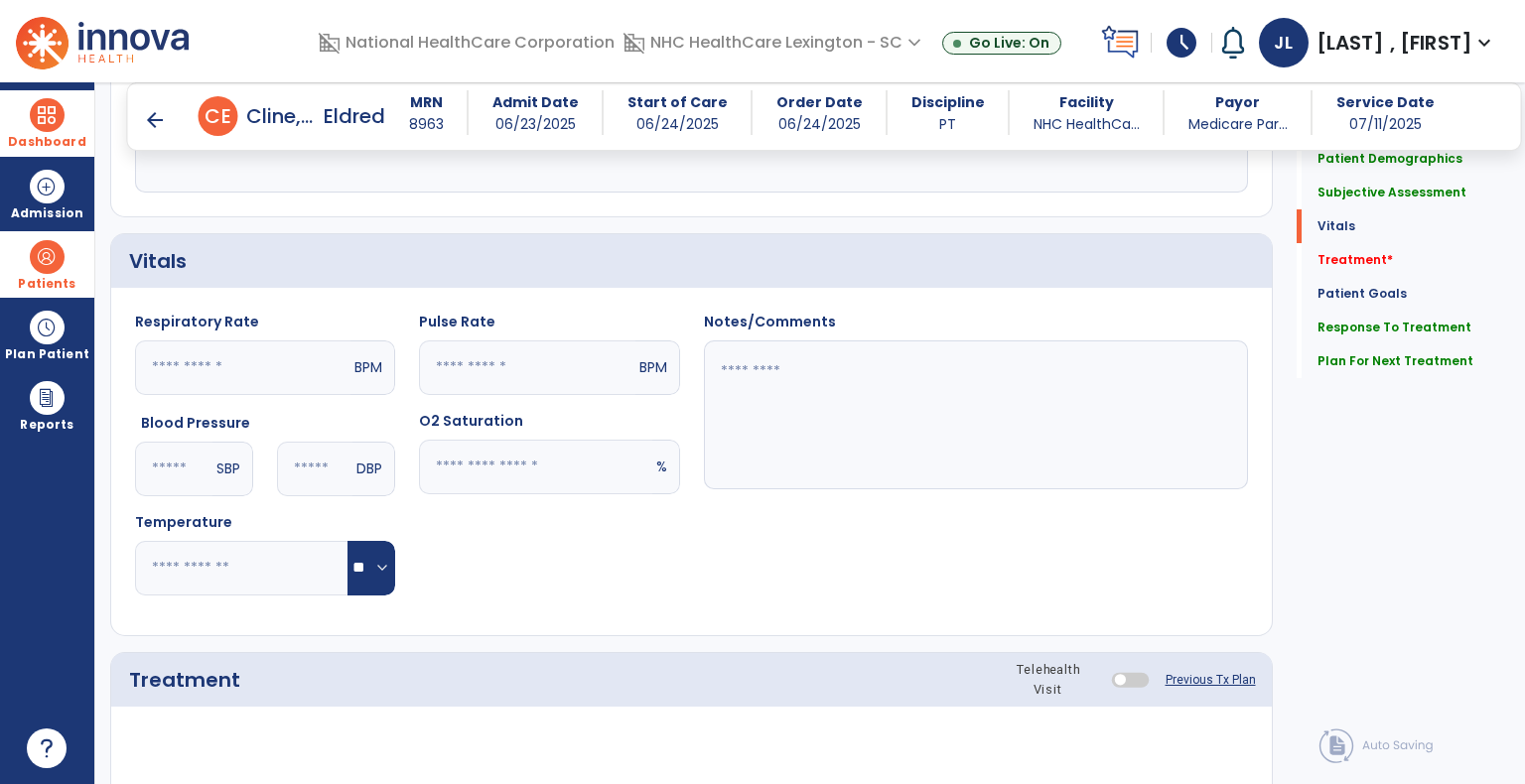 click 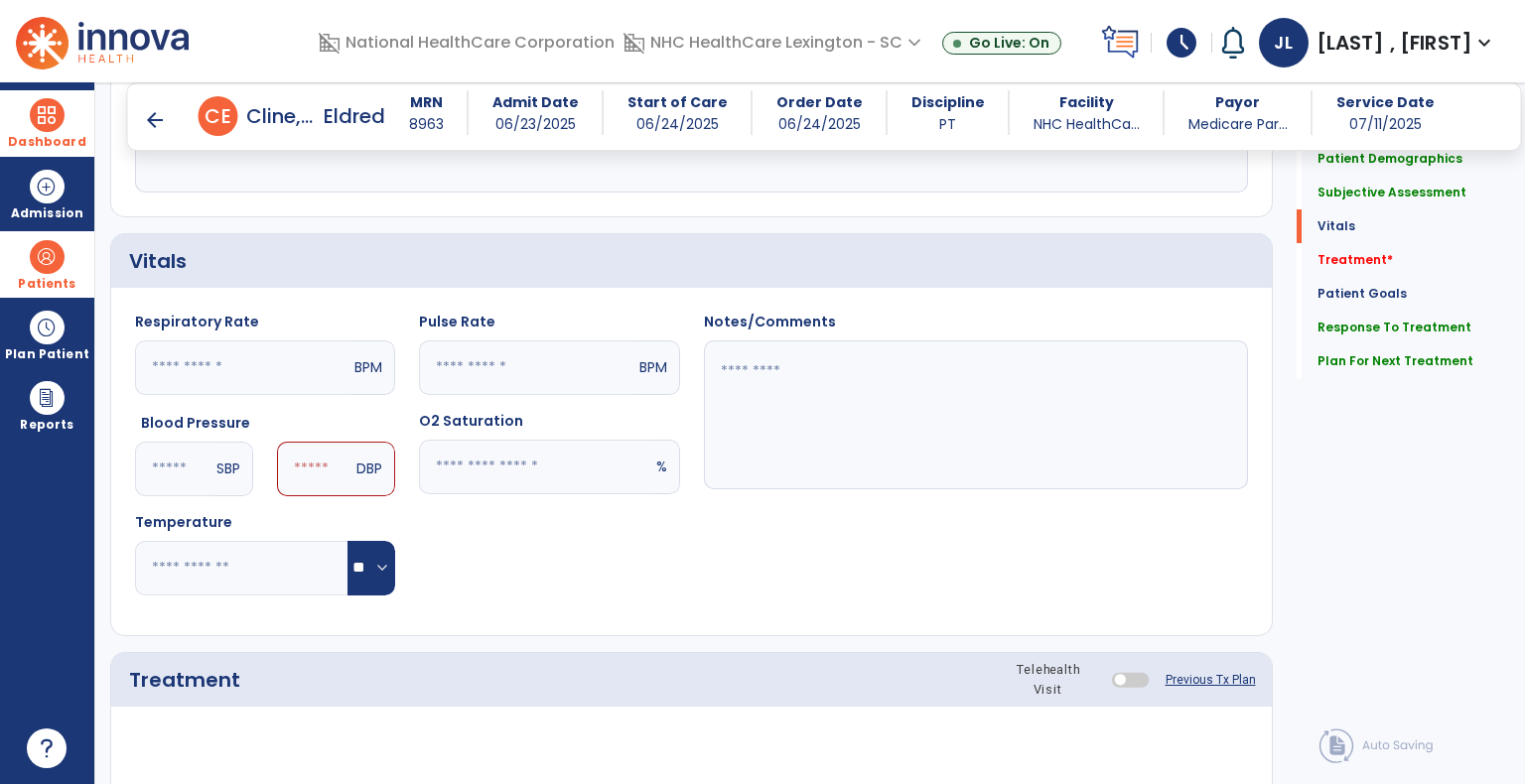 type on "***" 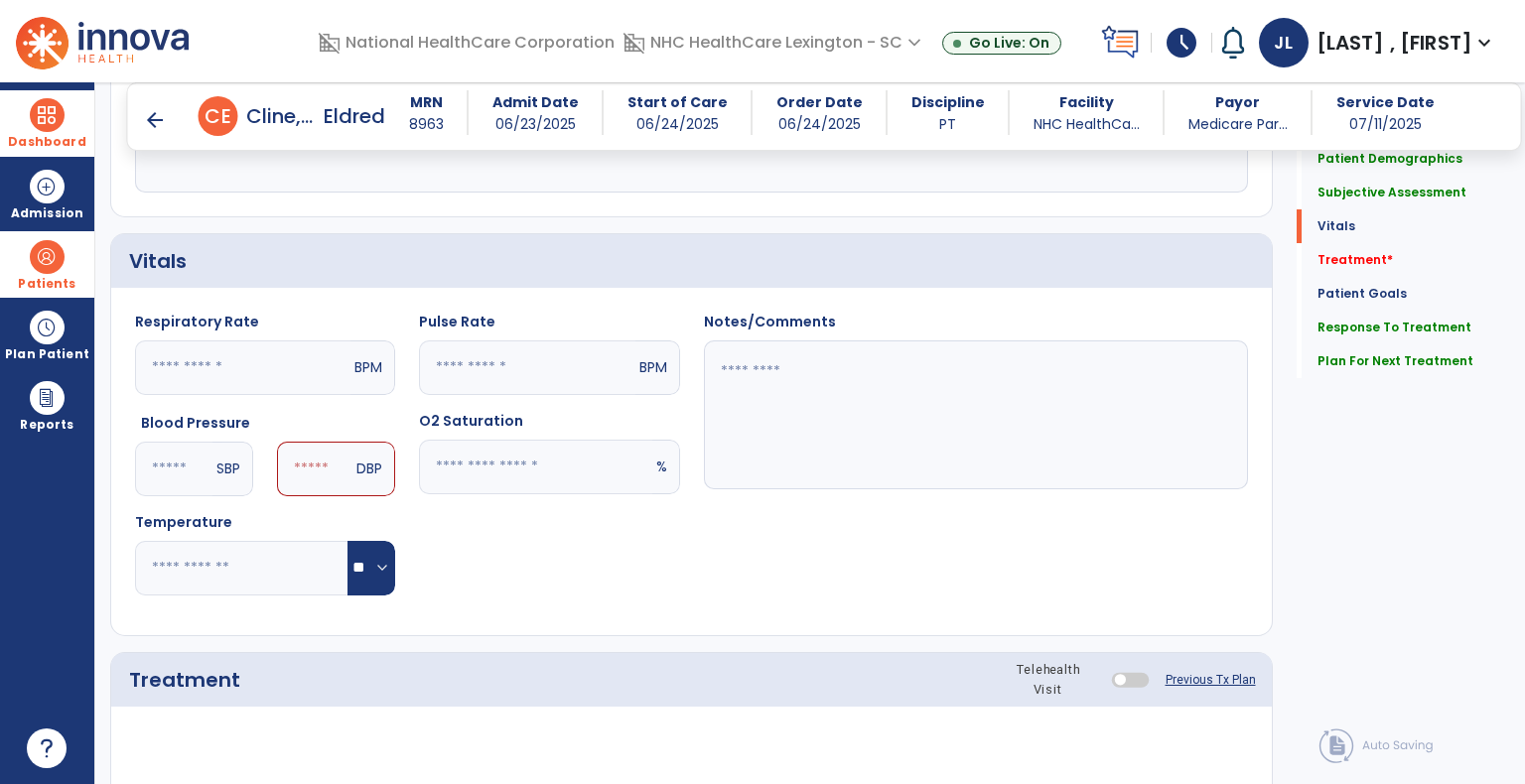 click 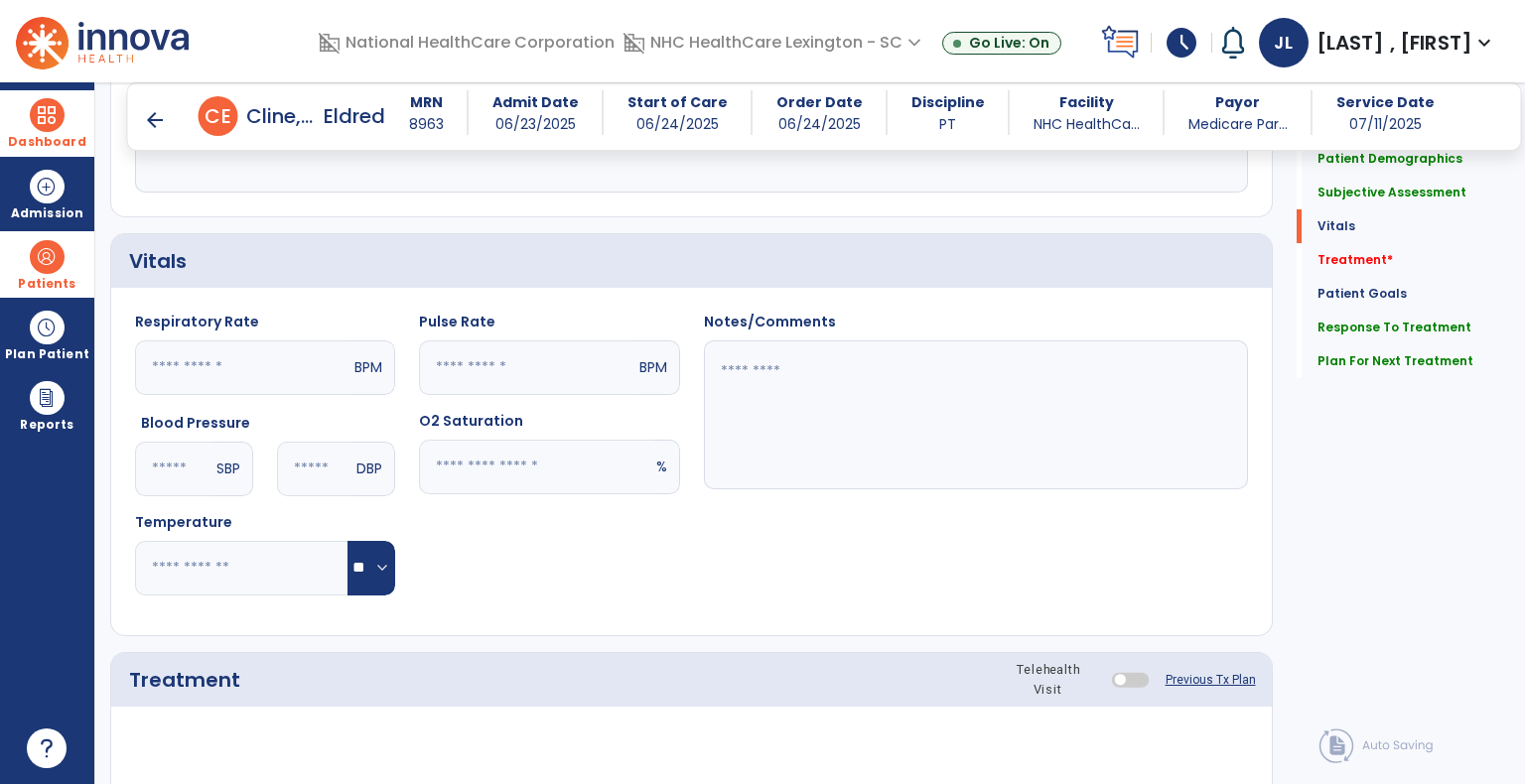 type on "**" 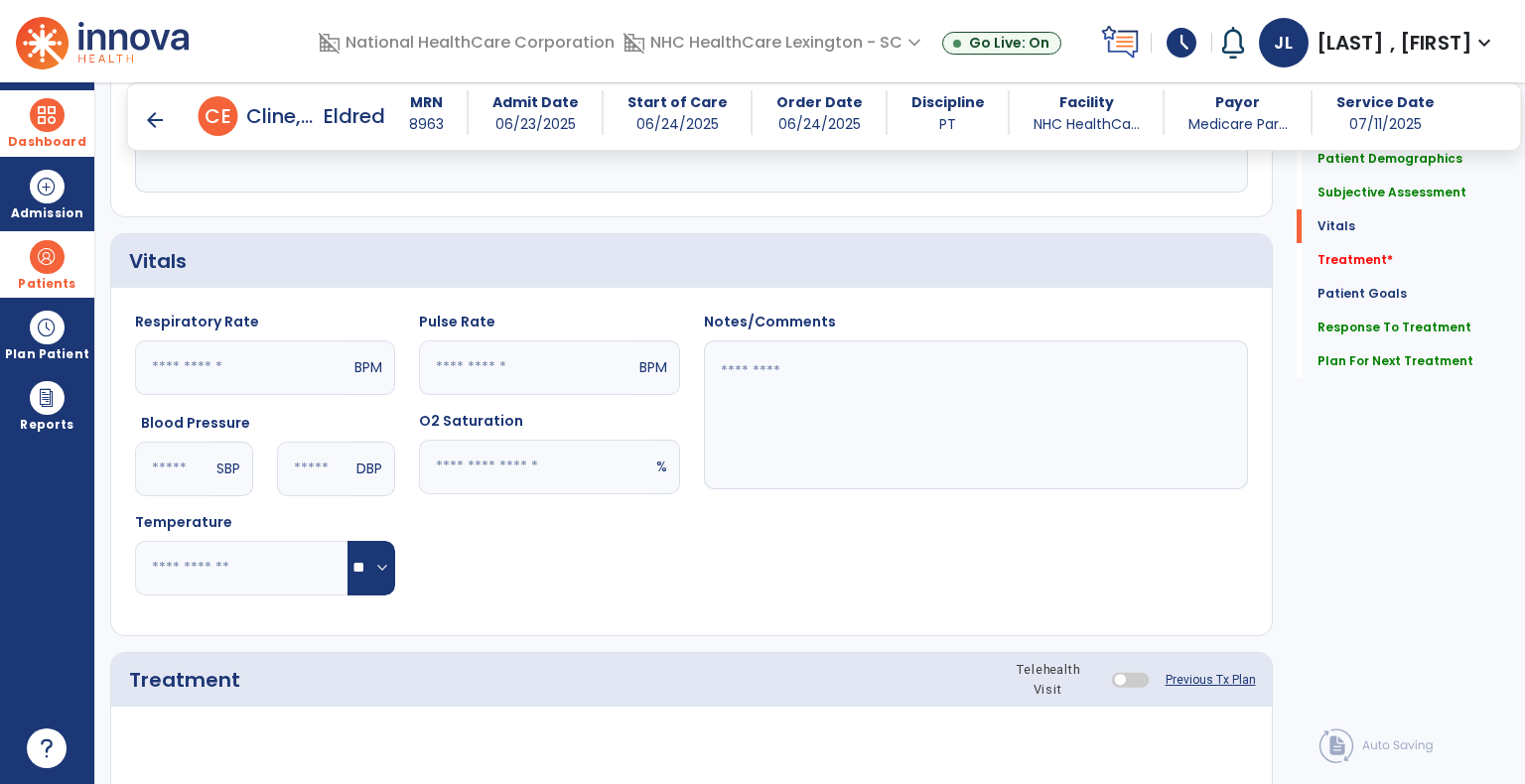 click 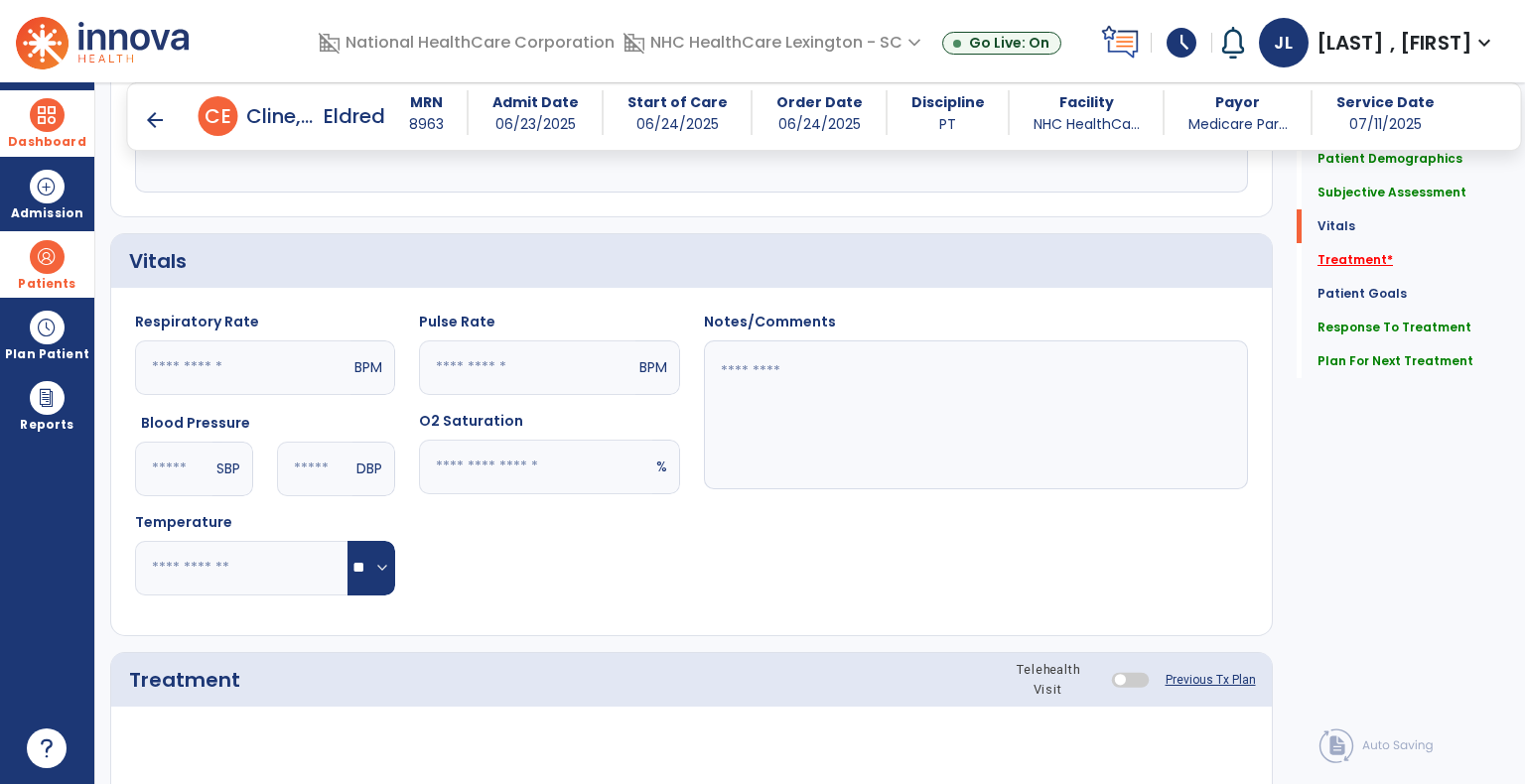 type on "***" 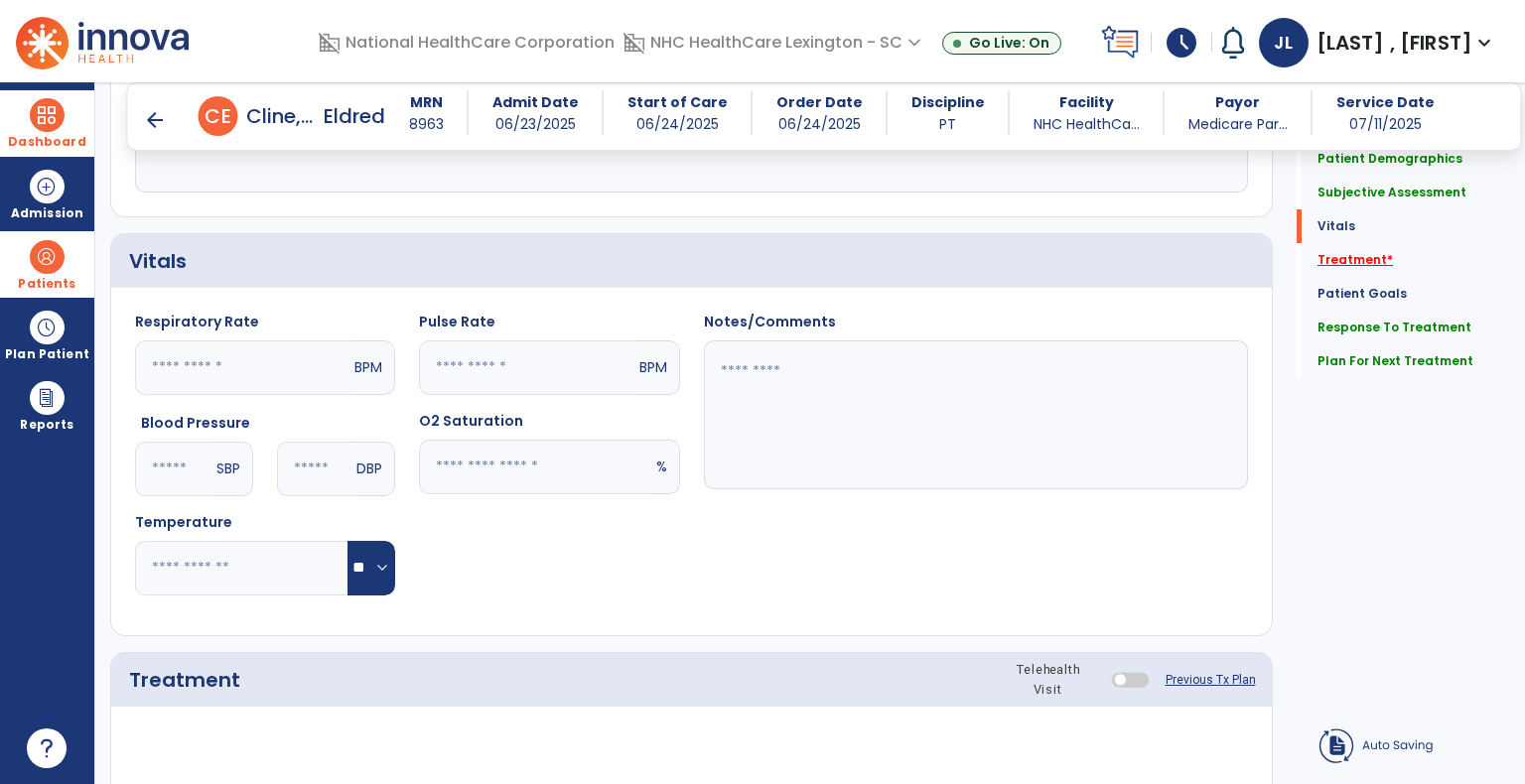 click on "Treatment   *" 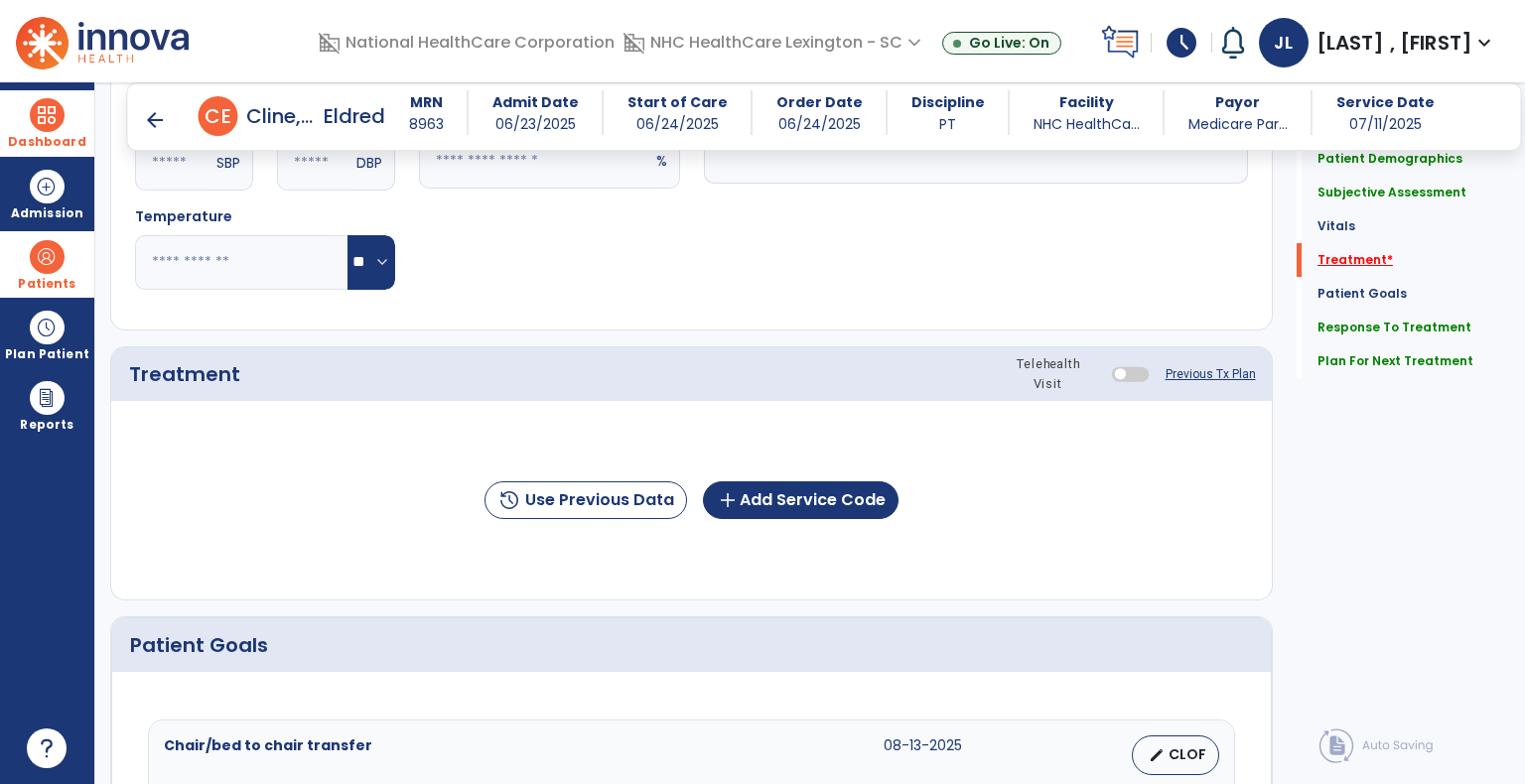 scroll, scrollTop: 1408, scrollLeft: 0, axis: vertical 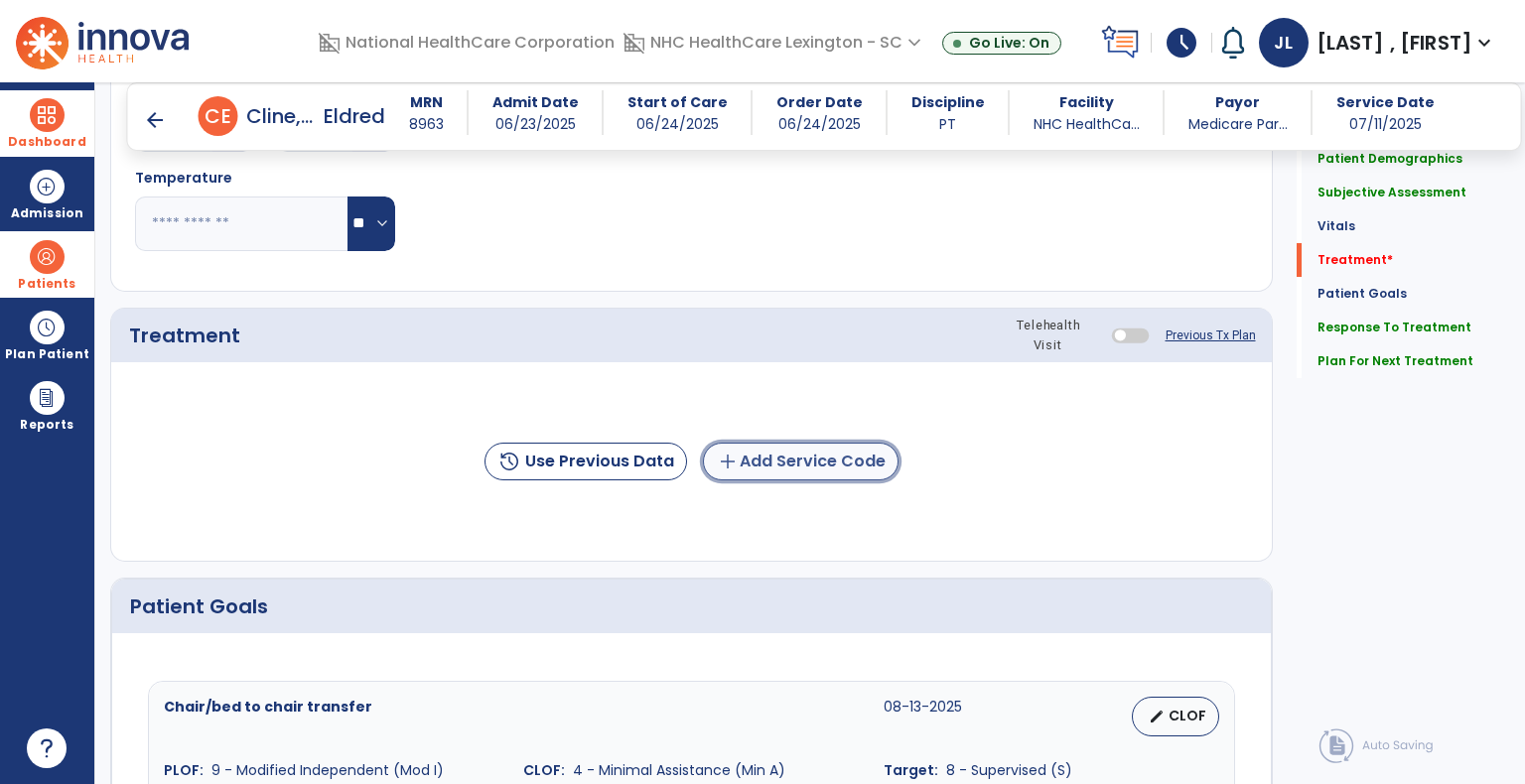 click on "add" 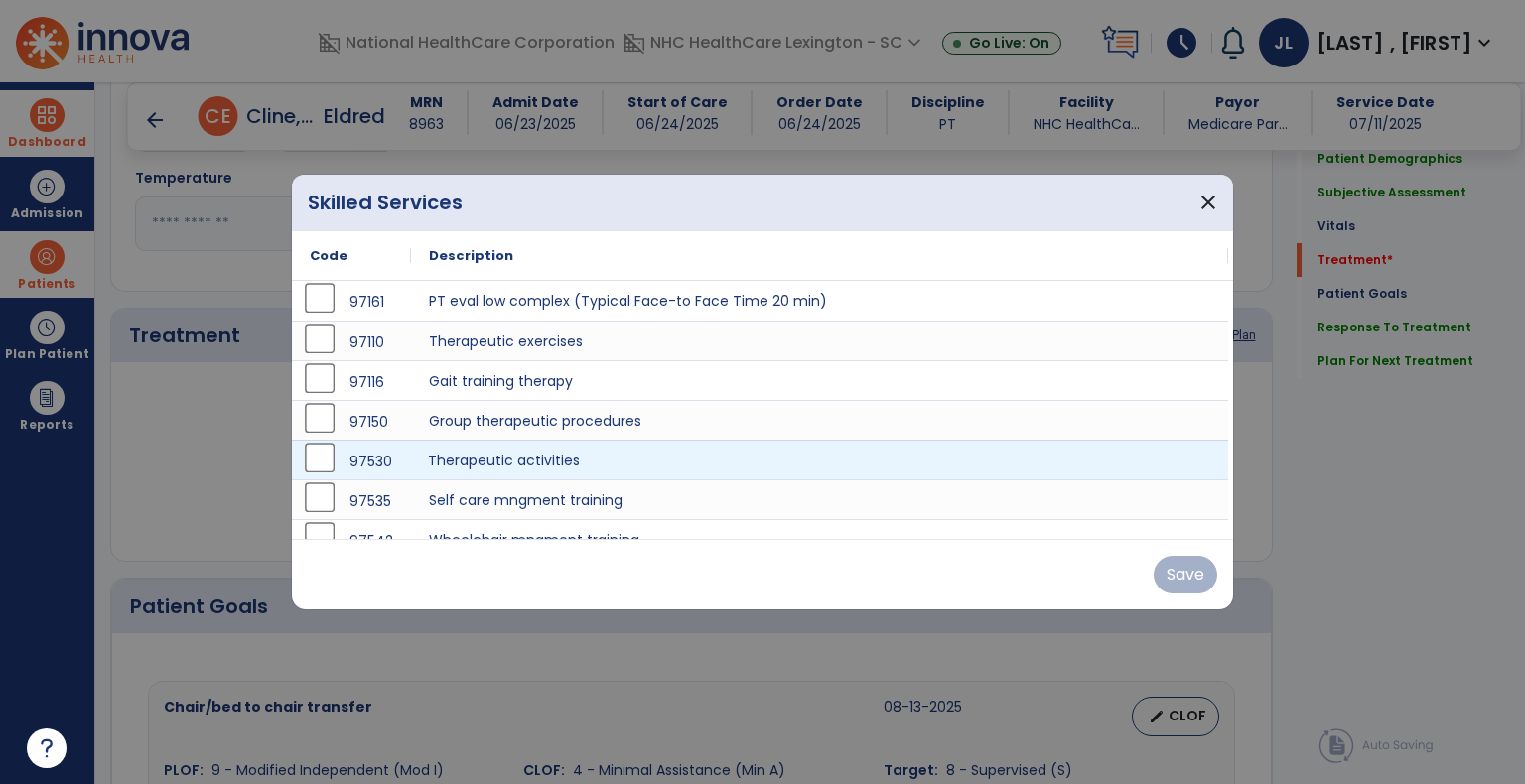 click on "Therapeutic activities" at bounding box center (819, 459) 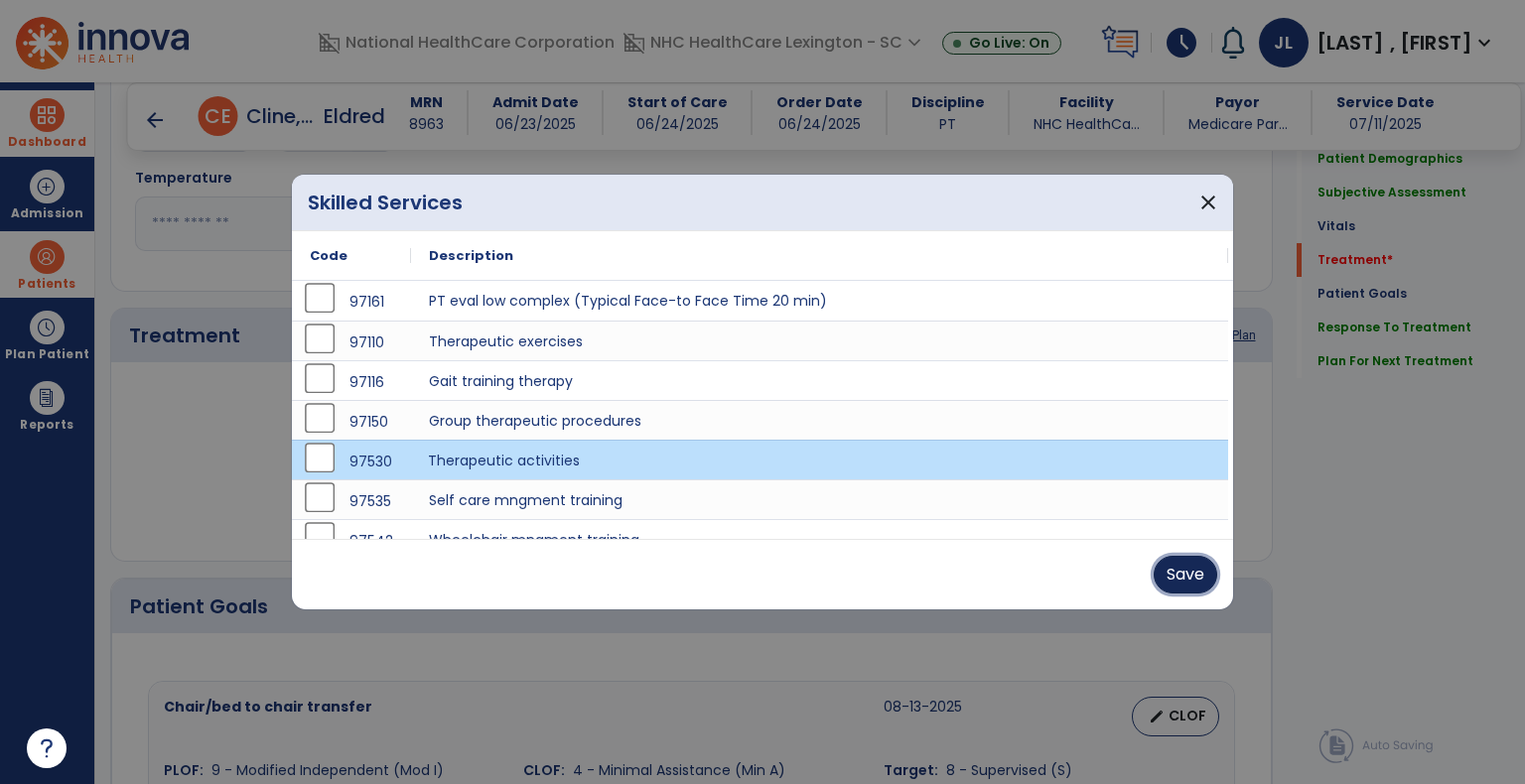 click on "Save" at bounding box center (1185, 575) 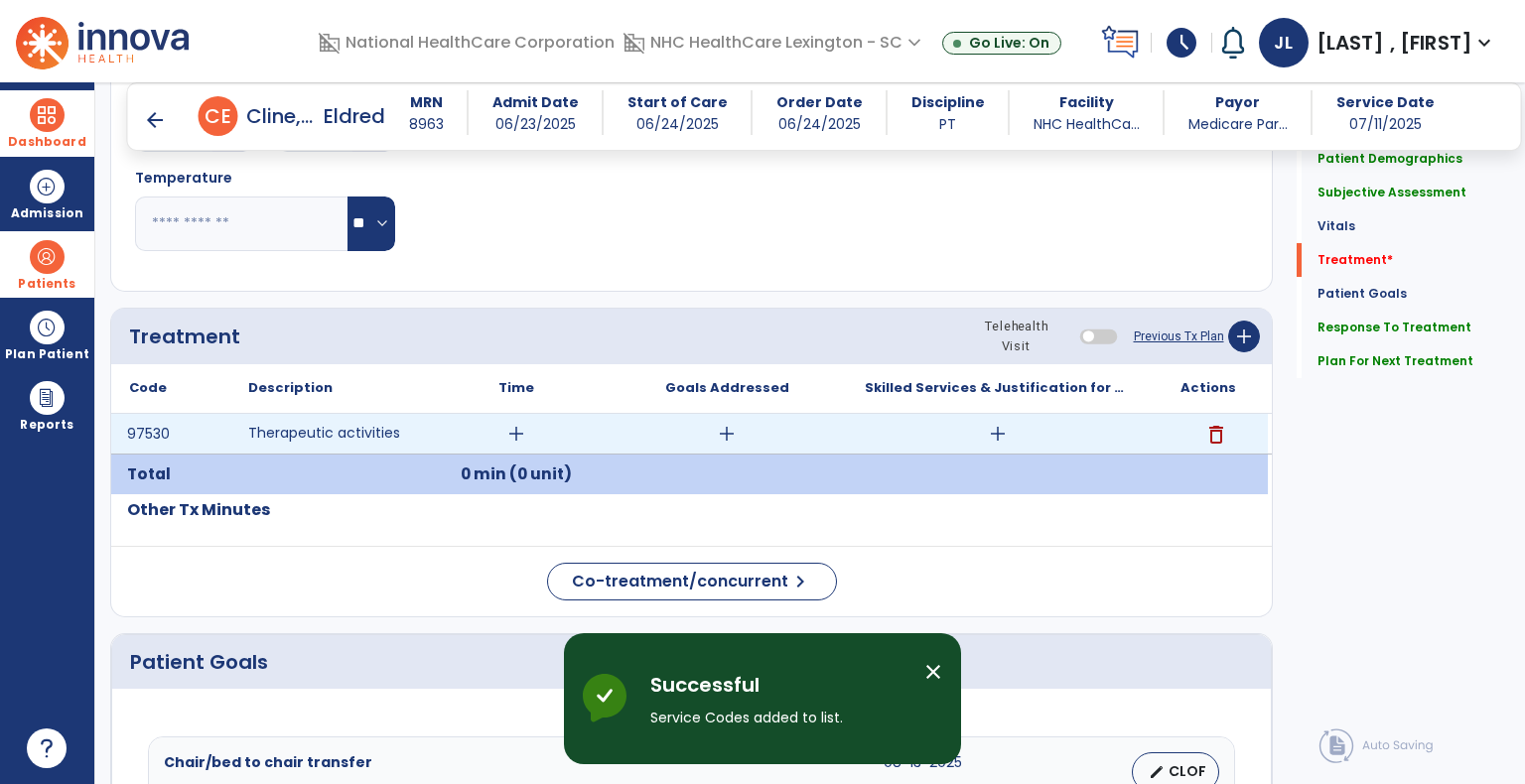 click on "add" at bounding box center (516, 434) 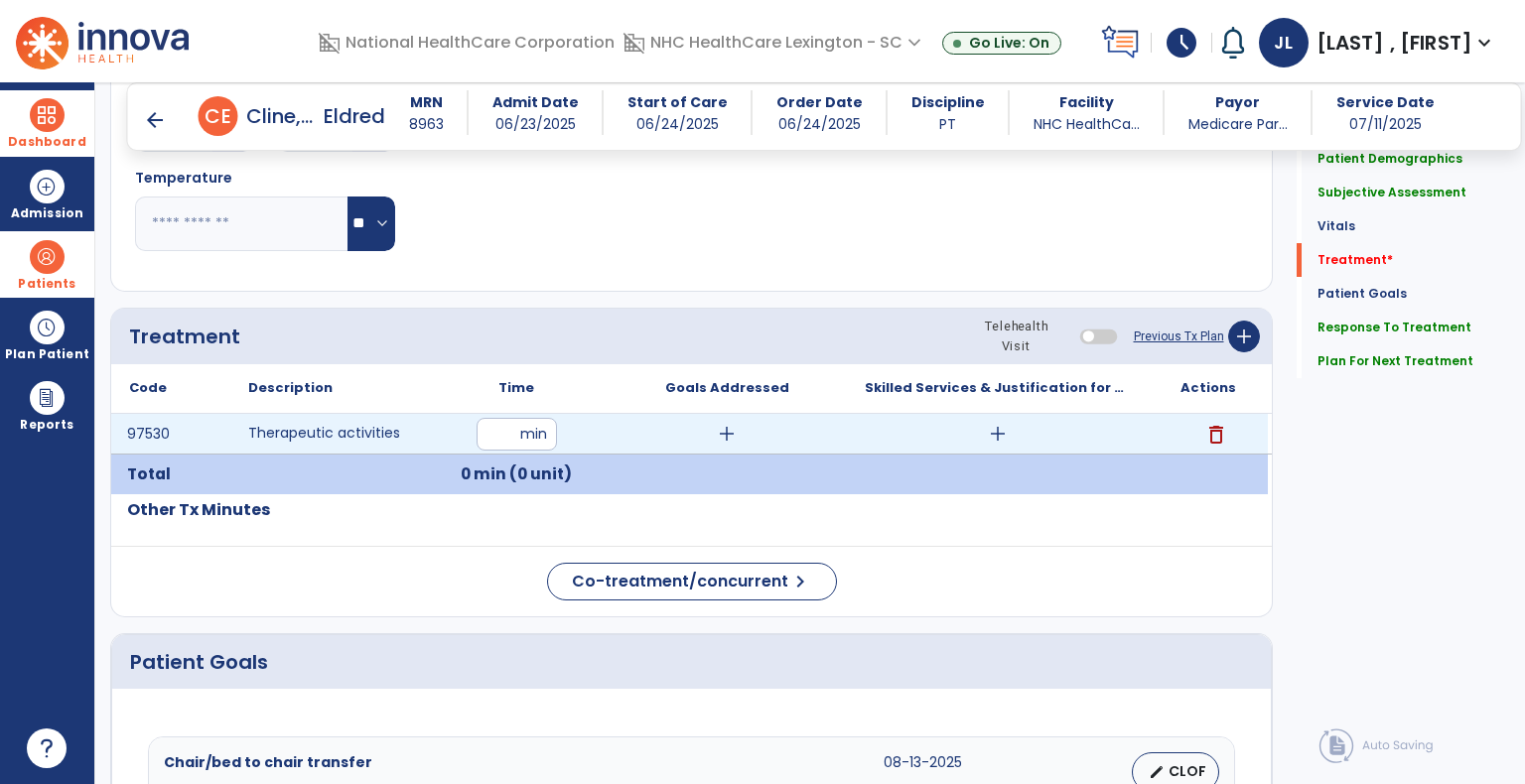 type on "**" 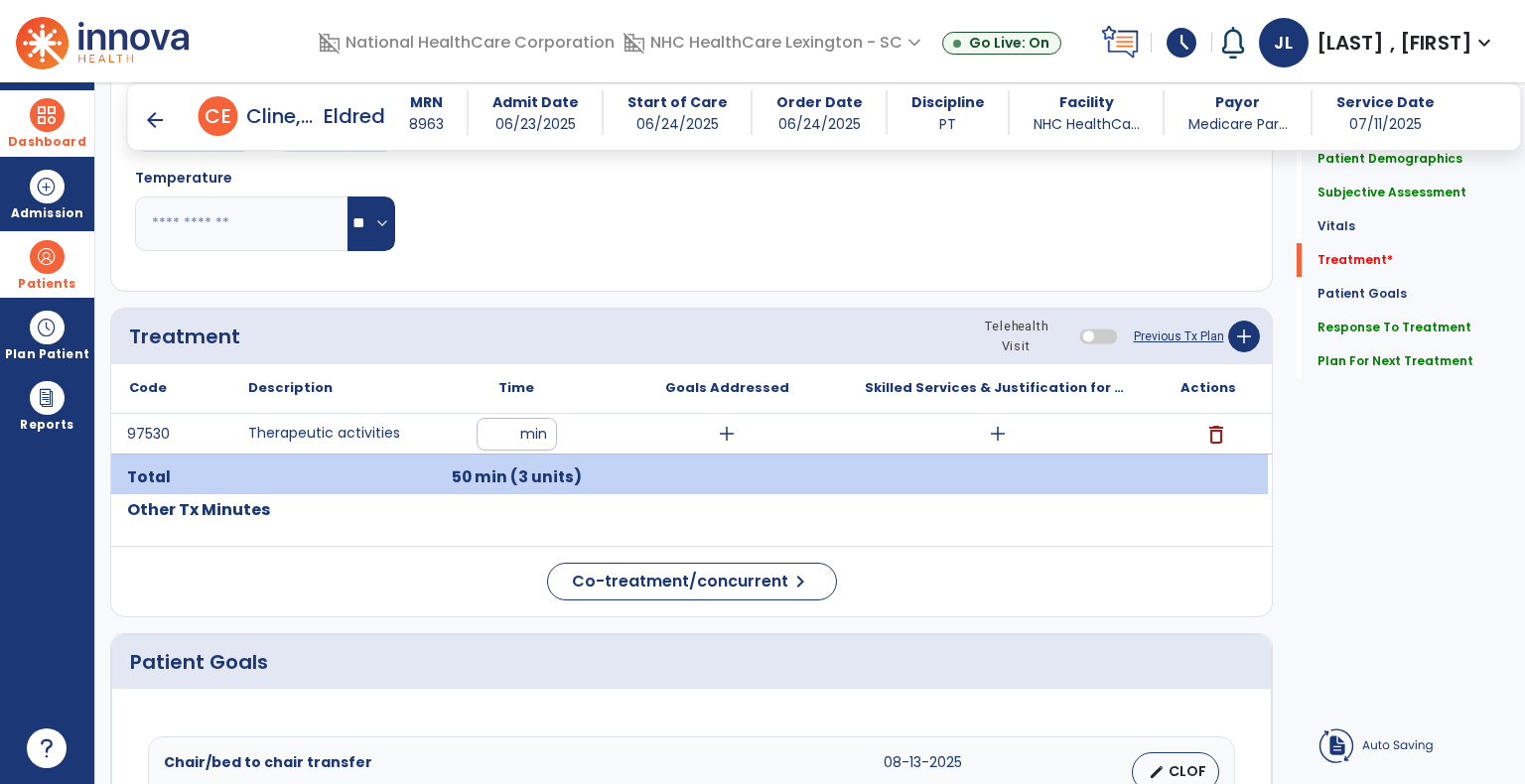 click 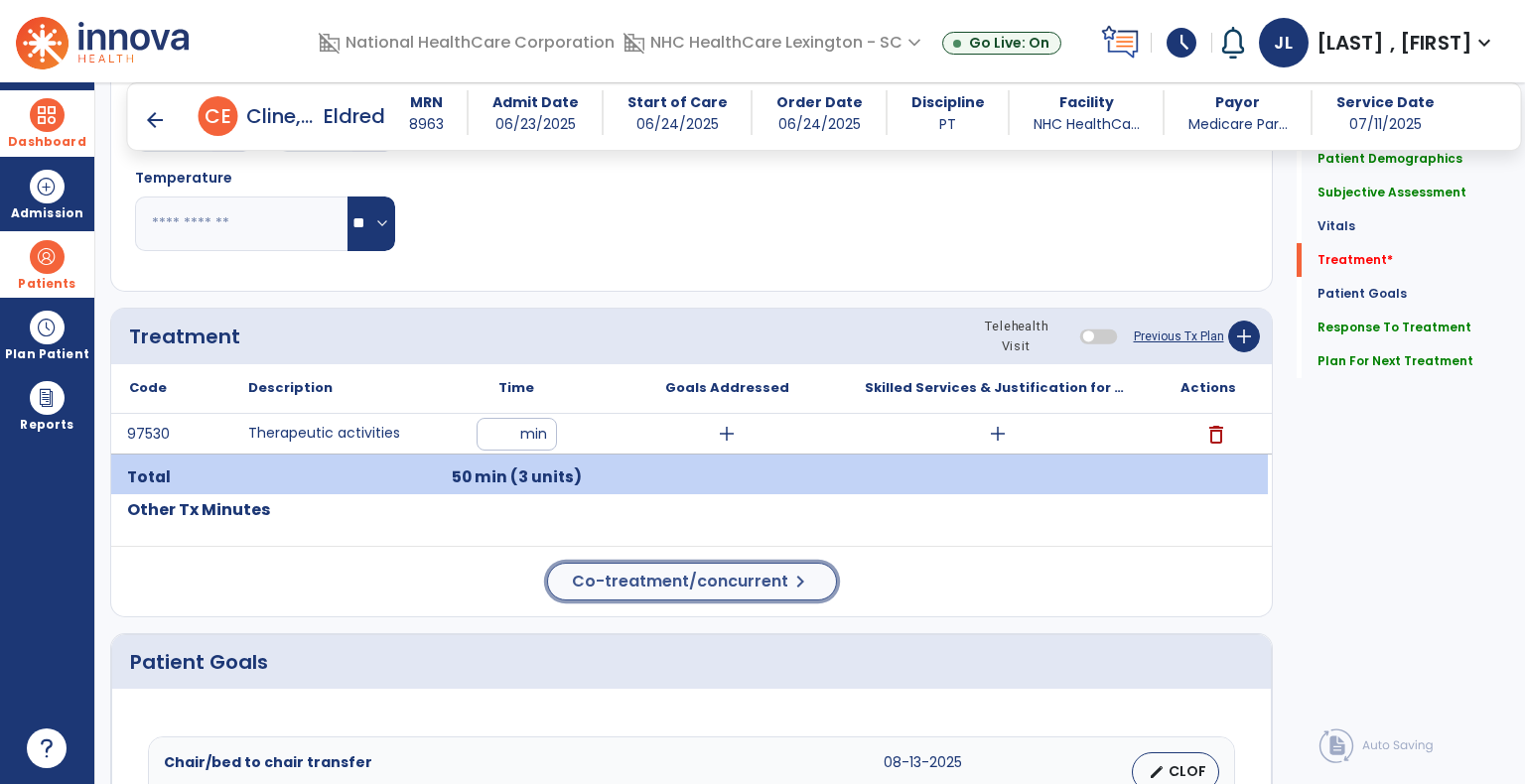 click on "Co-treatment/concurrent" 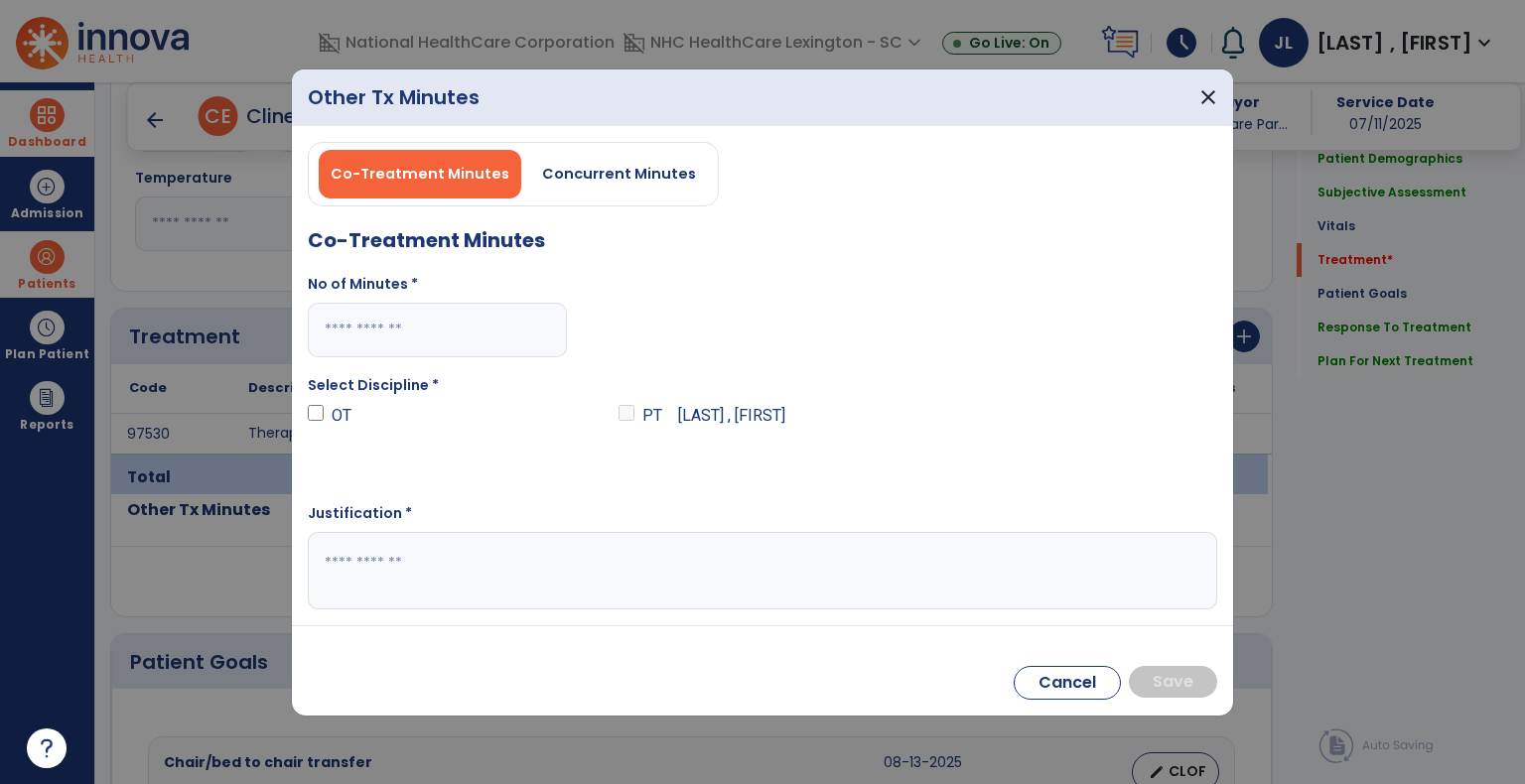 click at bounding box center (437, 329) 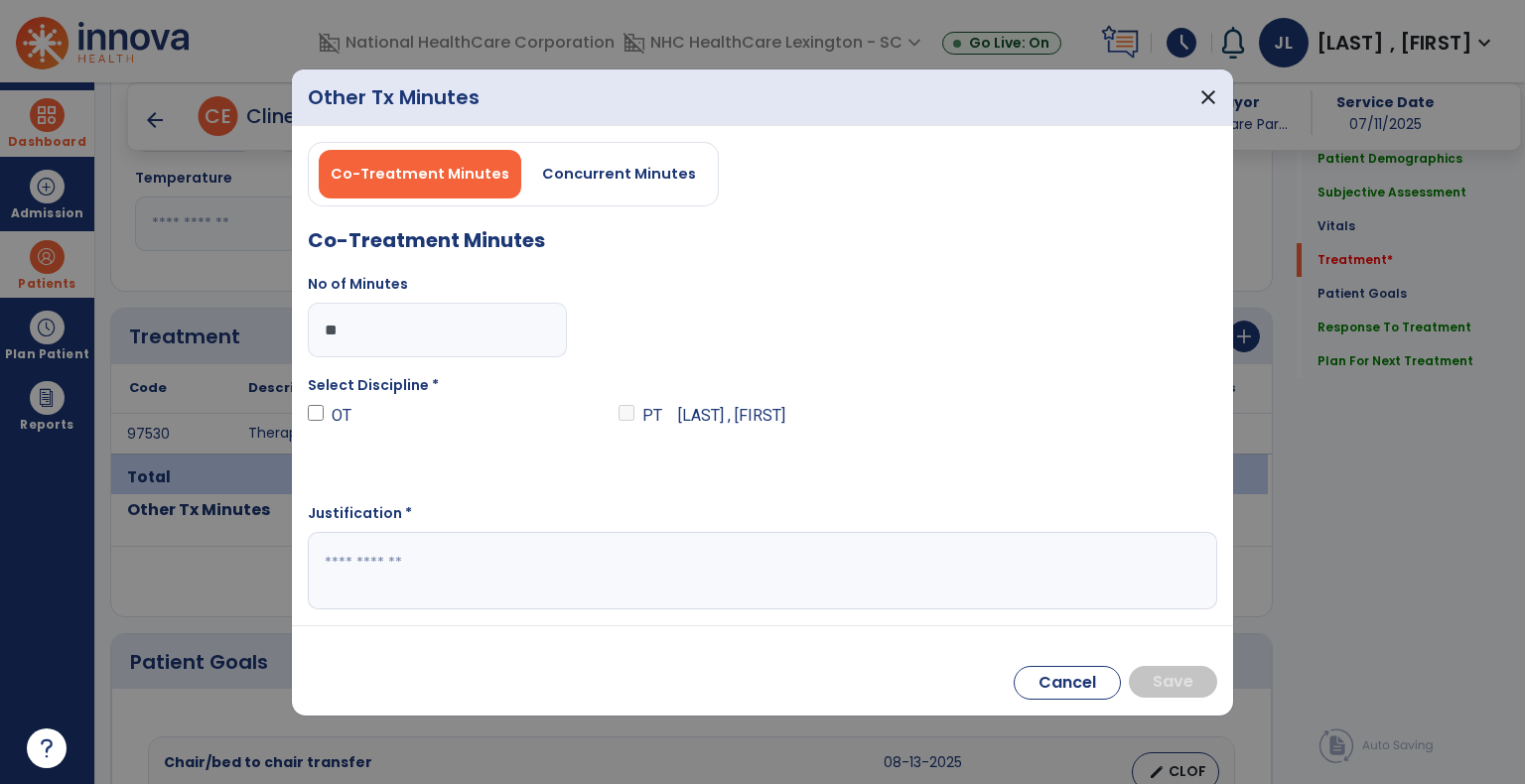 type on "**" 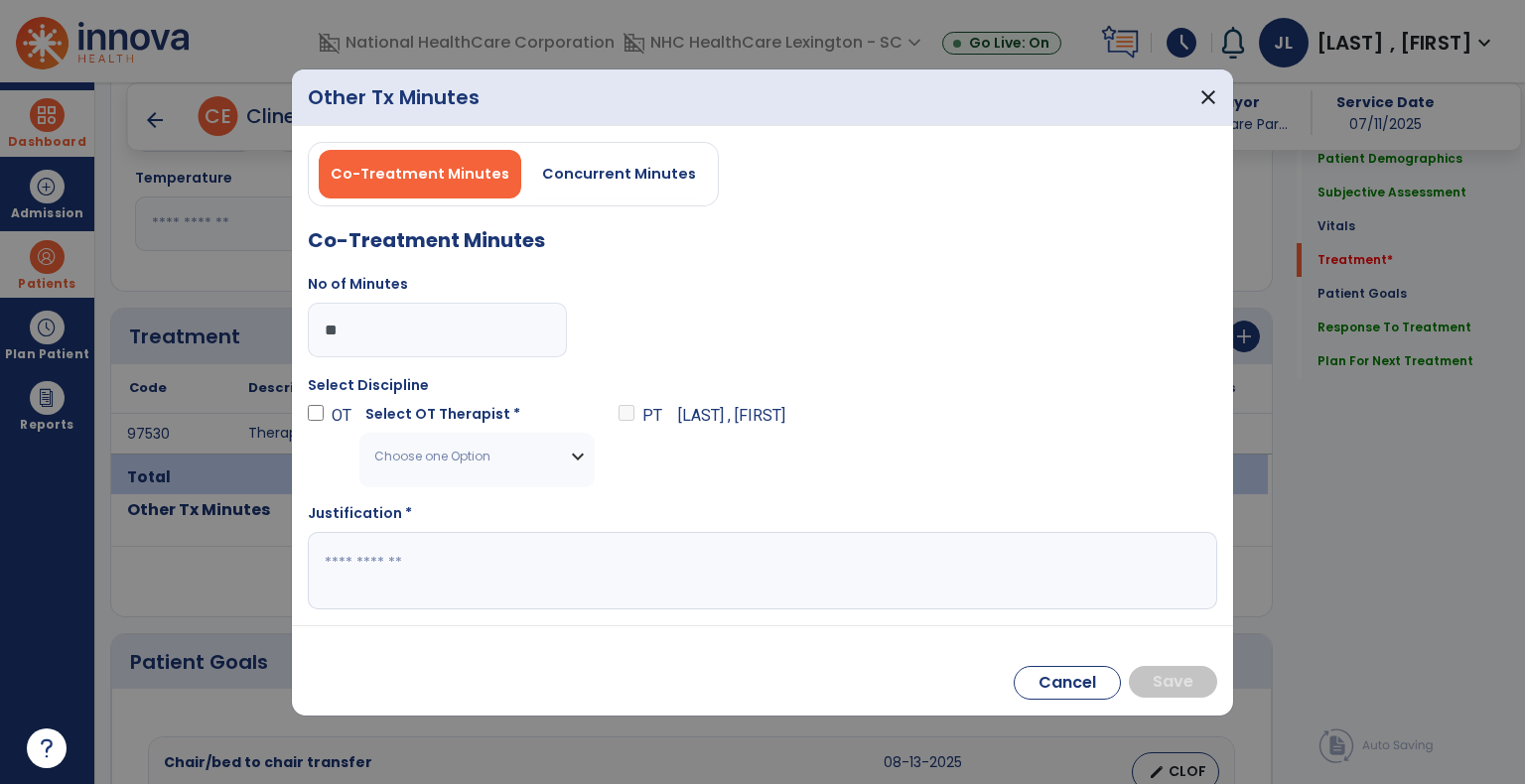 click on "Choose one Option" at bounding box center [477, 457] 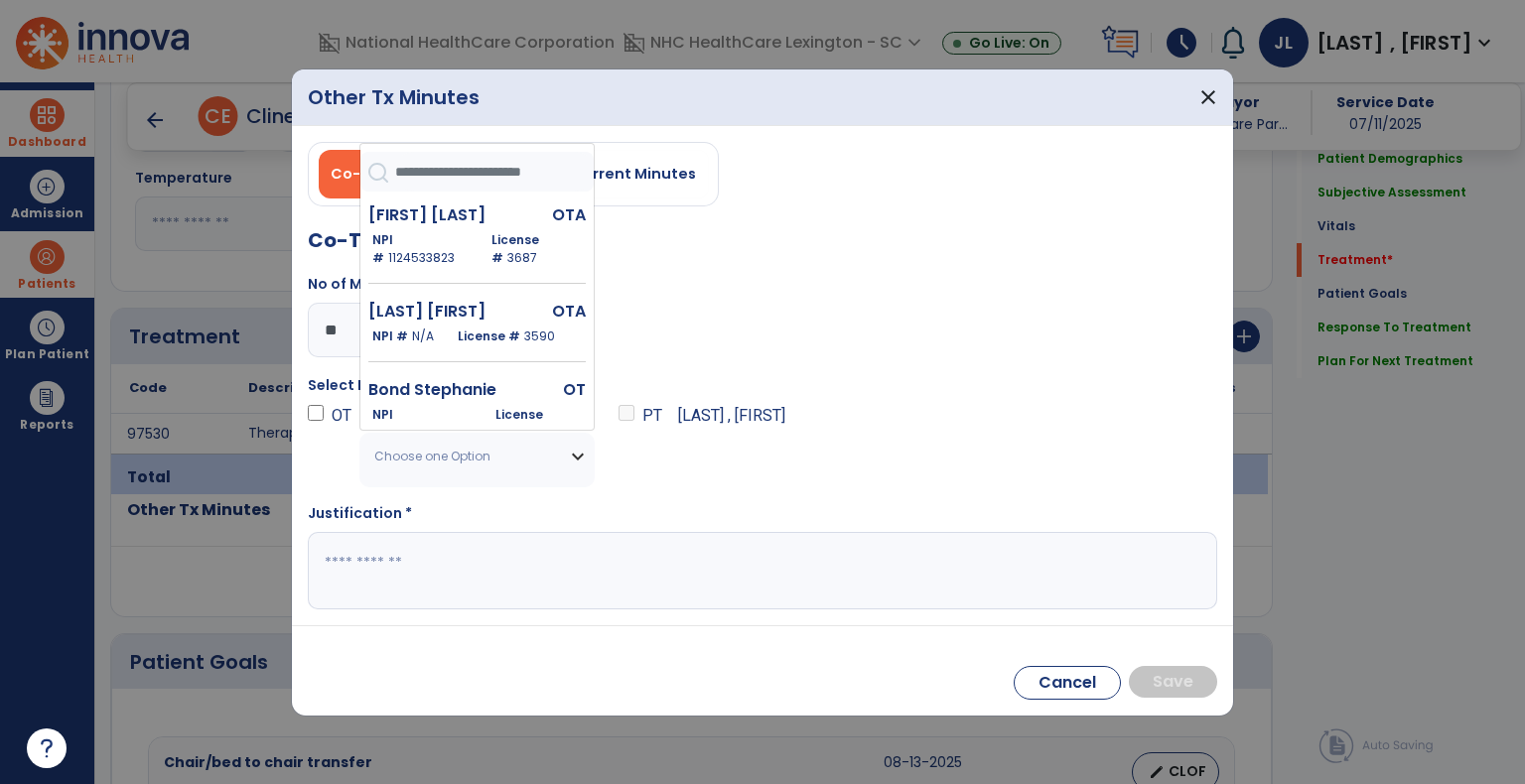 click at bounding box center [494, 172] 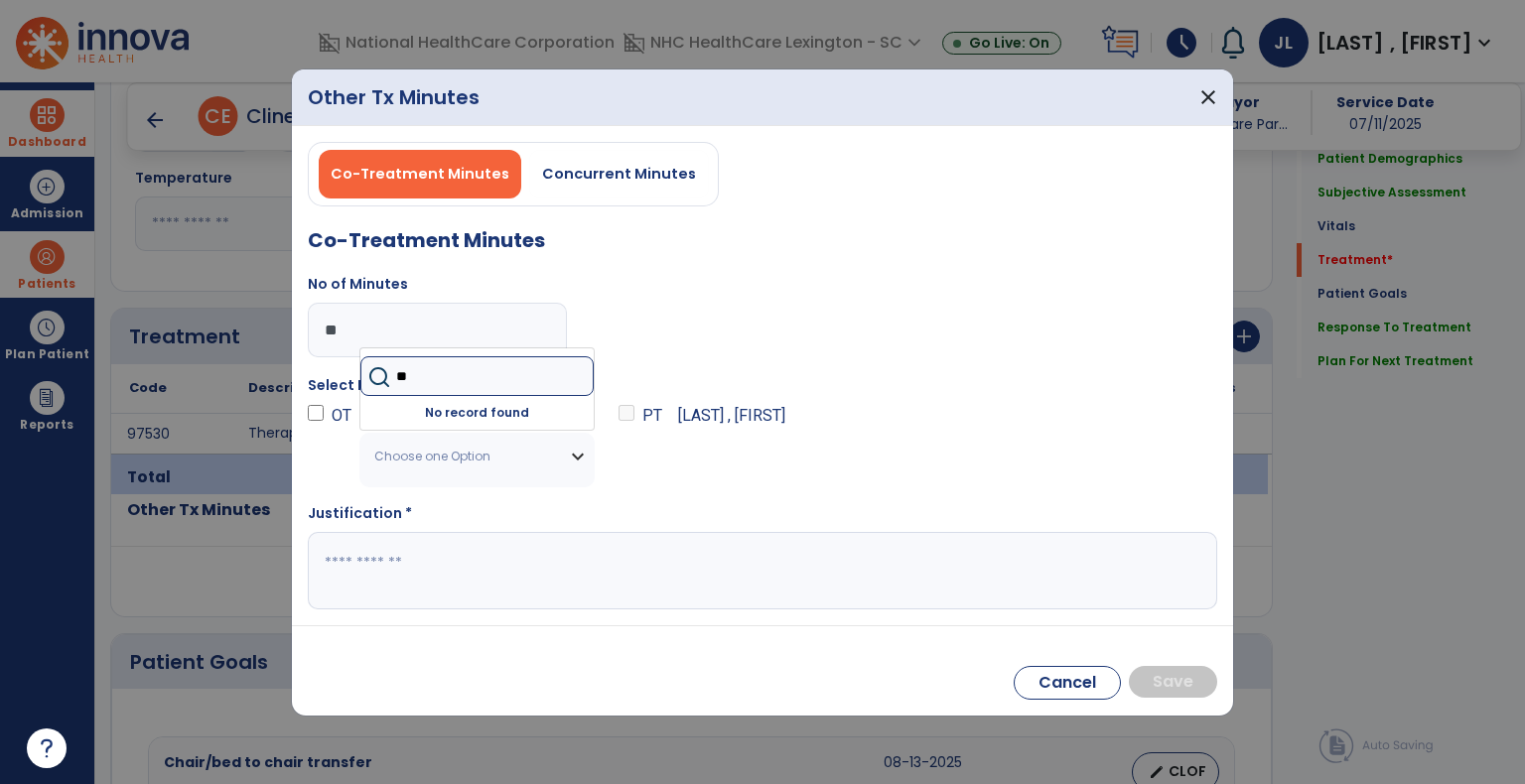 type on "*" 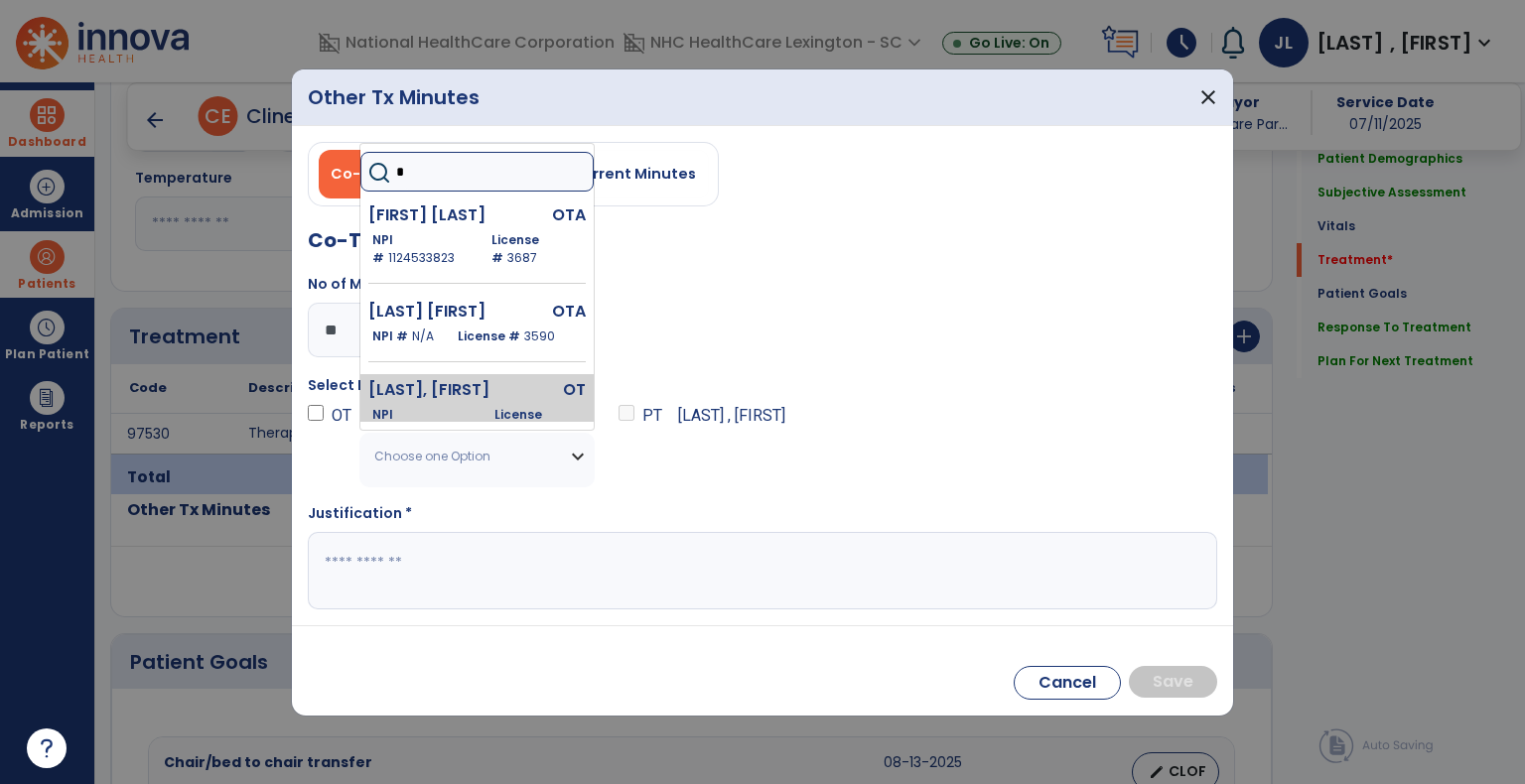 type on "*" 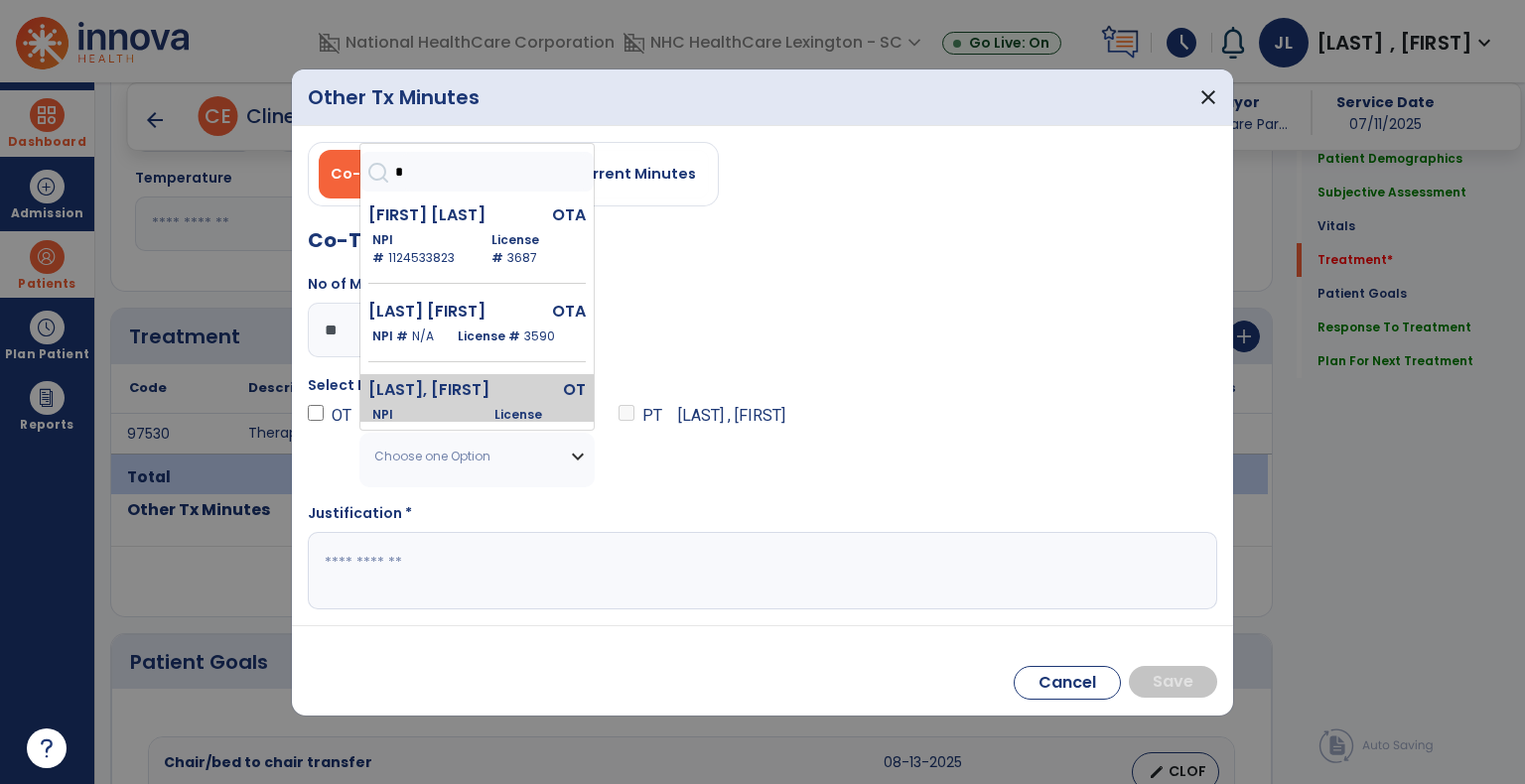 click on "[LAST], [FIRST]" at bounding box center [437, 390] 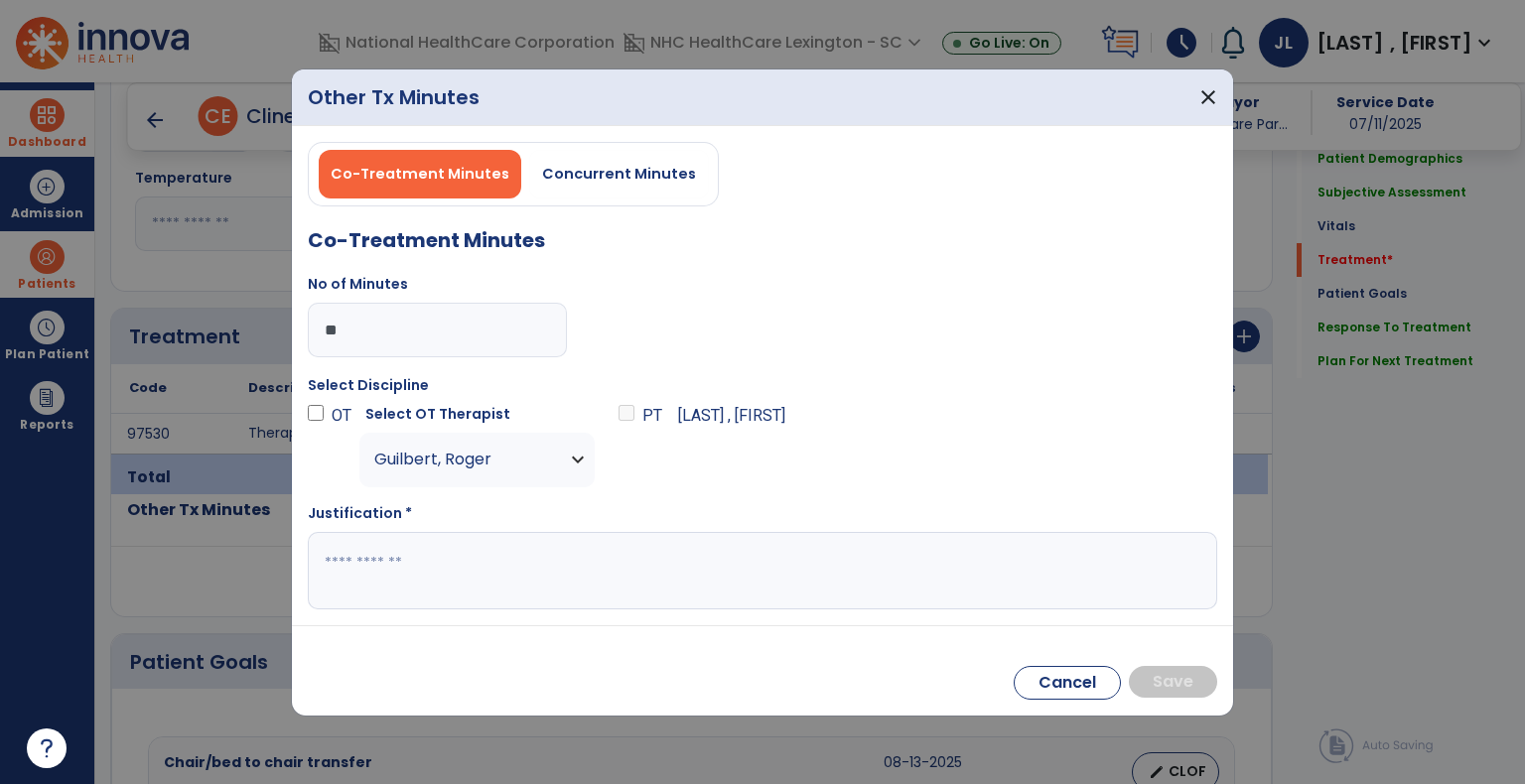 click at bounding box center (762, 571) 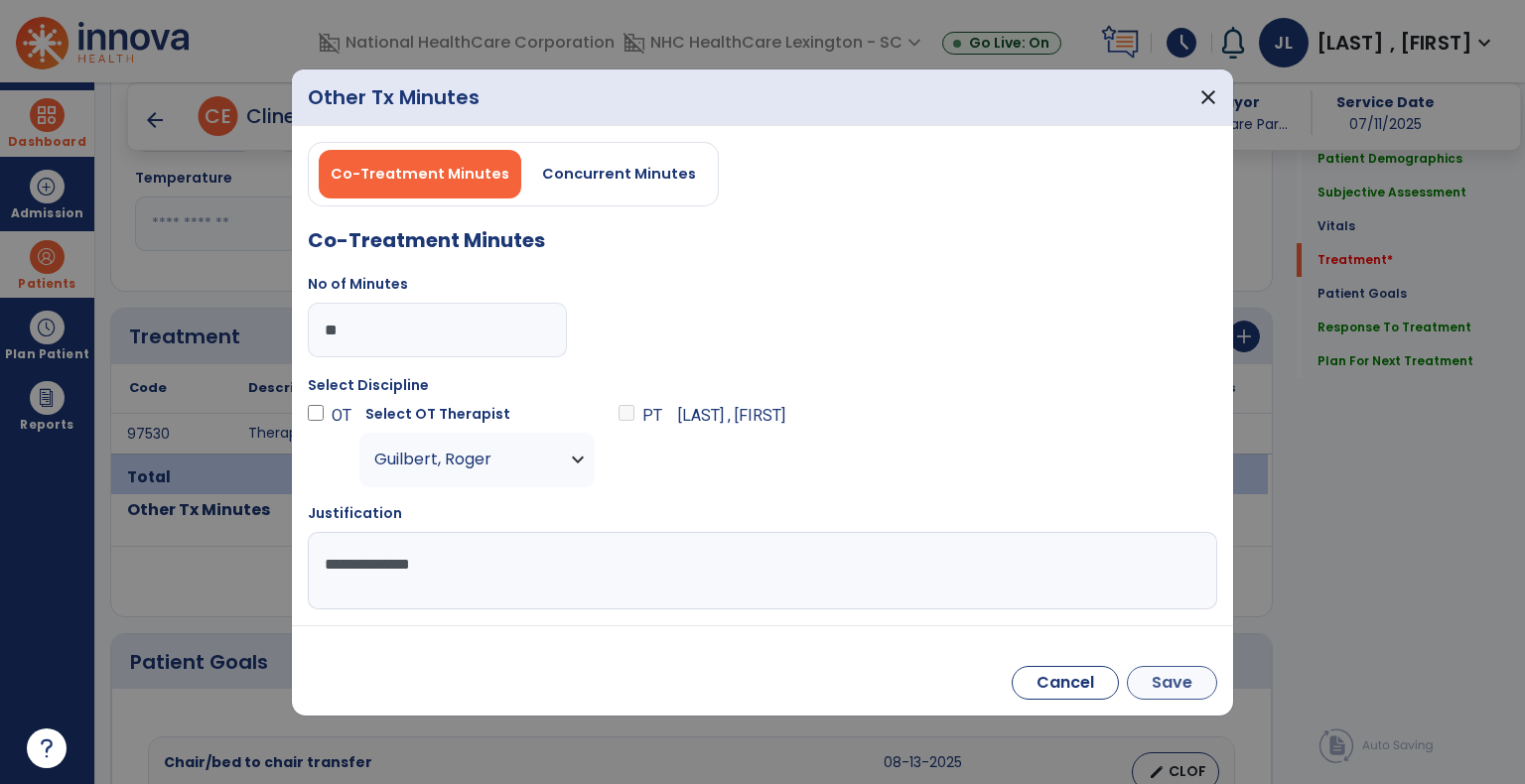 type on "**********" 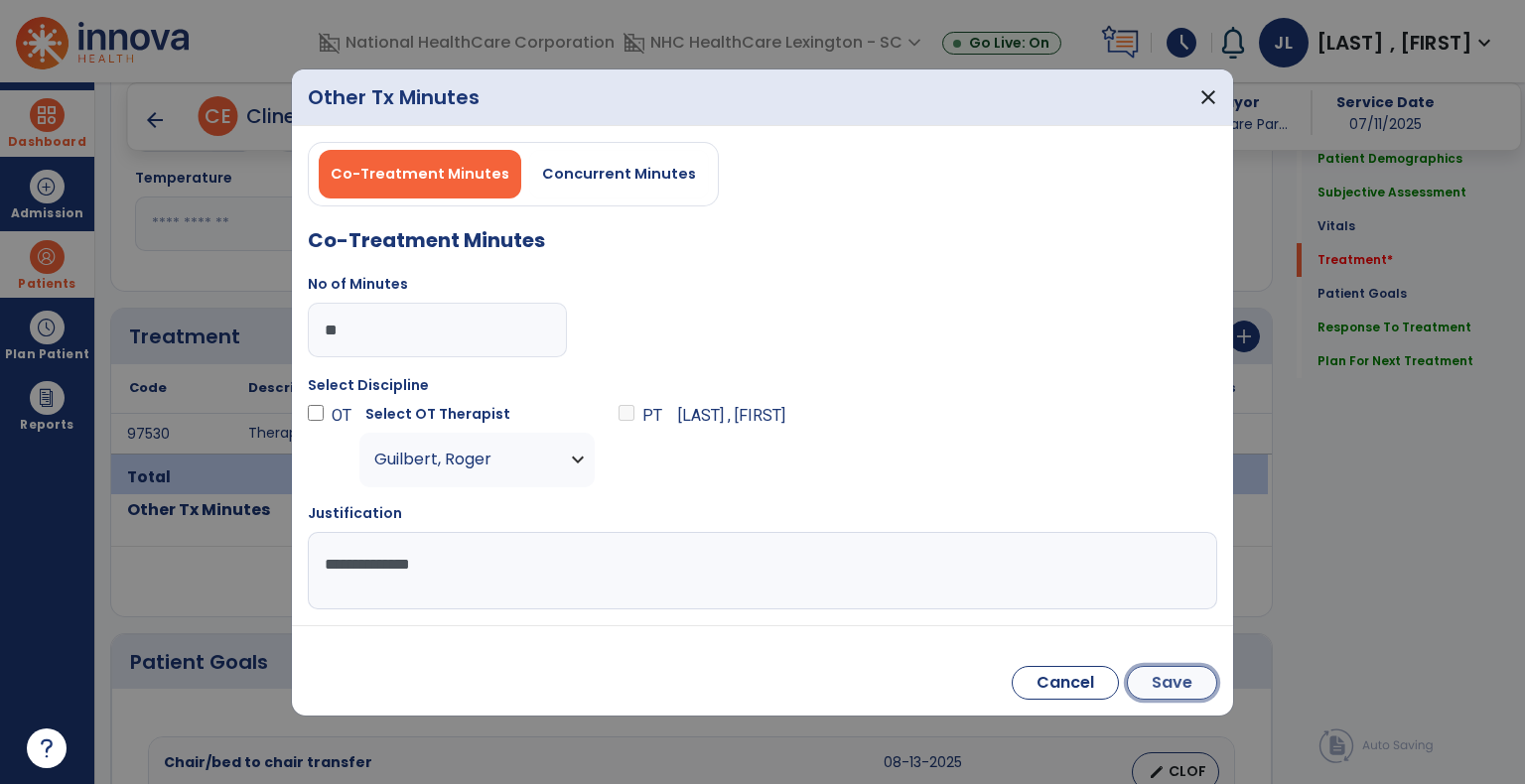 click on "Save" at bounding box center (1172, 683) 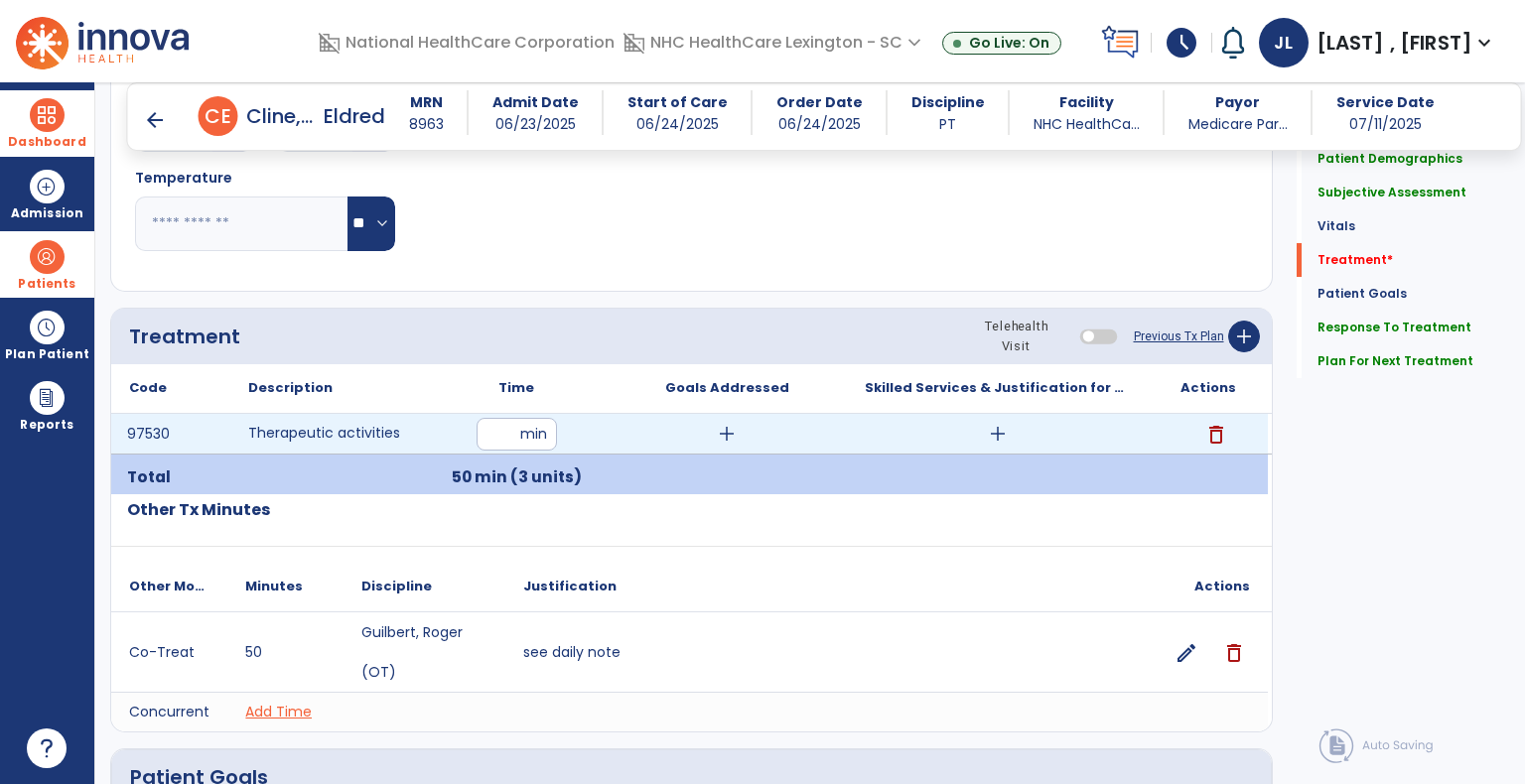 click on "add" at bounding box center (998, 434) 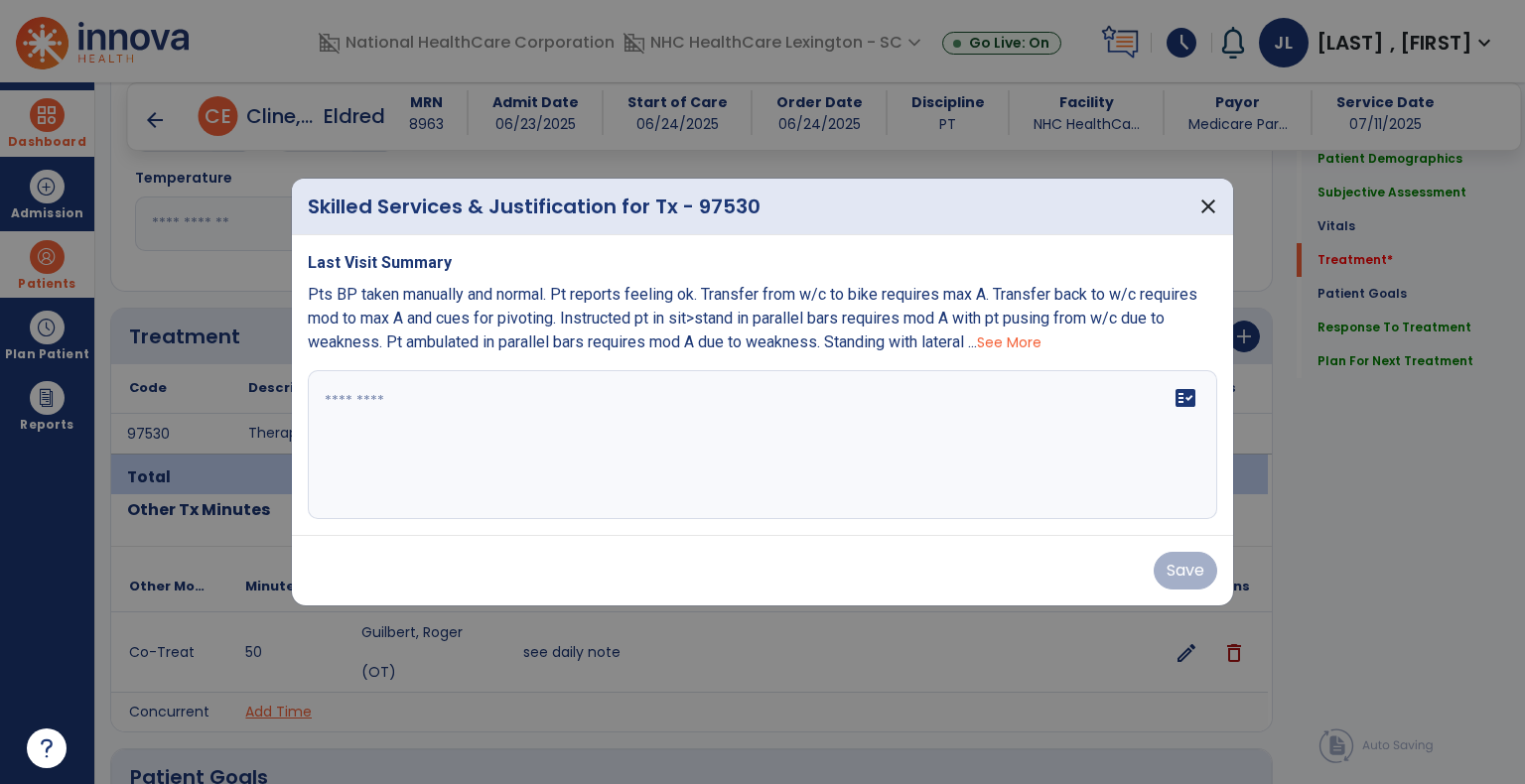 click at bounding box center [762, 445] 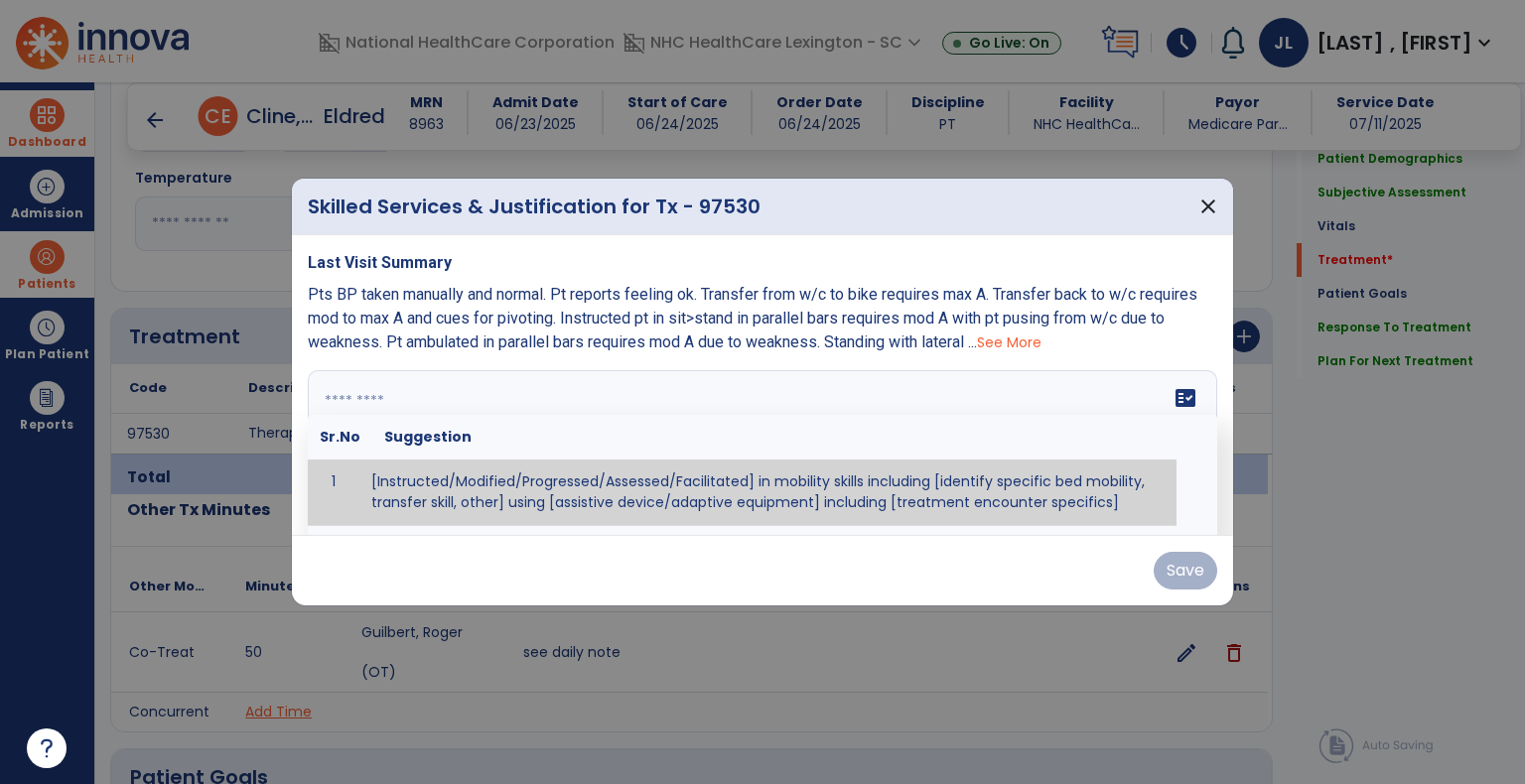 click at bounding box center [761, 445] 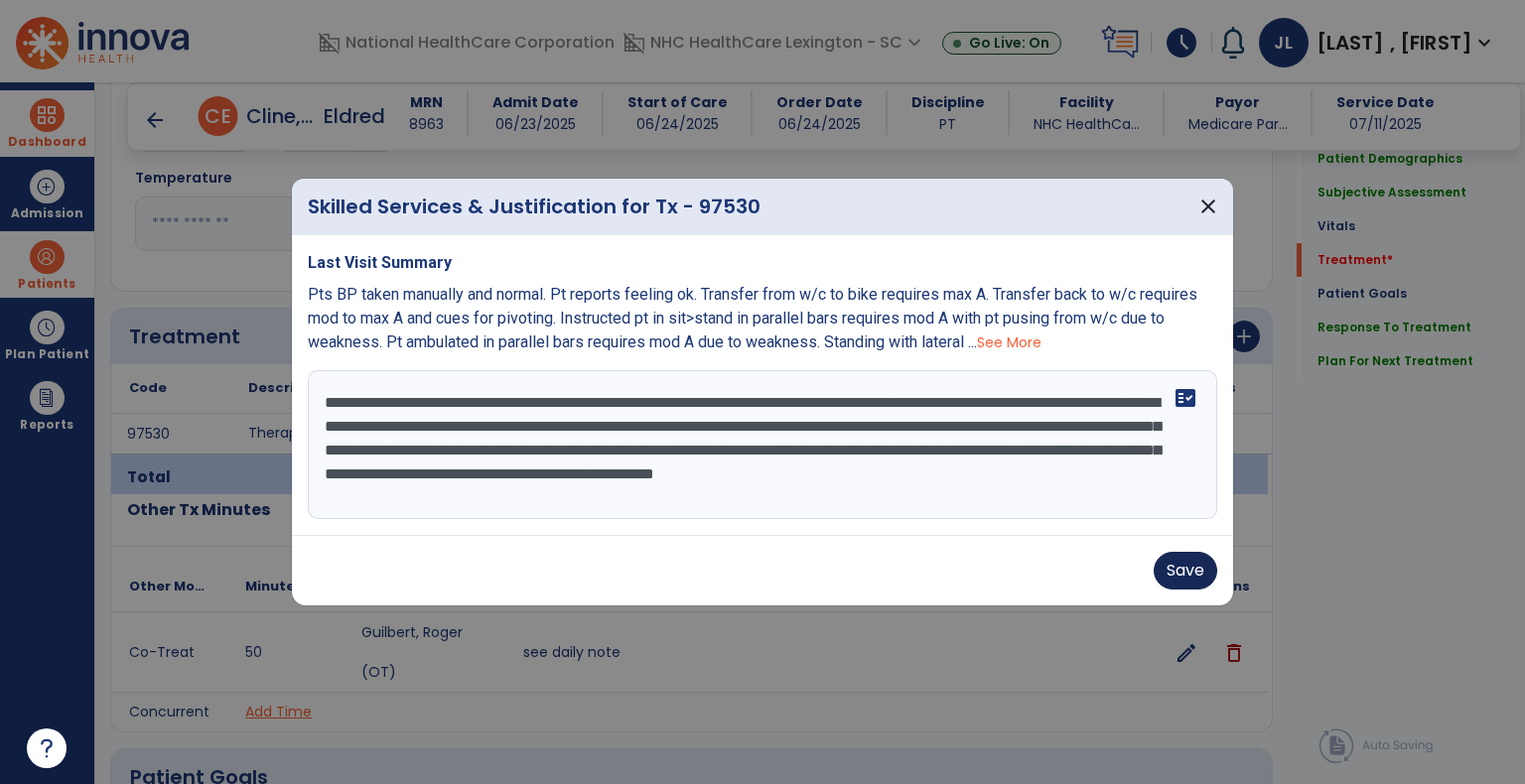type on "**********" 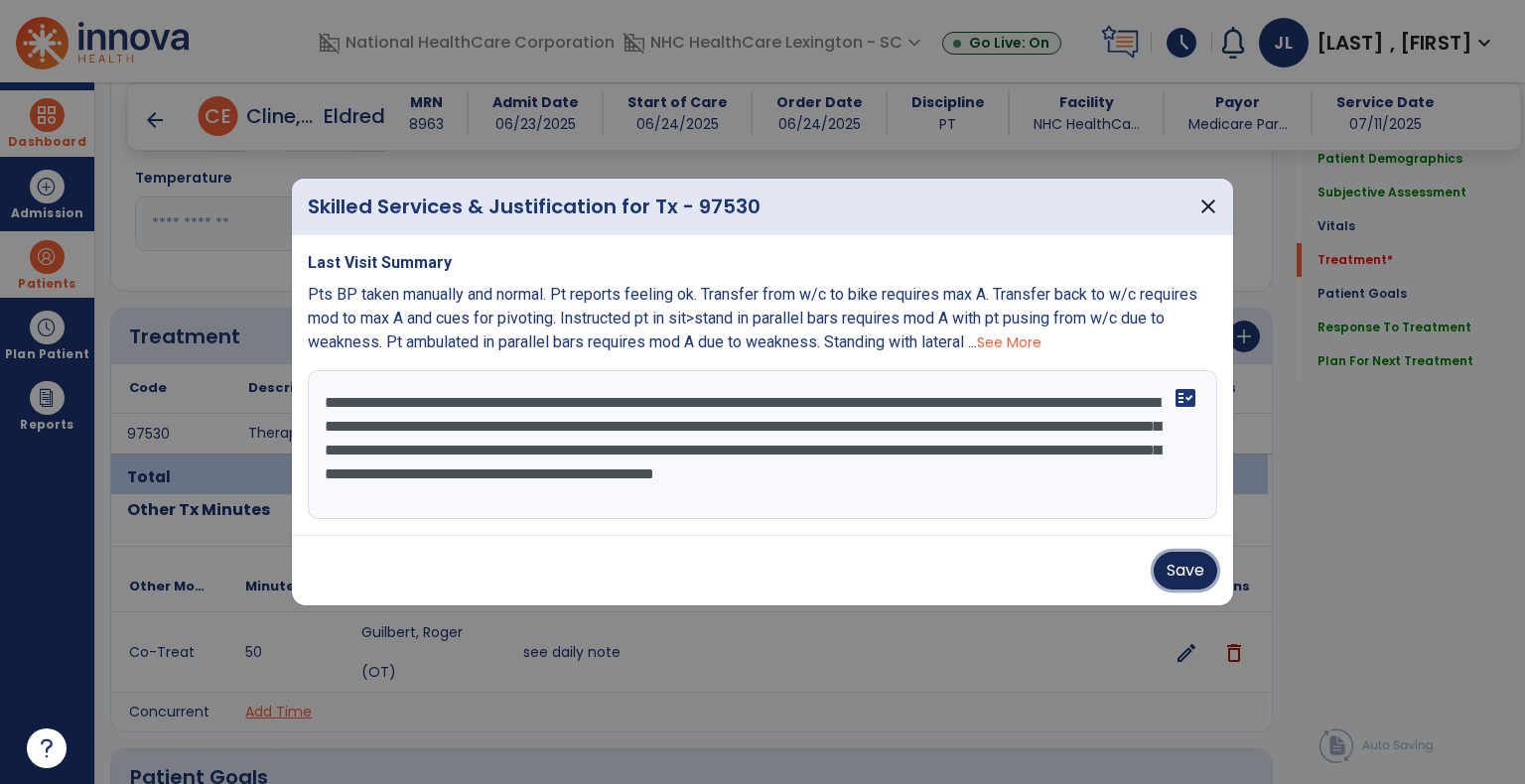 click on "Save" at bounding box center (1185, 571) 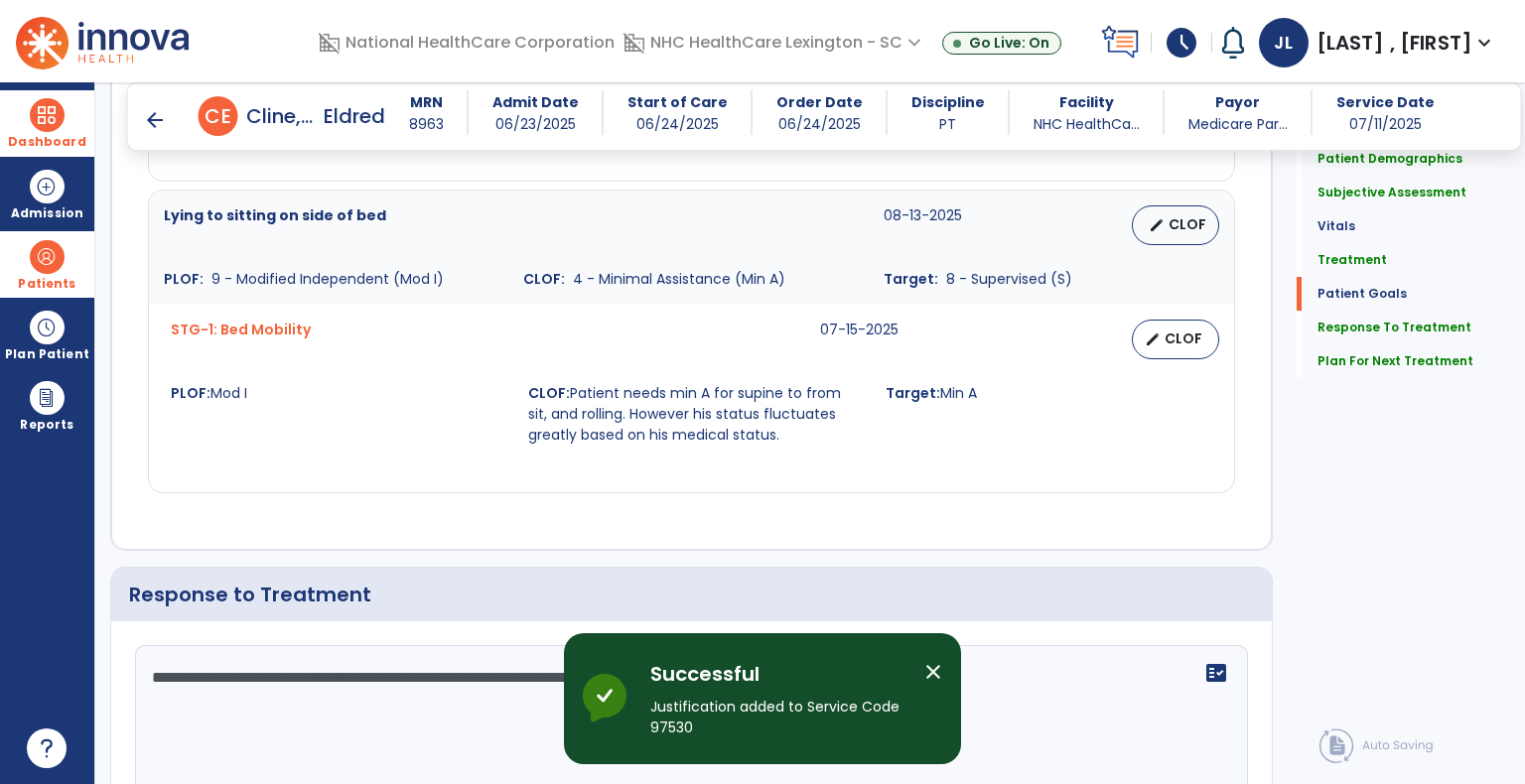 scroll, scrollTop: 3057, scrollLeft: 0, axis: vertical 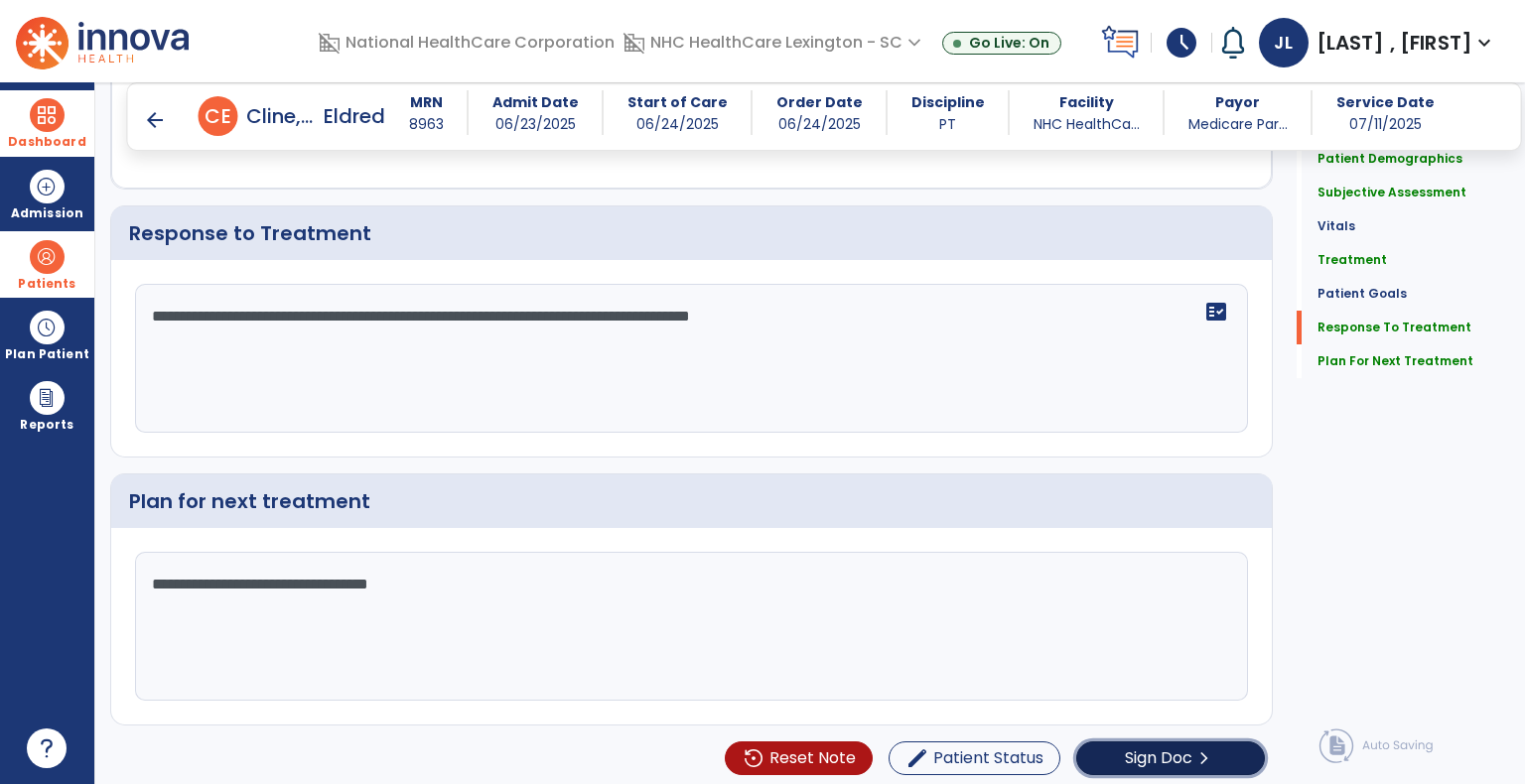 click on "Sign Doc  chevron_right" 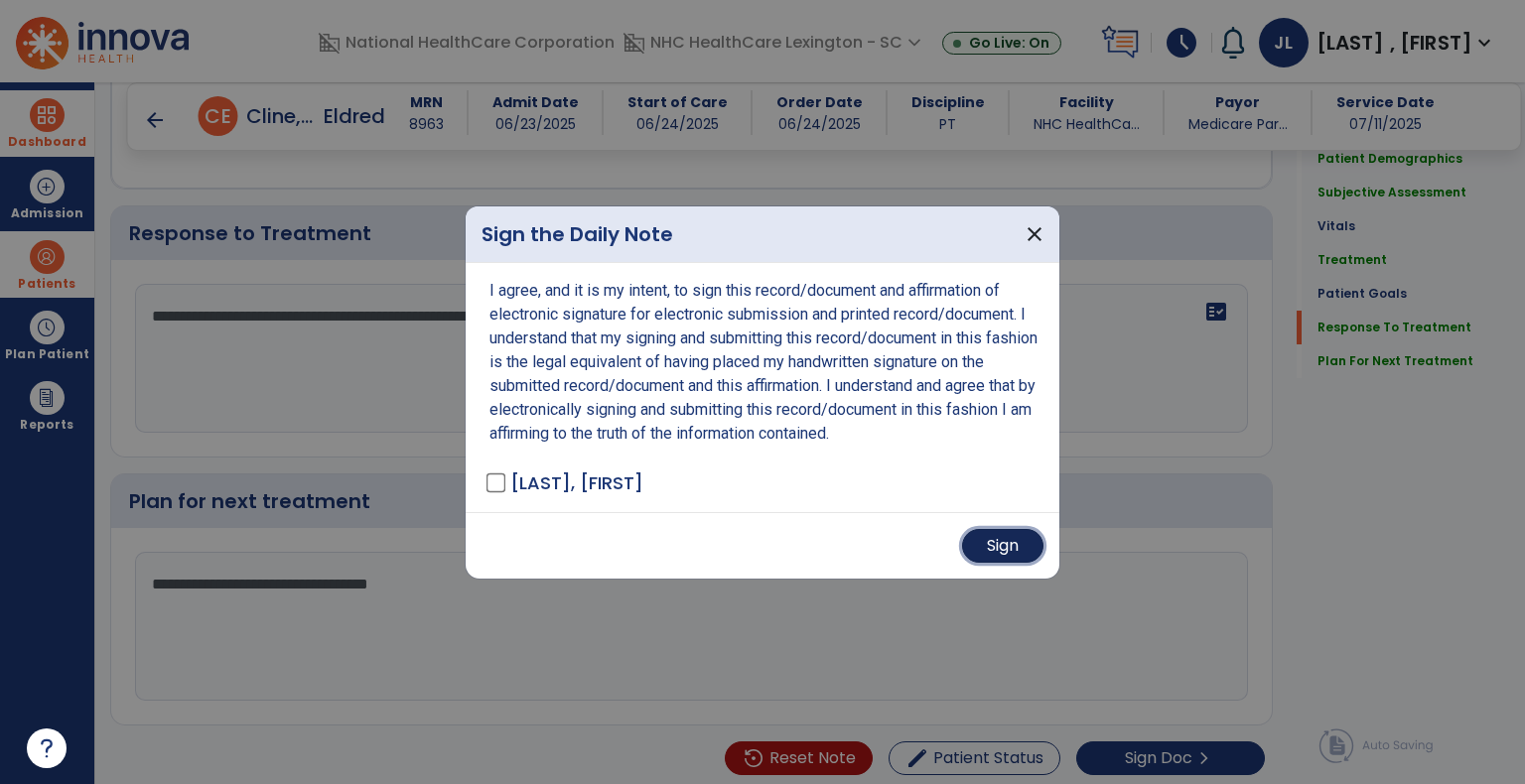 click on "Sign" at bounding box center (1003, 546) 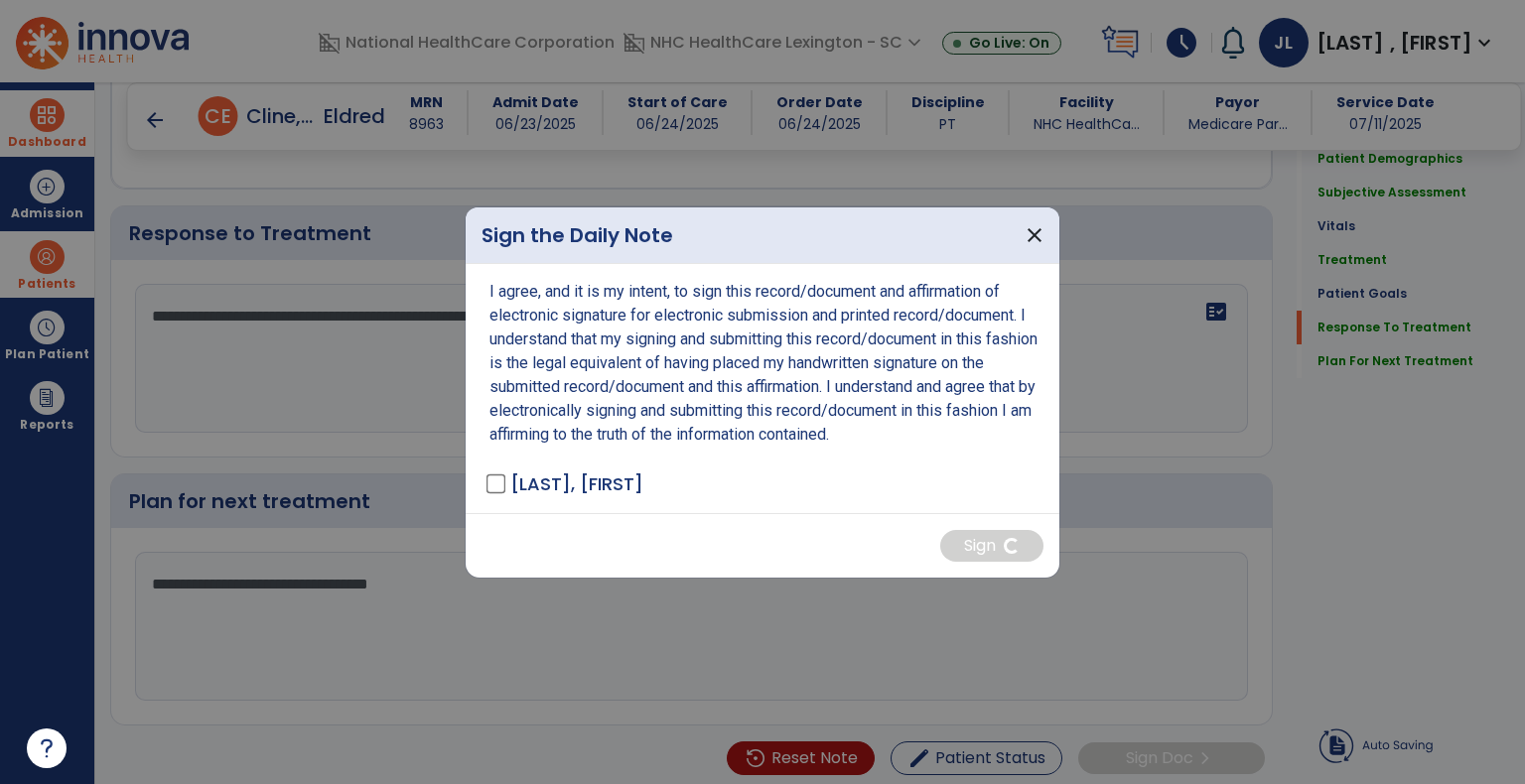 scroll, scrollTop: 0, scrollLeft: 0, axis: both 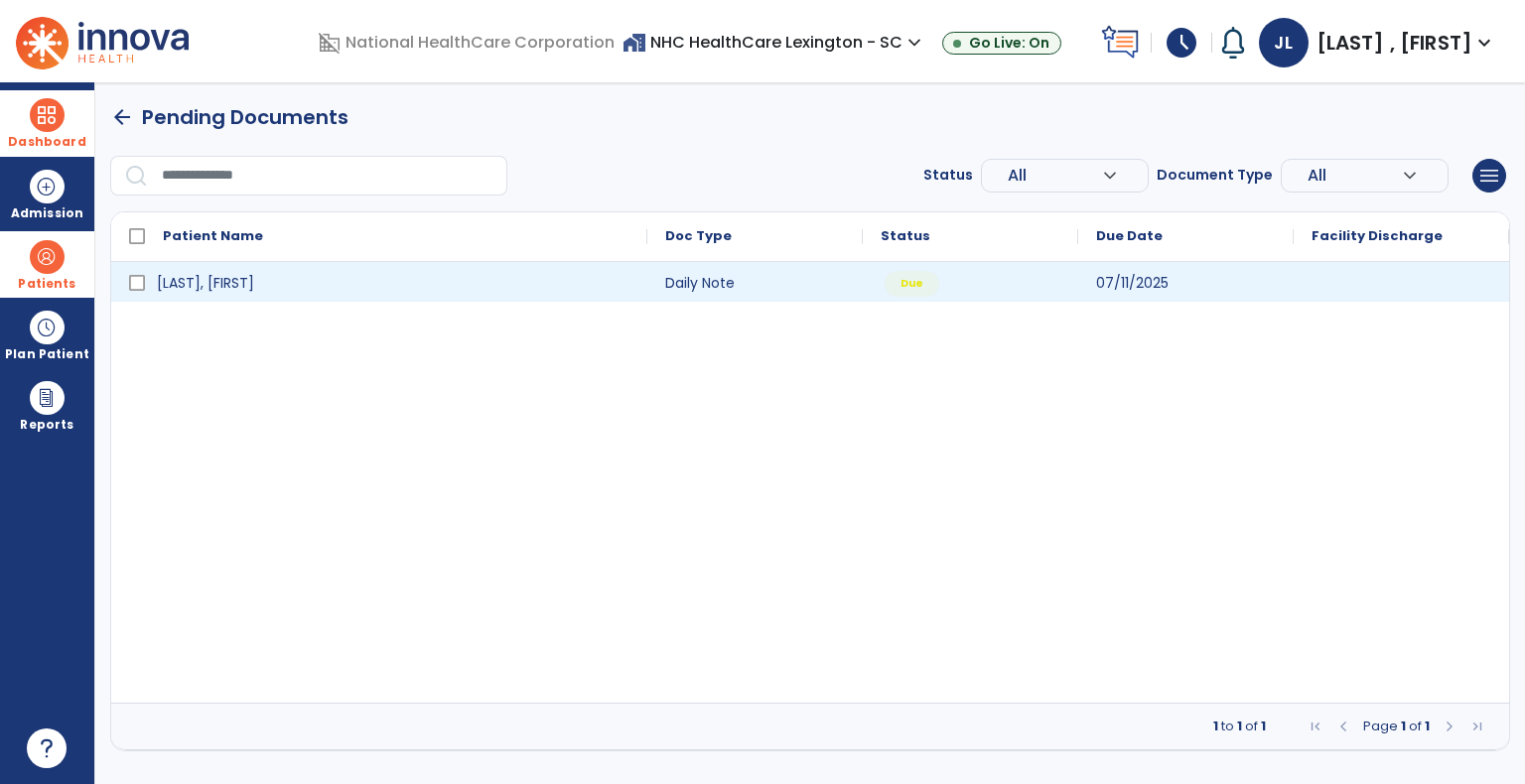 click at bounding box center [1401, 282] 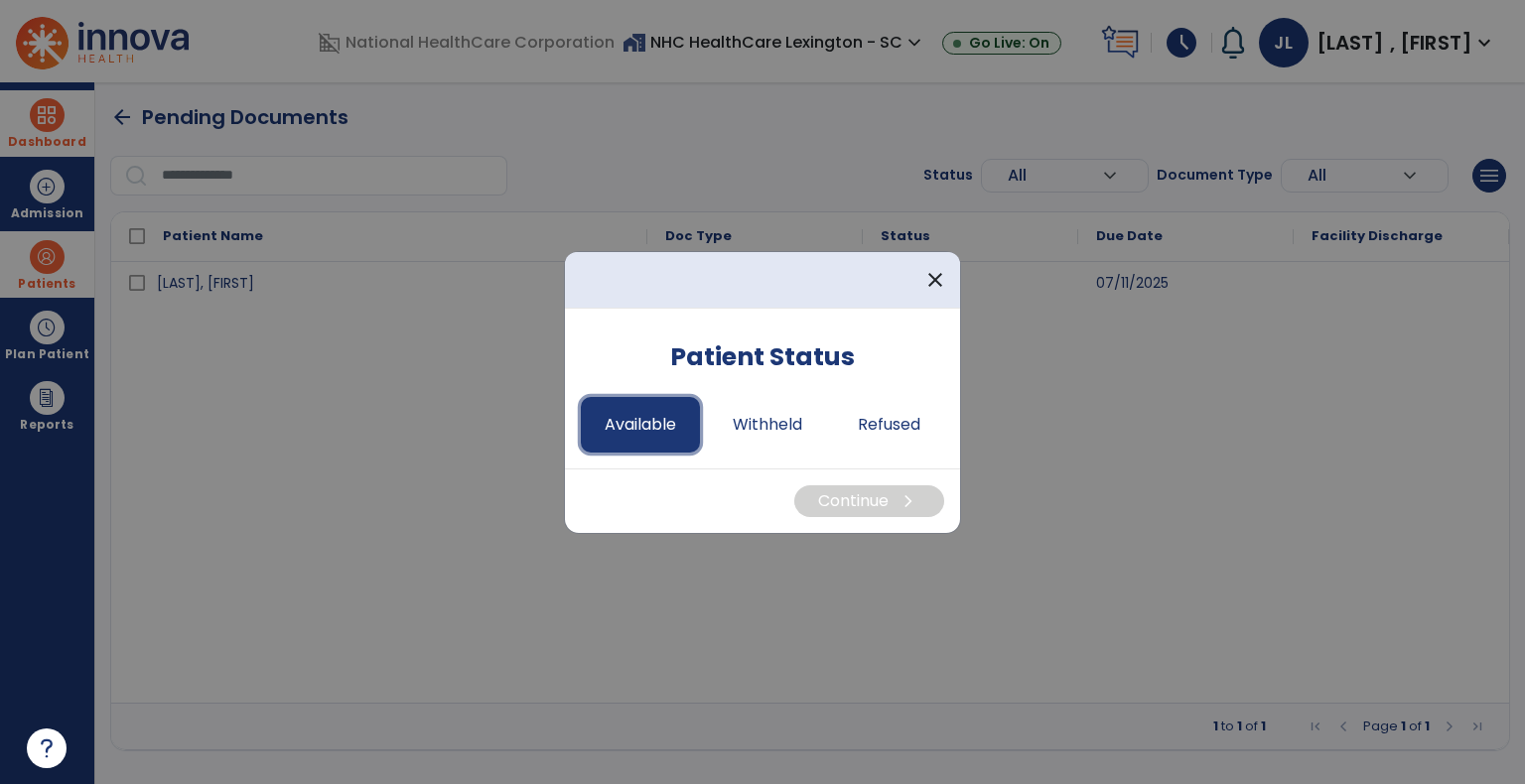 click on "Available" at bounding box center (640, 425) 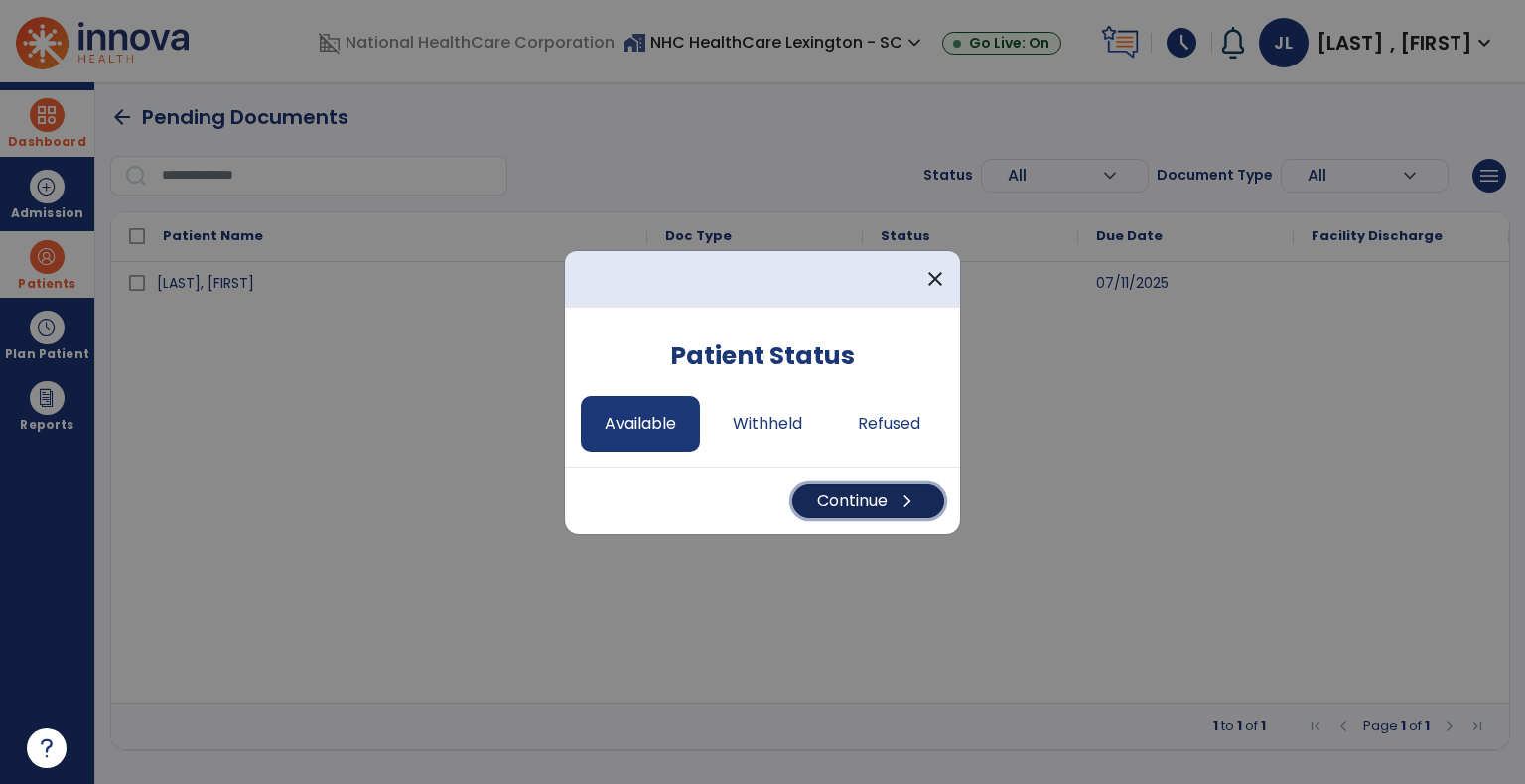click on "Continue   chevron_right" at bounding box center [868, 501] 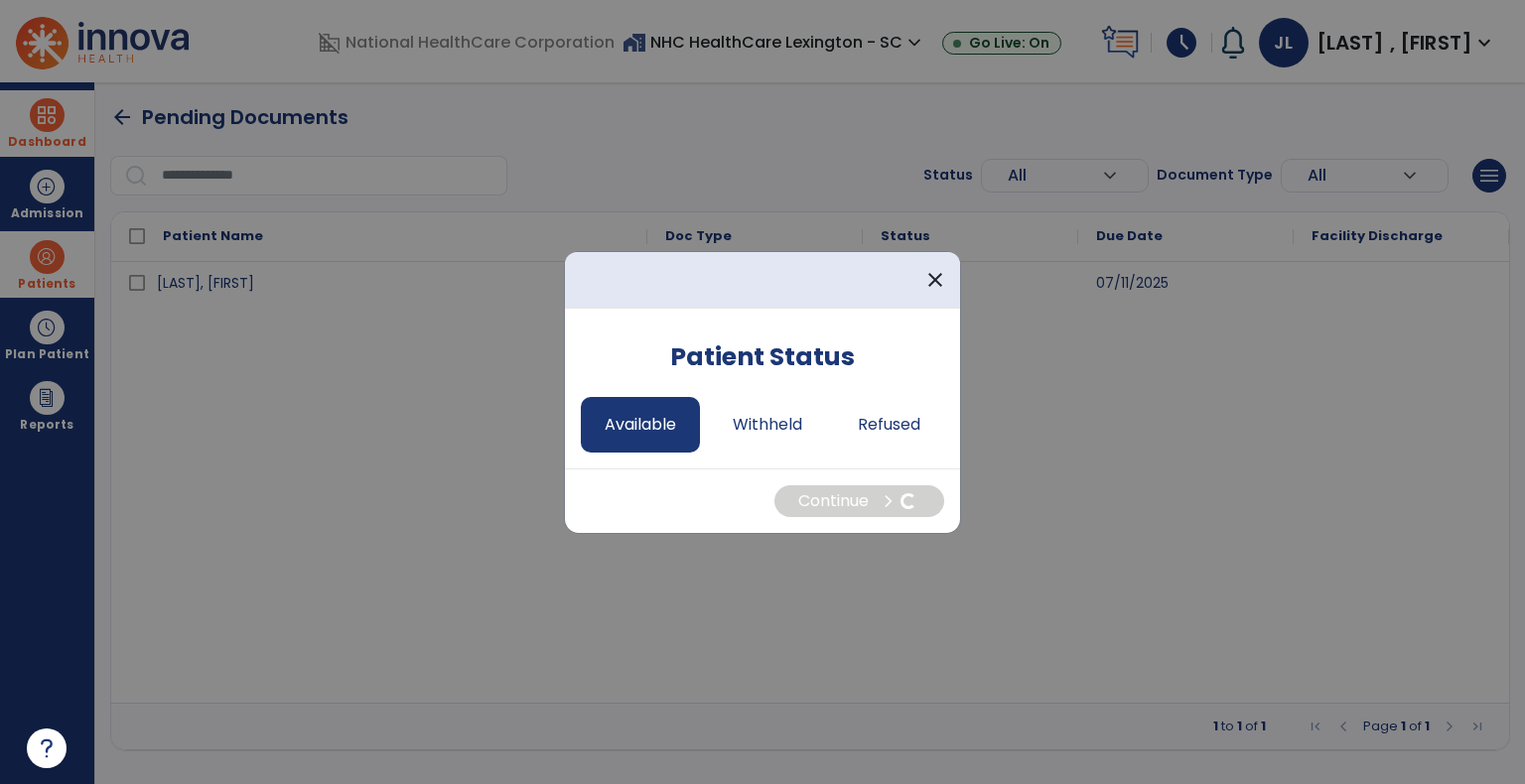 select on "*" 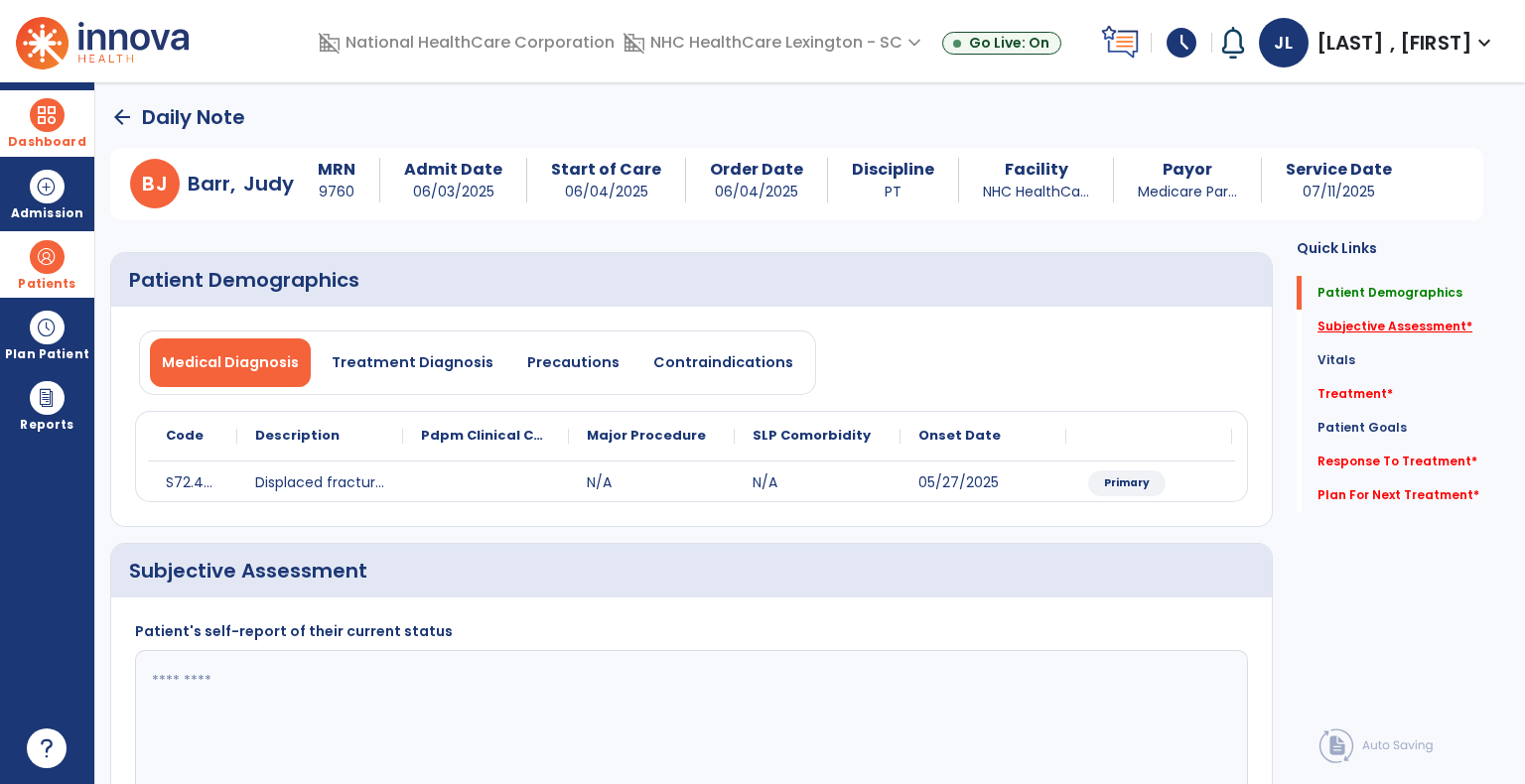 click on "Subjective Assessment   *" 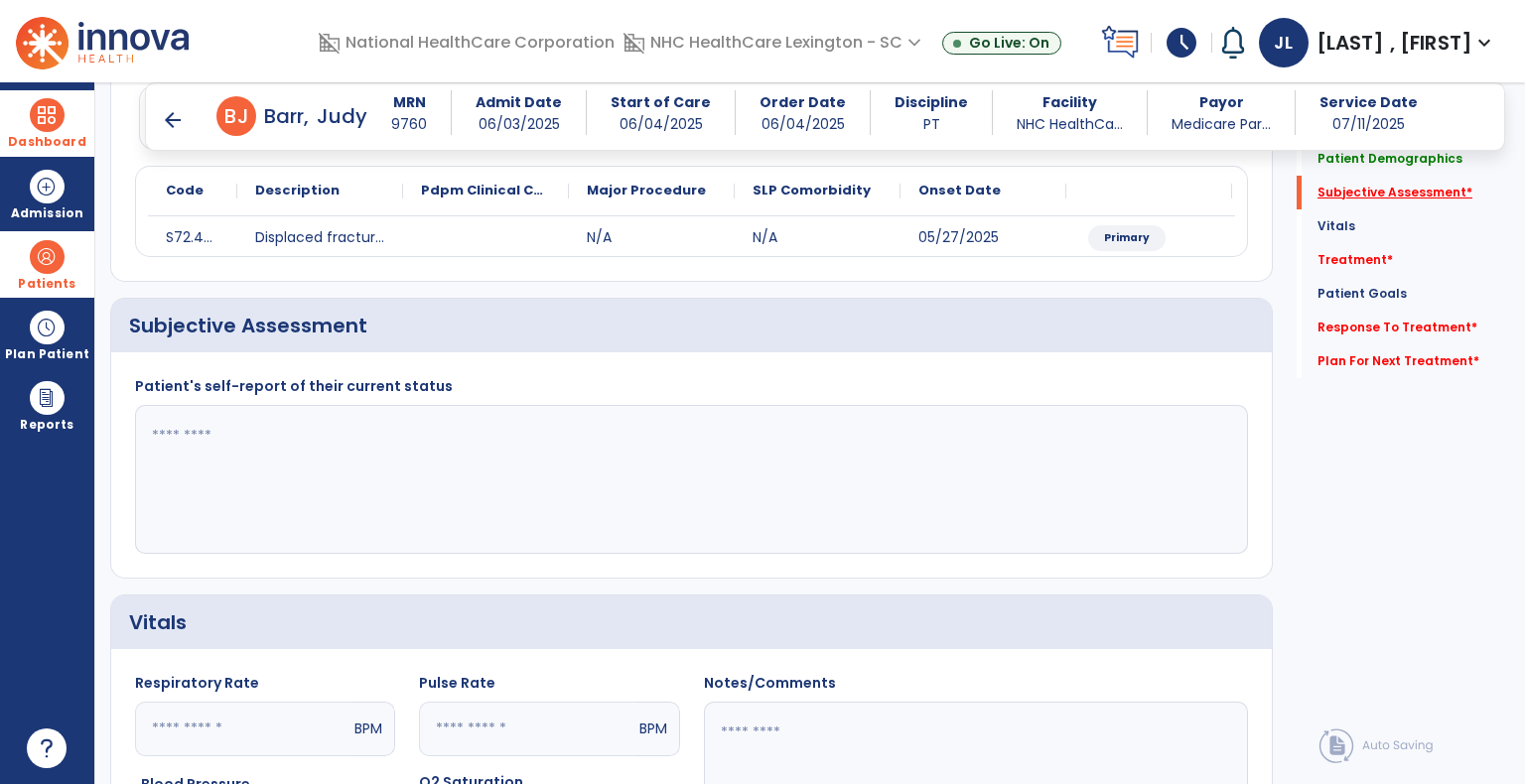 scroll, scrollTop: 248, scrollLeft: 0, axis: vertical 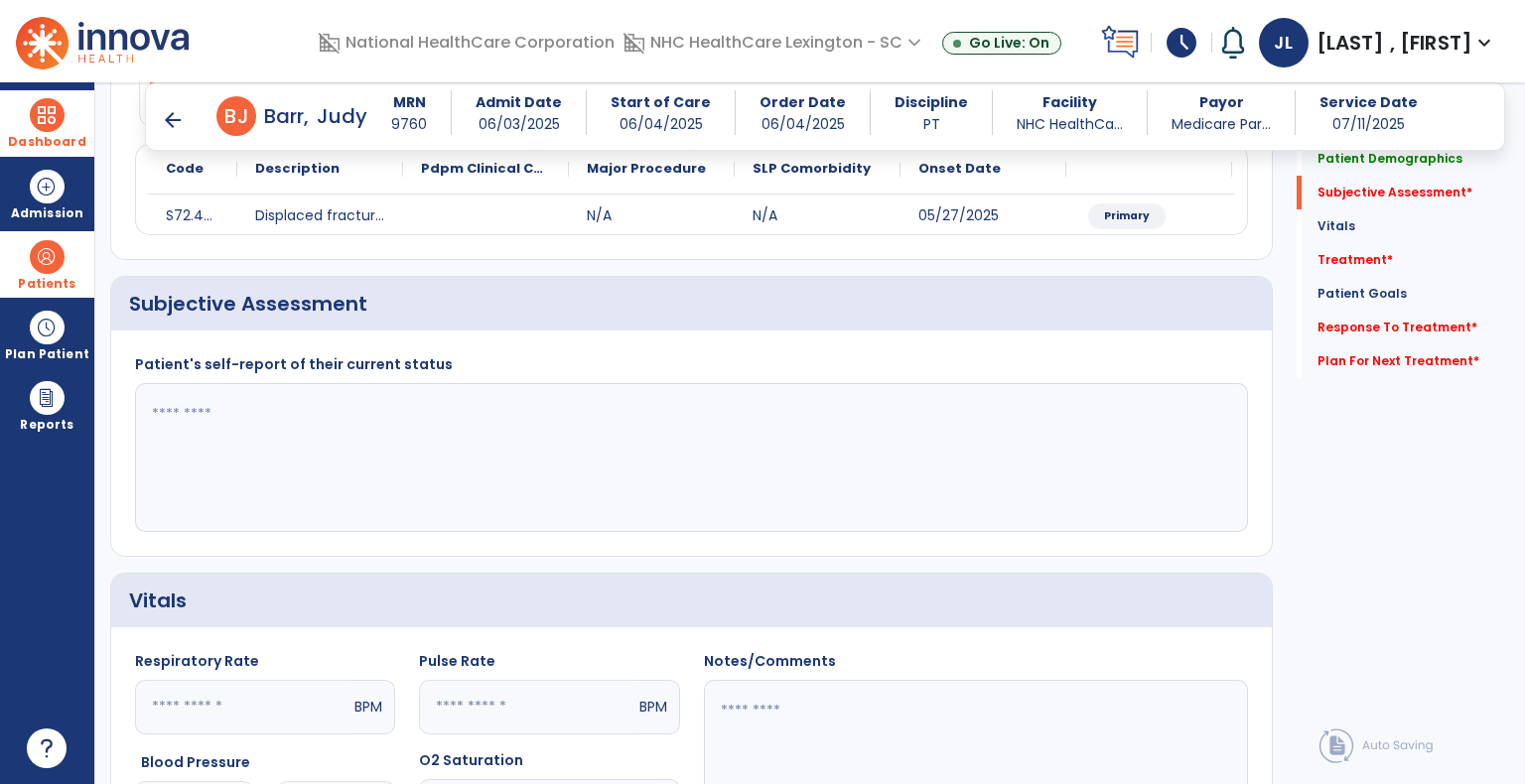 click 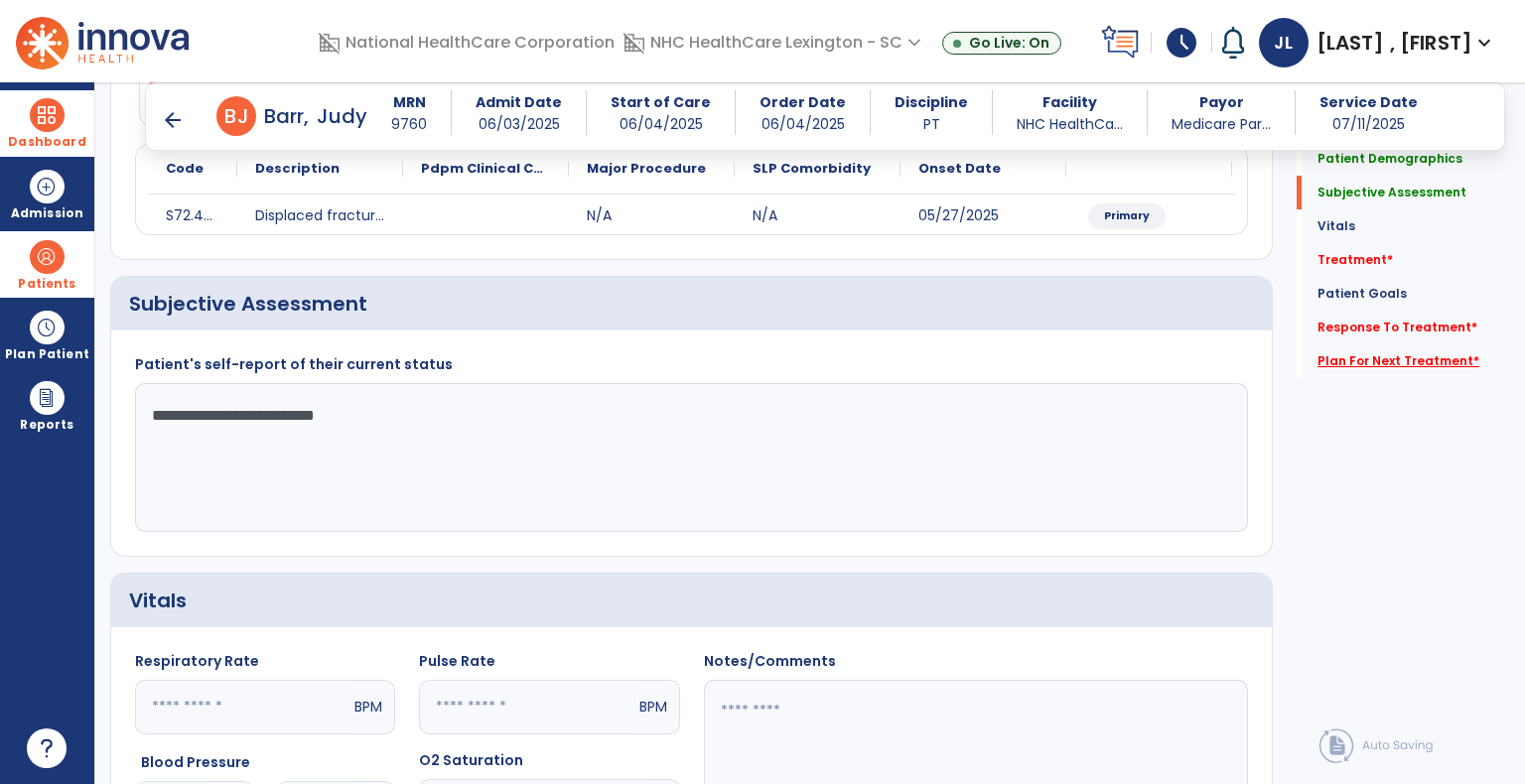 type on "**********" 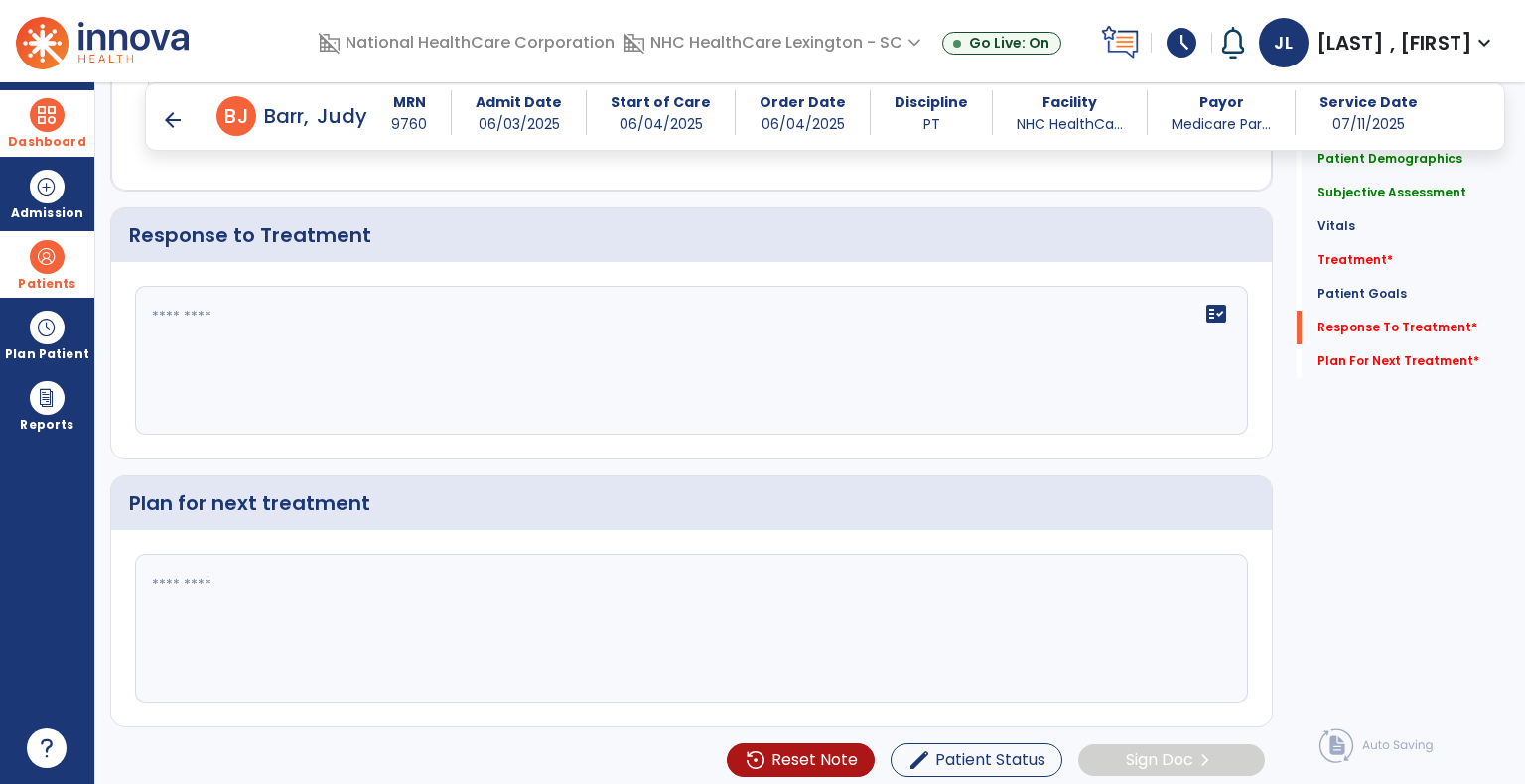 scroll, scrollTop: 2239, scrollLeft: 0, axis: vertical 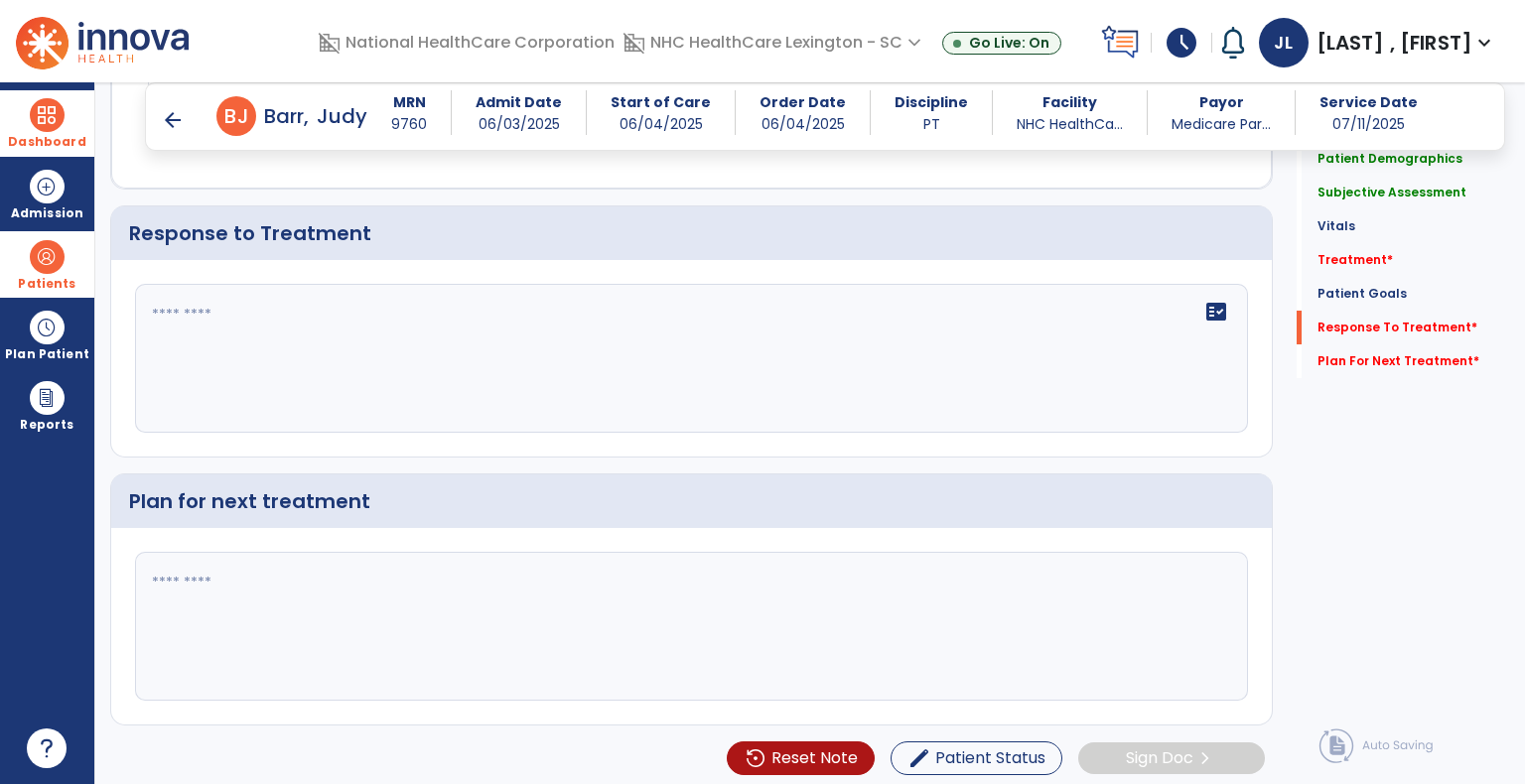 click 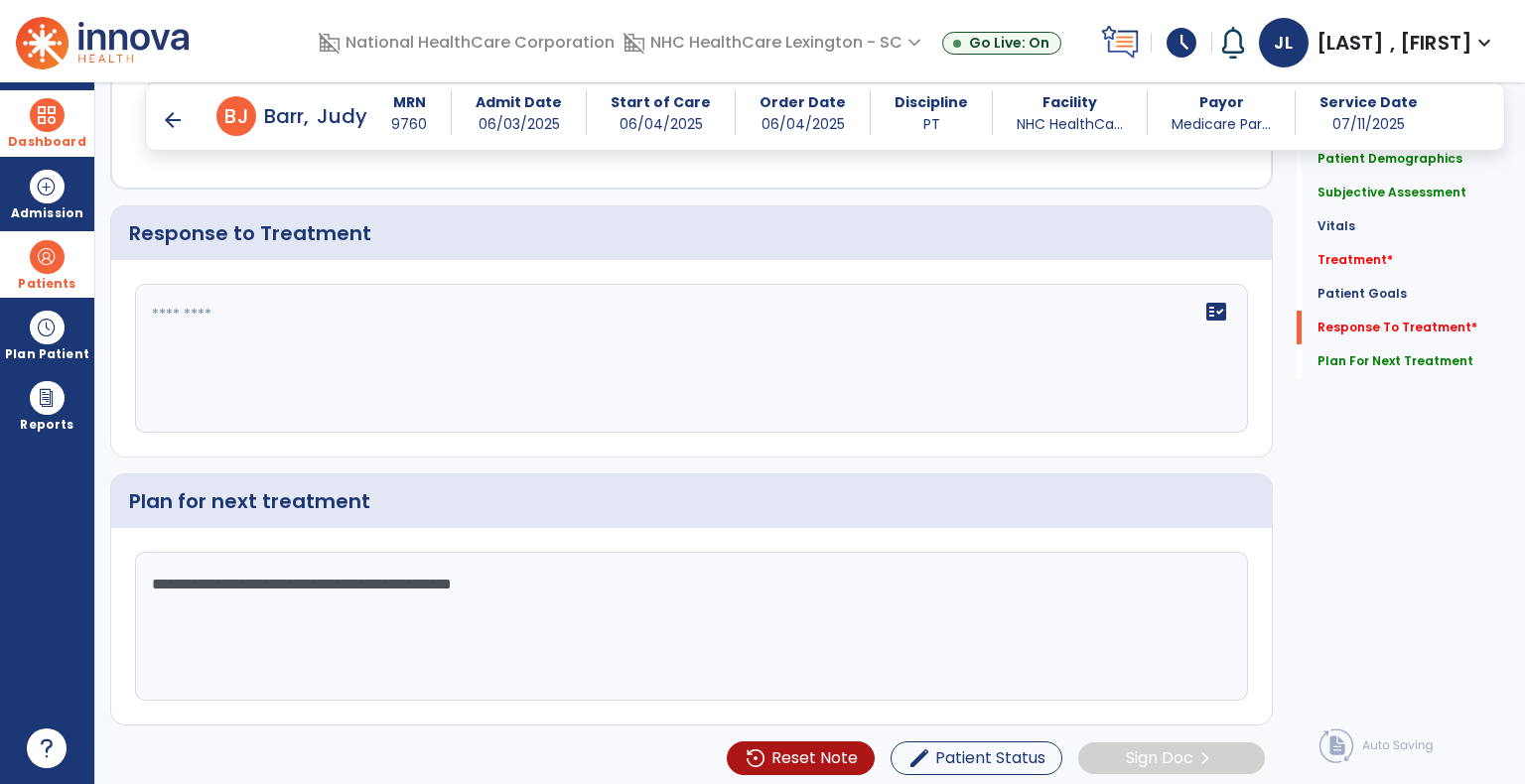 type on "**********" 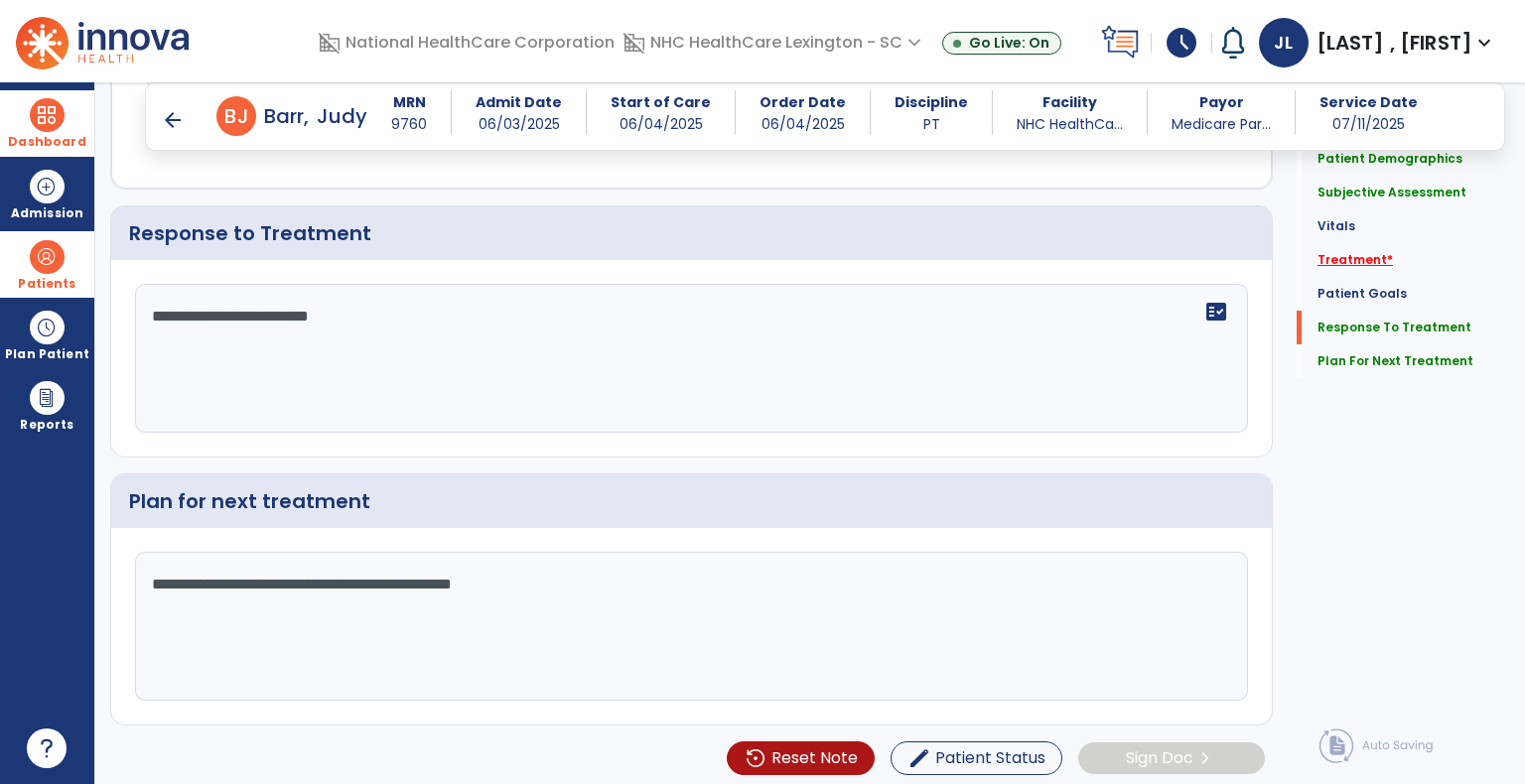 type on "**********" 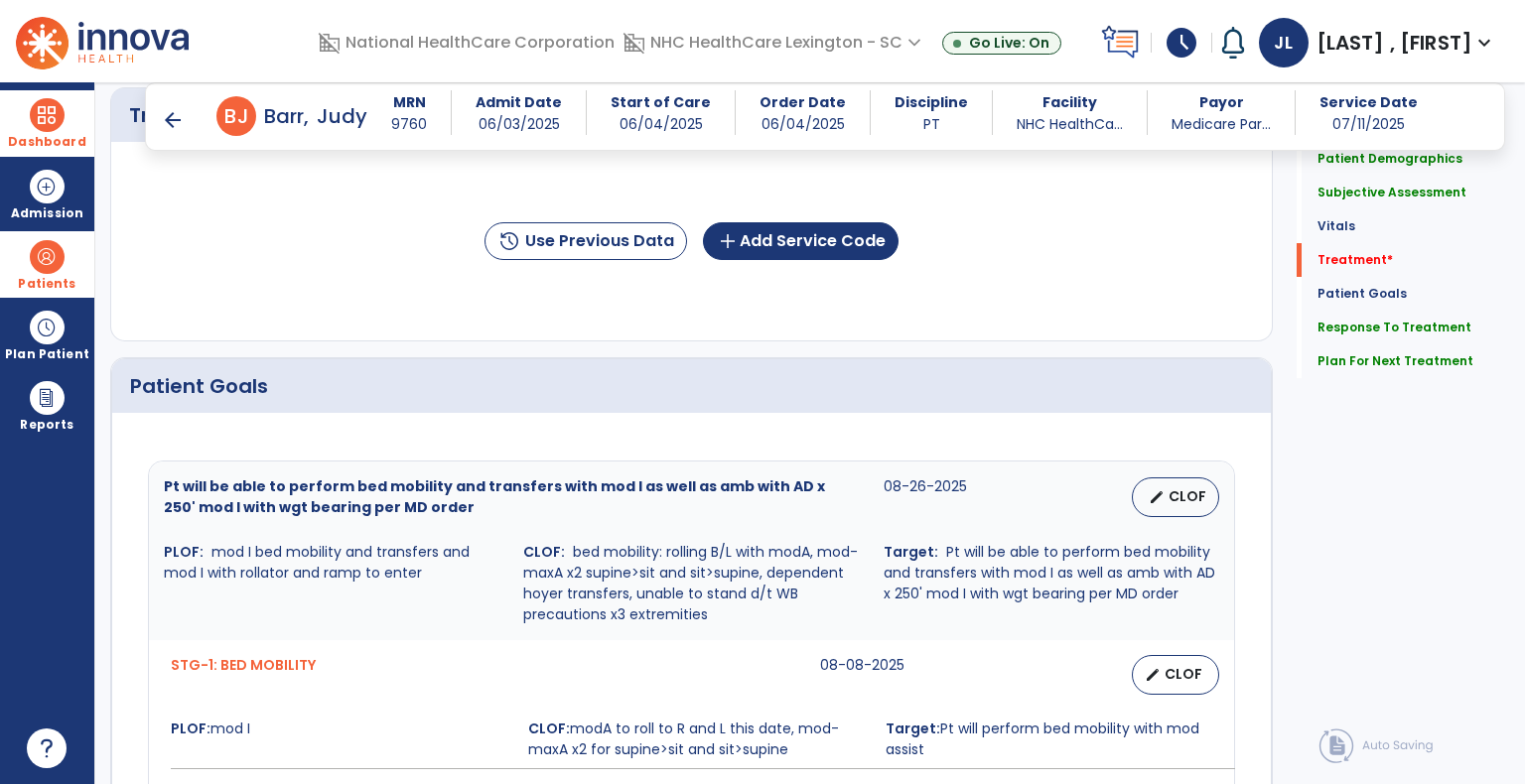 scroll, scrollTop: 932, scrollLeft: 0, axis: vertical 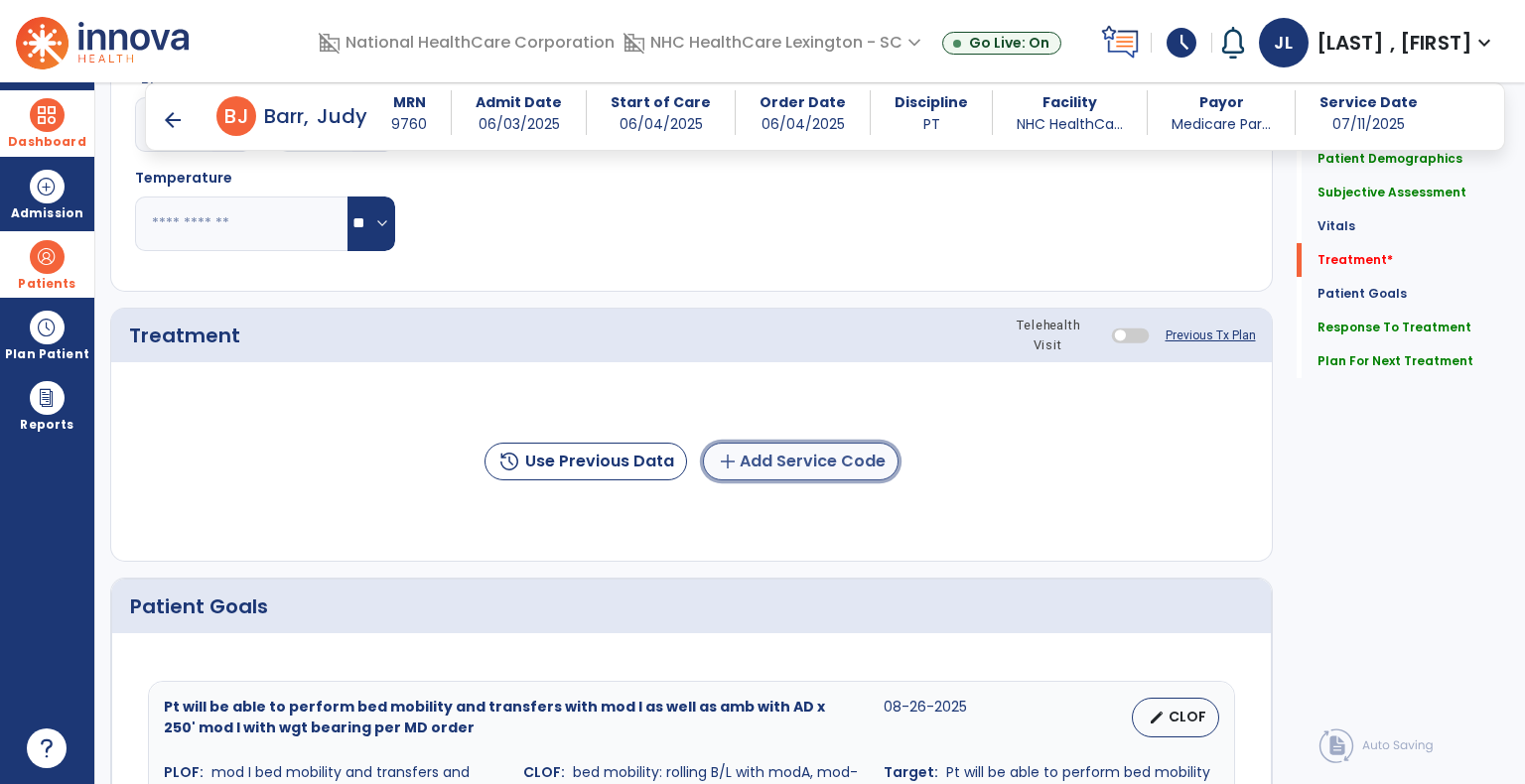 click on "add  Add Service Code" 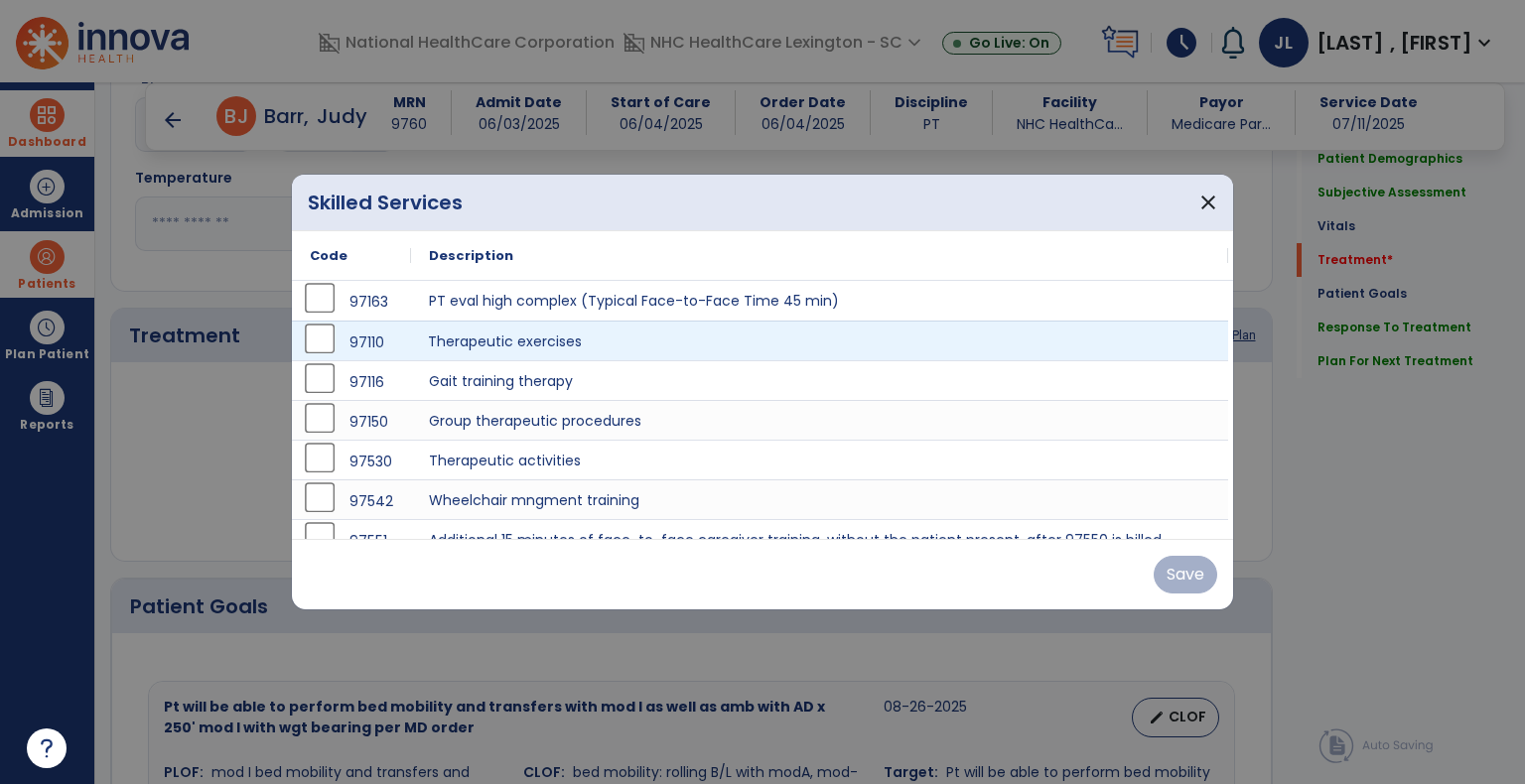 click on "Therapeutic exercises" at bounding box center [819, 340] 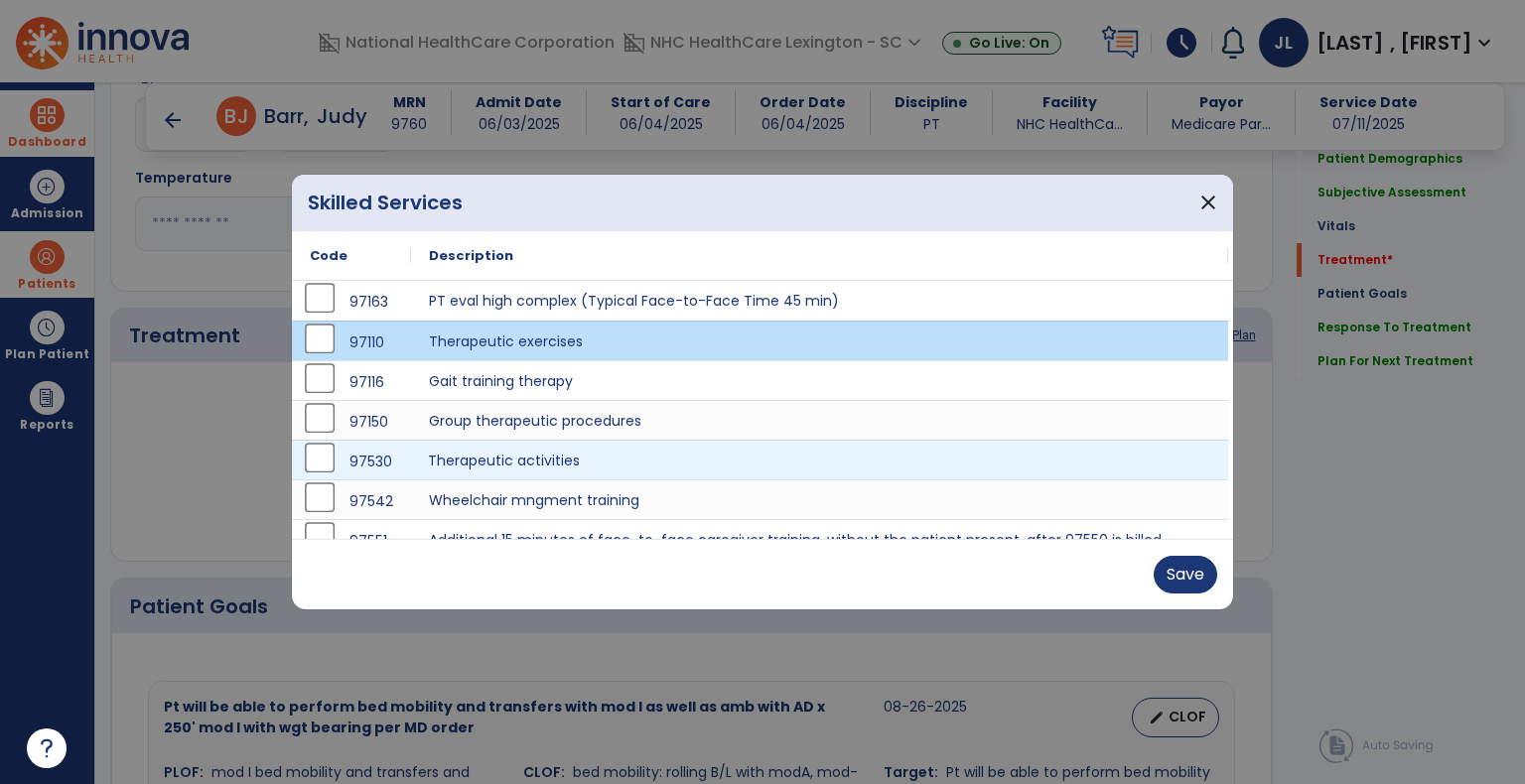 click on "Therapeutic activities" at bounding box center (819, 459) 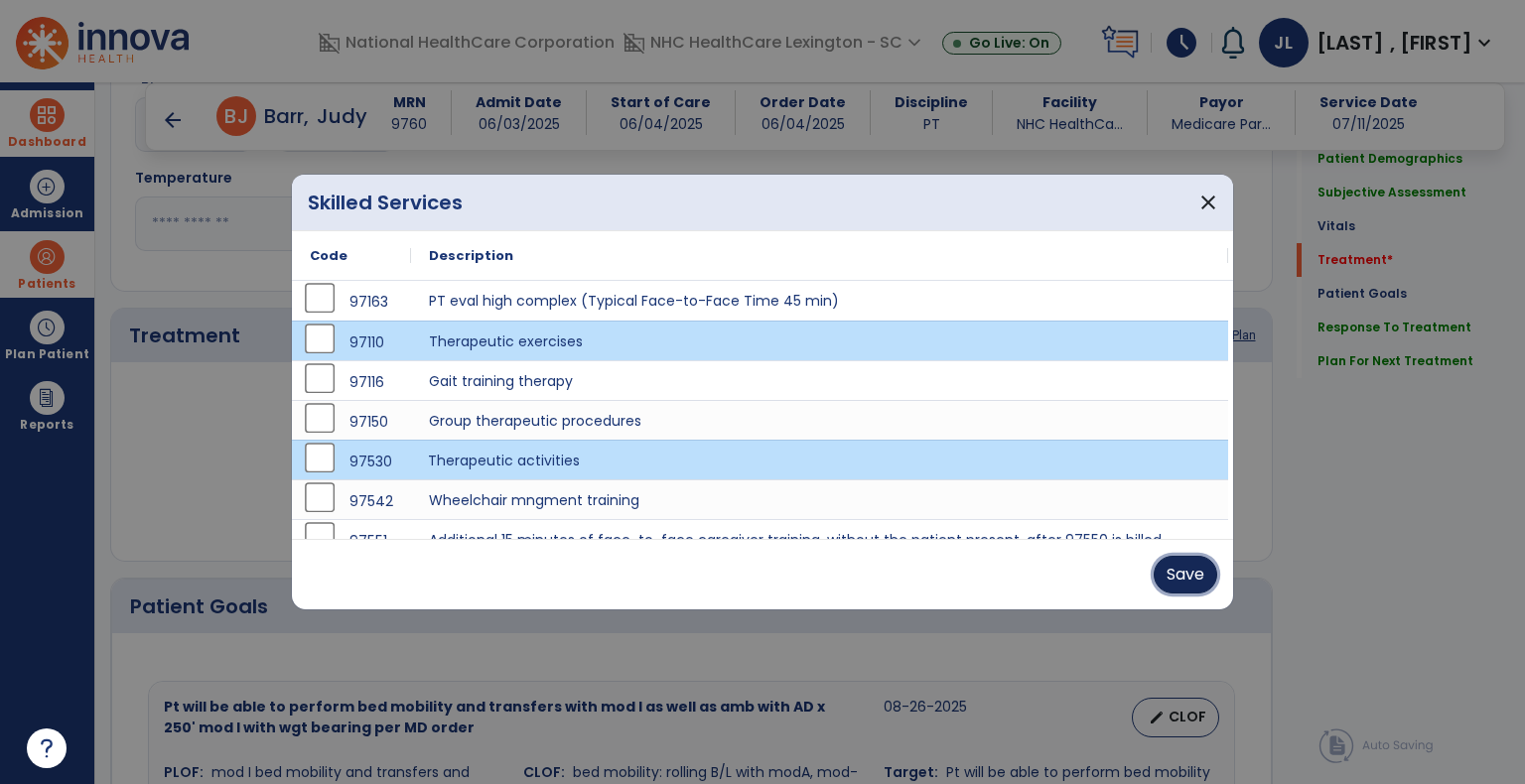 click on "Save" at bounding box center (1185, 575) 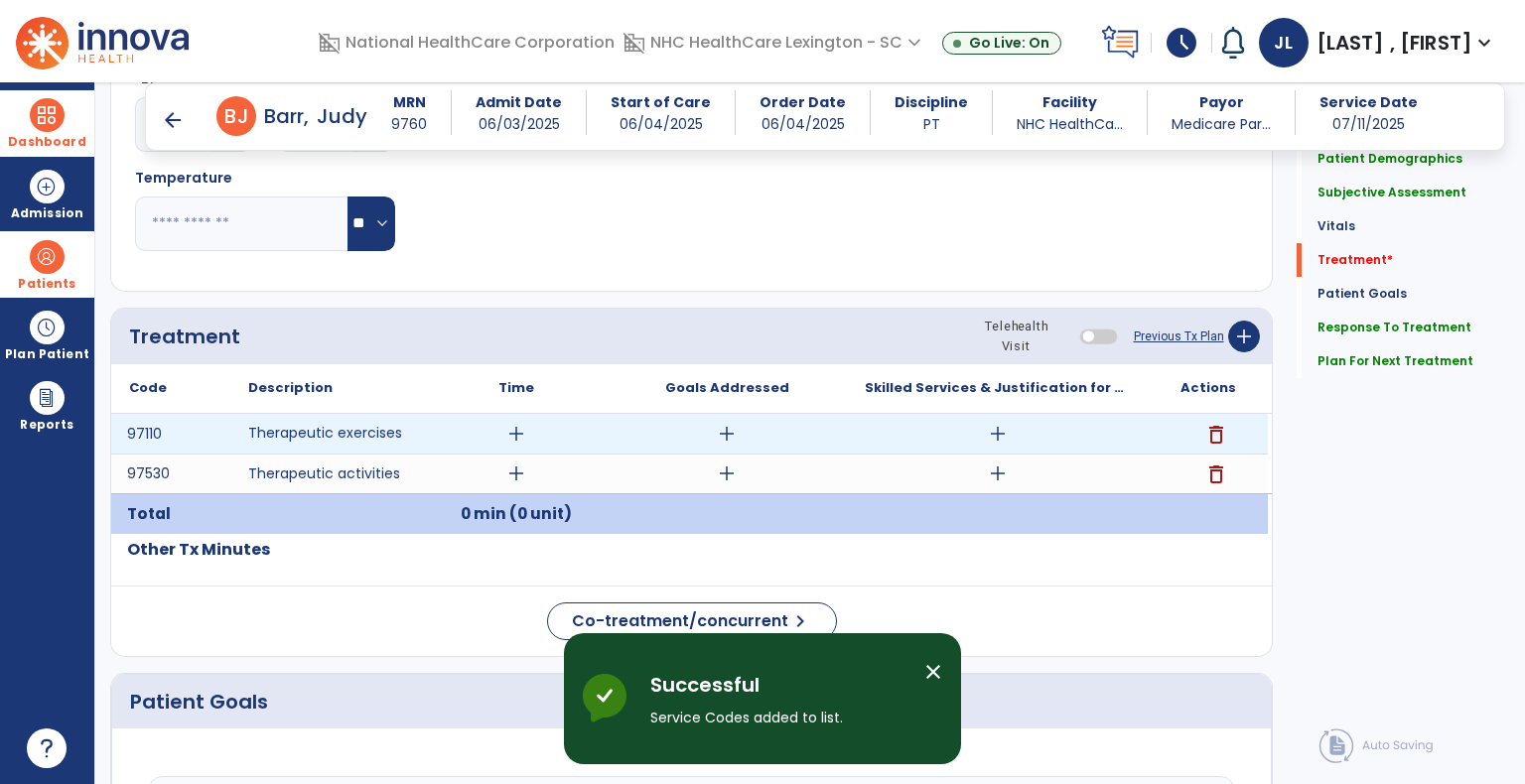 click on "add" at bounding box center (516, 434) 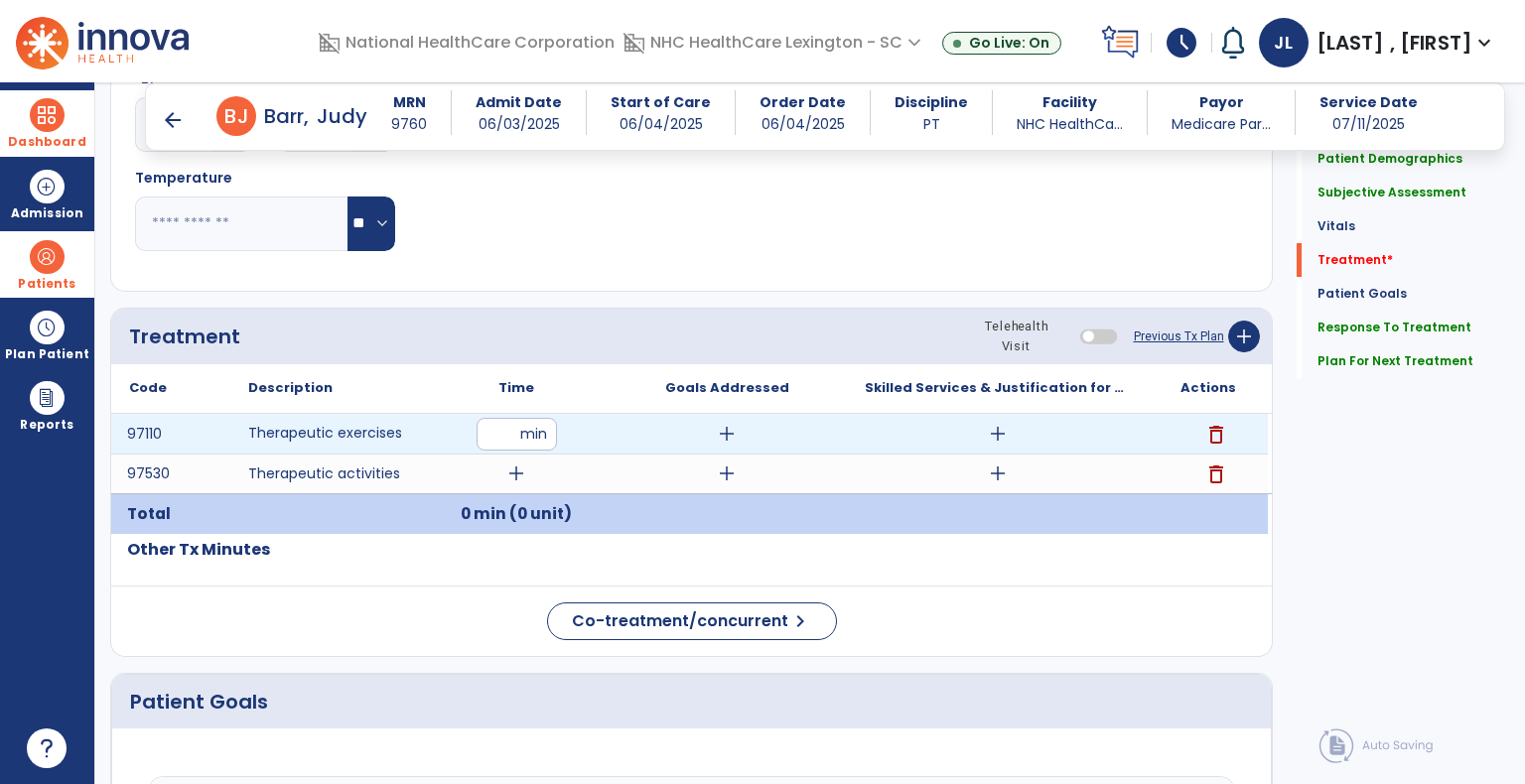 type on "*" 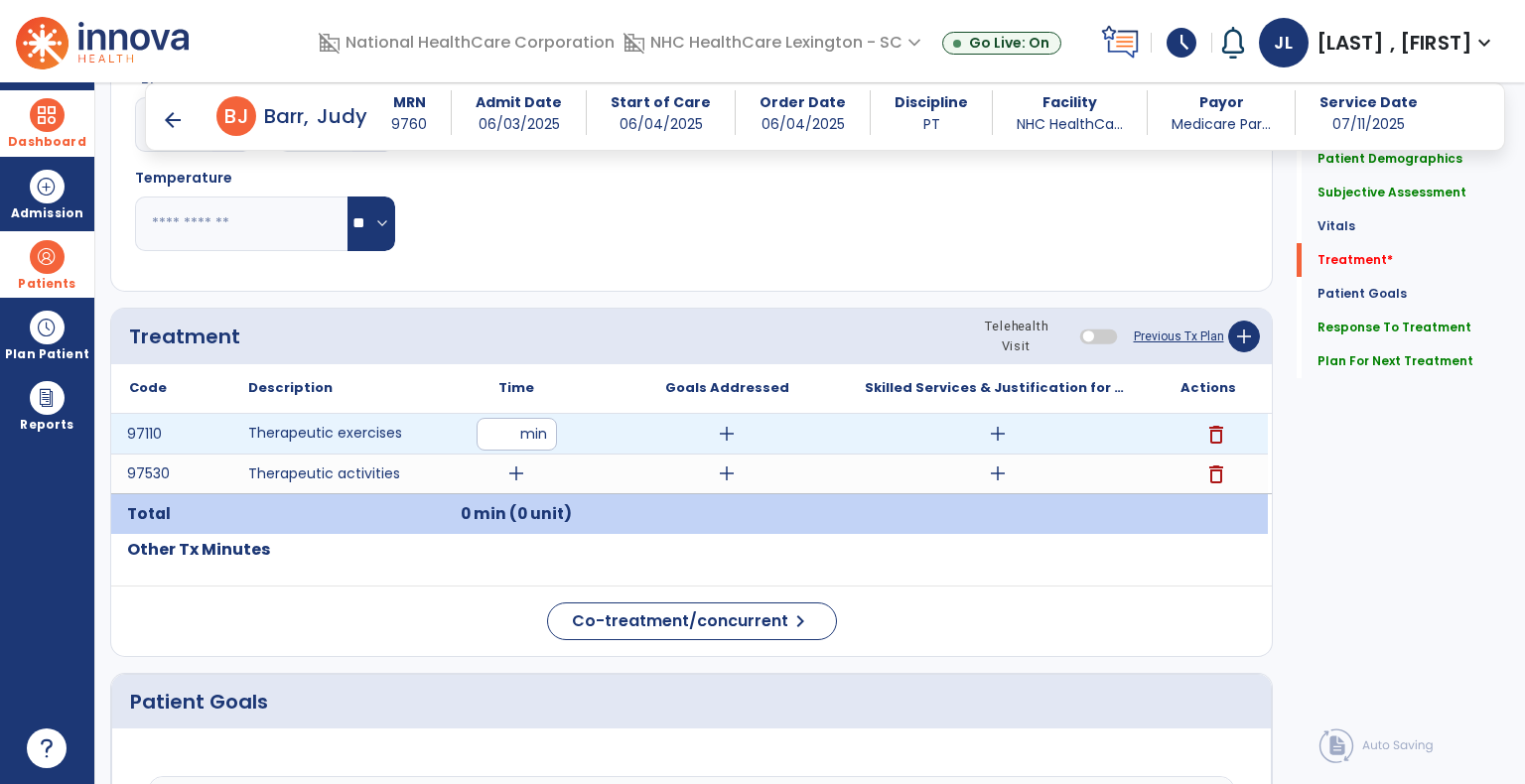 type on "**" 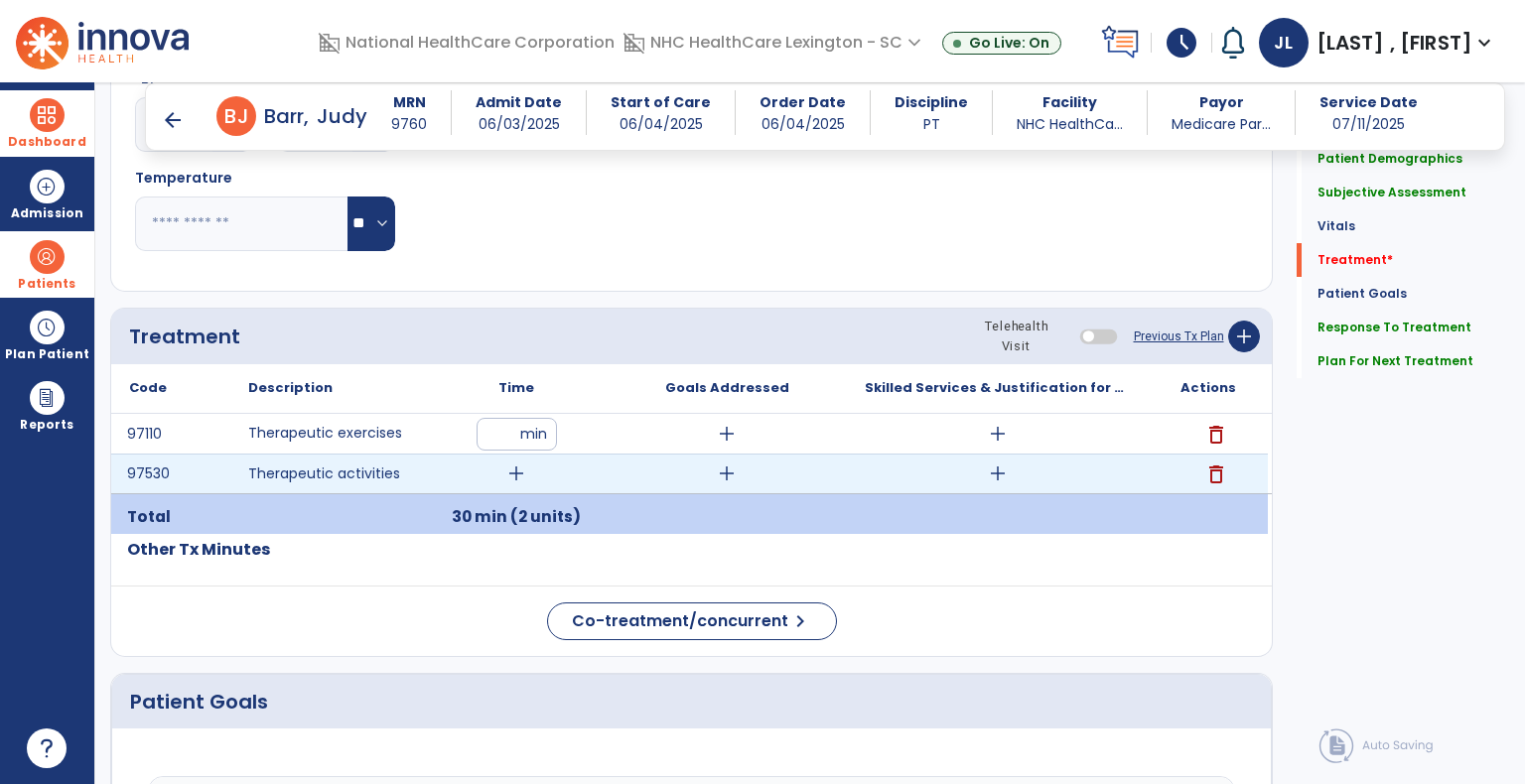 click on "add" at bounding box center [516, 473] 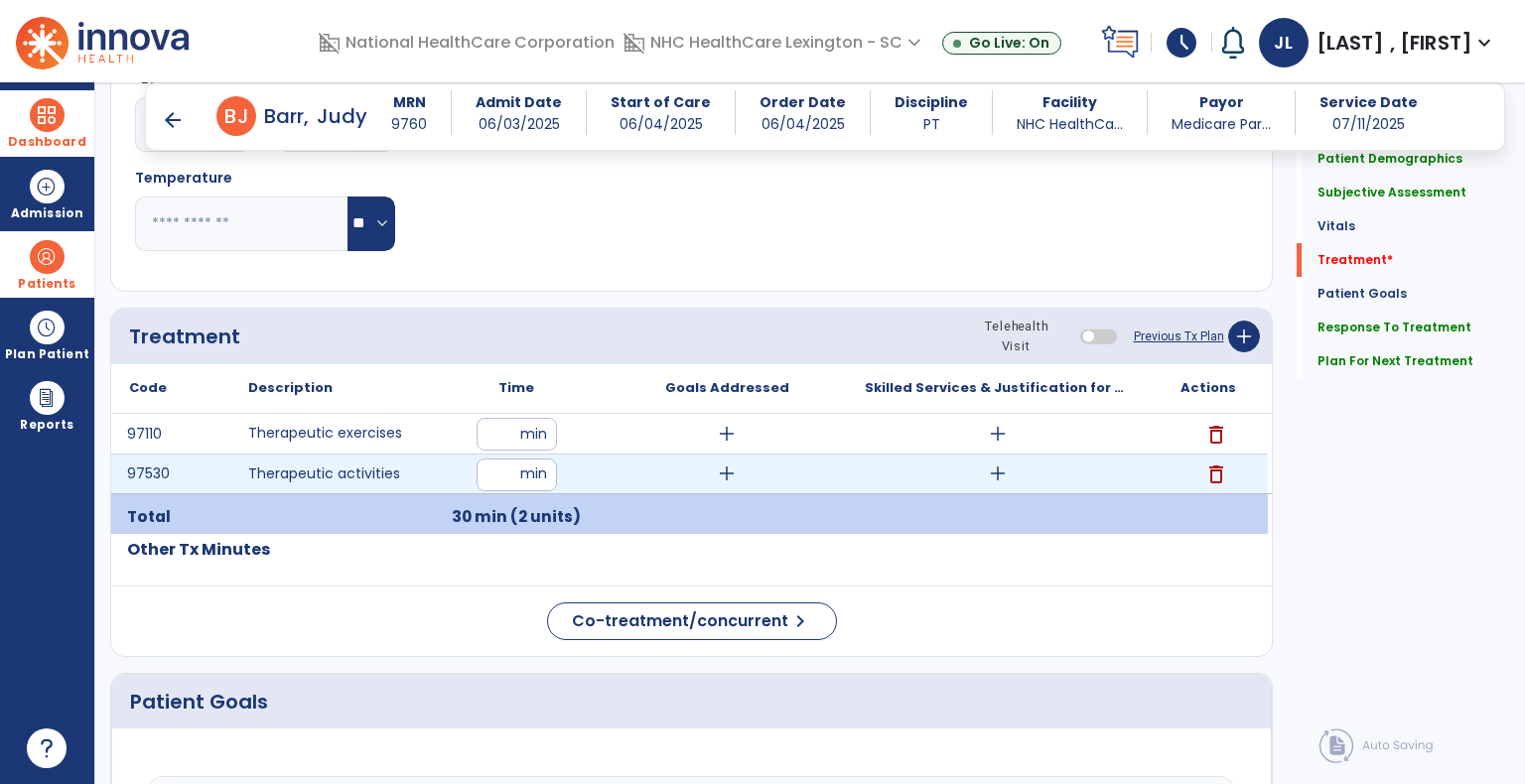 type on "**" 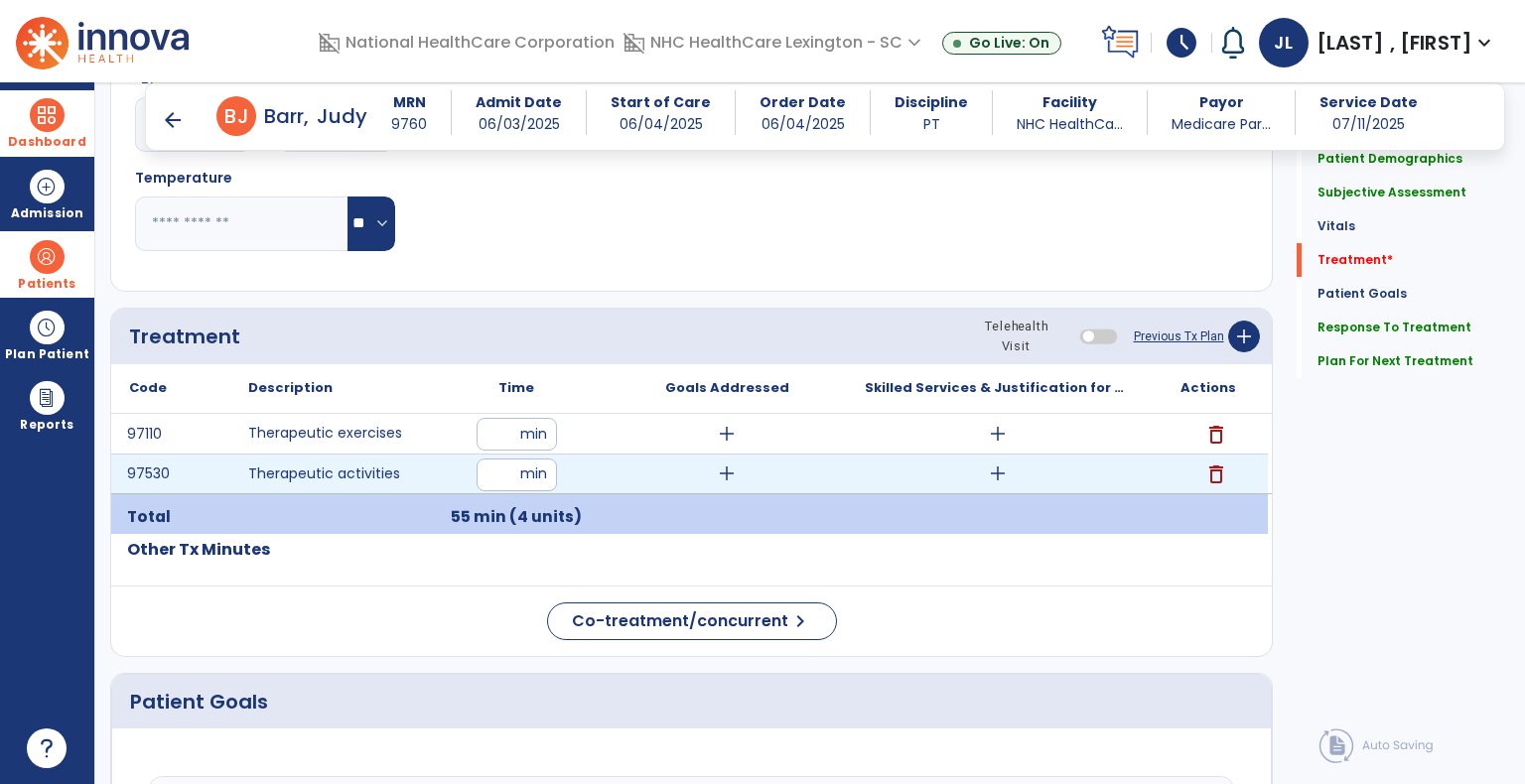 click on "add" at bounding box center [998, 473] 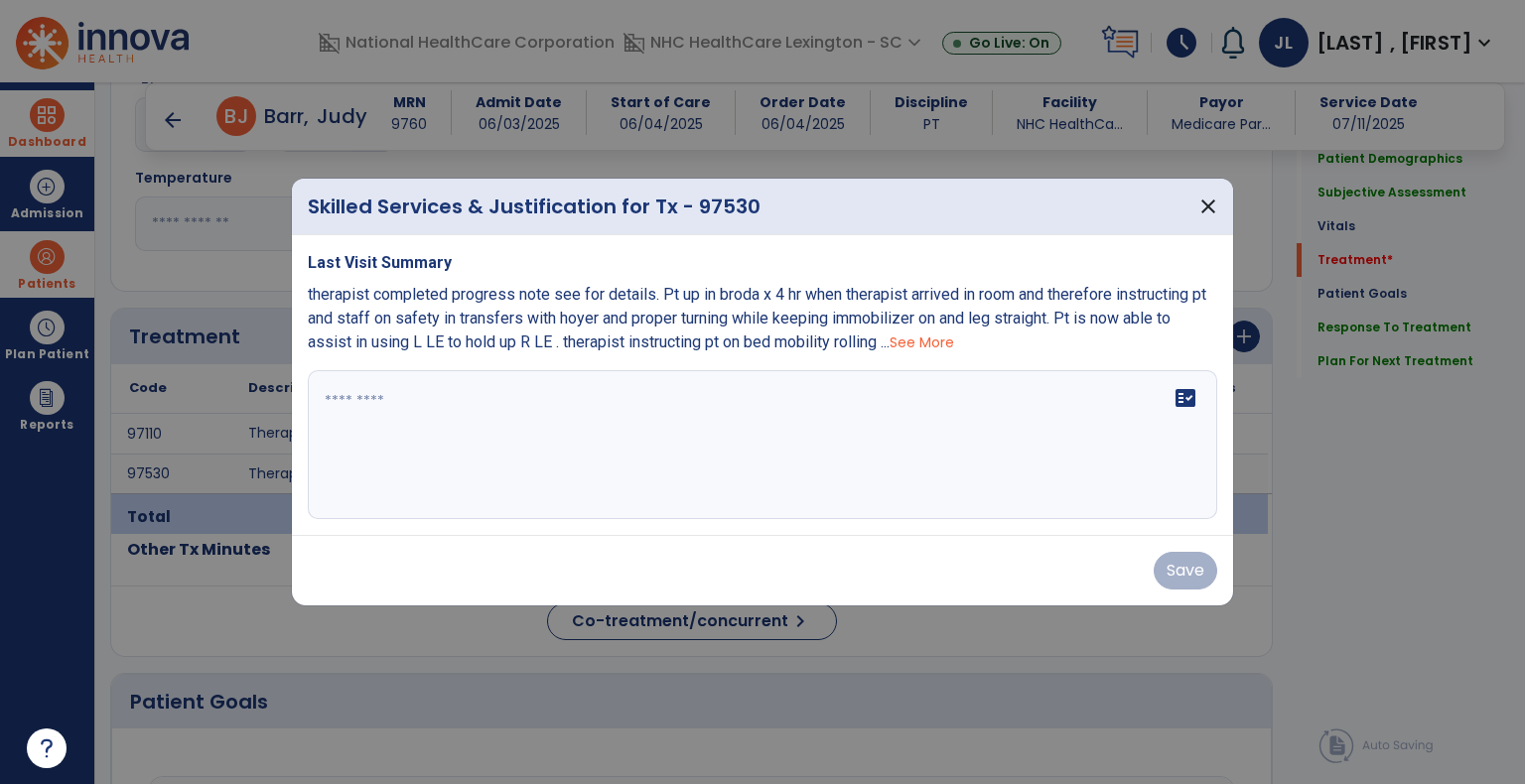 click on "fact_check" at bounding box center [762, 445] 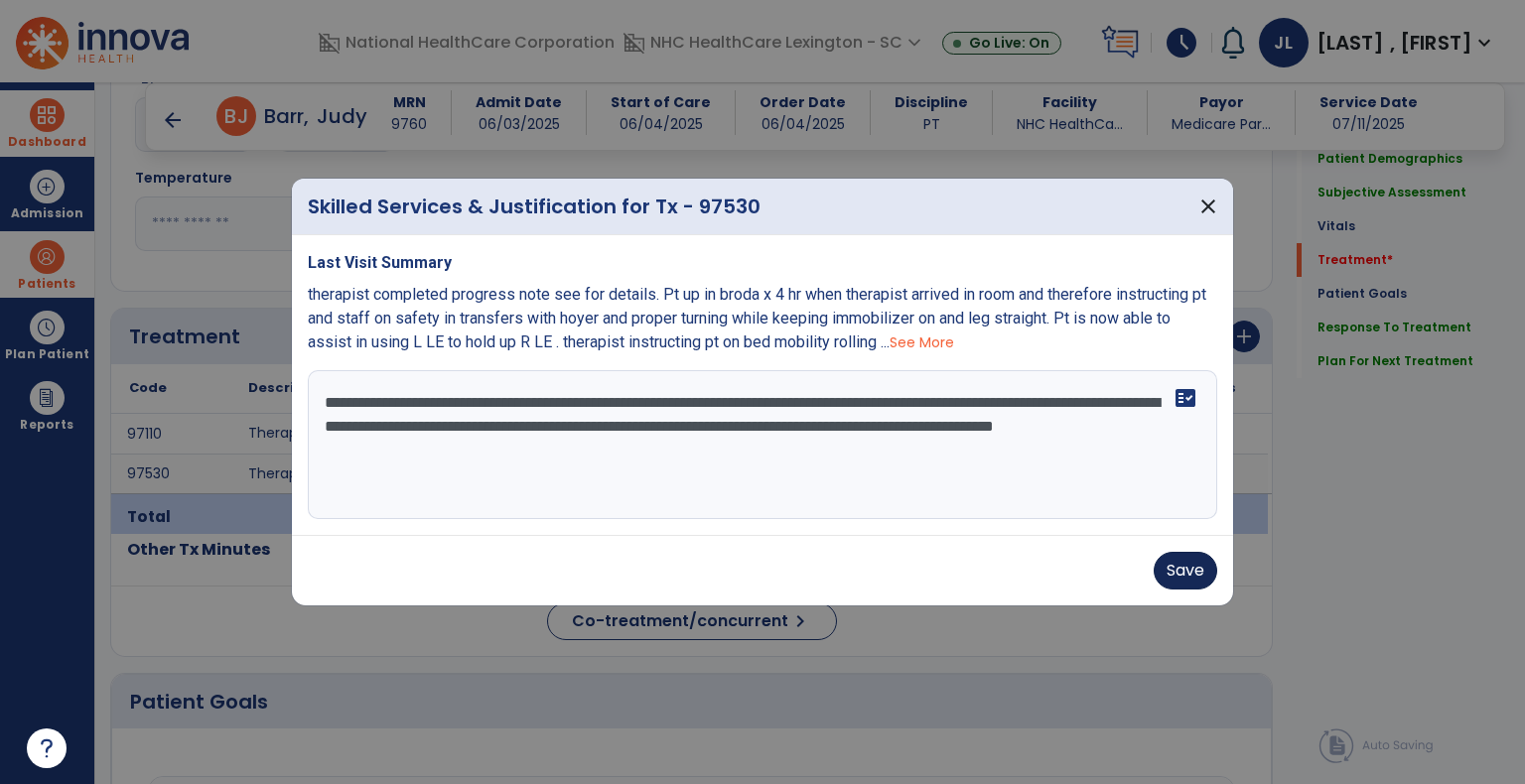 type on "**********" 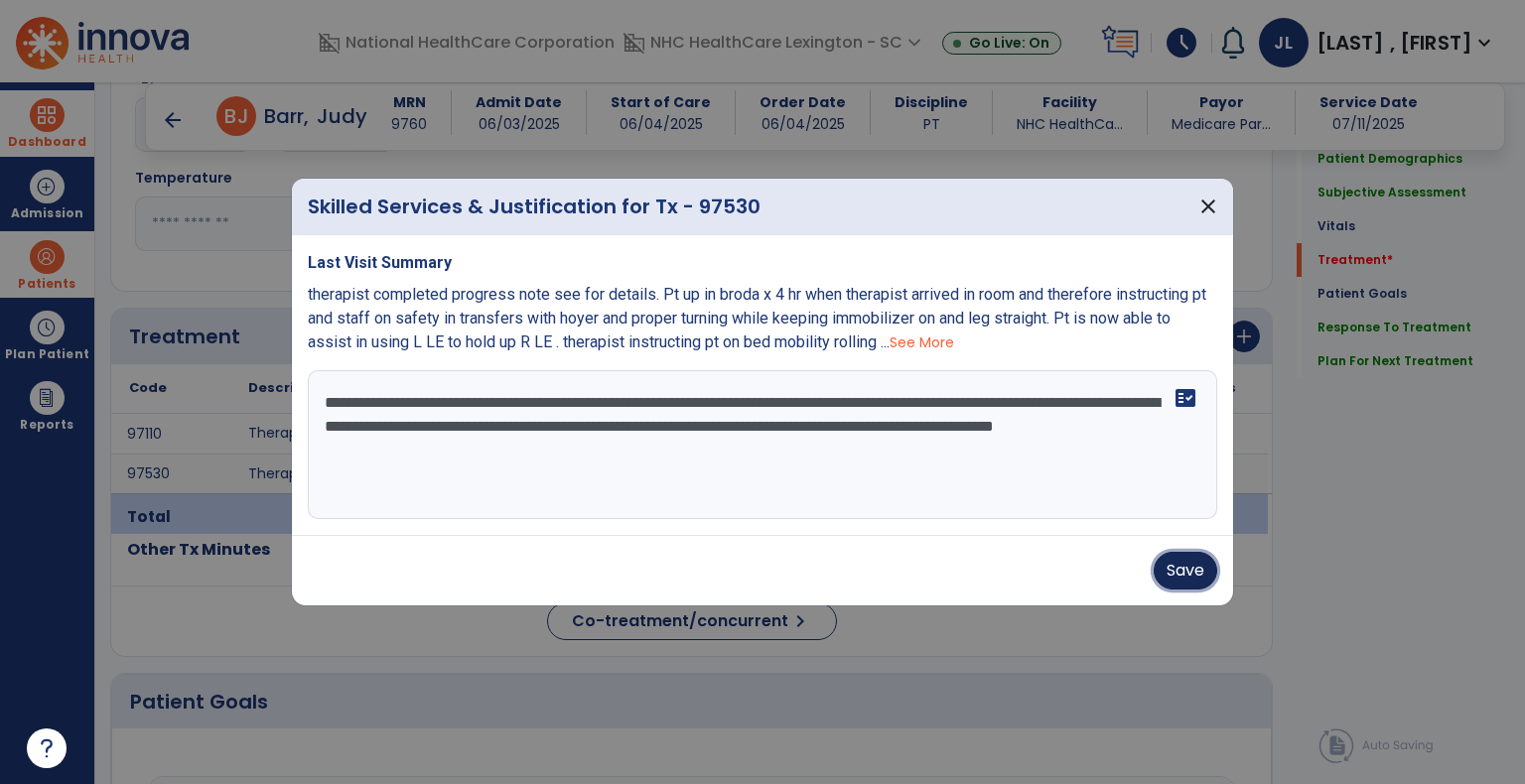 click on "Save" at bounding box center (1185, 571) 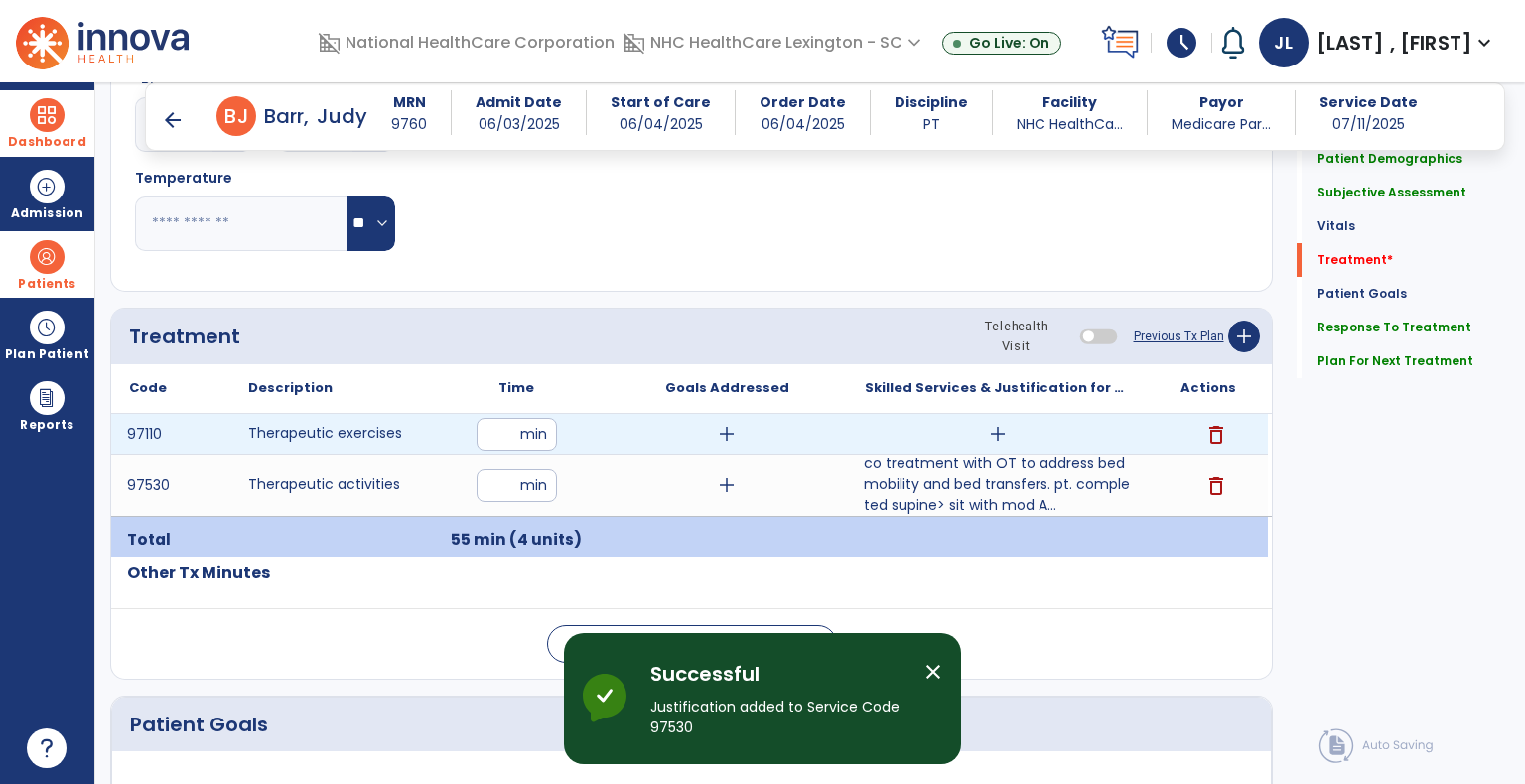 click on "add" at bounding box center (998, 434) 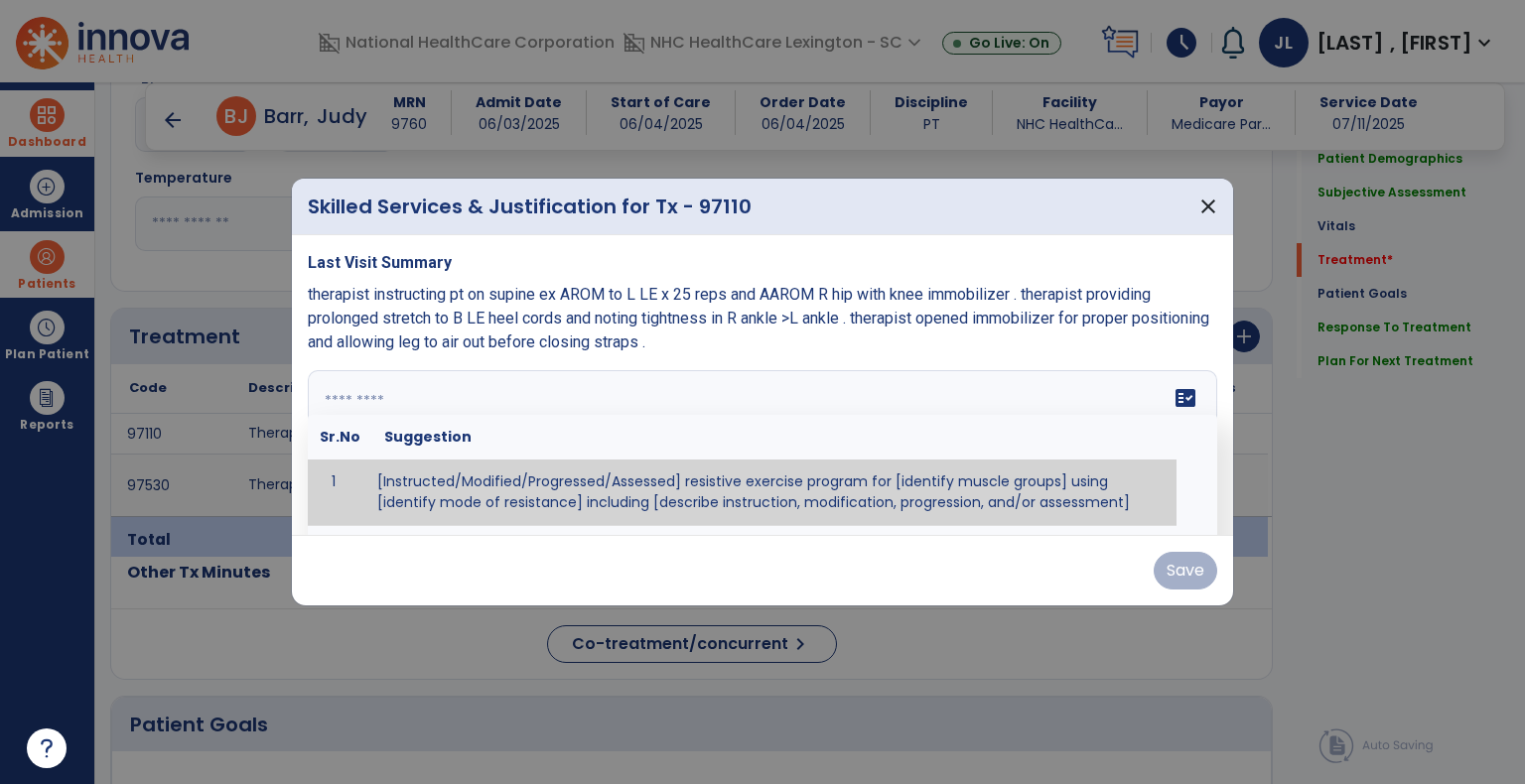 click on "fact_check  Sr.No Suggestion 1 [Instructed/Modified/Progressed/Assessed] resistive exercise program for [identify muscle groups] using [identify mode of resistance] including [describe instruction, modification, progression, and/or assessment] 2 [Instructed/Modified/Progressed/Assessed] aerobic exercise program using [identify equipment/mode] including [describe instruction, modification,progression, and/or assessment] 3 [Instructed/Modified/Progressed/Assessed] [PROM/A/AROM/AROM] program for [identify joint movements] using [contract-relax, over-pressure, inhibitory techniques, other] 4 [Assessed/Tested] aerobic capacity with administration of [aerobic capacity test]" at bounding box center [762, 445] 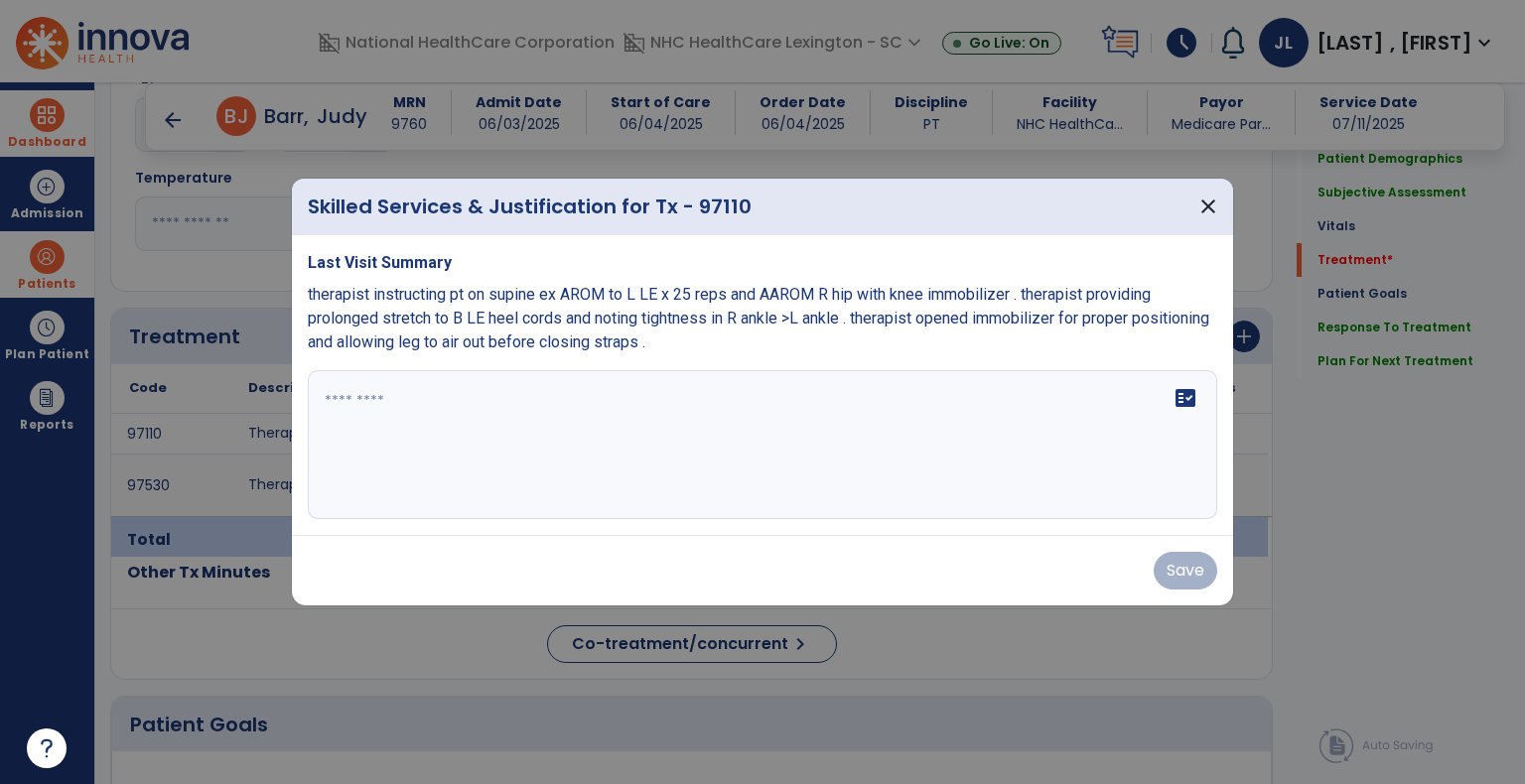 click on "therapist instructing pt on supine ex  AROM to L LE x 25 reps and AAROM R hip with knee immobilizer . therapist providing prolonged stretch to B LE heel cords and noting tightness in R ankle >L  ankle . therapist opened  immobilizer for proper positioning and allowing leg to air out before closing straps ." at bounding box center [762, 319] 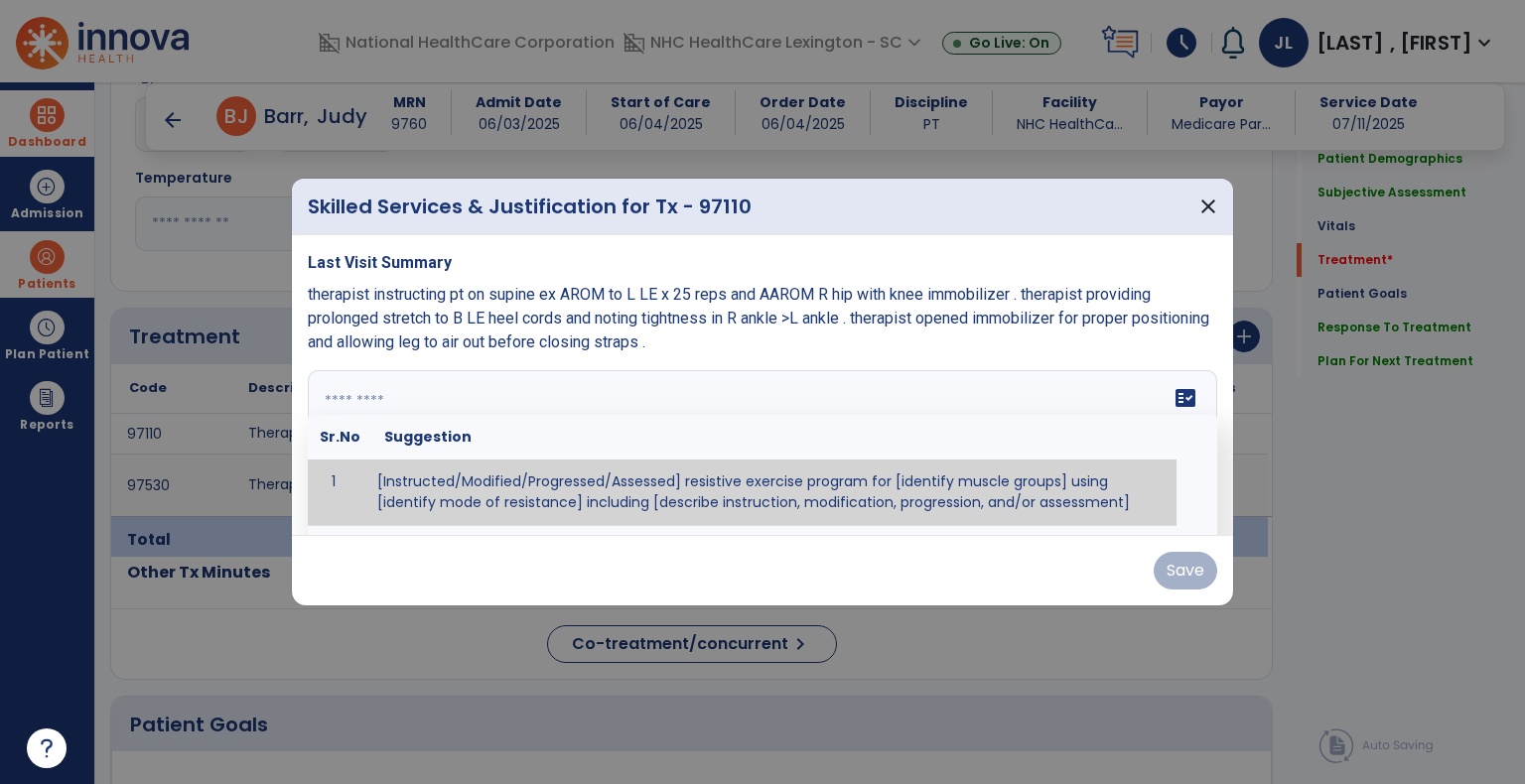 click on "fact_check  Sr.No Suggestion 1 [Instructed/Modified/Progressed/Assessed] resistive exercise program for [identify muscle groups] using [identify mode of resistance] including [describe instruction, modification, progression, and/or assessment] 2 [Instructed/Modified/Progressed/Assessed] aerobic exercise program using [identify equipment/mode] including [describe instruction, modification,progression, and/or assessment] 3 [Instructed/Modified/Progressed/Assessed] [PROM/A/AROM/AROM] program for [identify joint movements] using [contract-relax, over-pressure, inhibitory techniques, other] 4 [Assessed/Tested] aerobic capacity with administration of [aerobic capacity test]" at bounding box center [762, 445] 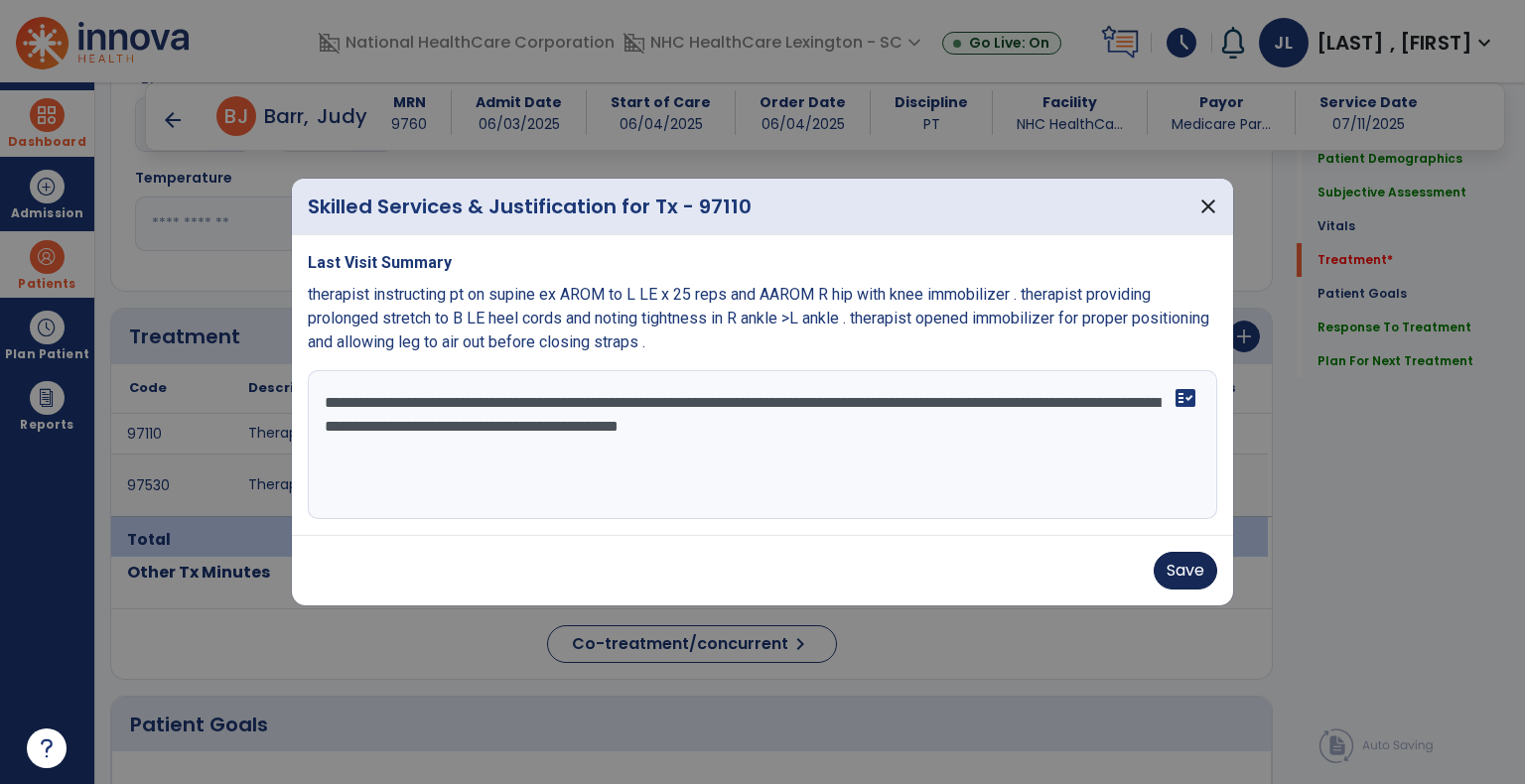 type on "**********" 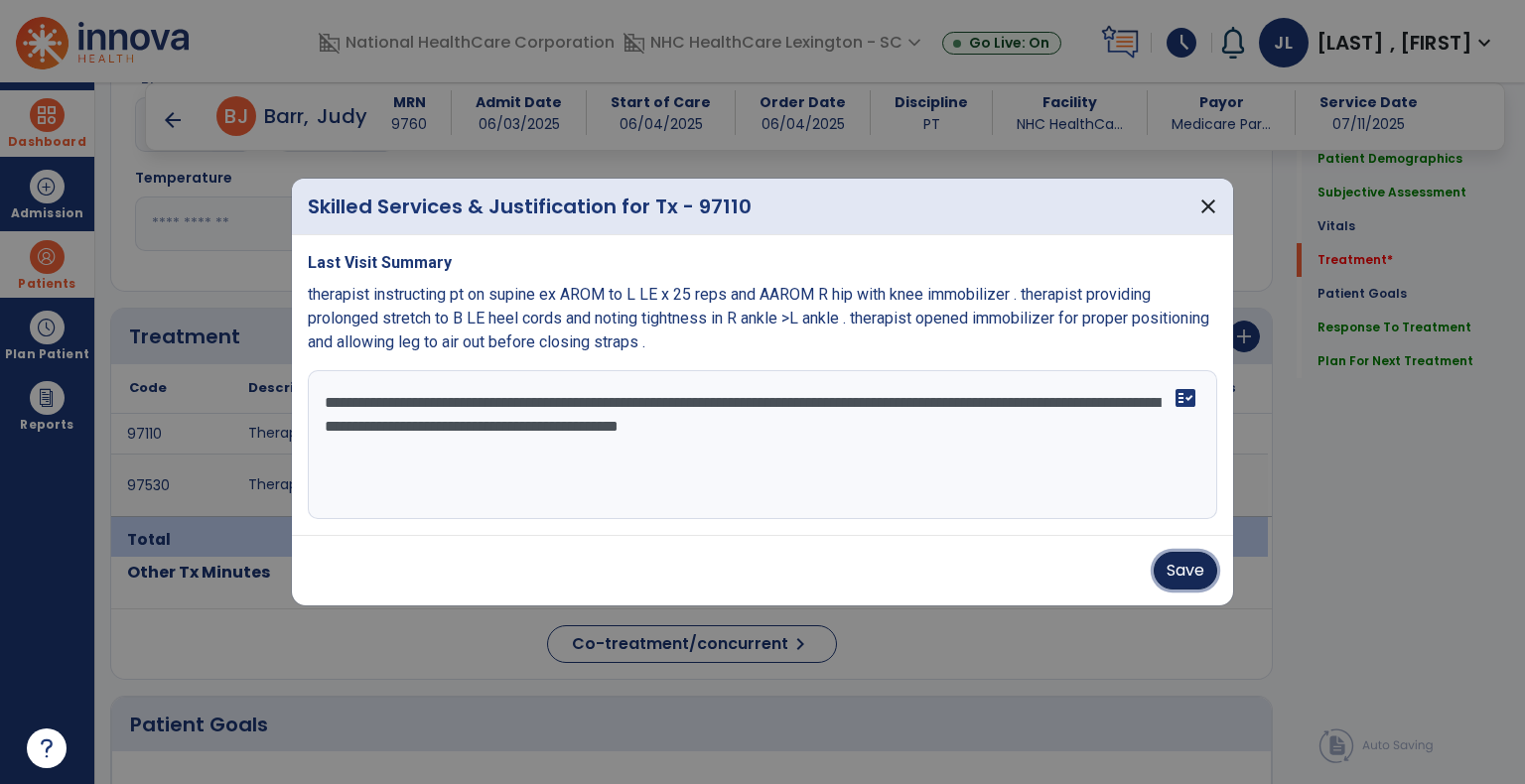 click on "Save" at bounding box center (1185, 571) 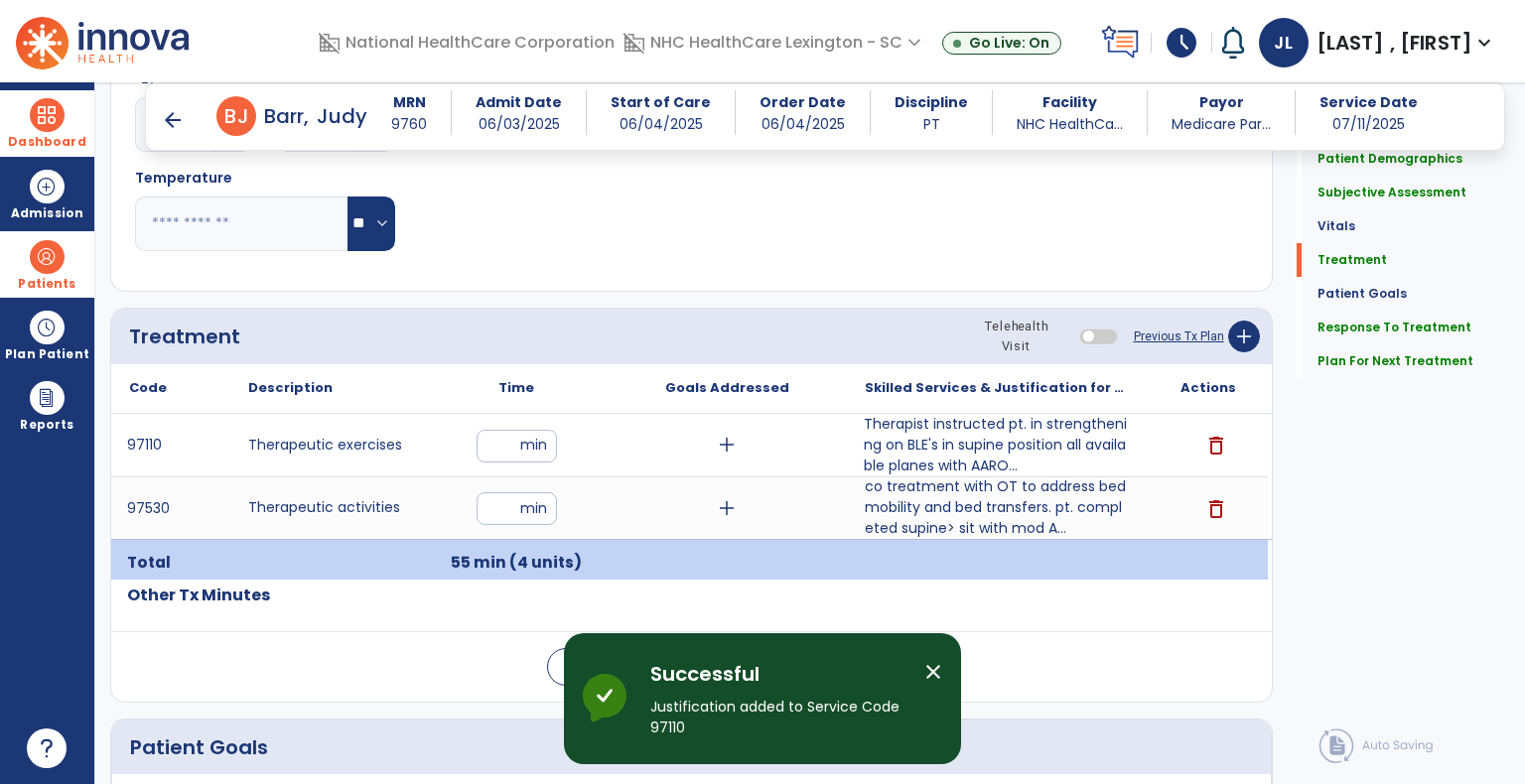 click on "schedule" at bounding box center [1181, 43] 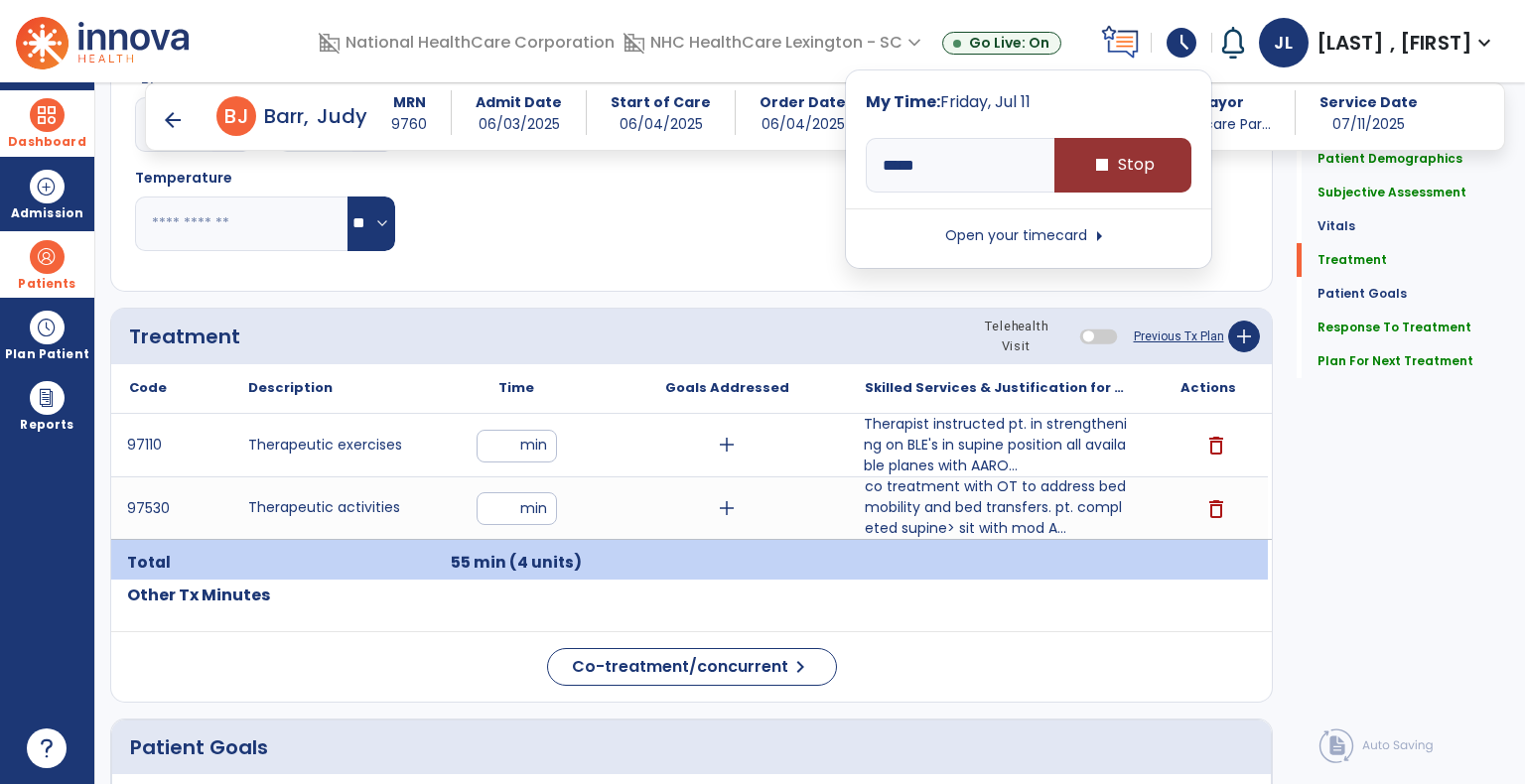 click on "stop" at bounding box center (1102, 165) 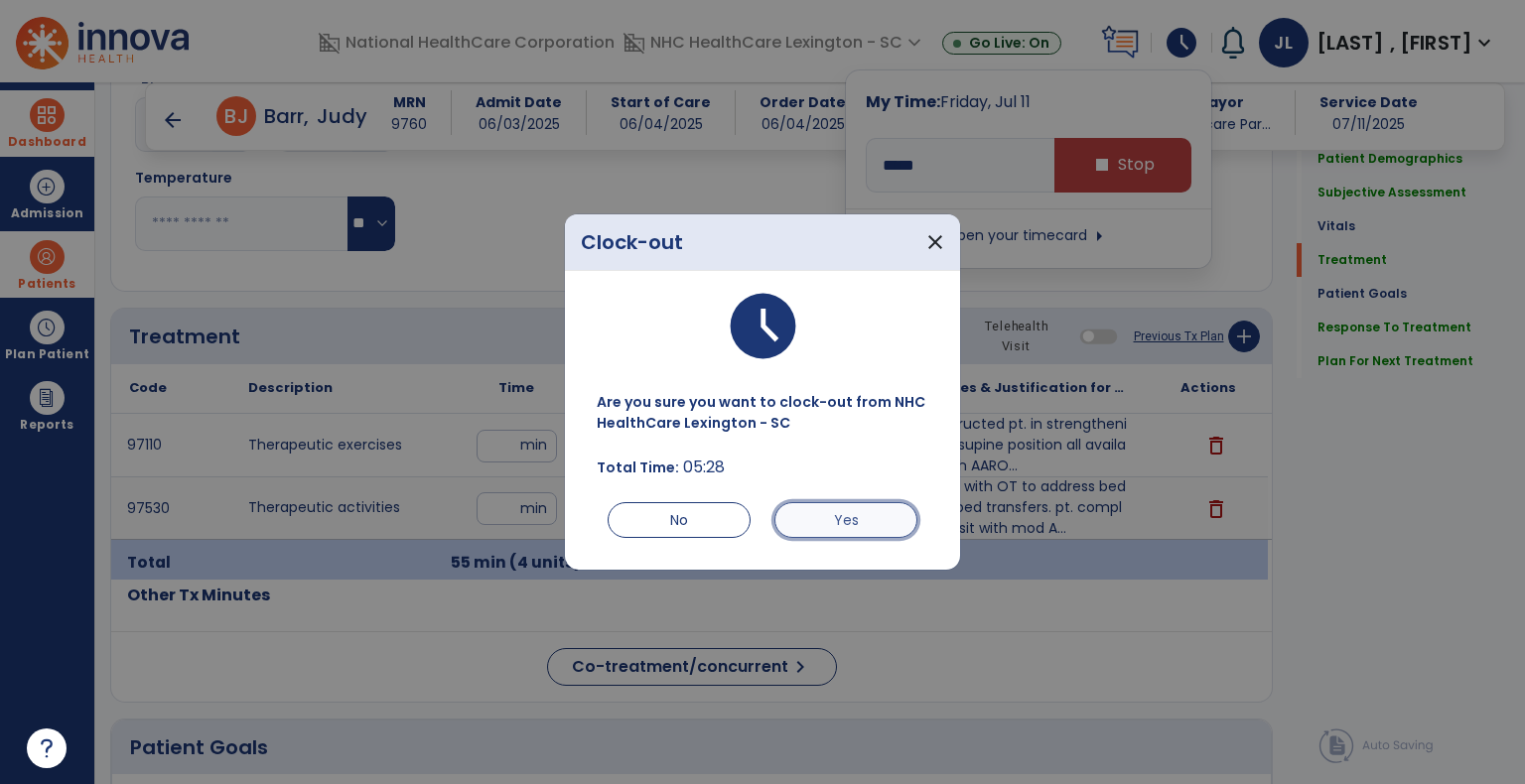 click on "Yes" at bounding box center [846, 520] 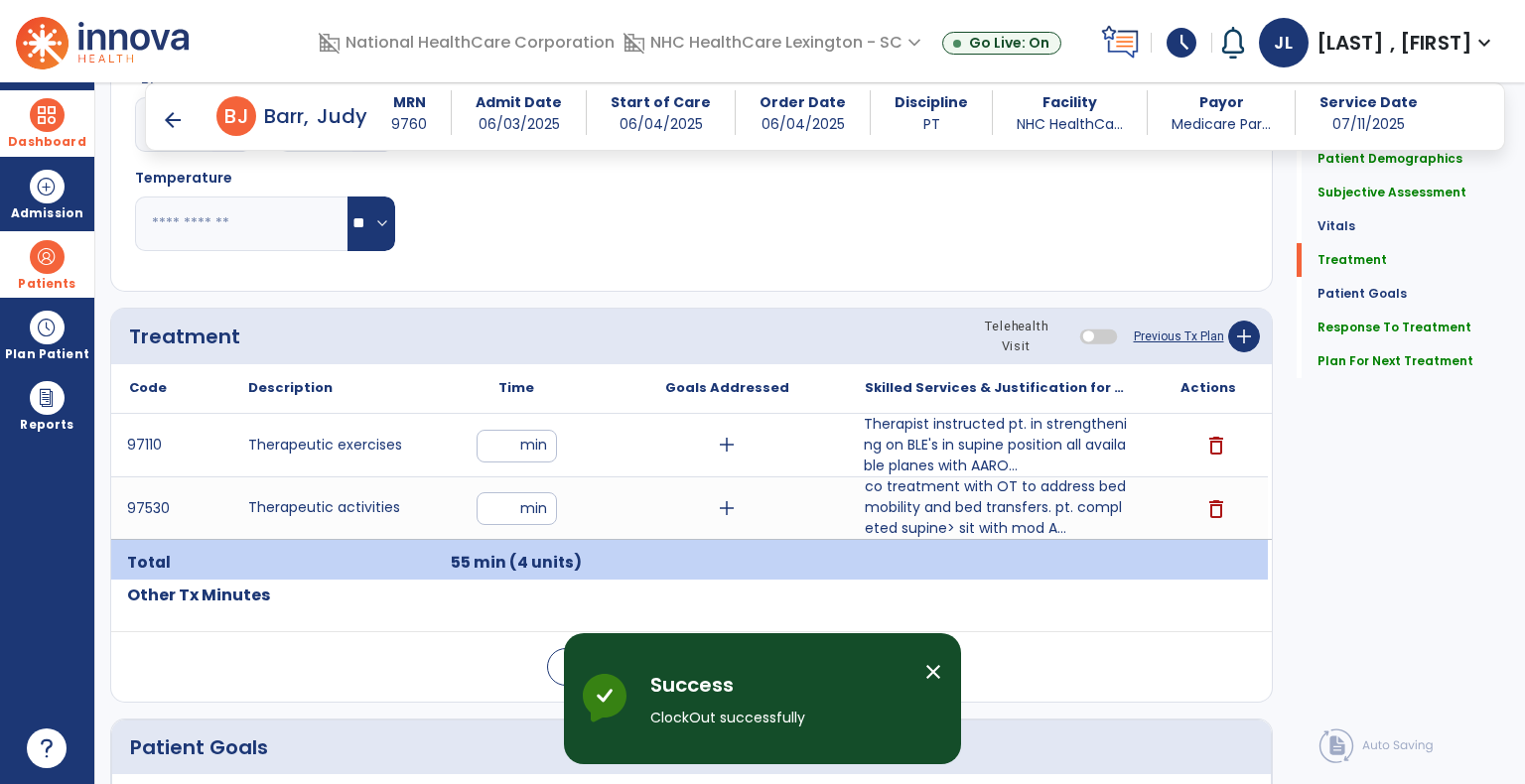 click on "schedule" at bounding box center [1181, 43] 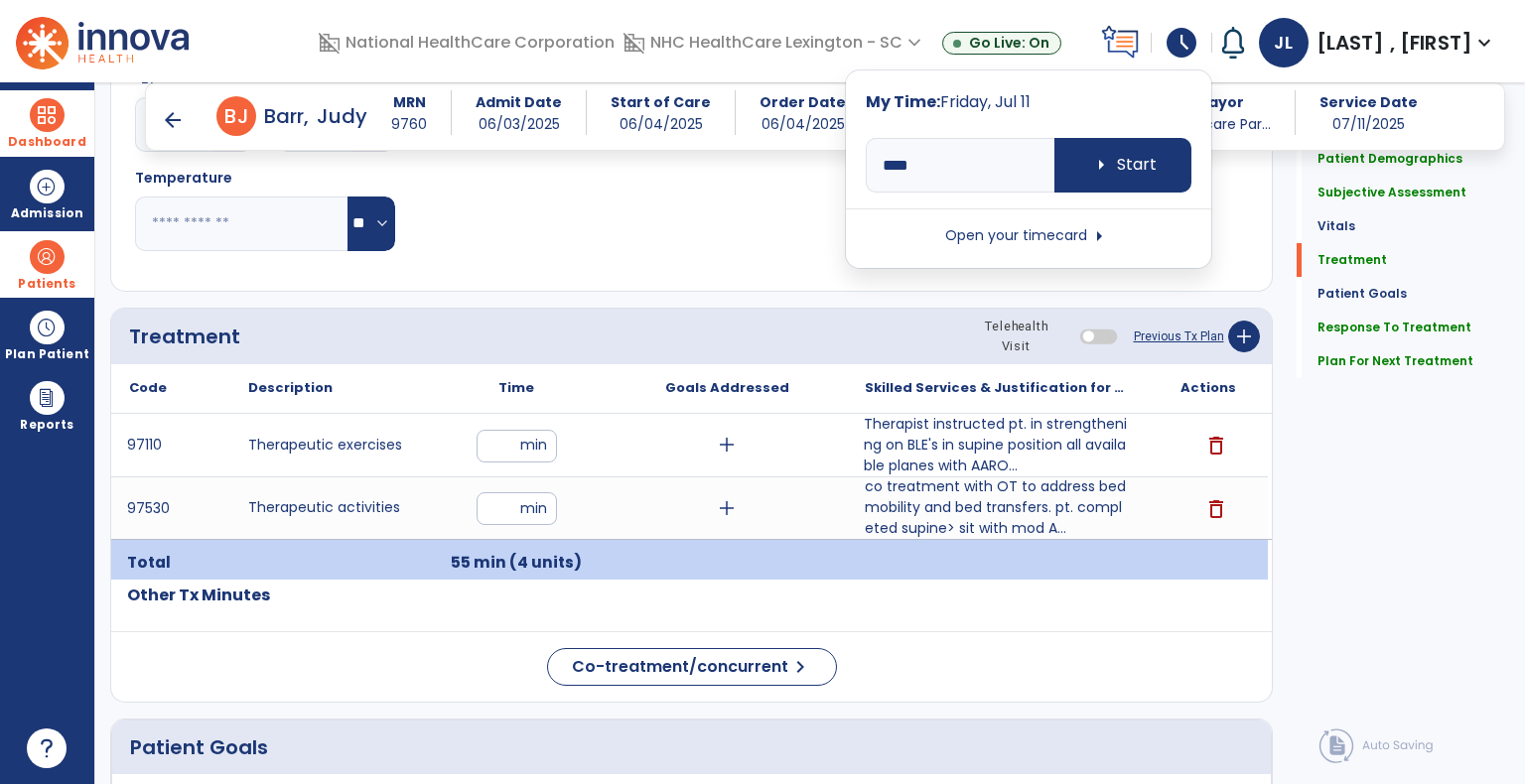 click on "Open your timecard  arrow_right" at bounding box center [1029, 236] 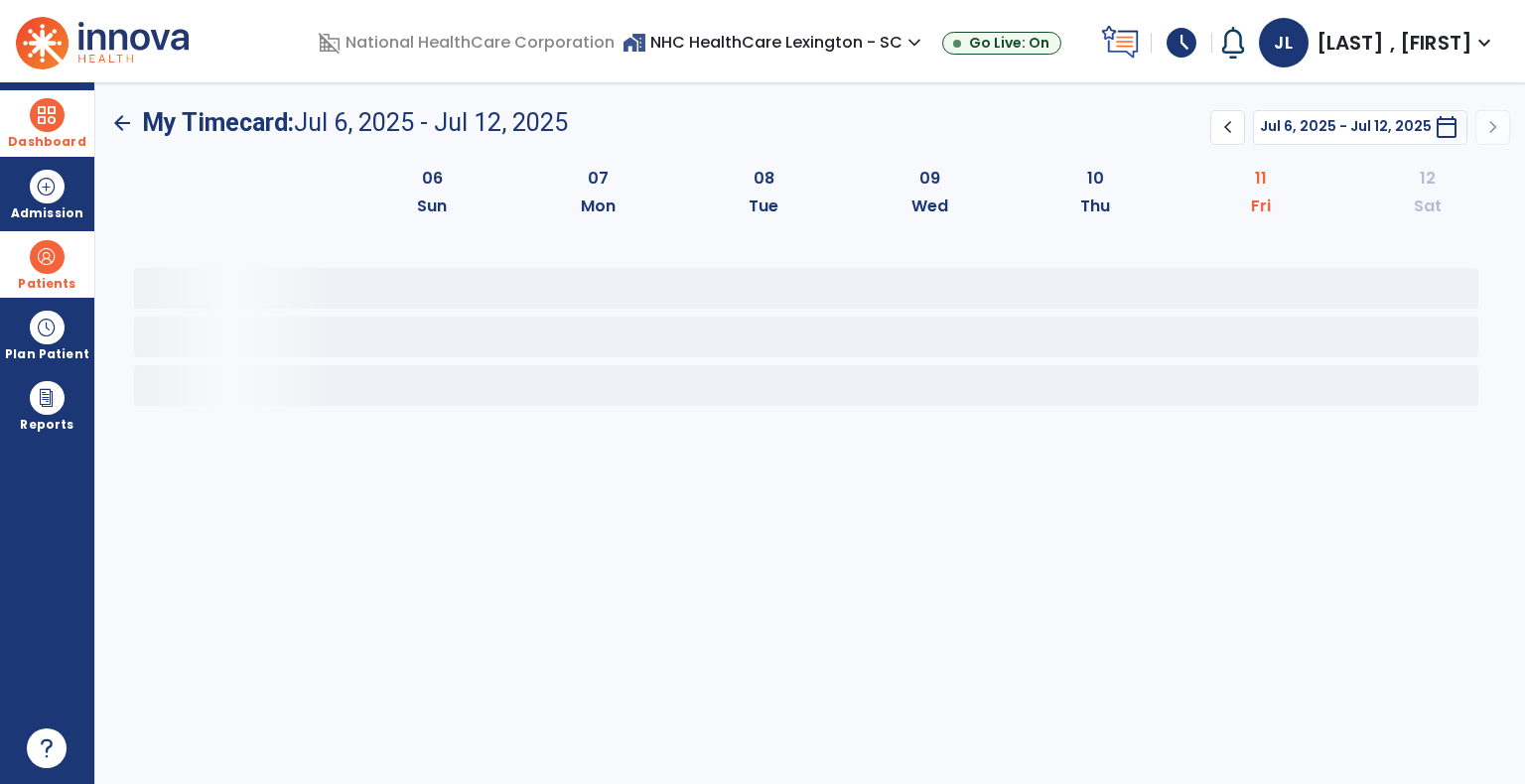 scroll, scrollTop: 0, scrollLeft: 0, axis: both 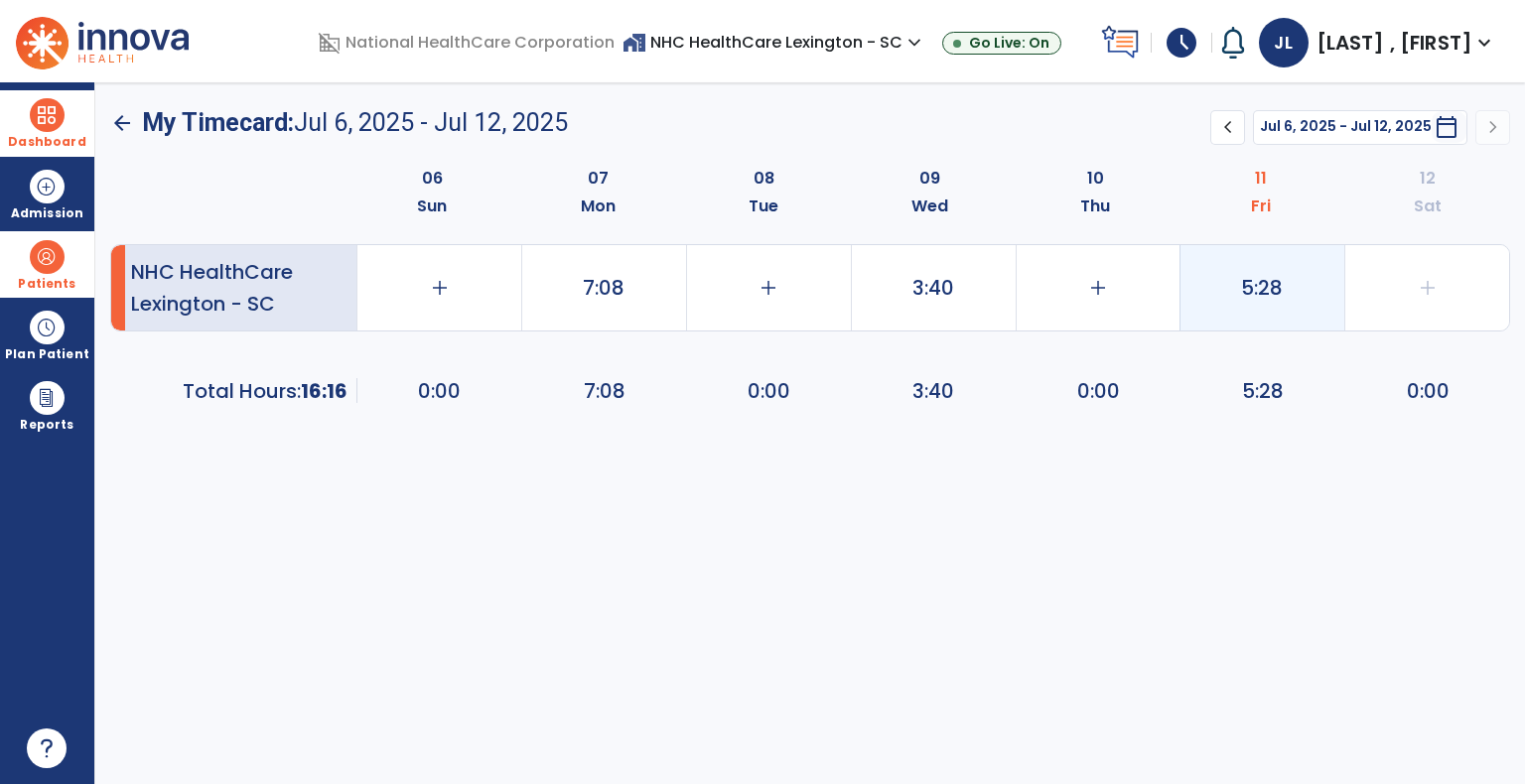 click on "5:28" 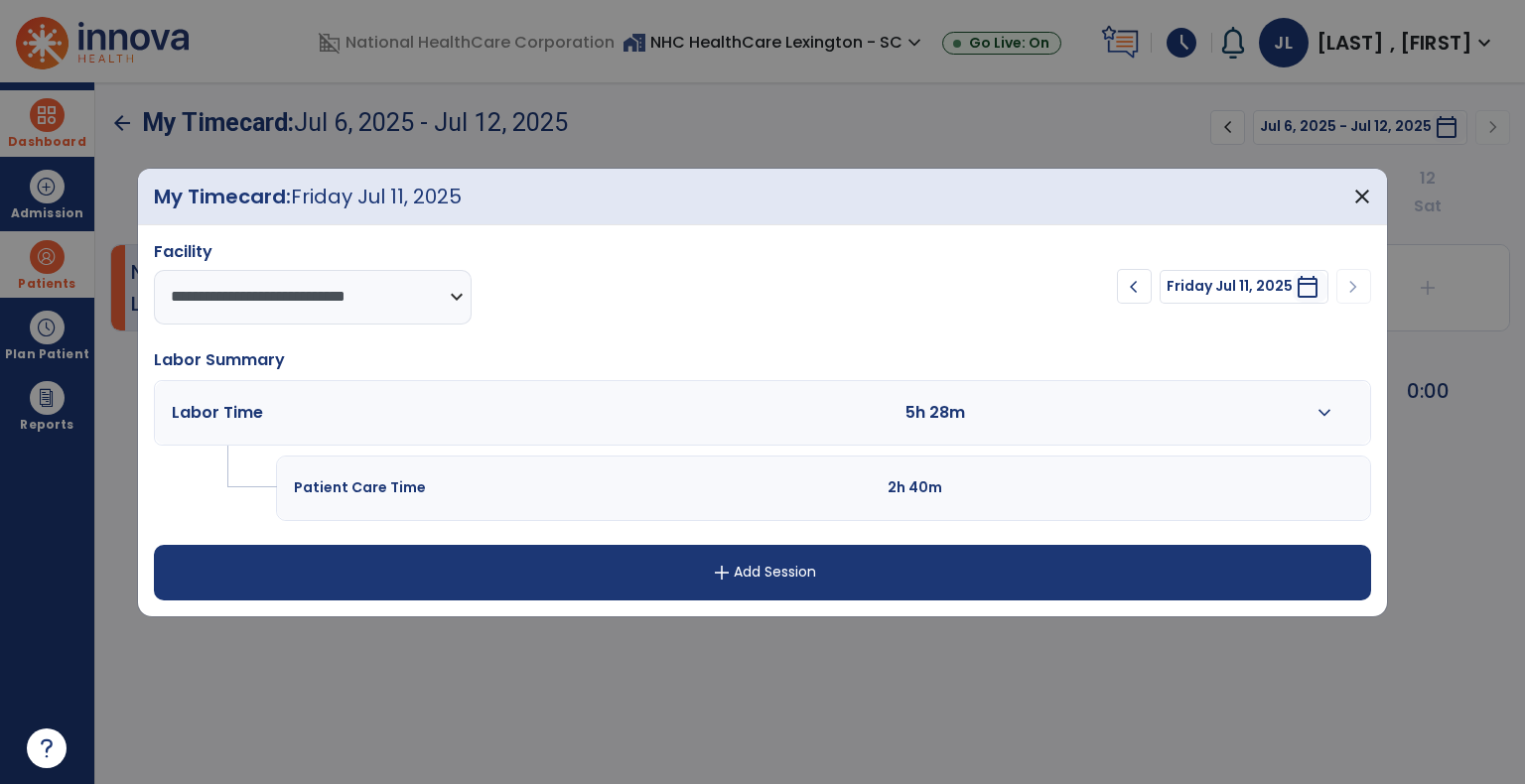 click on "expand_more" at bounding box center (1324, 413) 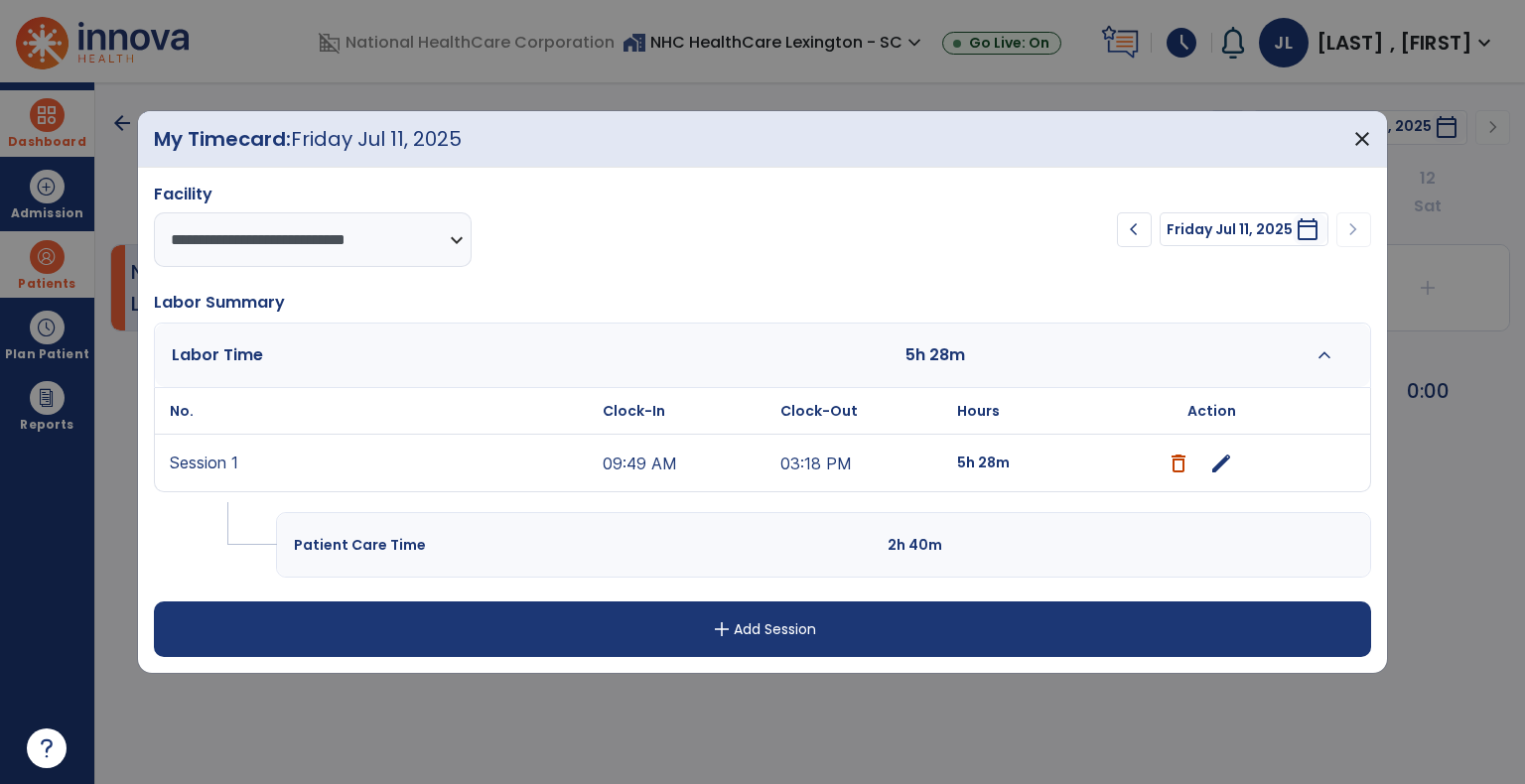 click on "09:49 AM" at bounding box center [686, 462] 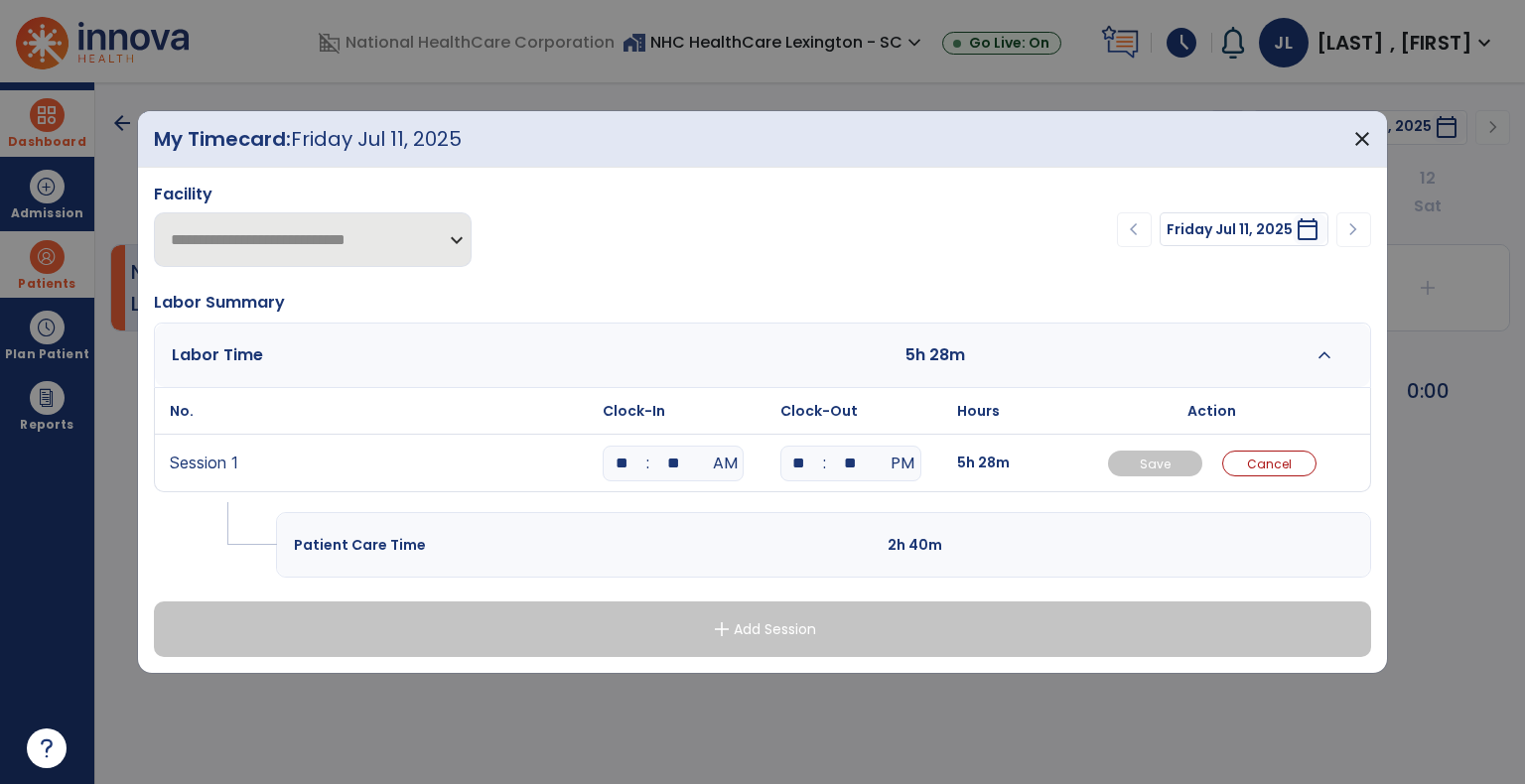 click on "**" at bounding box center (673, 463) 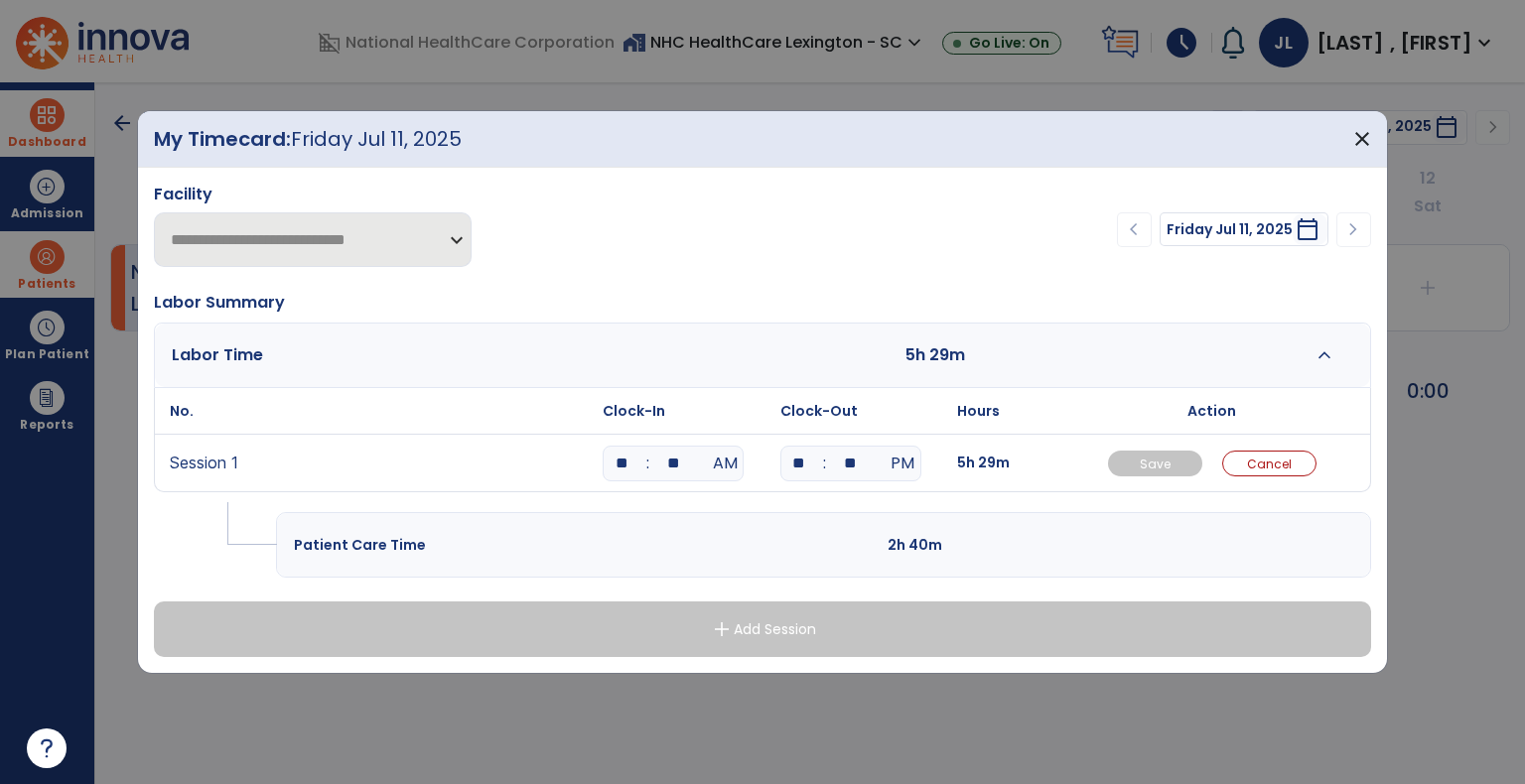 type on "*" 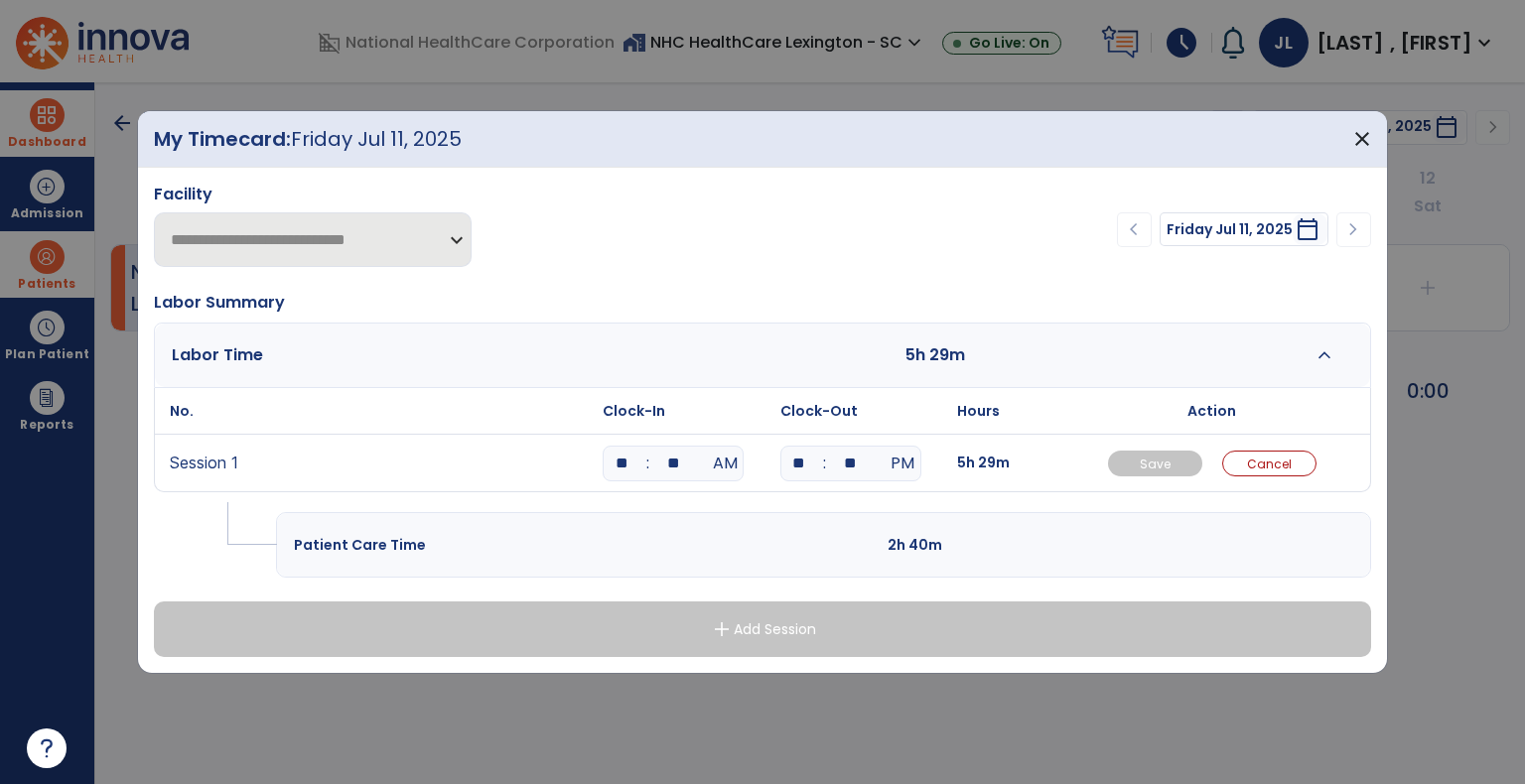 type on "**" 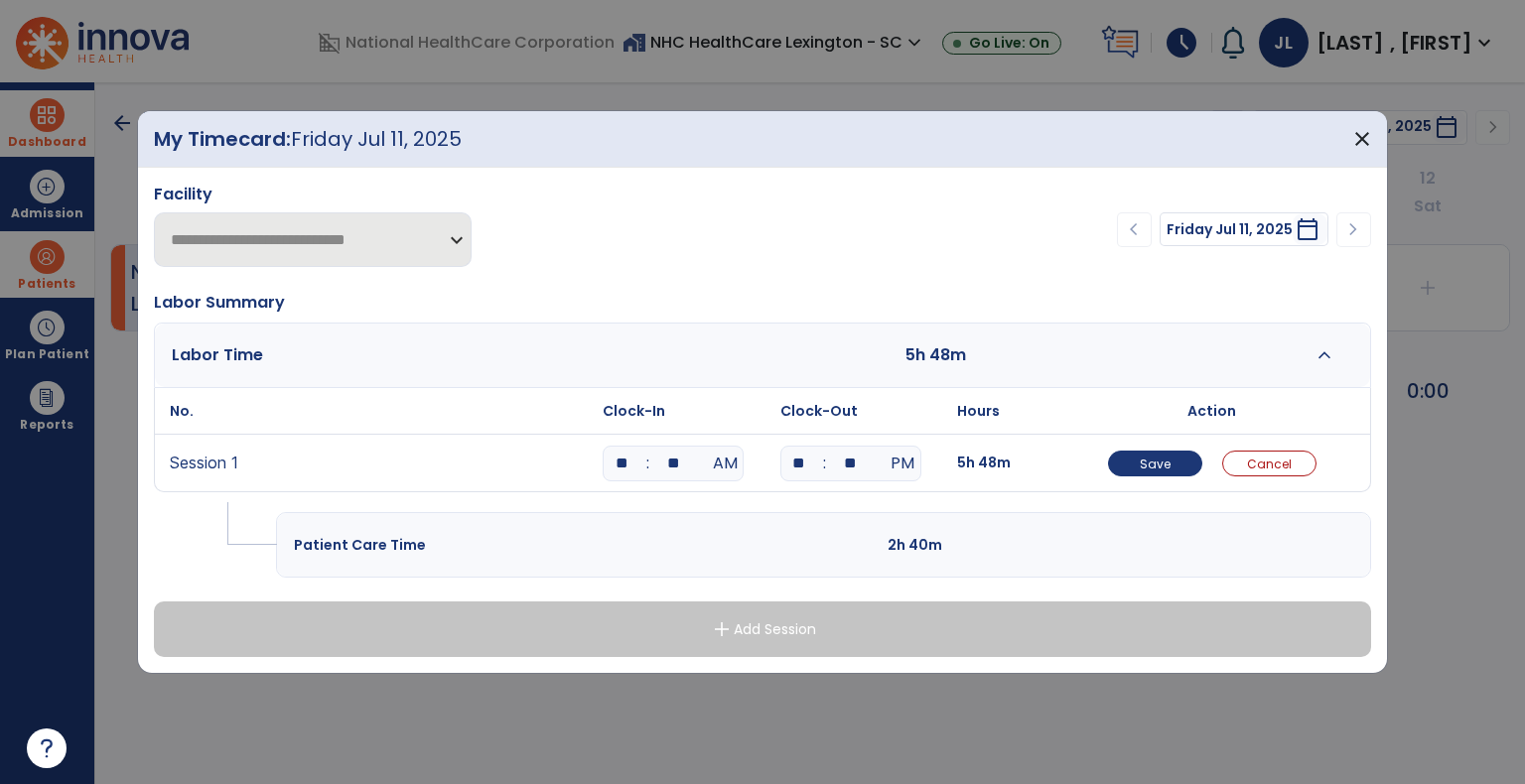 click on "**********" at bounding box center [762, 420] 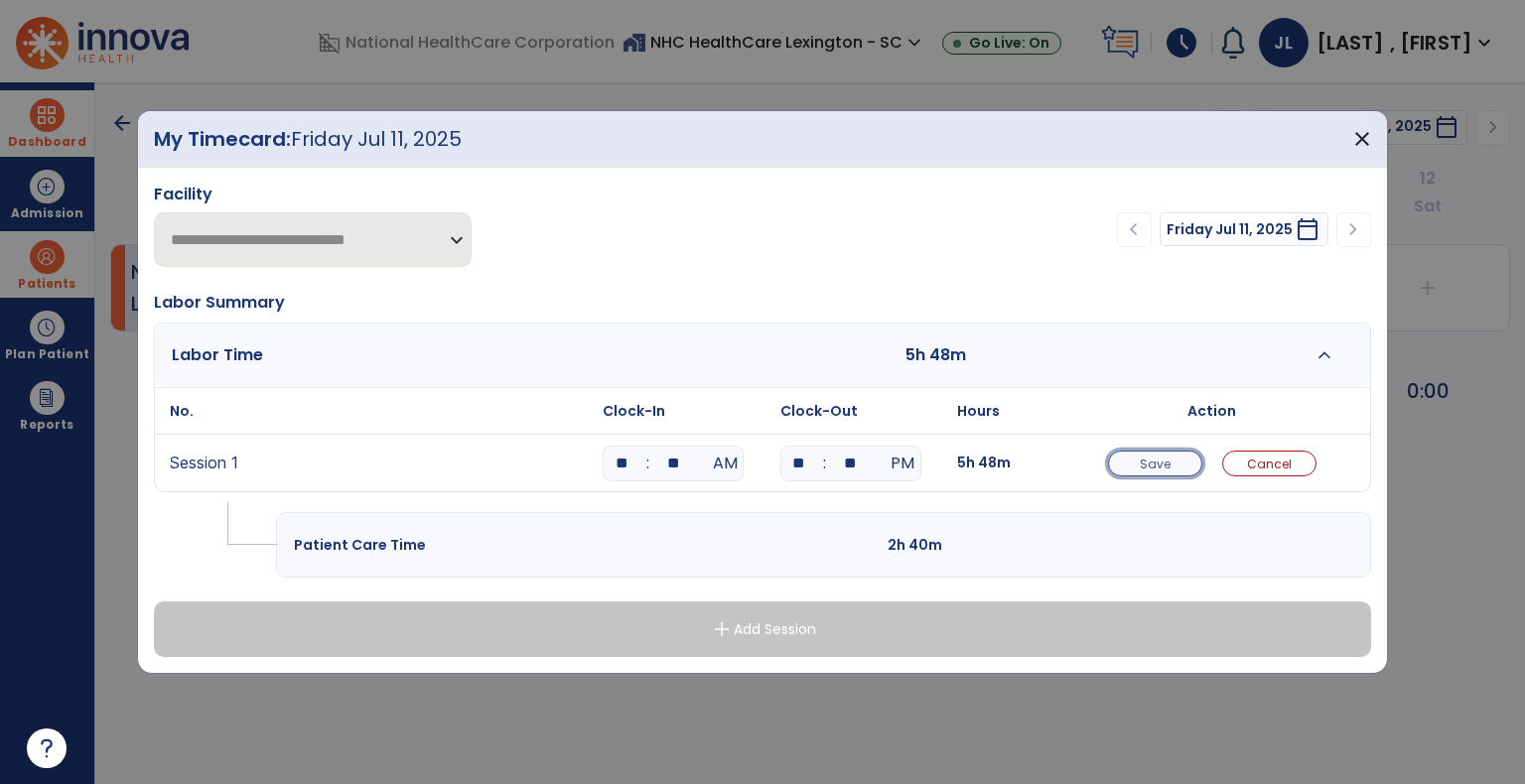 click on "Save" at bounding box center [1155, 463] 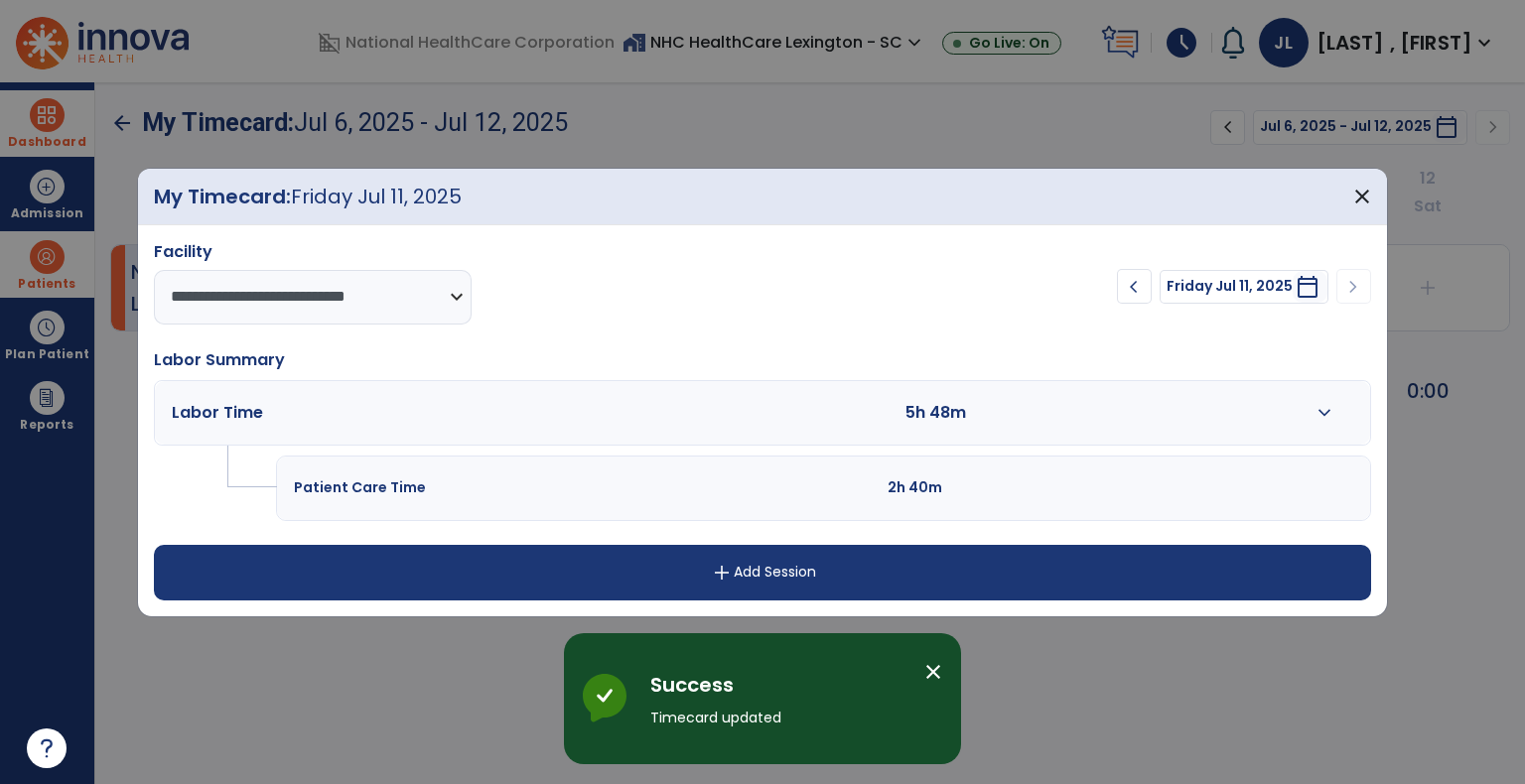 click at bounding box center (762, 392) 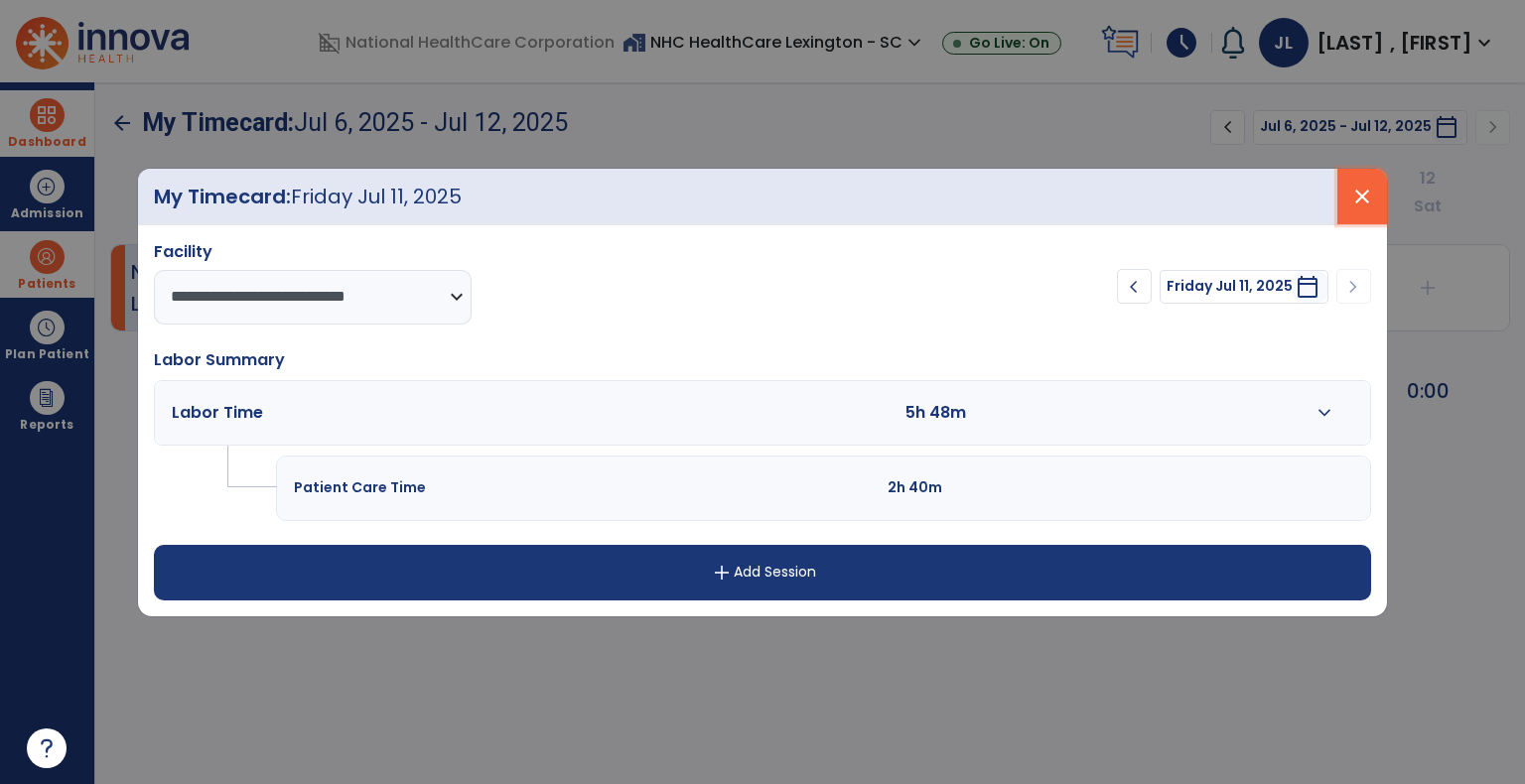 click on "close" at bounding box center [1362, 196] 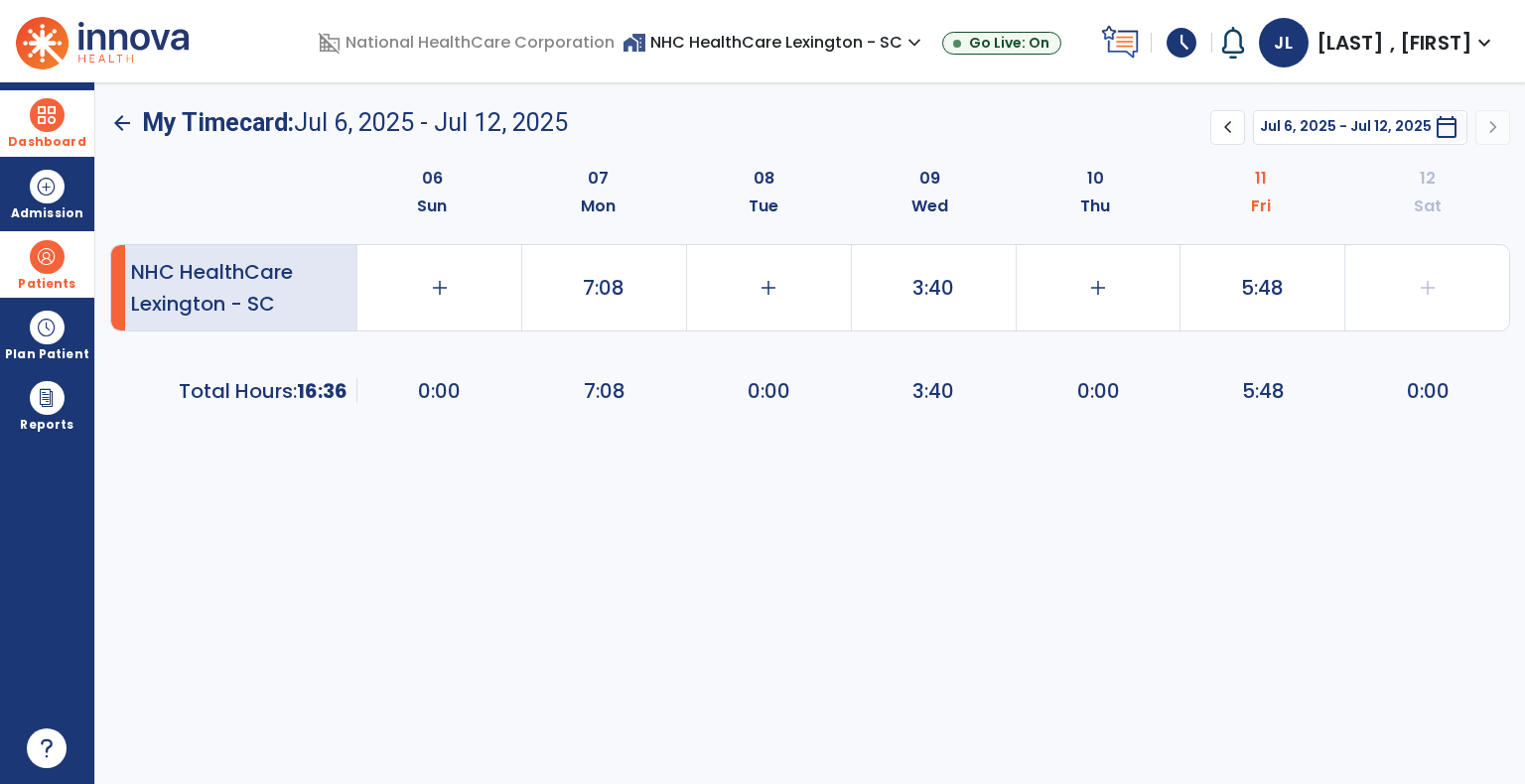 click at bounding box center [47, 115] 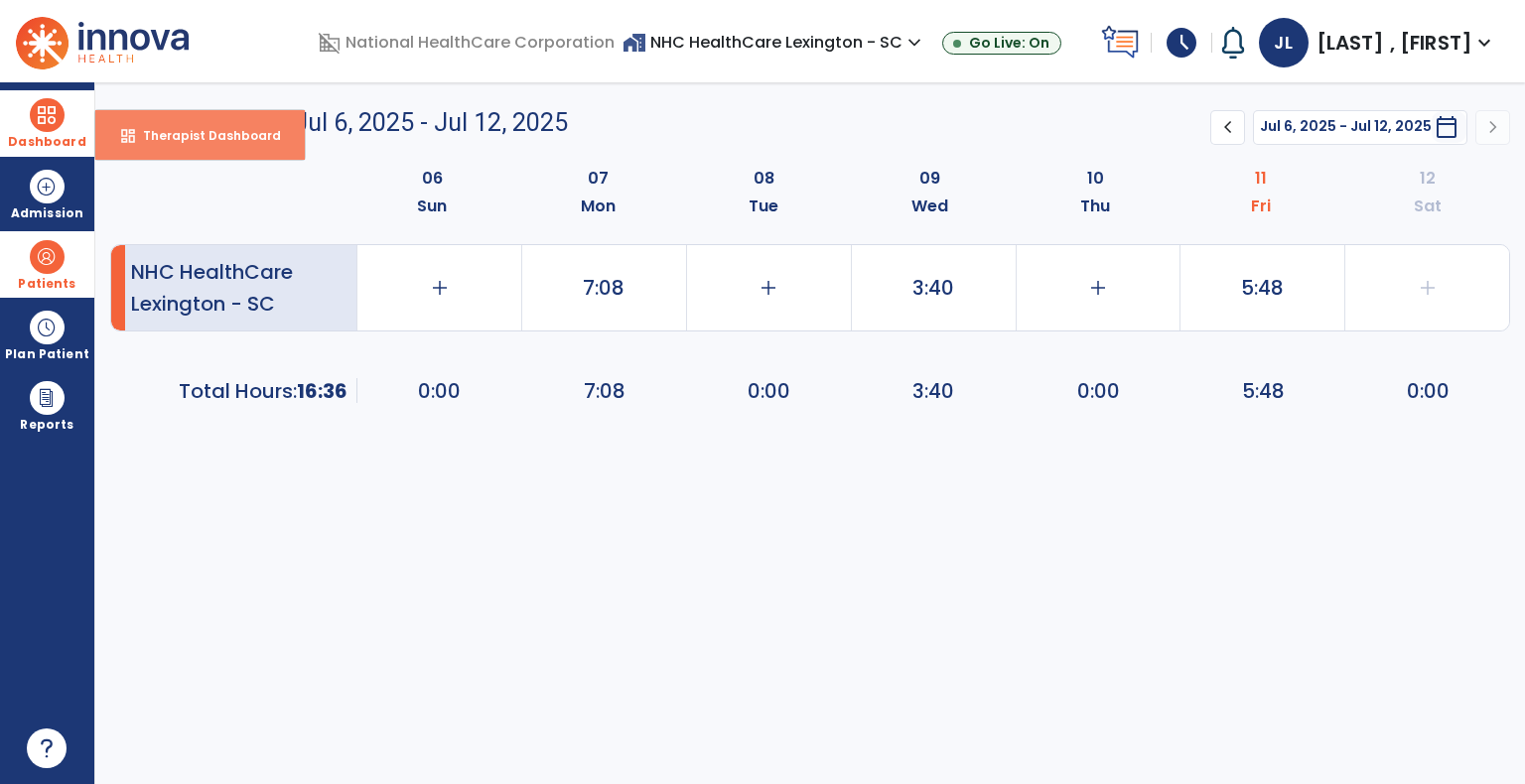 click on "dashboard  Therapist Dashboard" at bounding box center [200, 135] 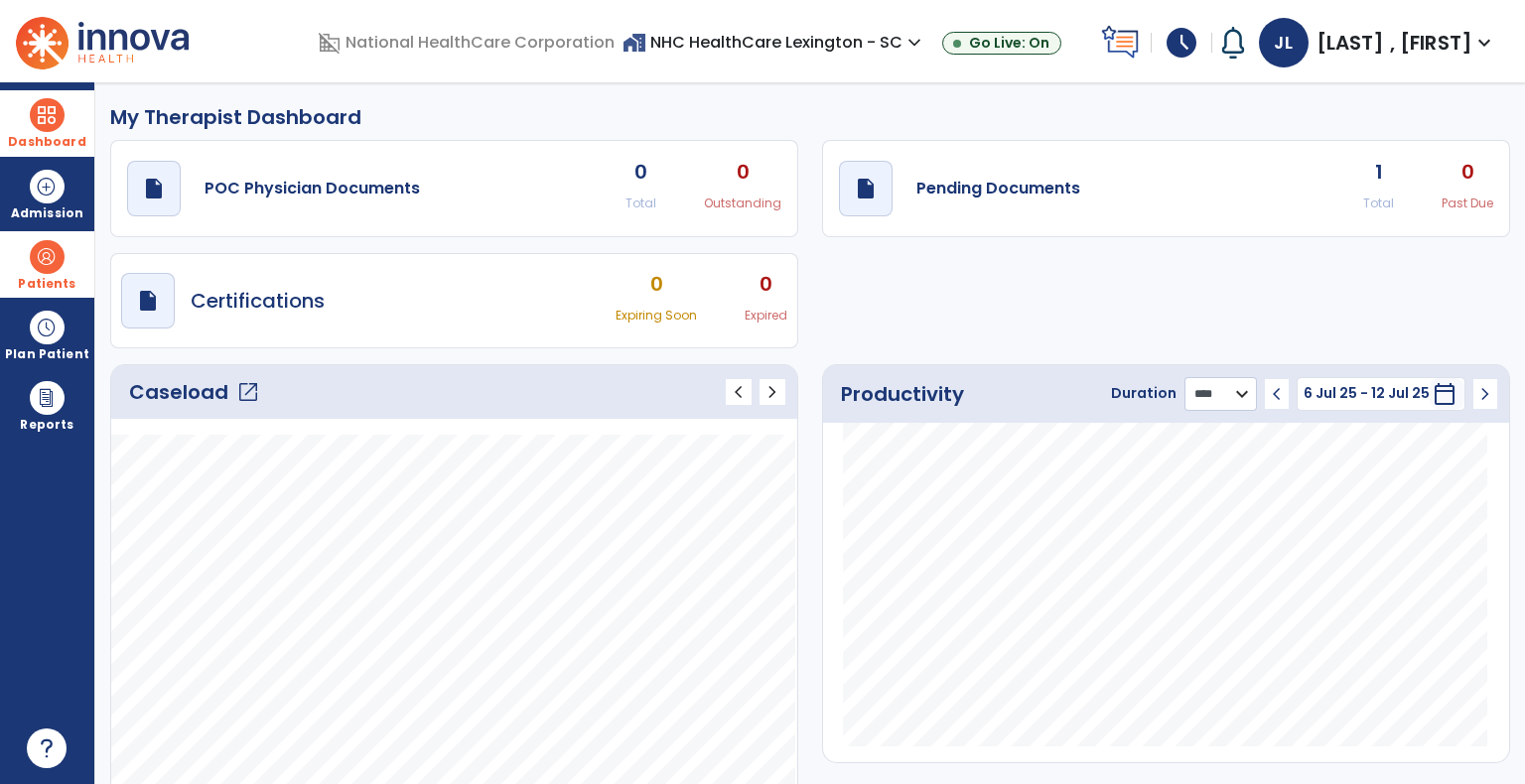 click on "******** **** ***" 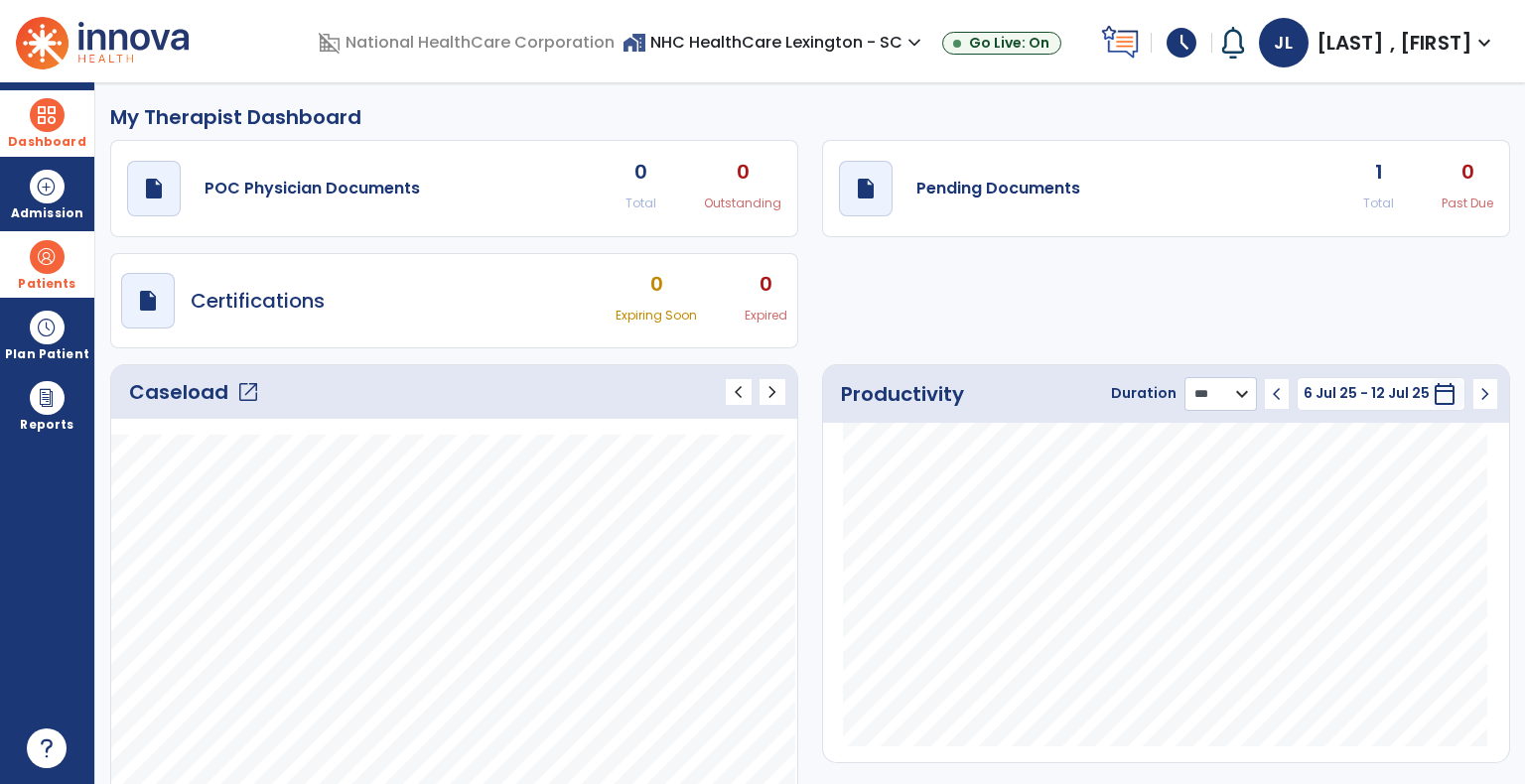 click on "******** **** ***" 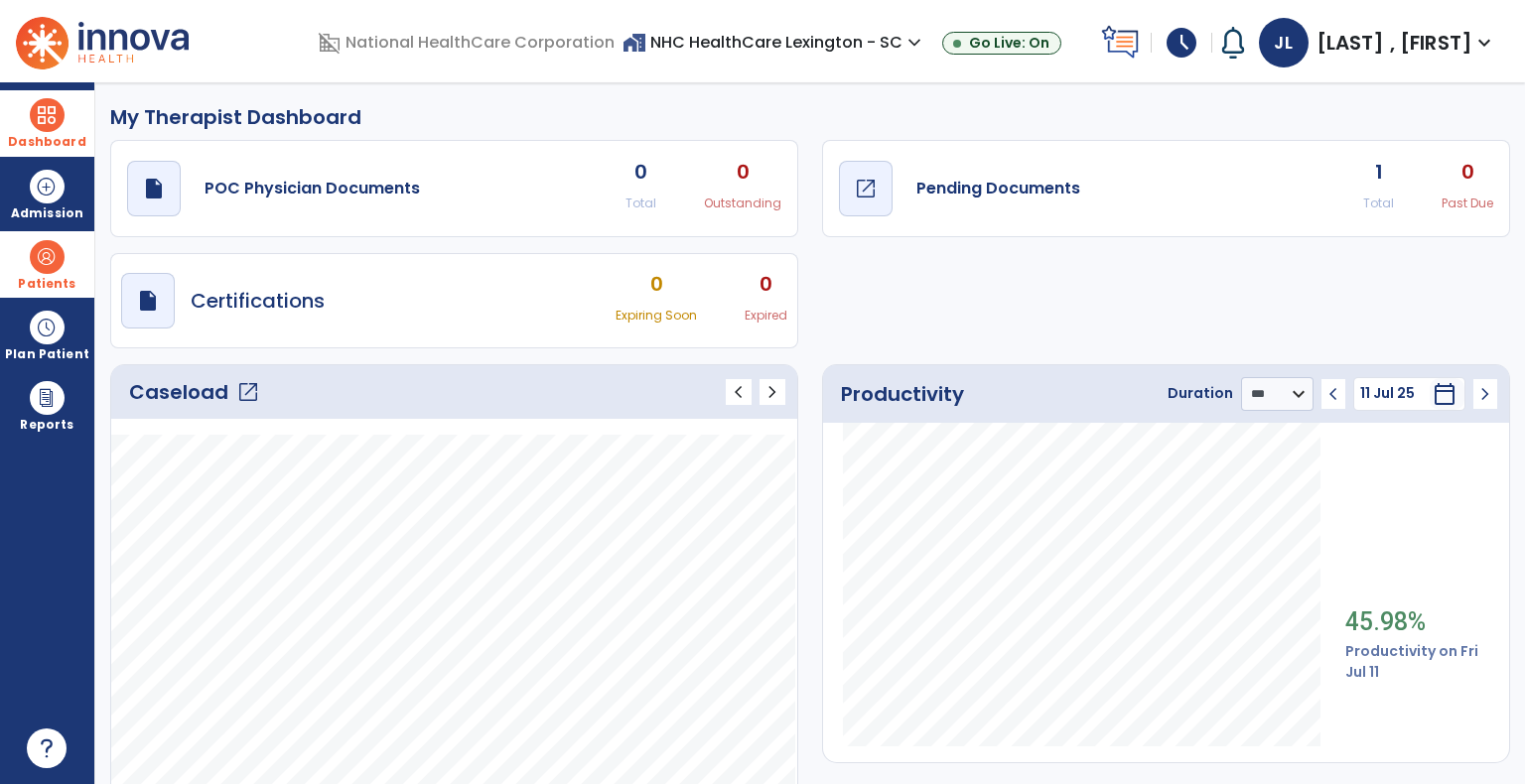 click on "open_in_new" 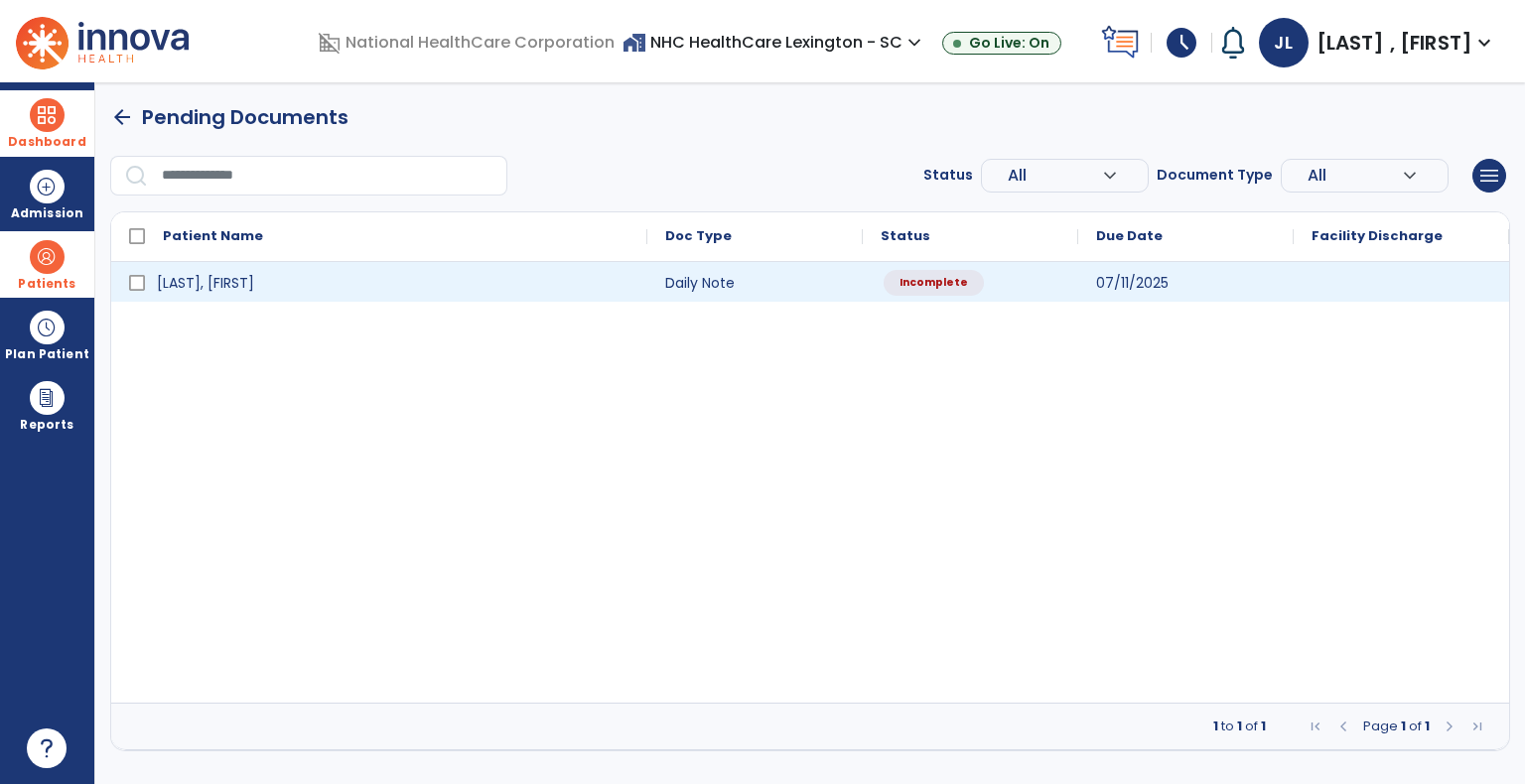 click on "Incomplete" at bounding box center (970, 282) 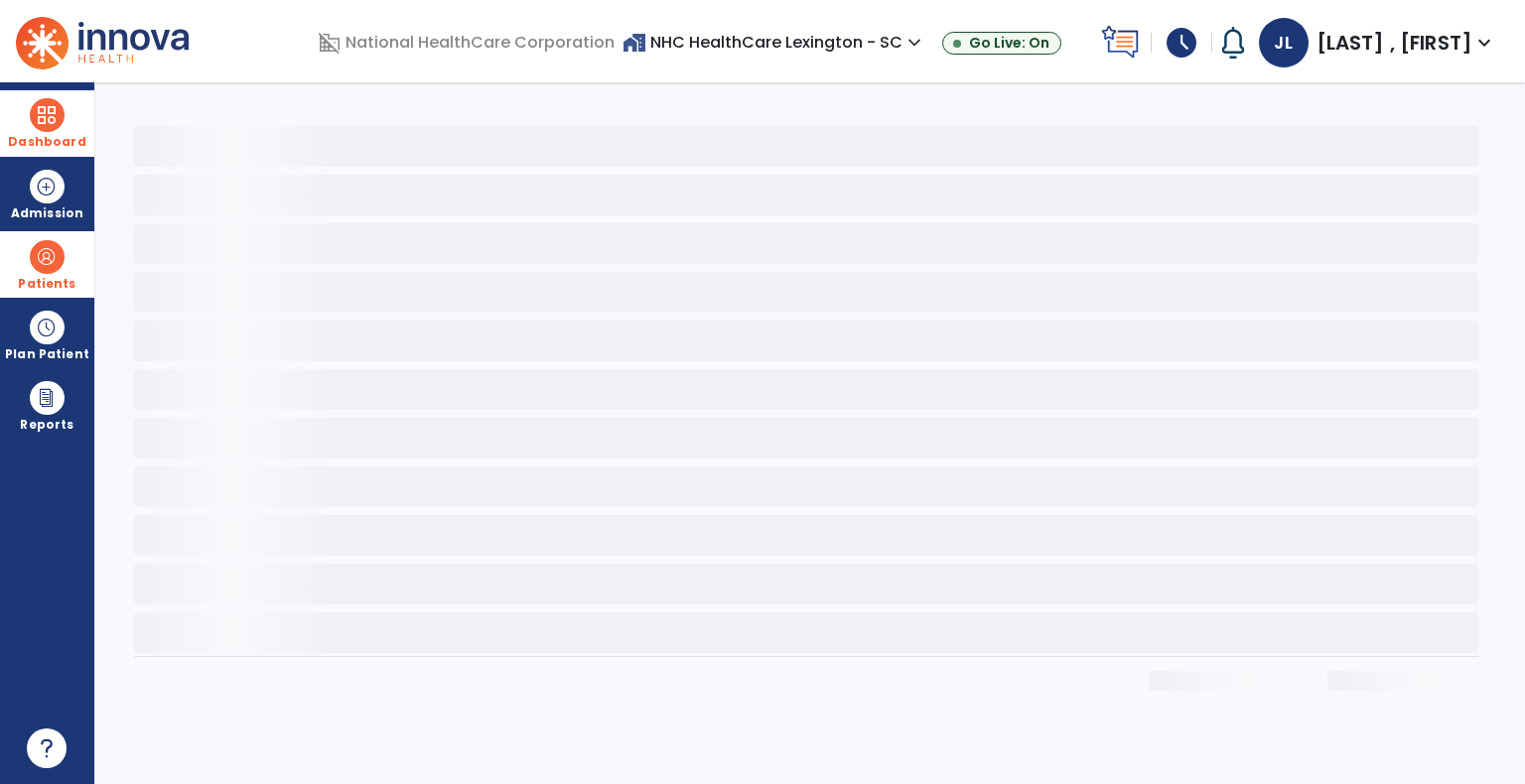 select on "*" 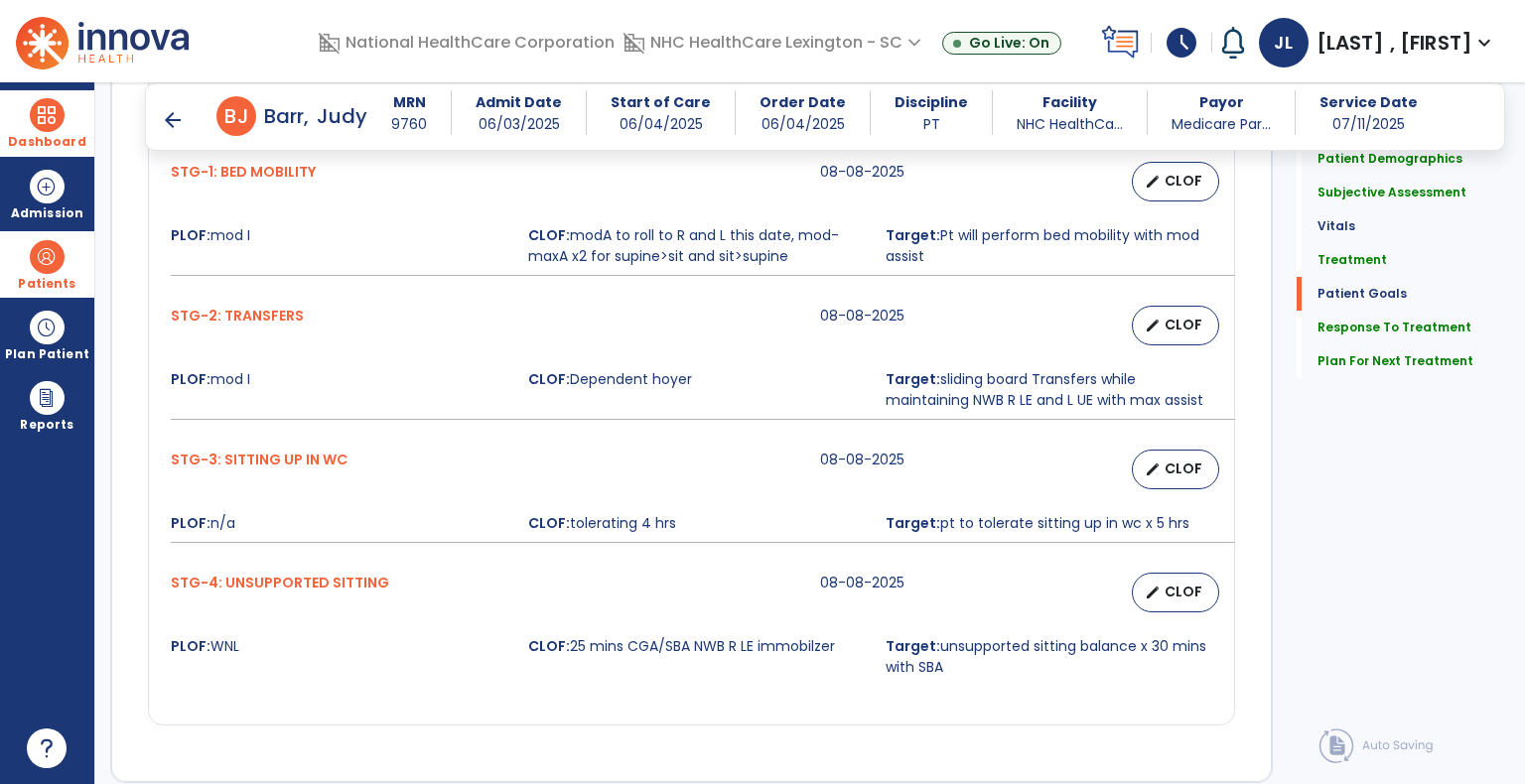 scroll, scrollTop: 2380, scrollLeft: 0, axis: vertical 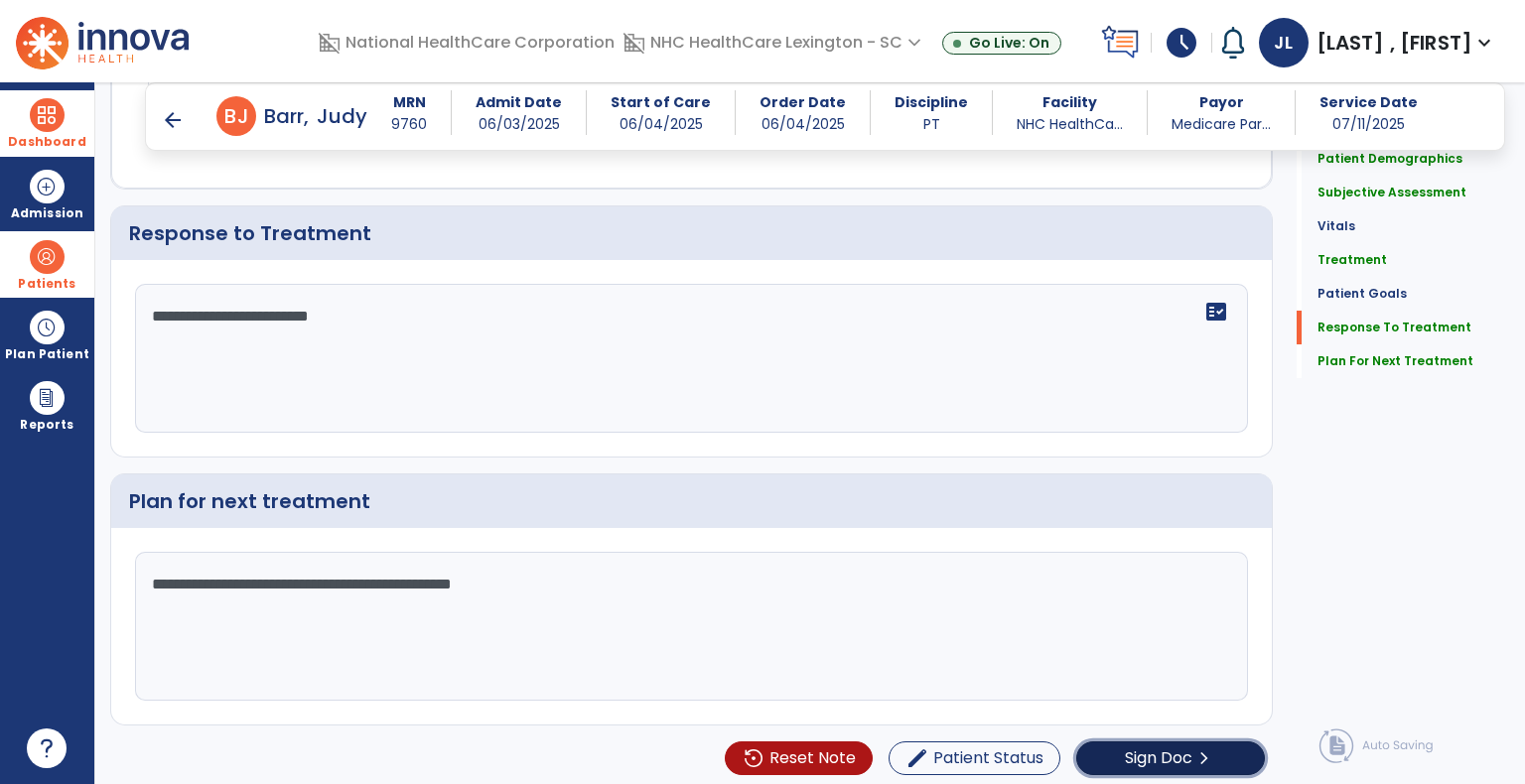 click on "Sign Doc" 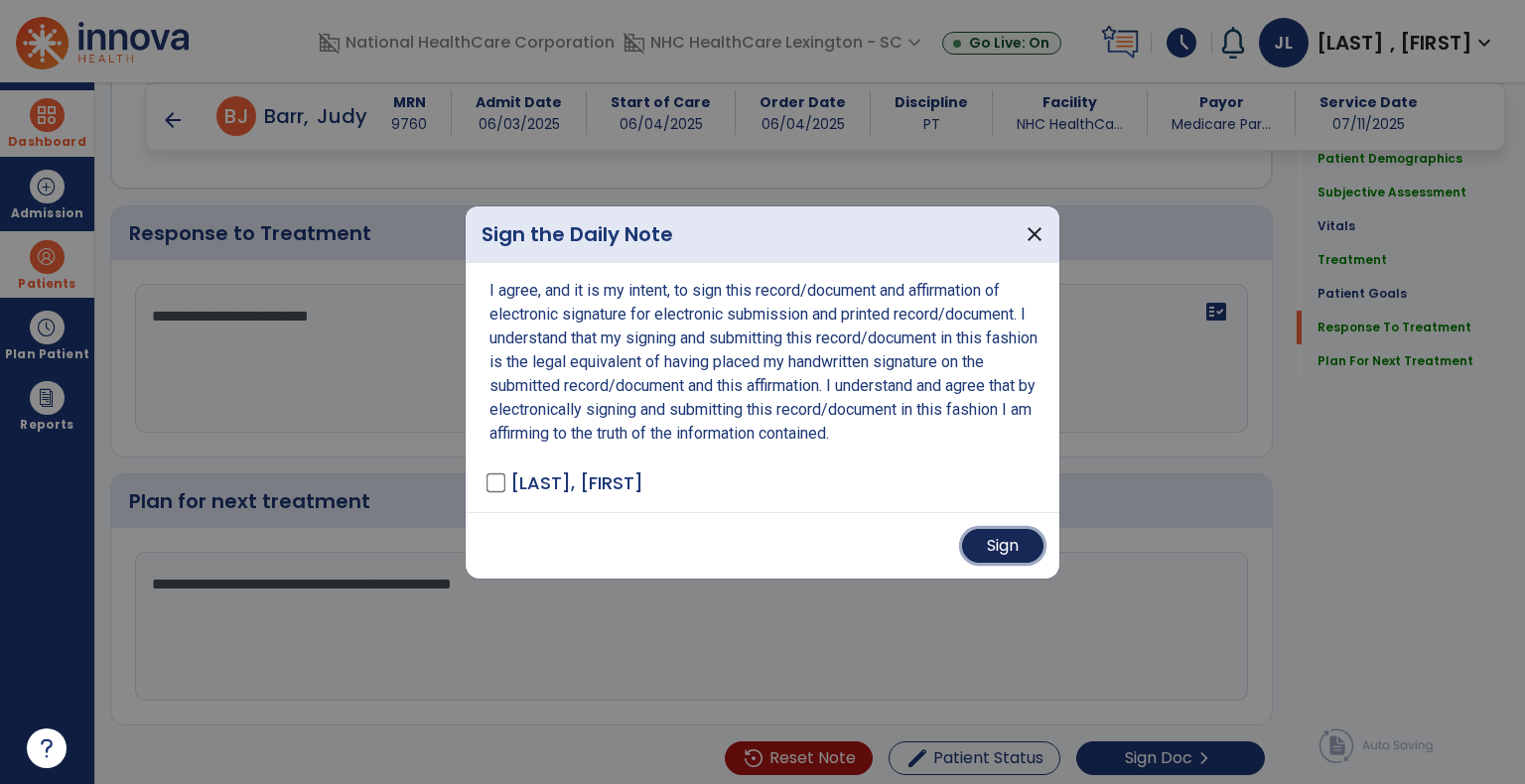 click on "Sign" at bounding box center [1003, 546] 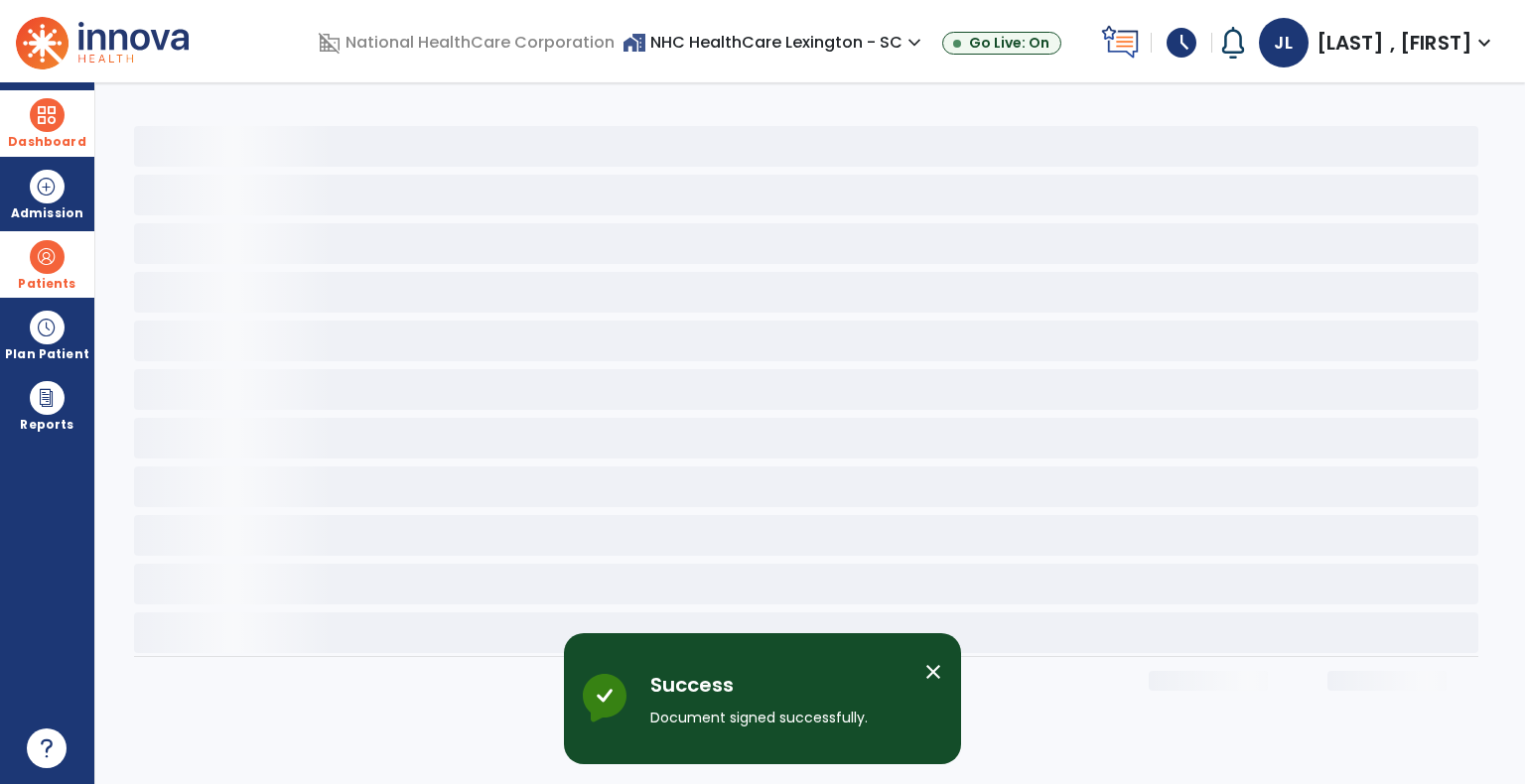 scroll, scrollTop: 0, scrollLeft: 0, axis: both 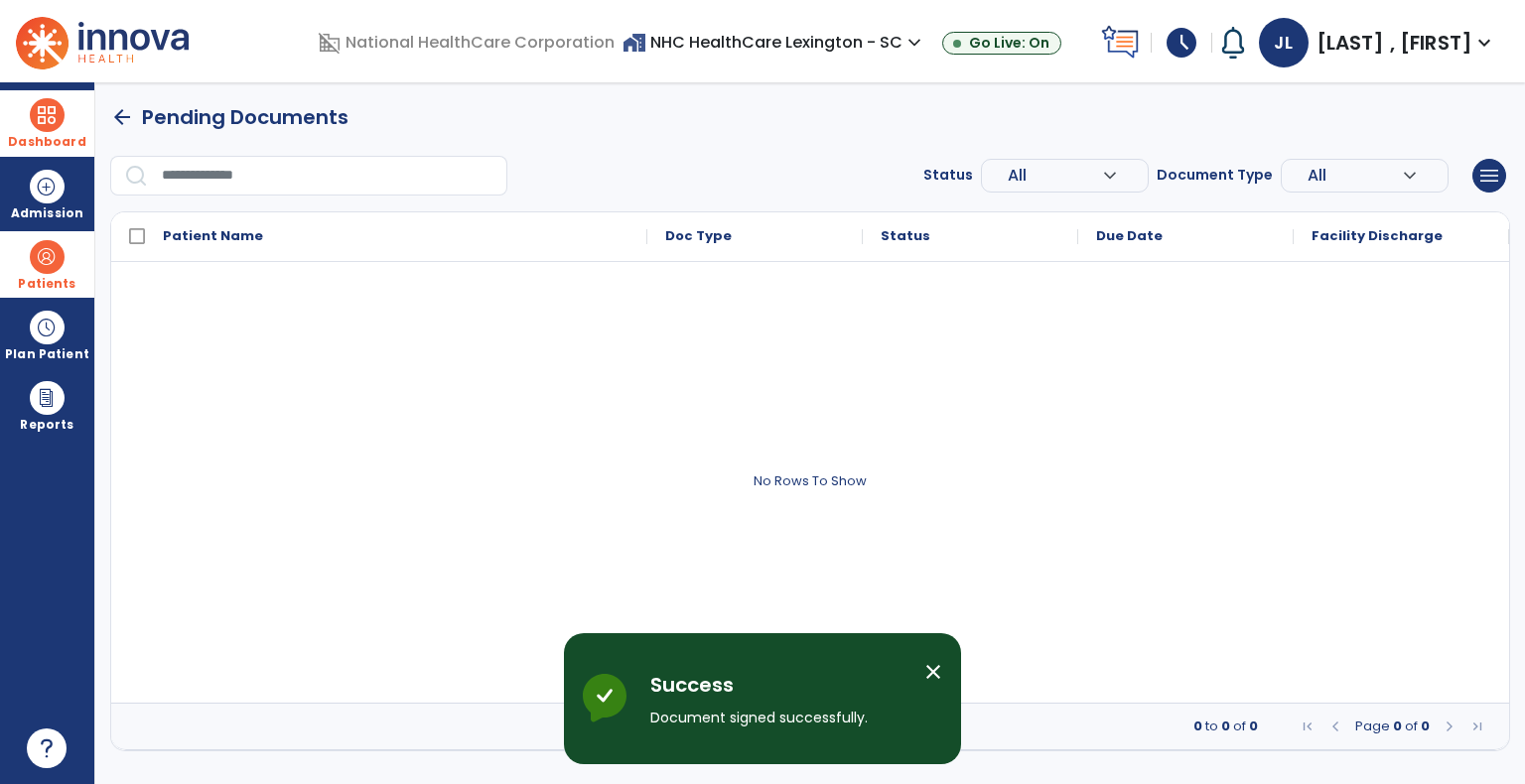 click on "schedule" at bounding box center (1181, 43) 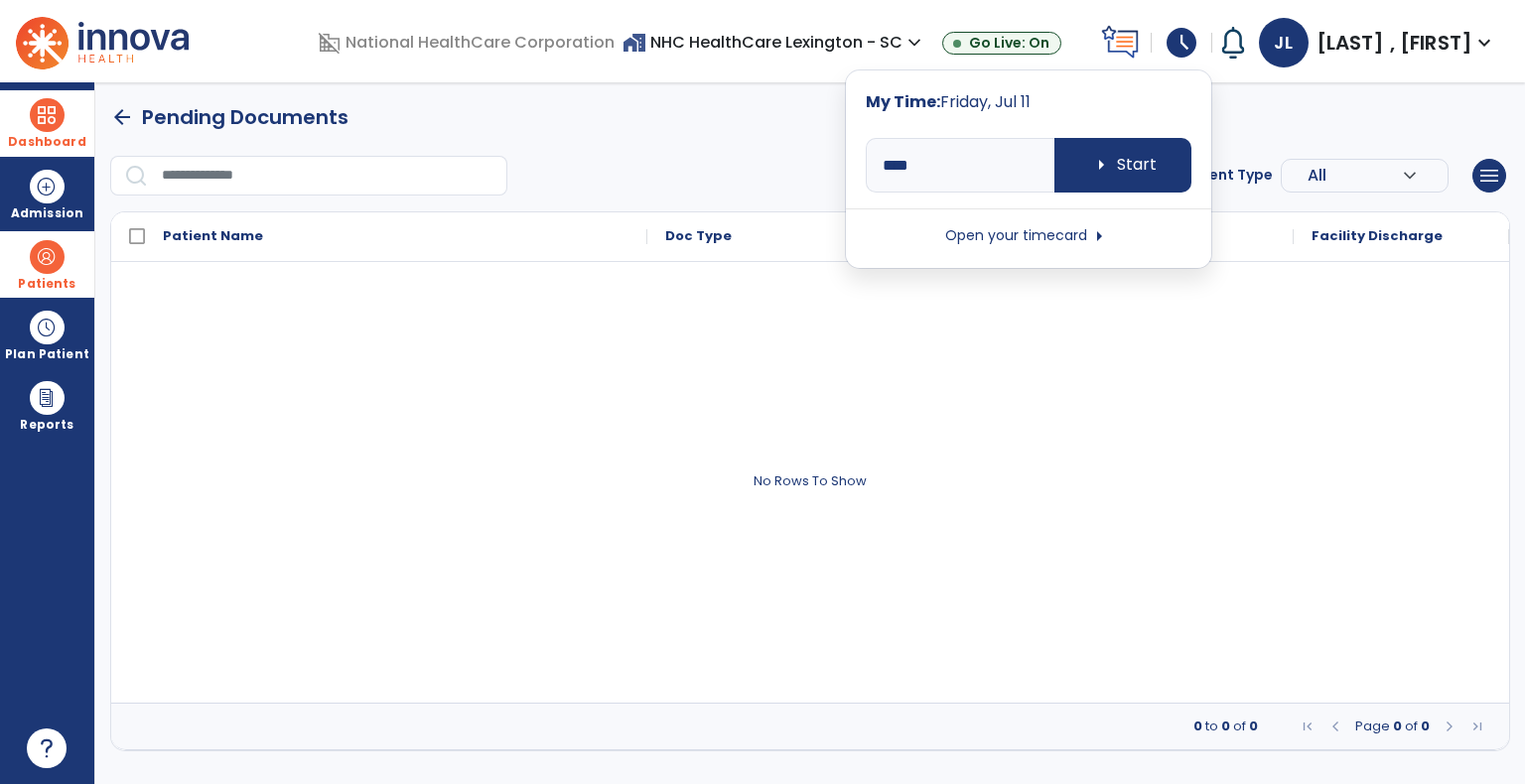 click on "Open your timecard  arrow_right" at bounding box center (1029, 236) 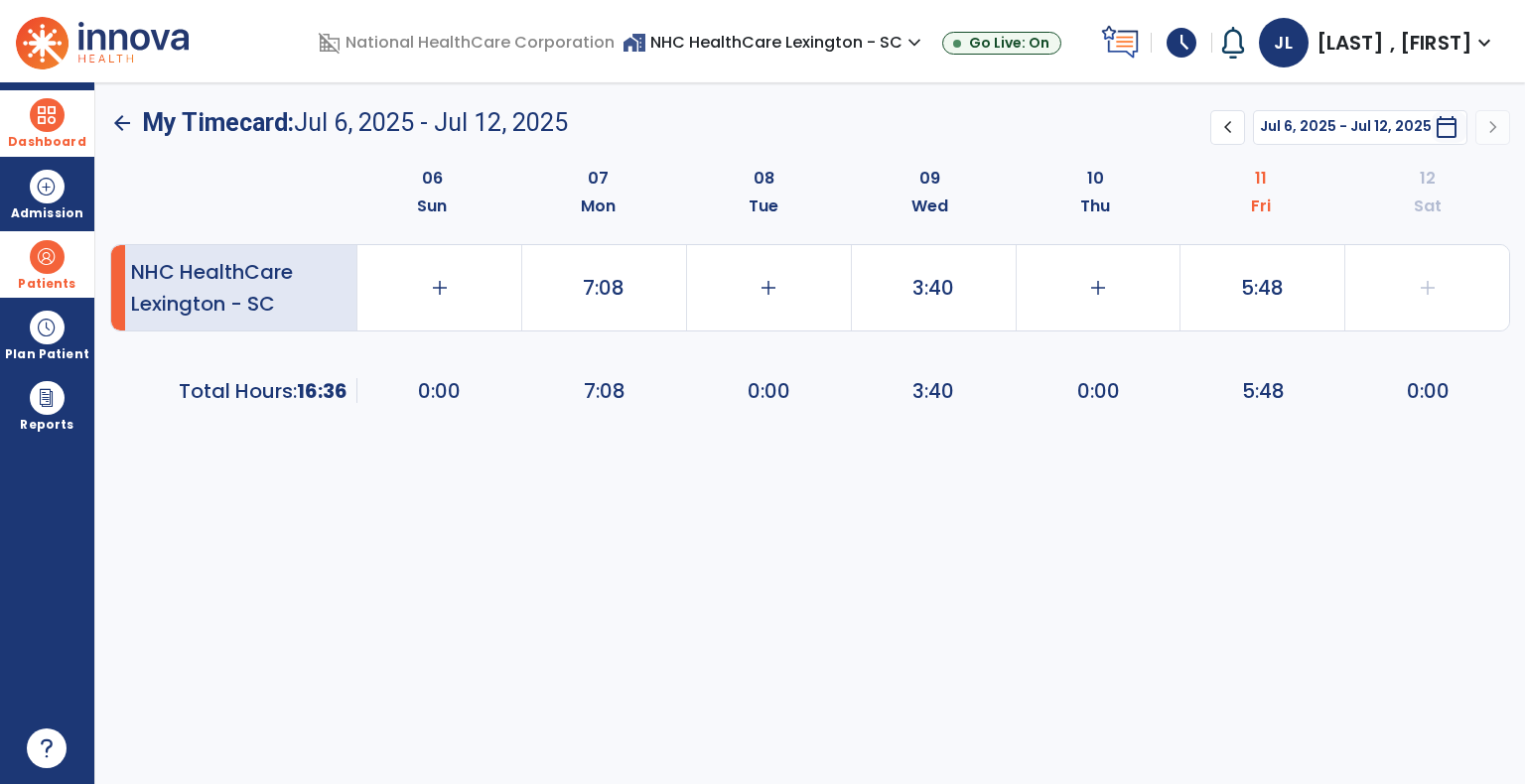 click at bounding box center (47, 115) 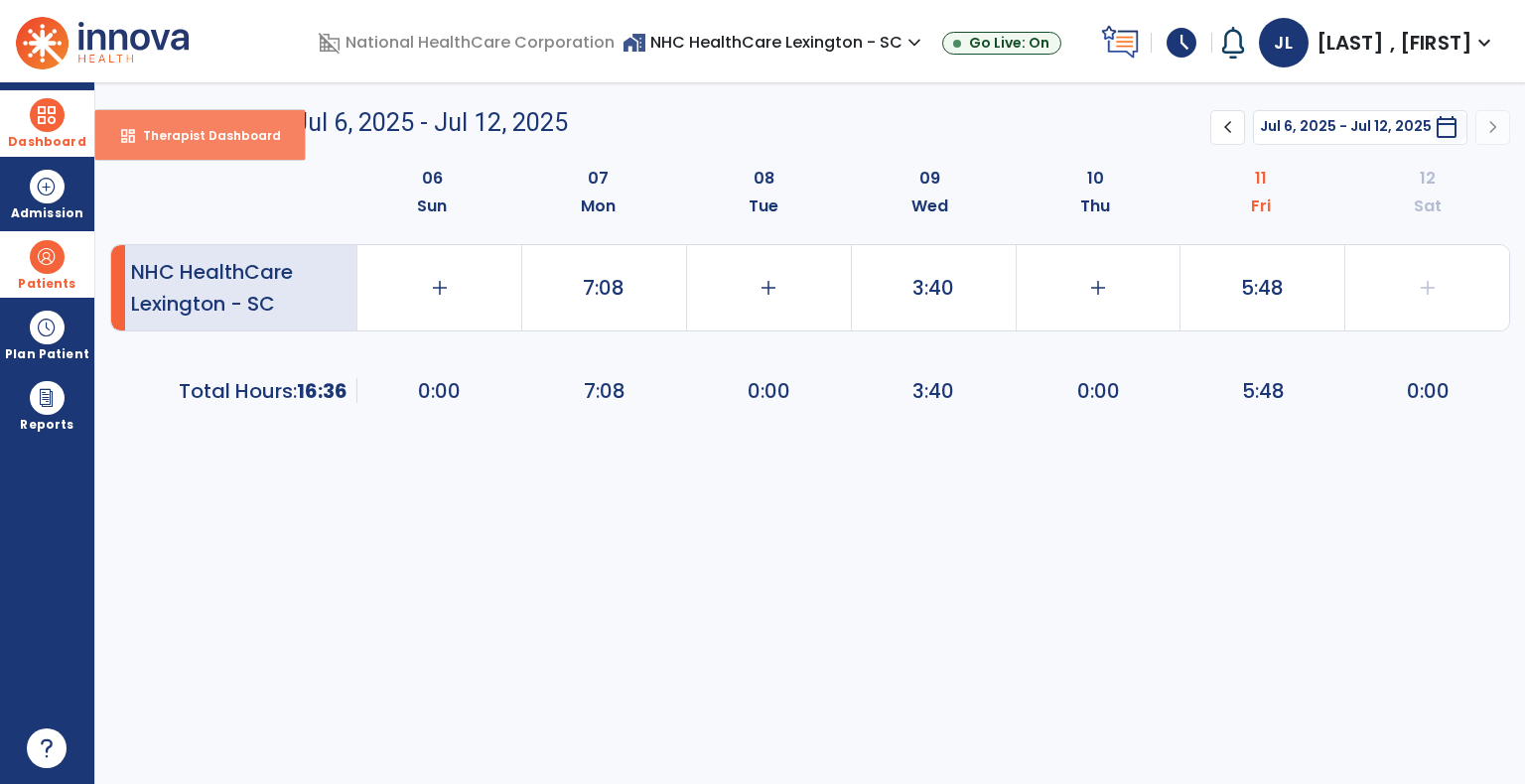 click on "Therapist Dashboard" at bounding box center [204, 135] 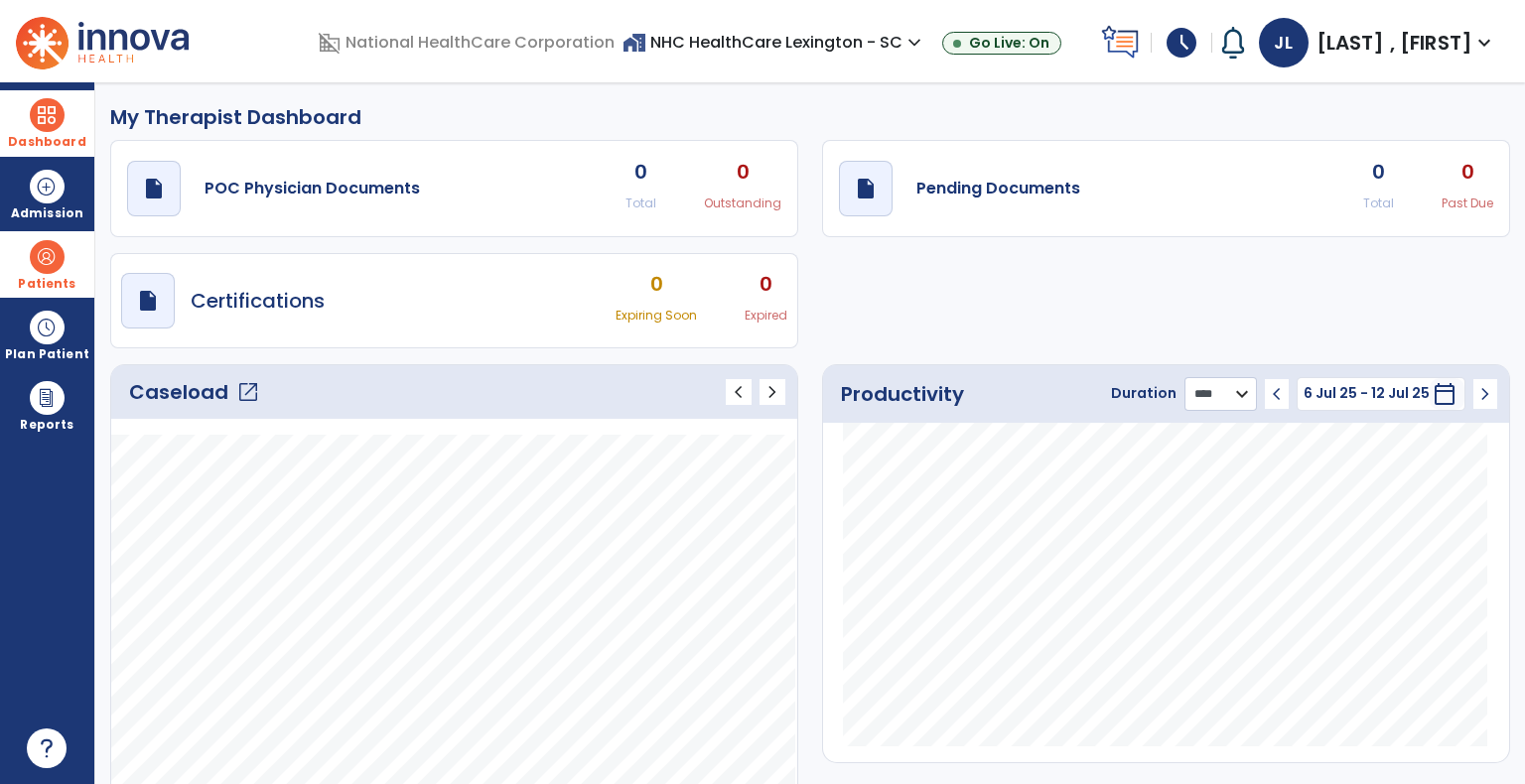 click on "******** **** ***" 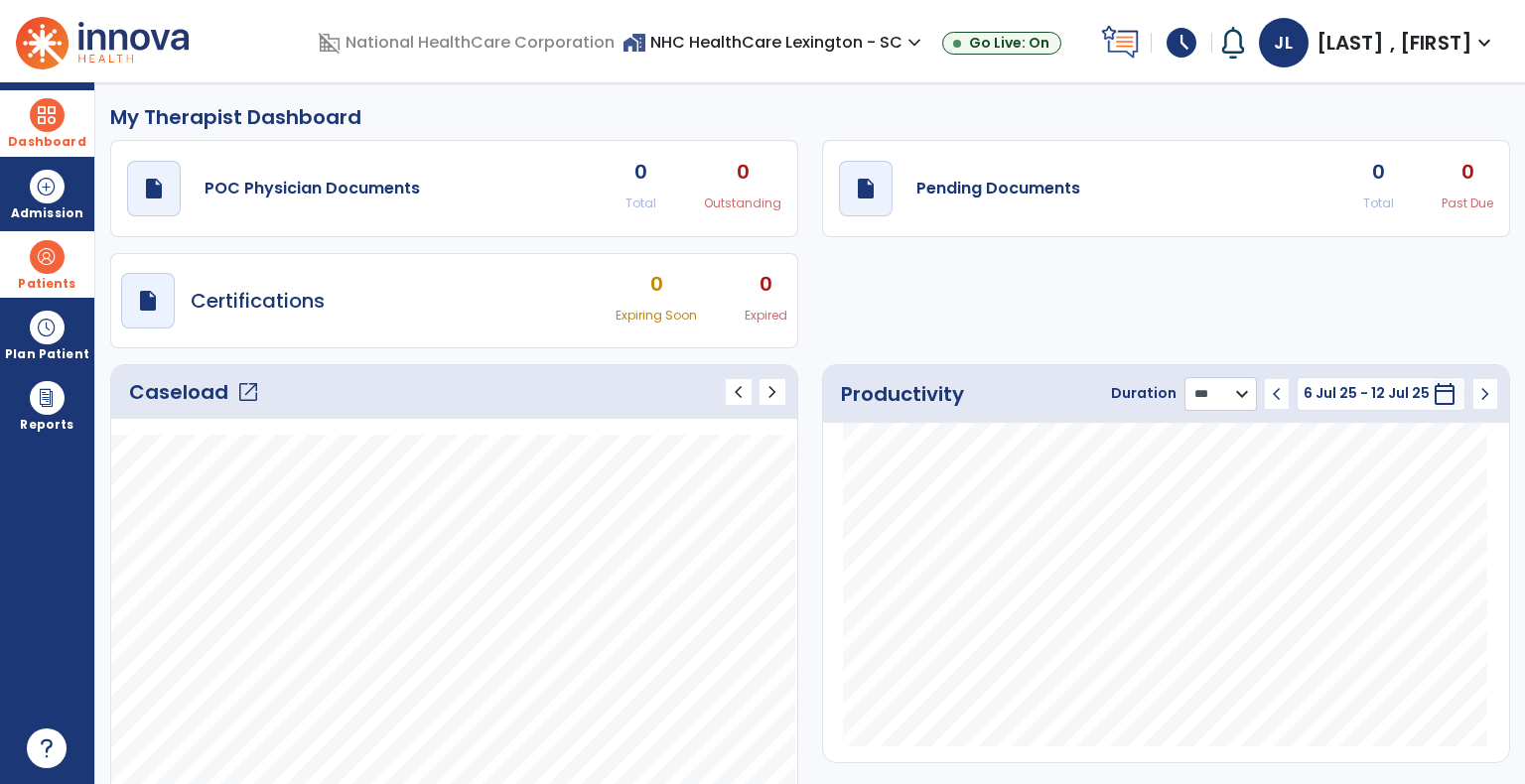 click on "******** **** ***" 